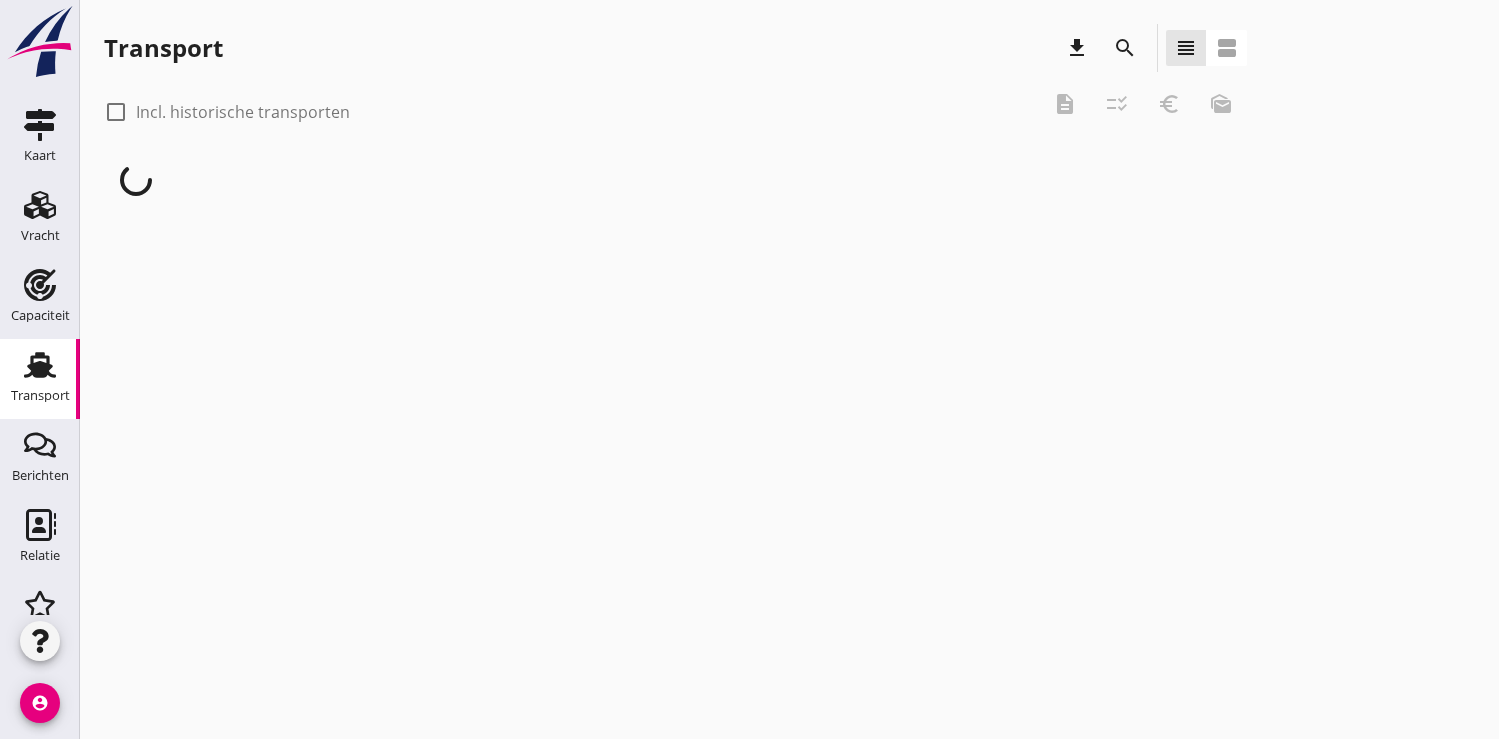 scroll, scrollTop: 0, scrollLeft: 0, axis: both 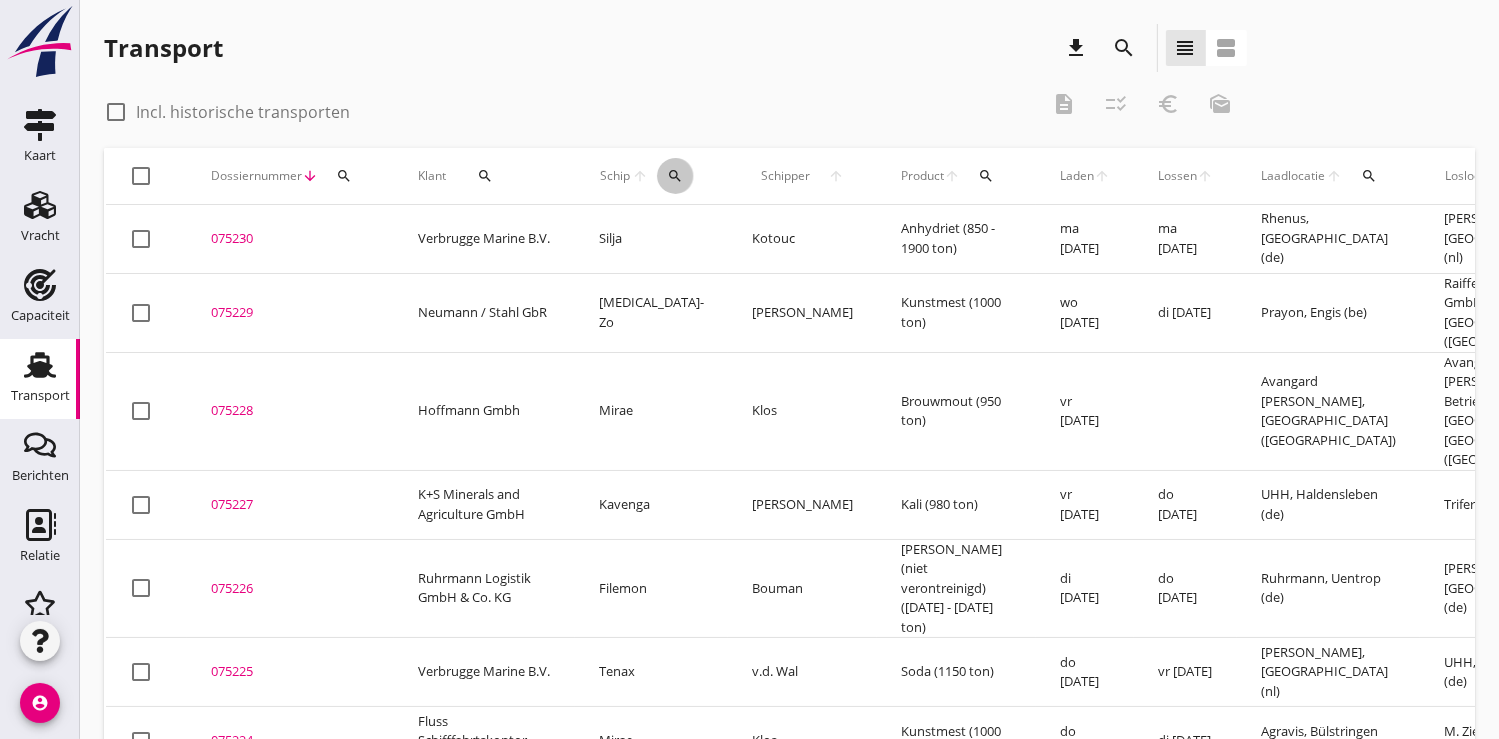 click on "search" at bounding box center (675, 176) 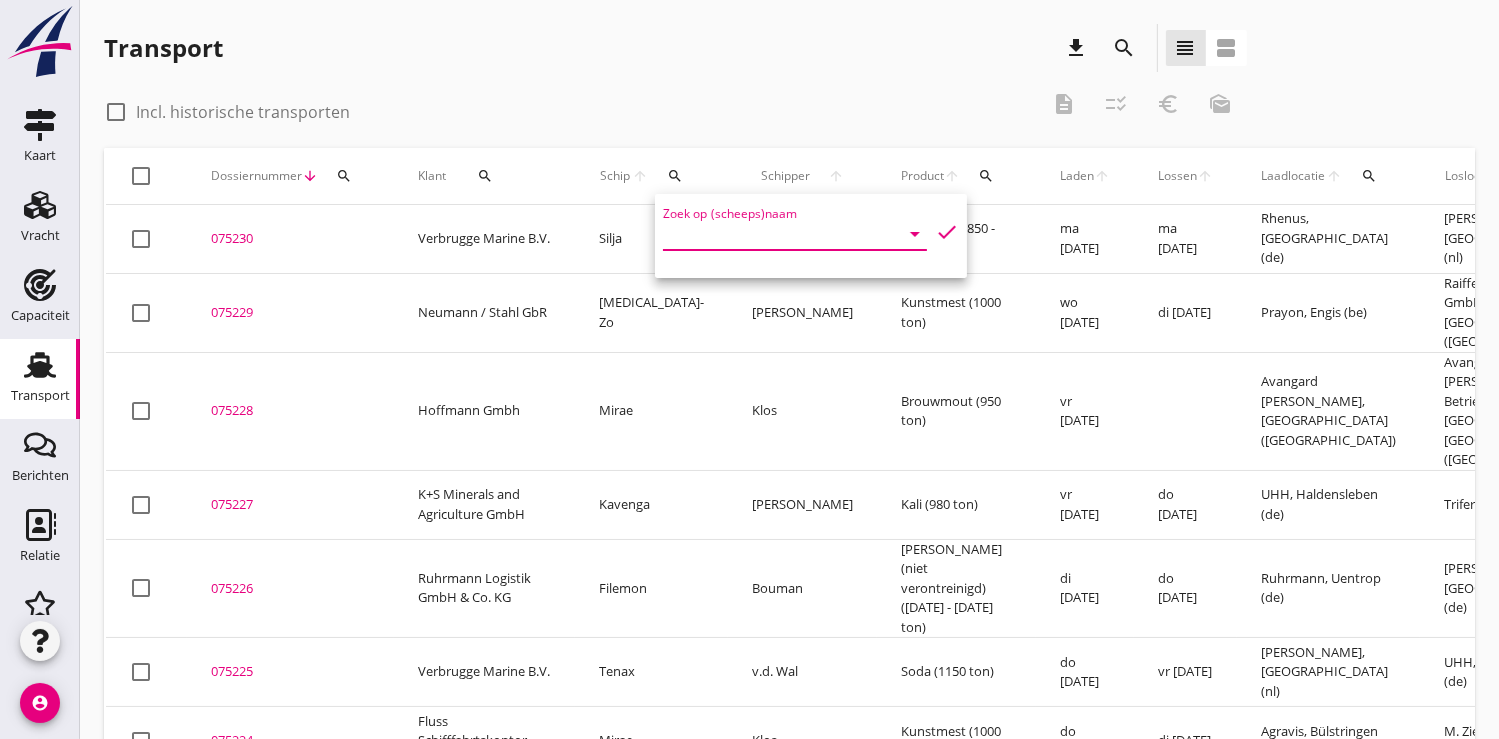 click at bounding box center [767, 234] 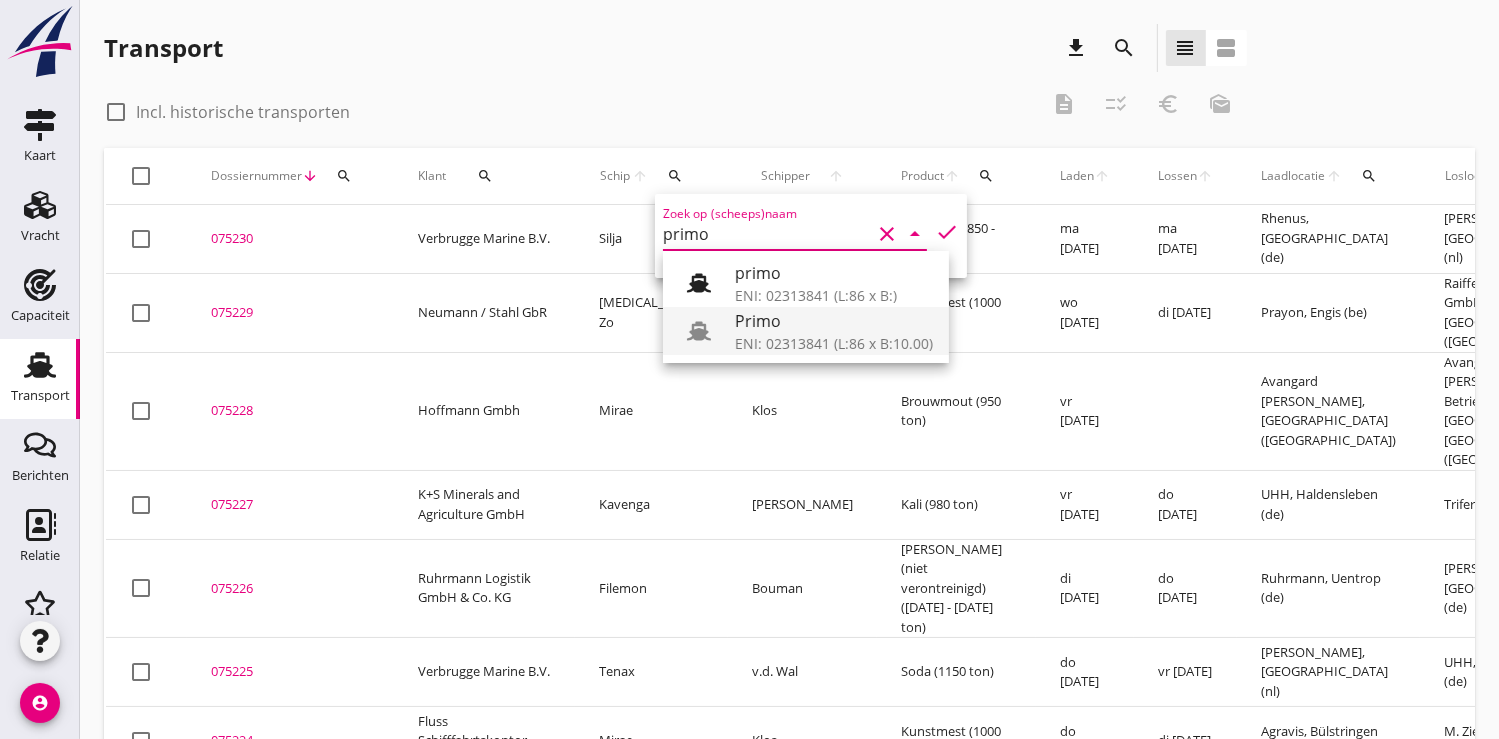 click on "Primo" at bounding box center [834, 321] 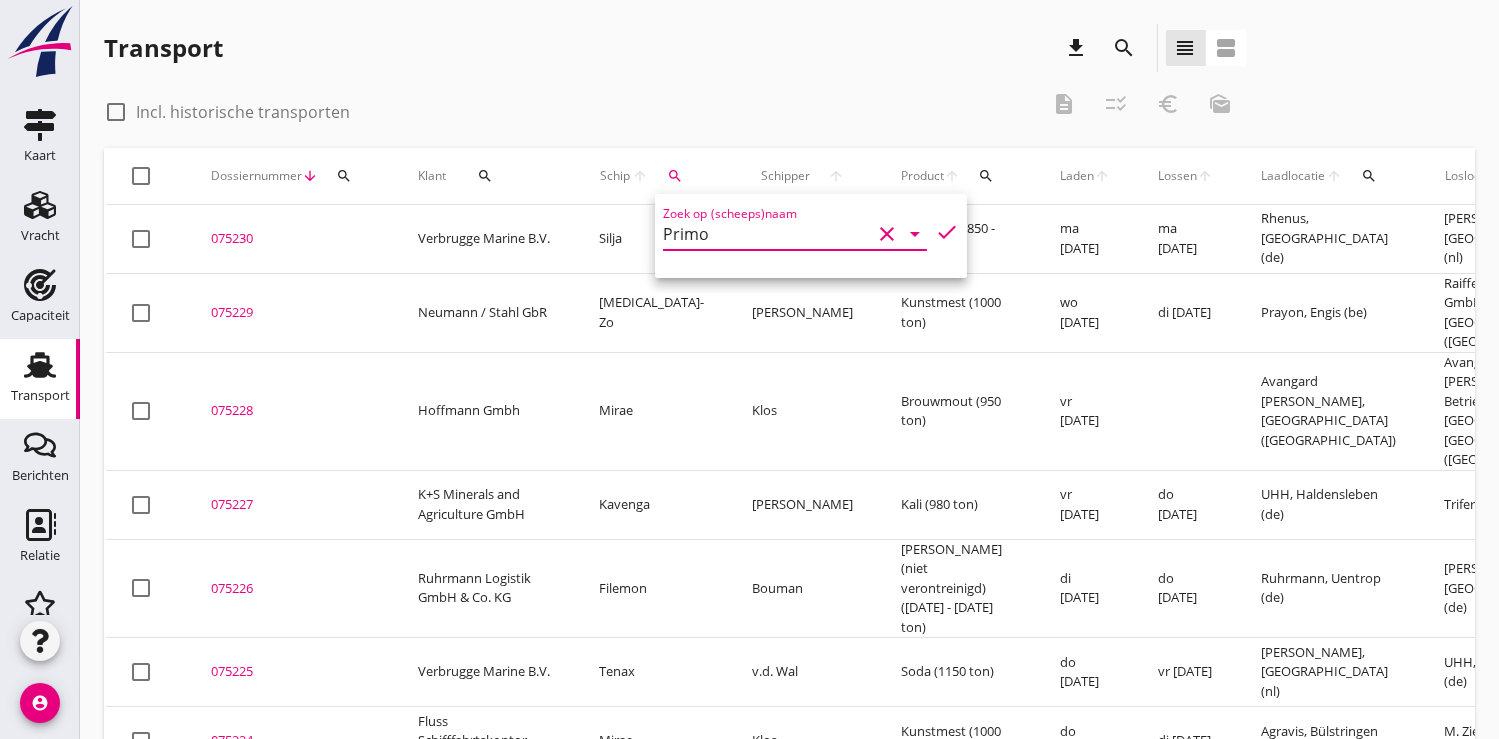 click on "check" at bounding box center [947, 232] 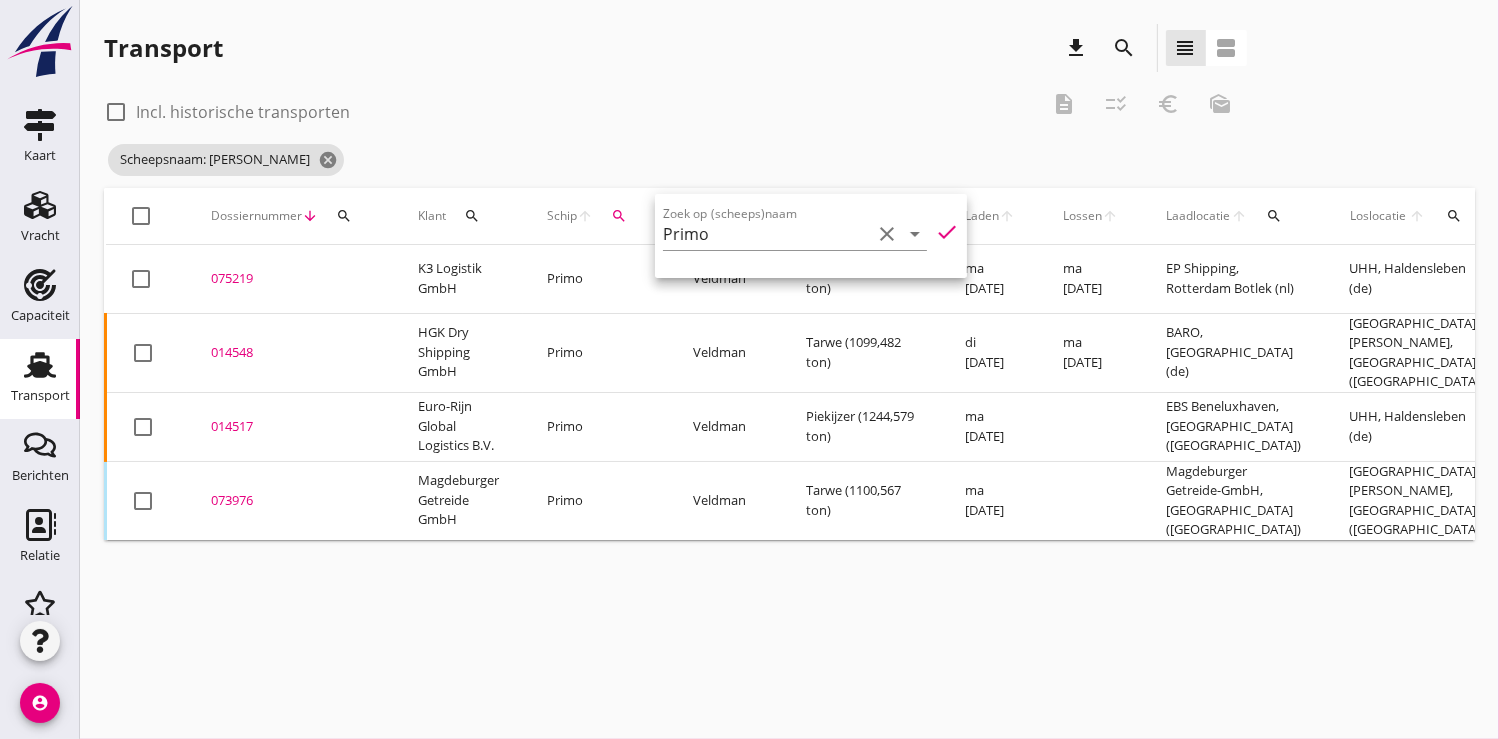 click on "075219" at bounding box center [290, 279] 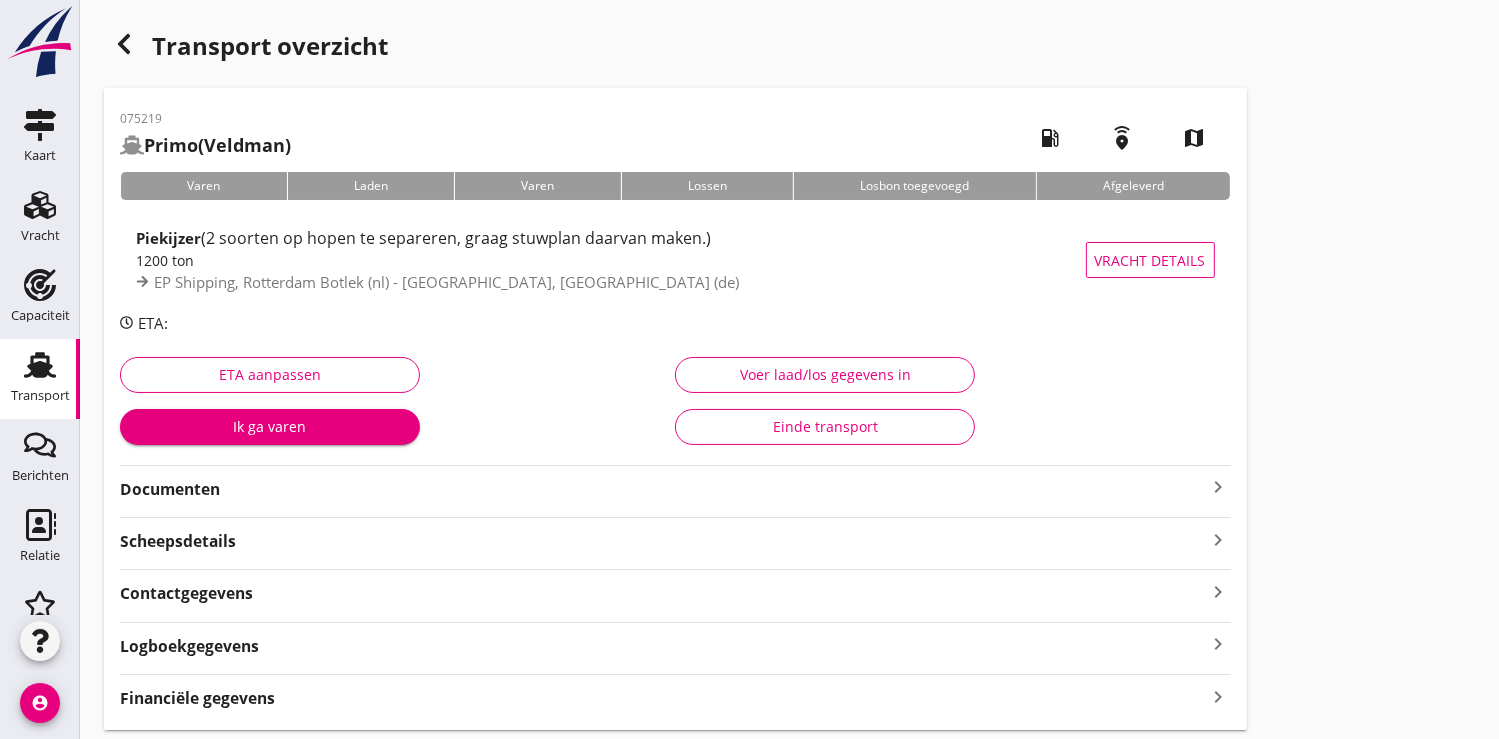 click on "Documenten" at bounding box center [663, 489] 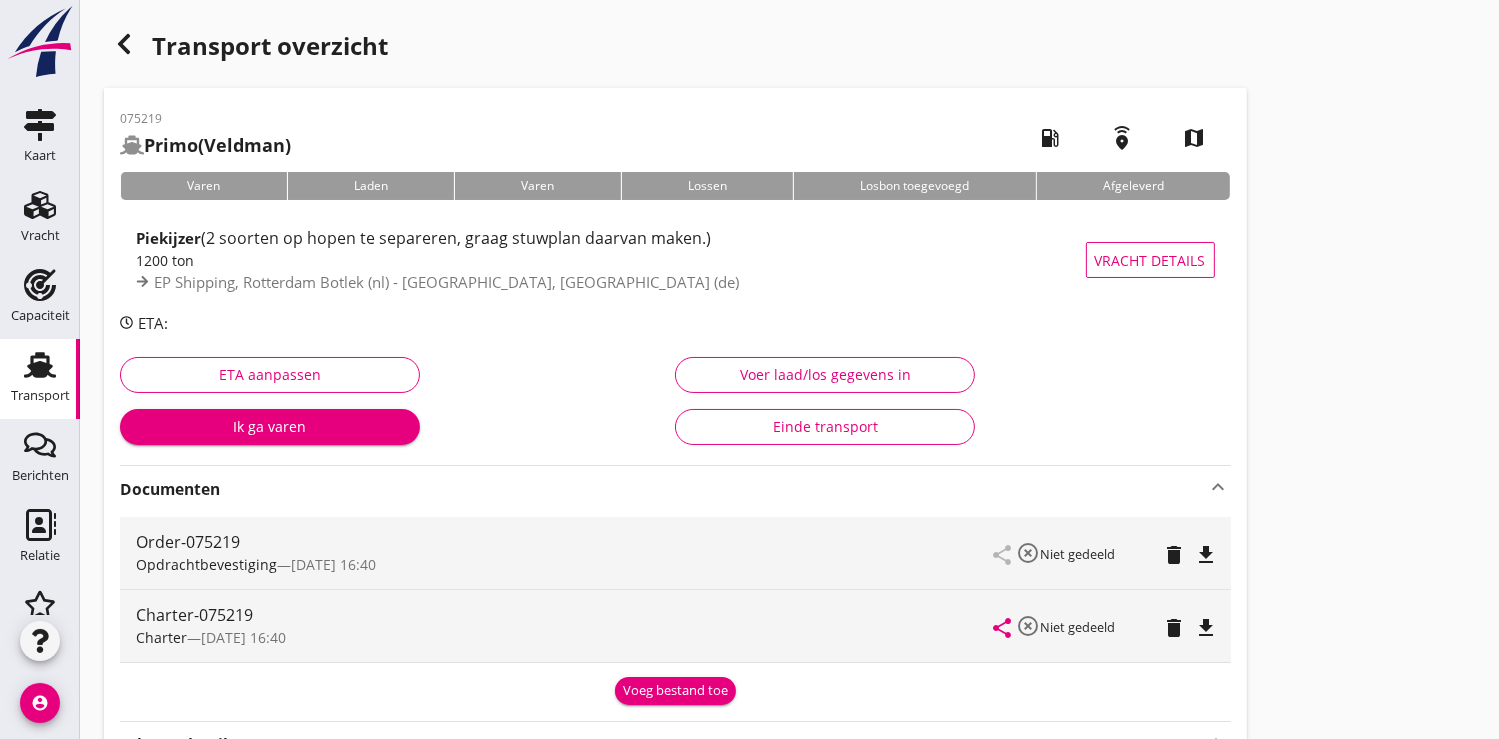 scroll, scrollTop: 222, scrollLeft: 0, axis: vertical 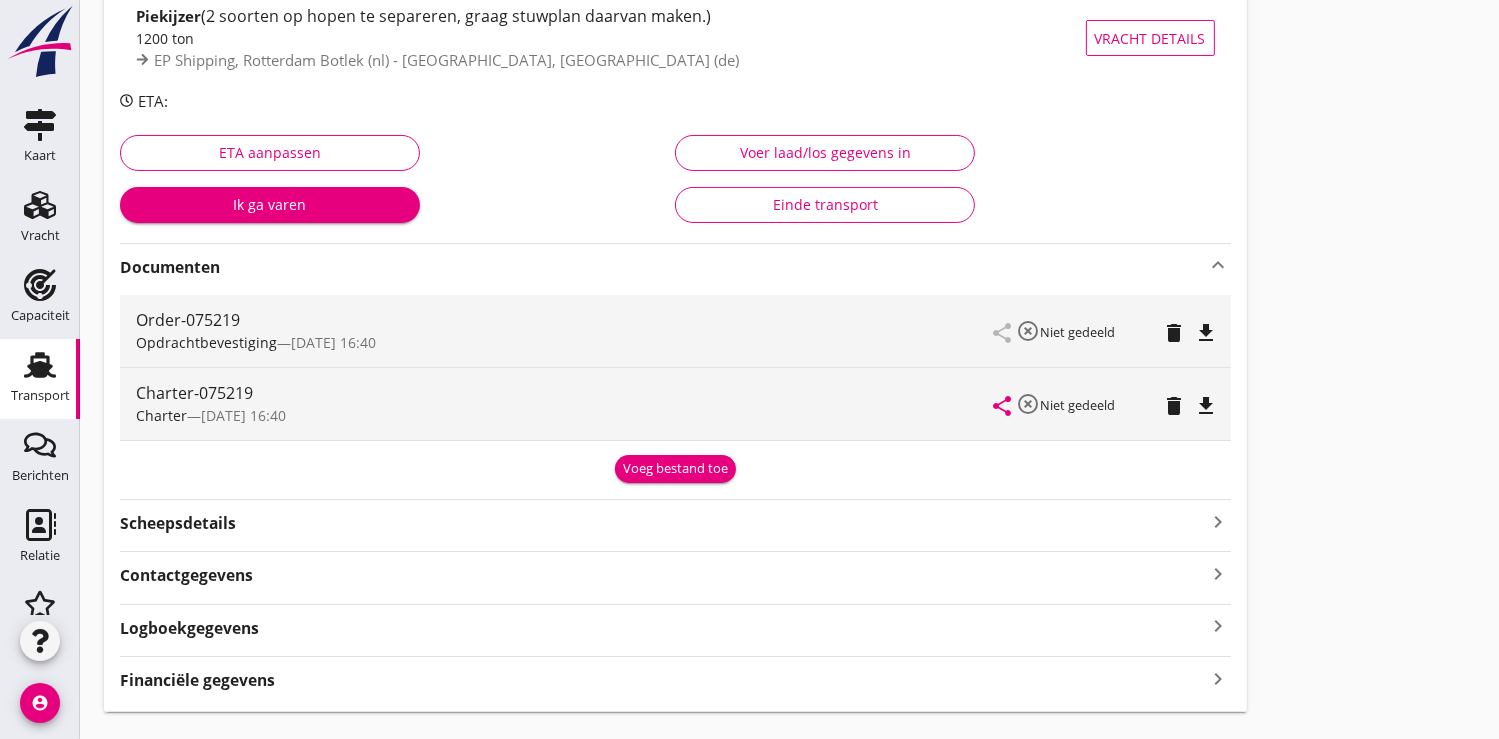 click on "file_download" at bounding box center (1207, 406) 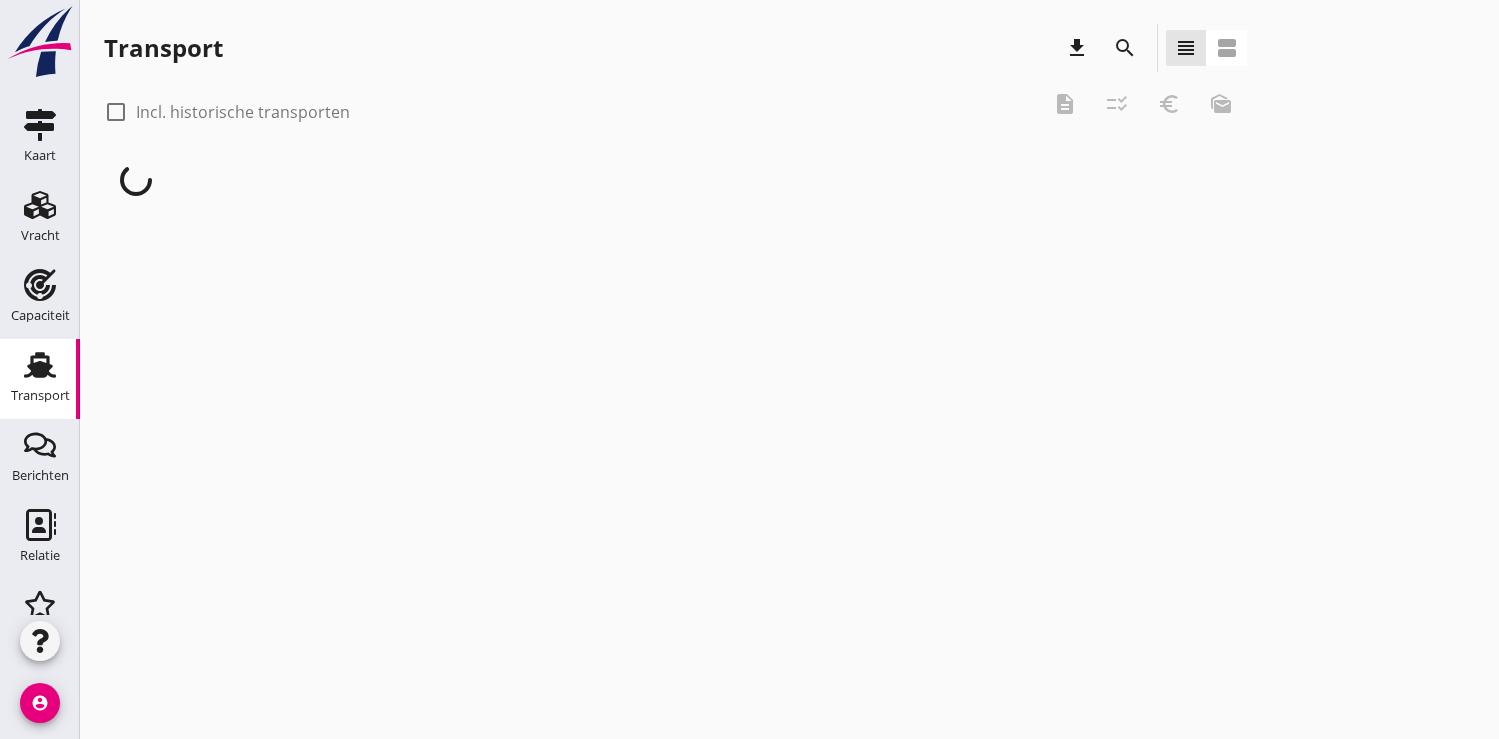scroll, scrollTop: 0, scrollLeft: 0, axis: both 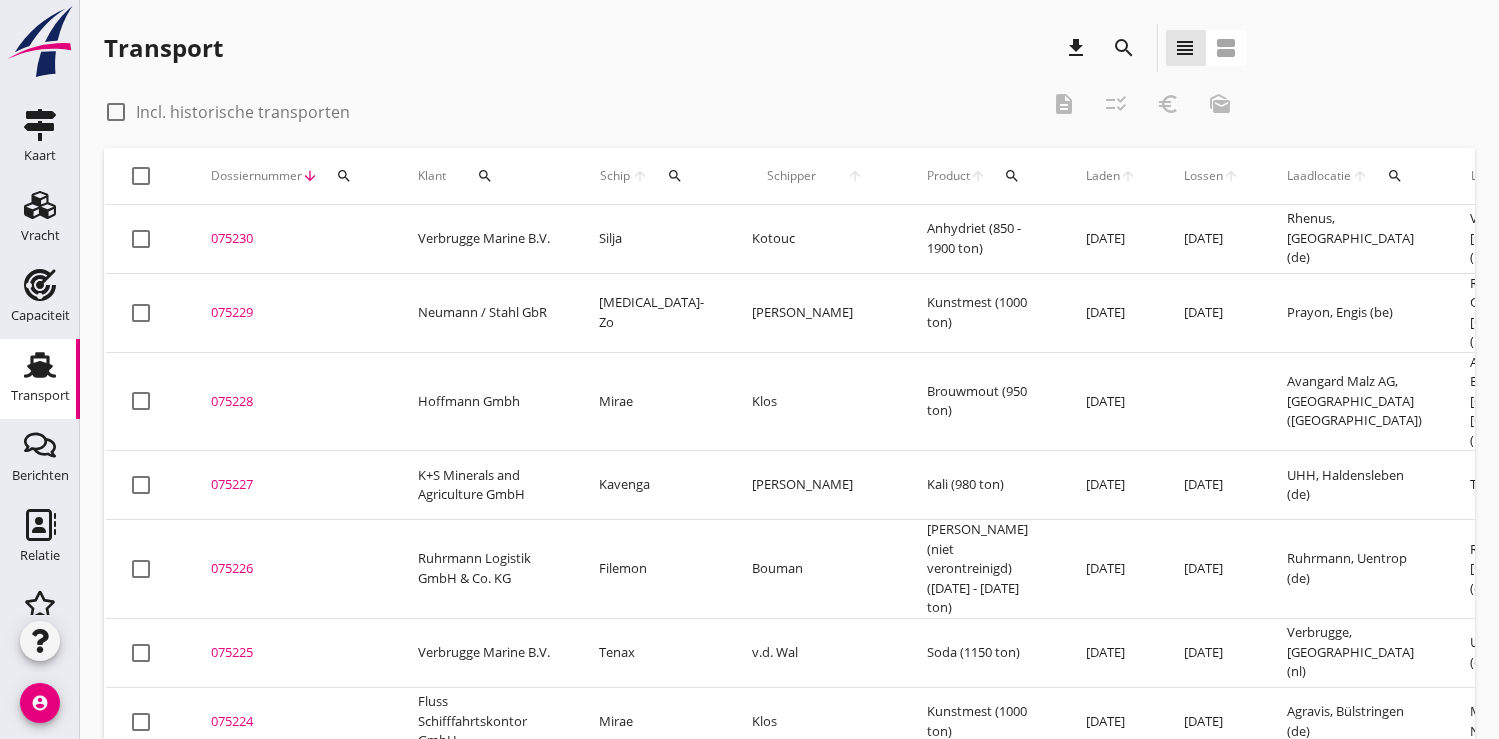 click on "search" at bounding box center (675, 176) 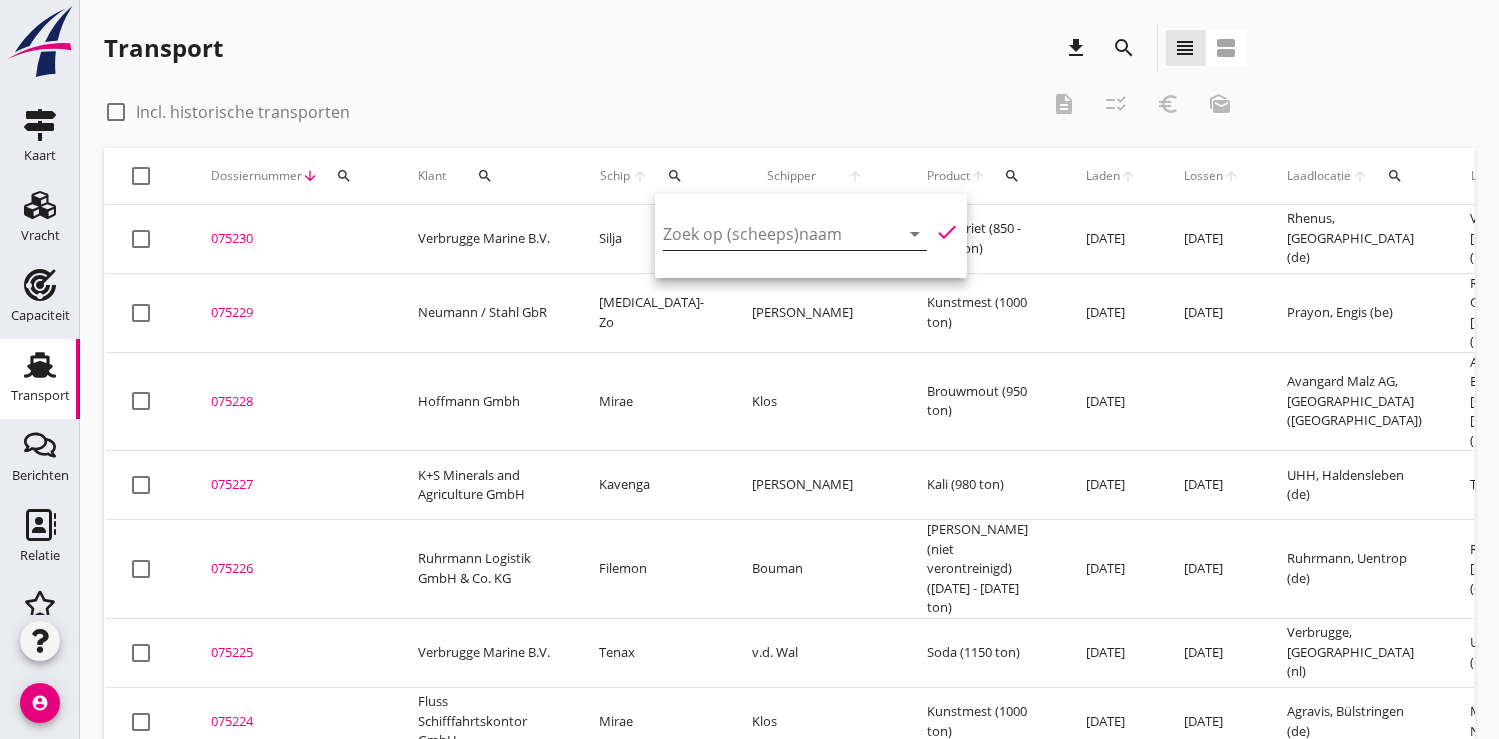 click at bounding box center [767, 234] 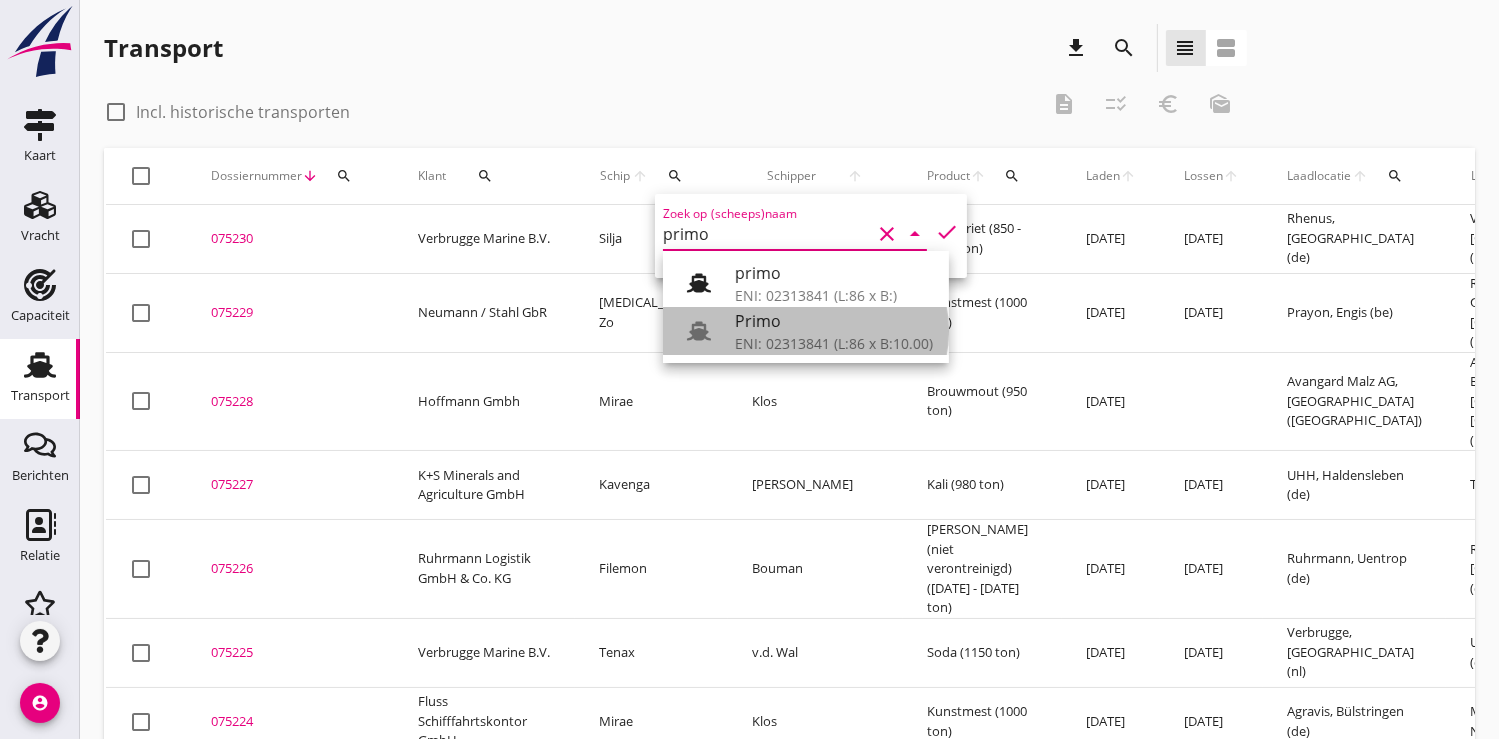 click on "Primo" at bounding box center [834, 321] 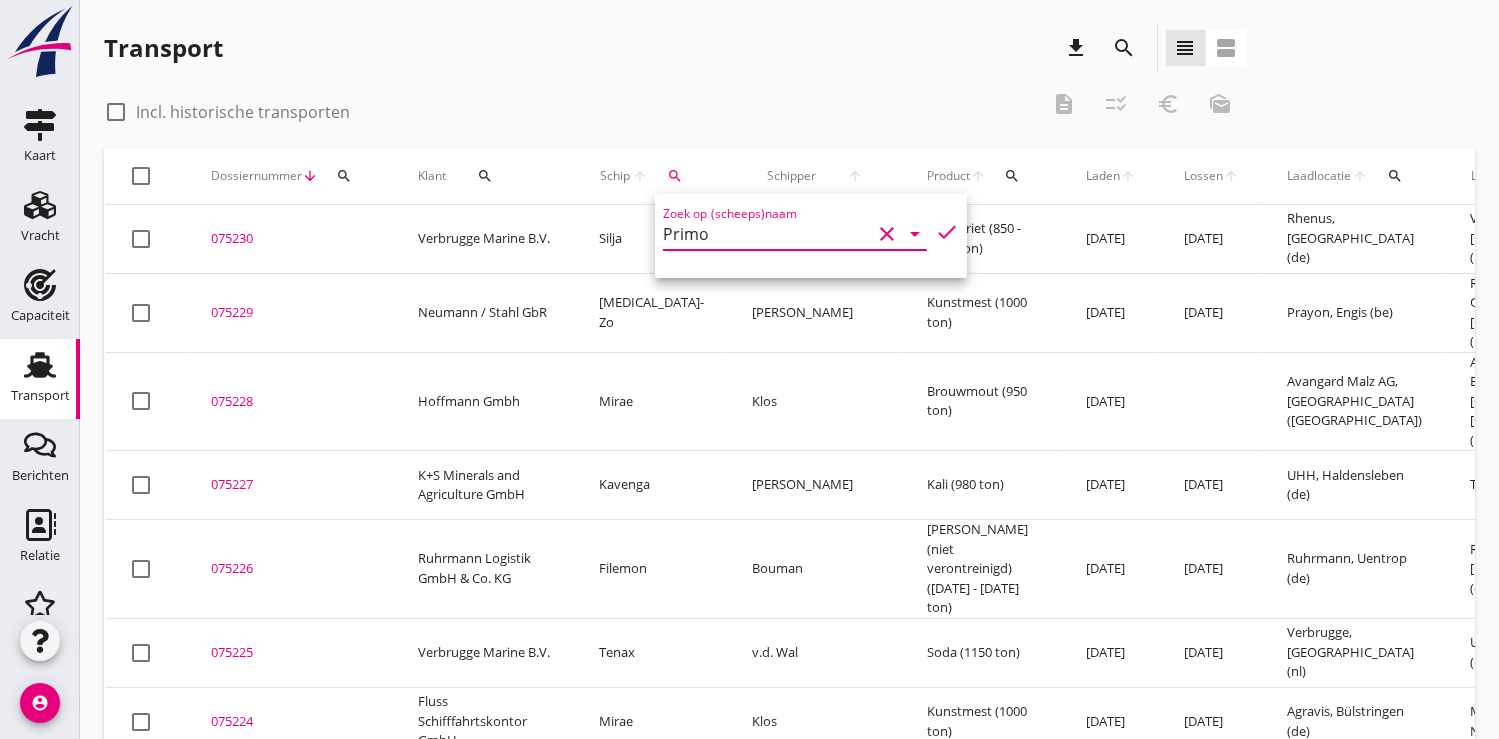 click on "check" at bounding box center [947, 232] 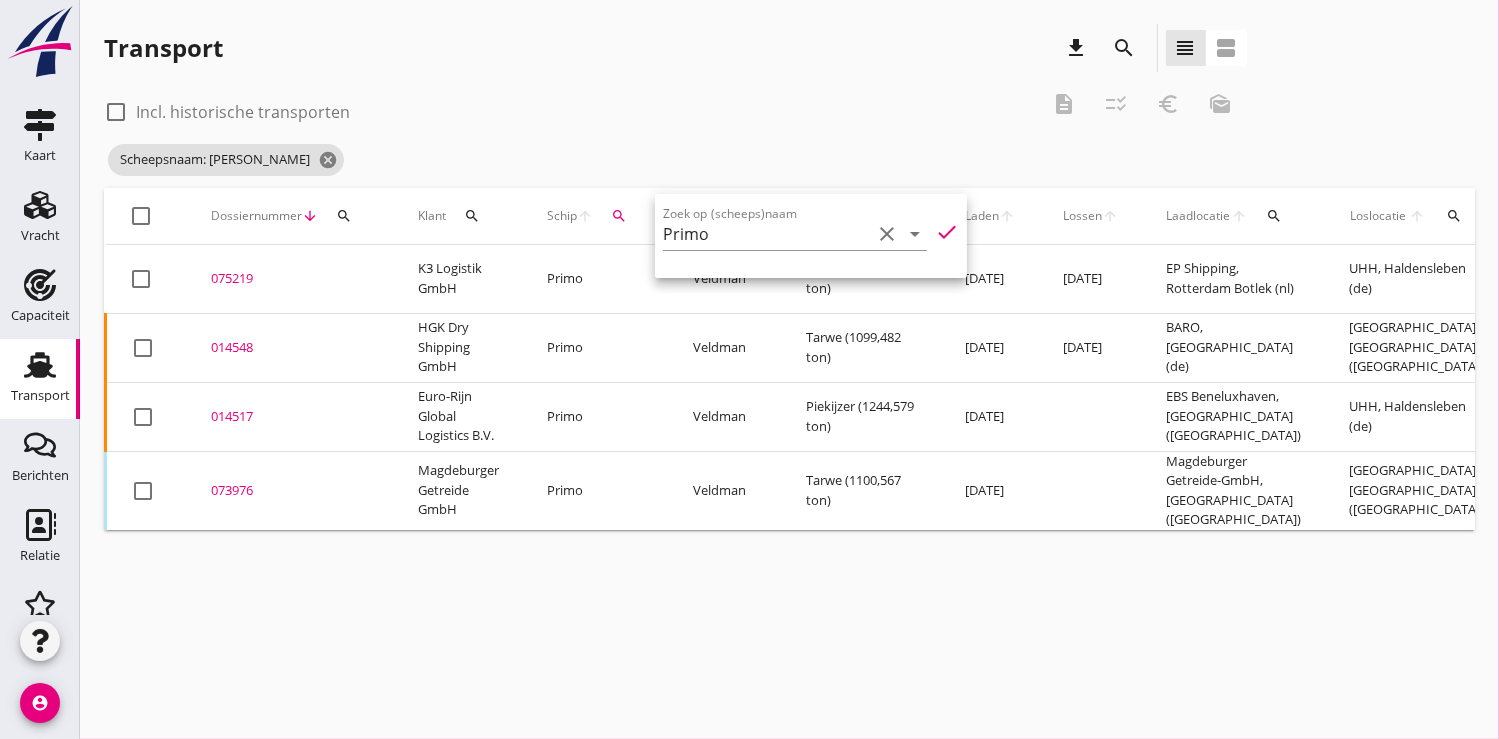 click on "075219" at bounding box center (290, 279) 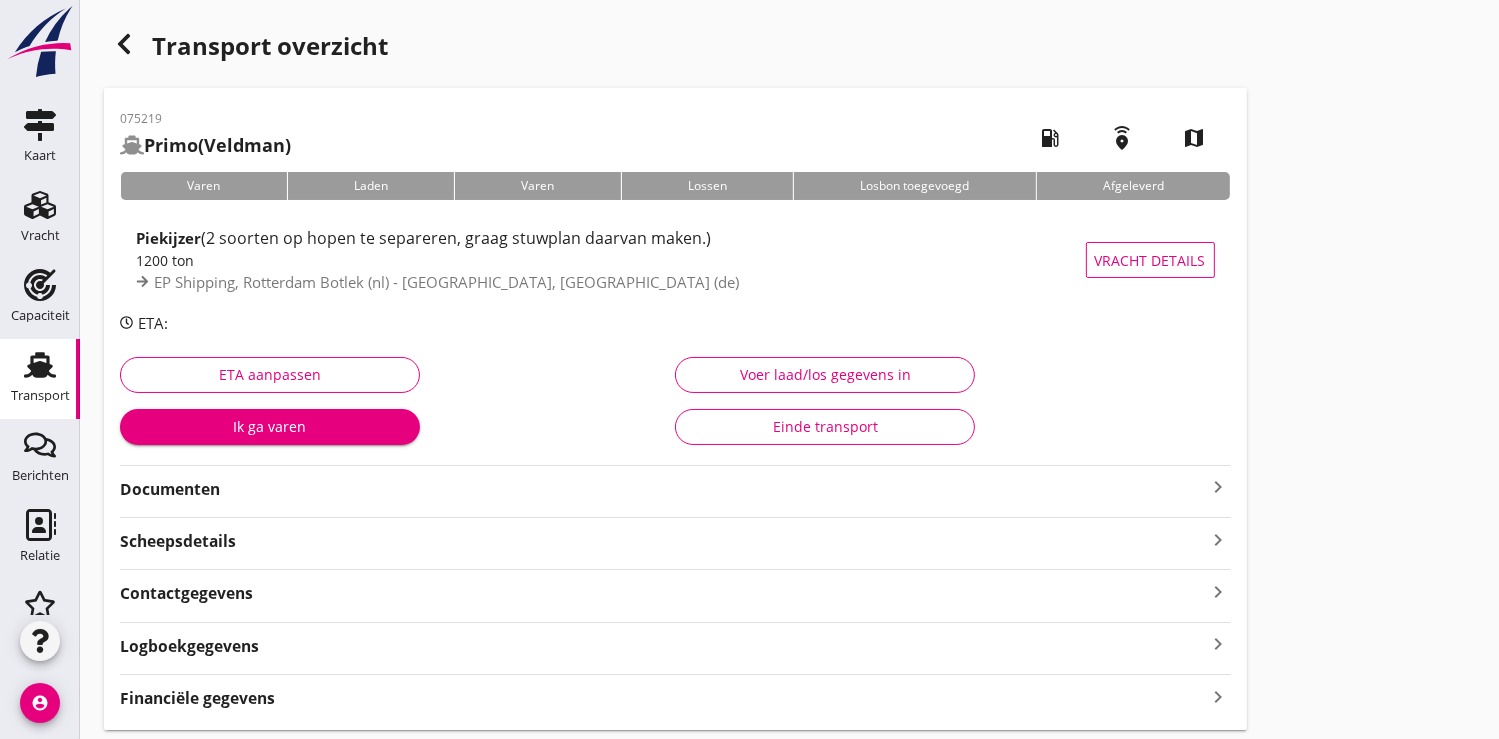 click on "Documenten" at bounding box center [663, 489] 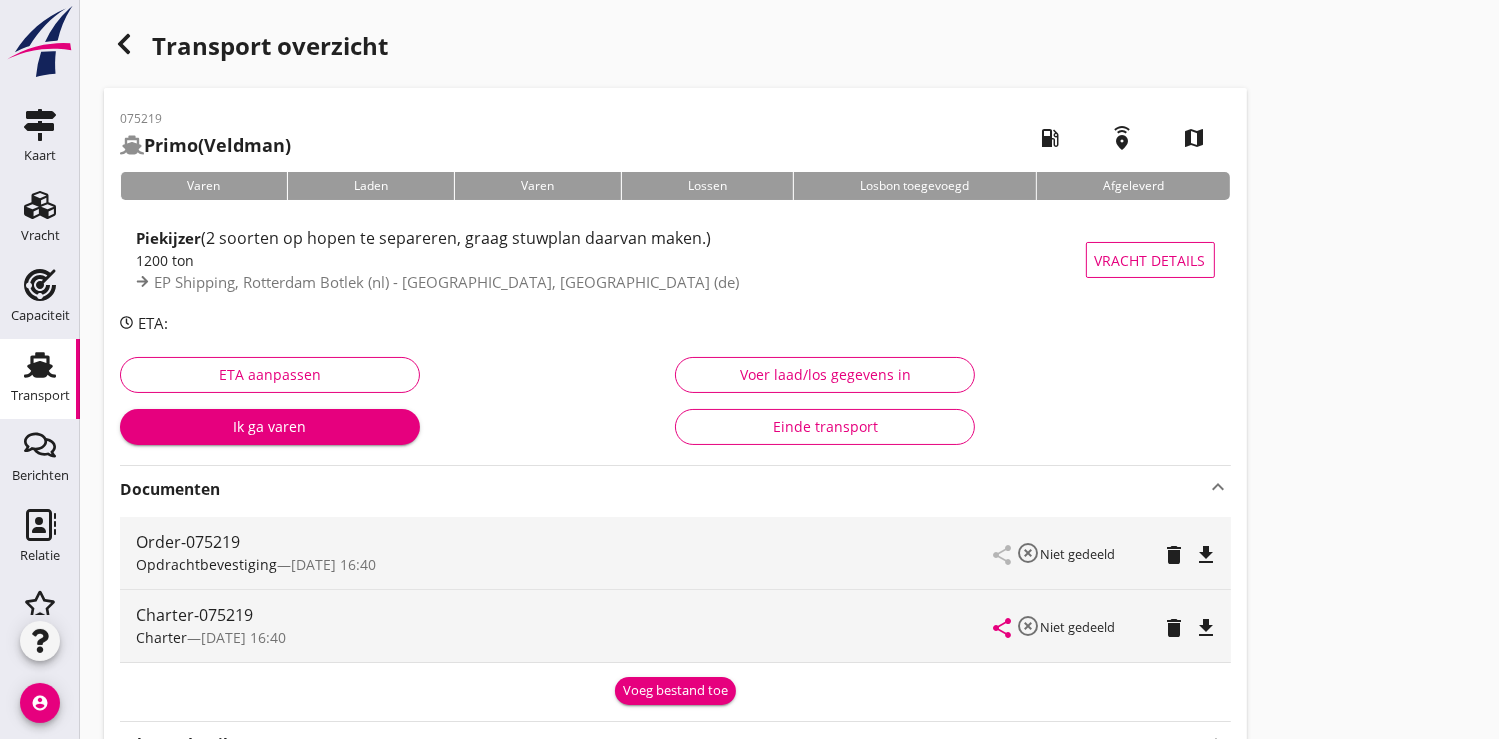 click on "file_download" at bounding box center (1207, 628) 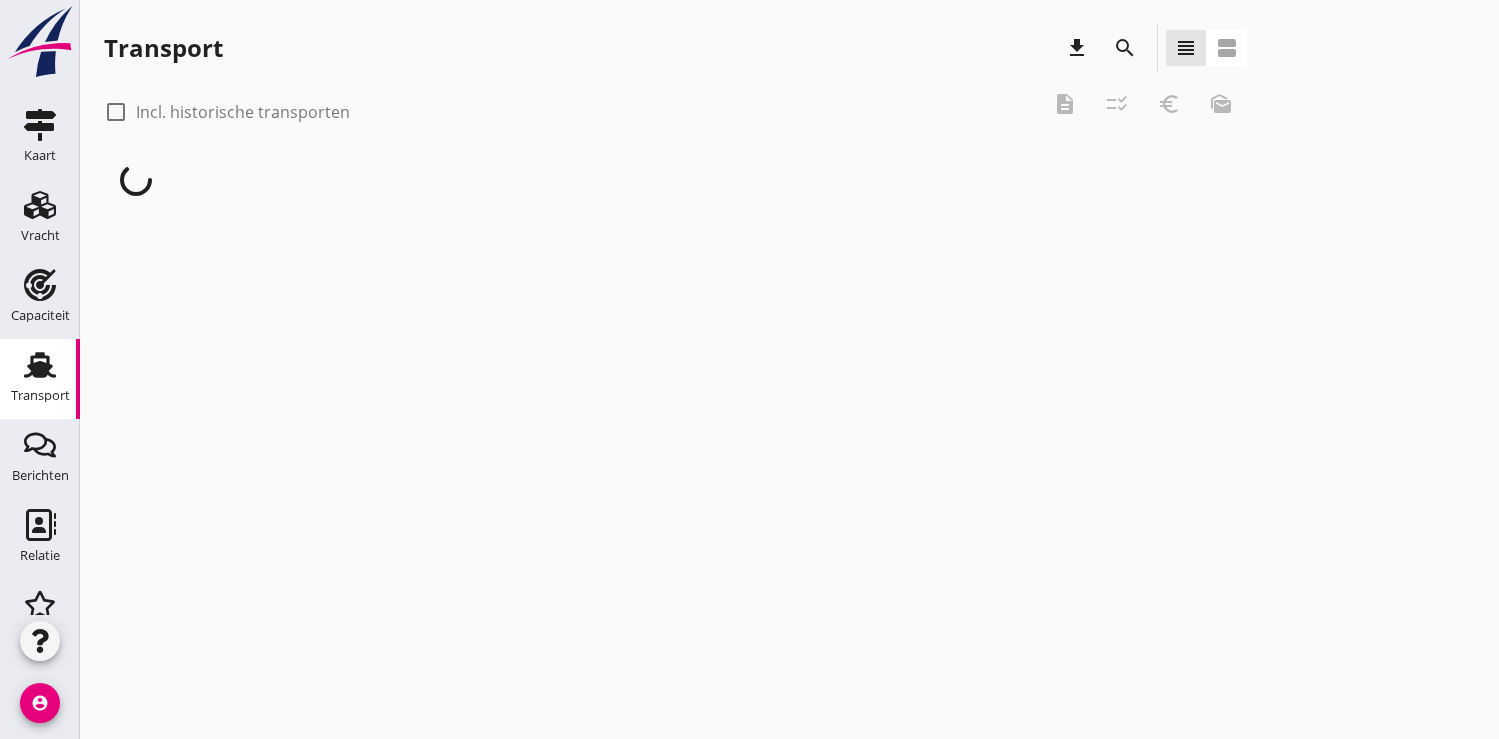 scroll, scrollTop: 0, scrollLeft: 0, axis: both 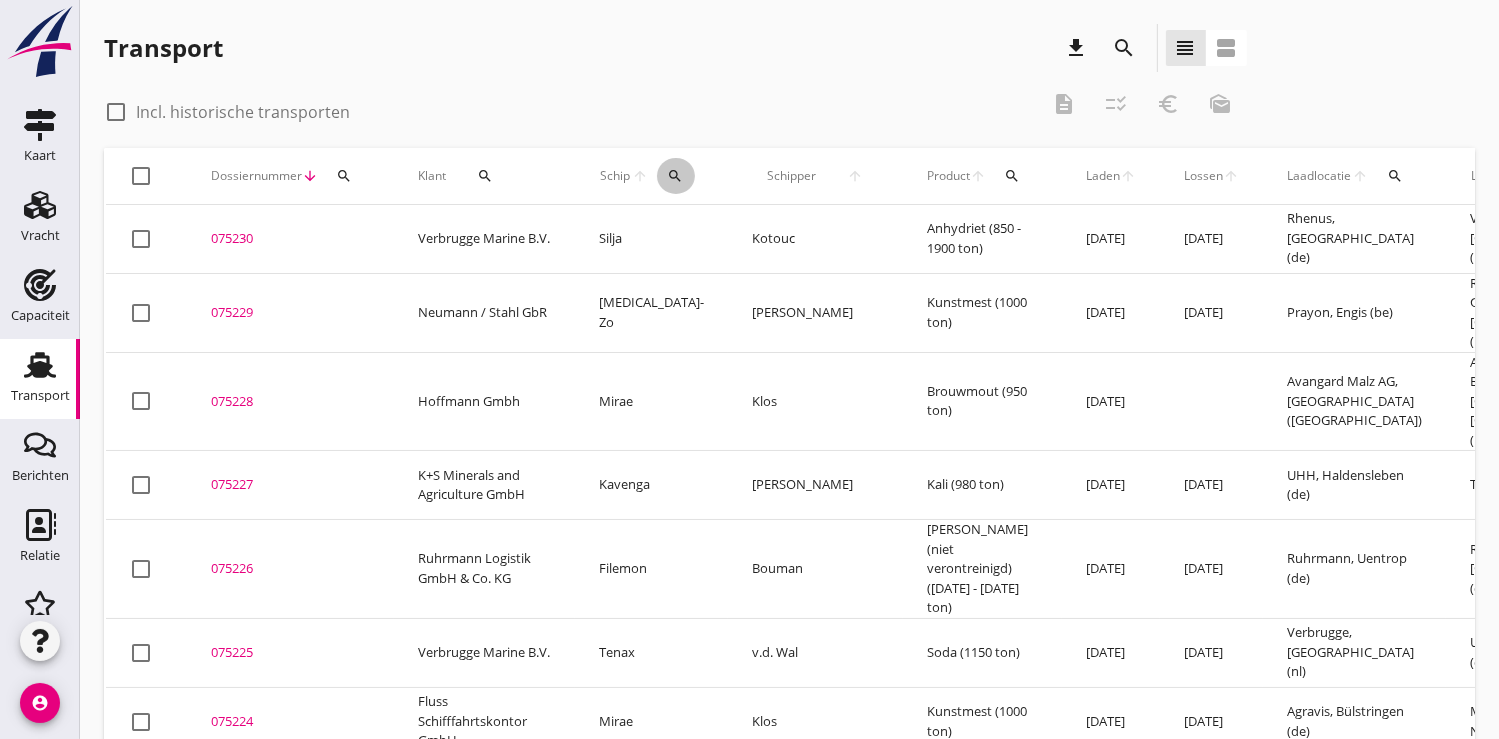 click on "search" at bounding box center (676, 176) 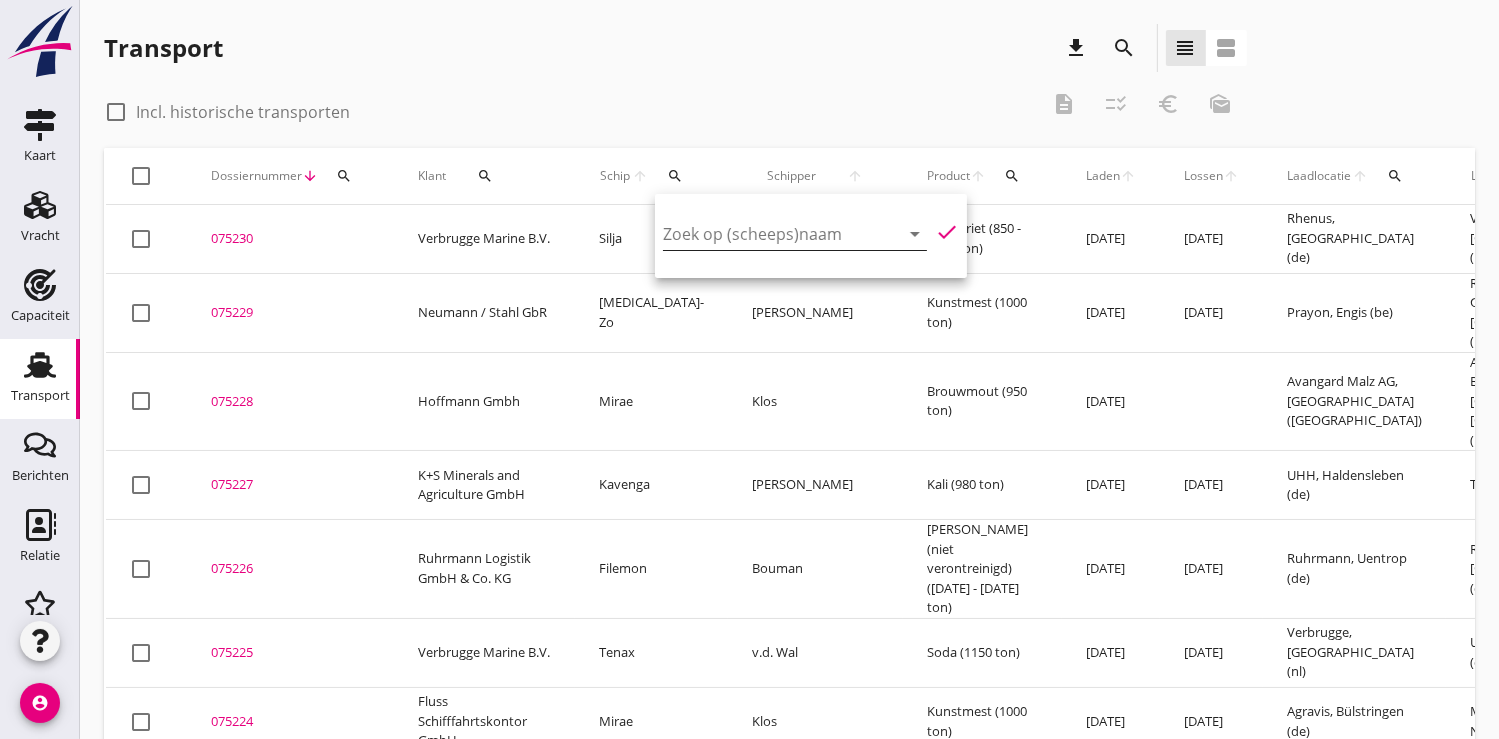 click at bounding box center [767, 234] 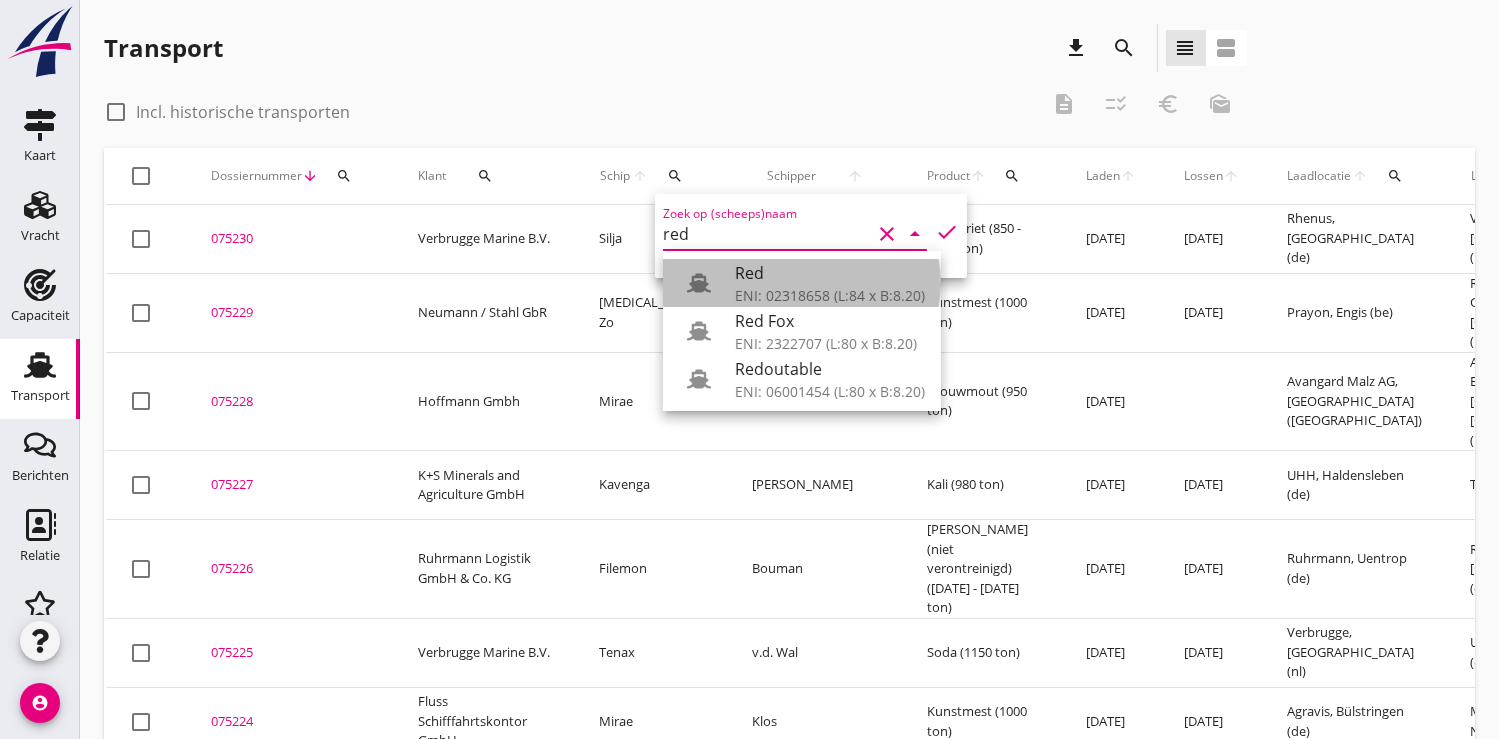 click on "Red" at bounding box center [830, 273] 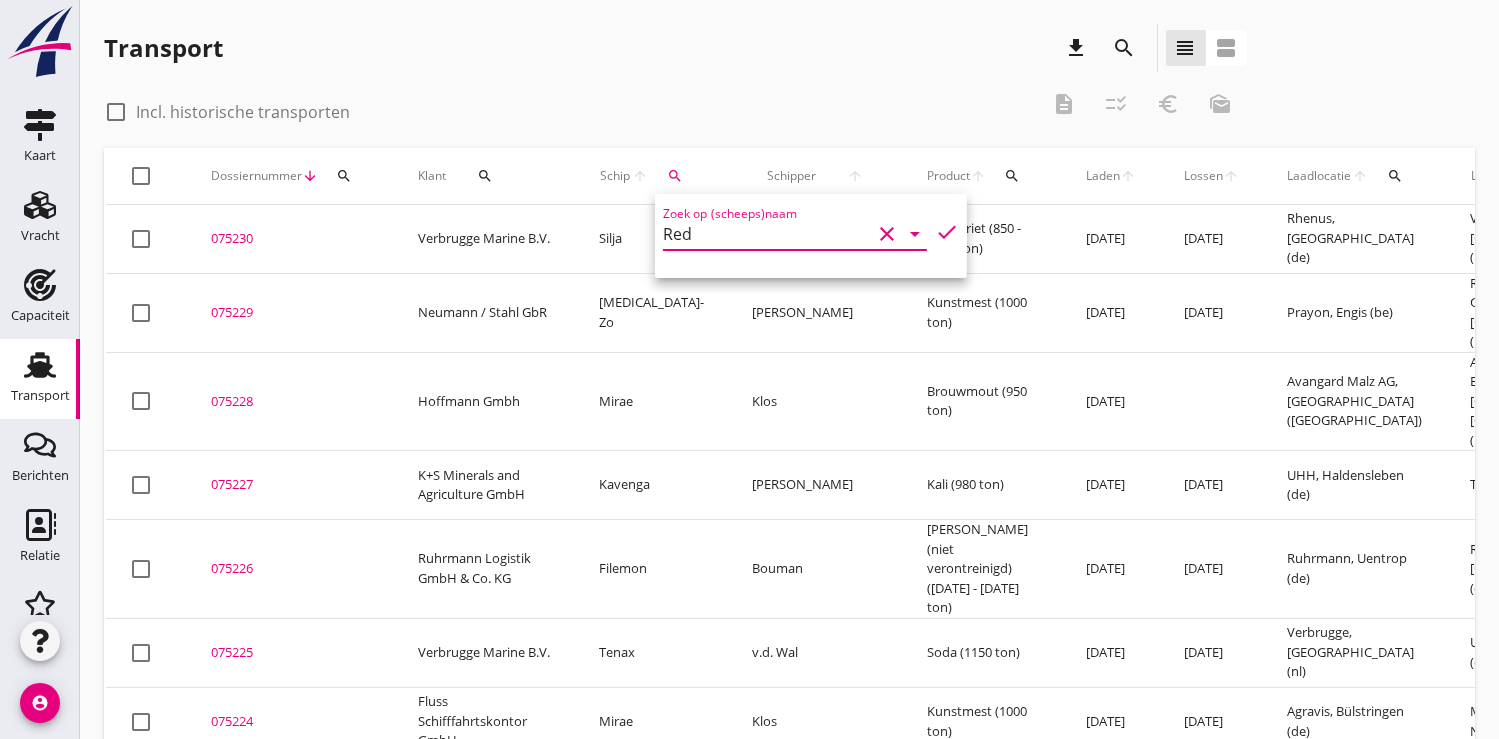click on "check" at bounding box center [947, 232] 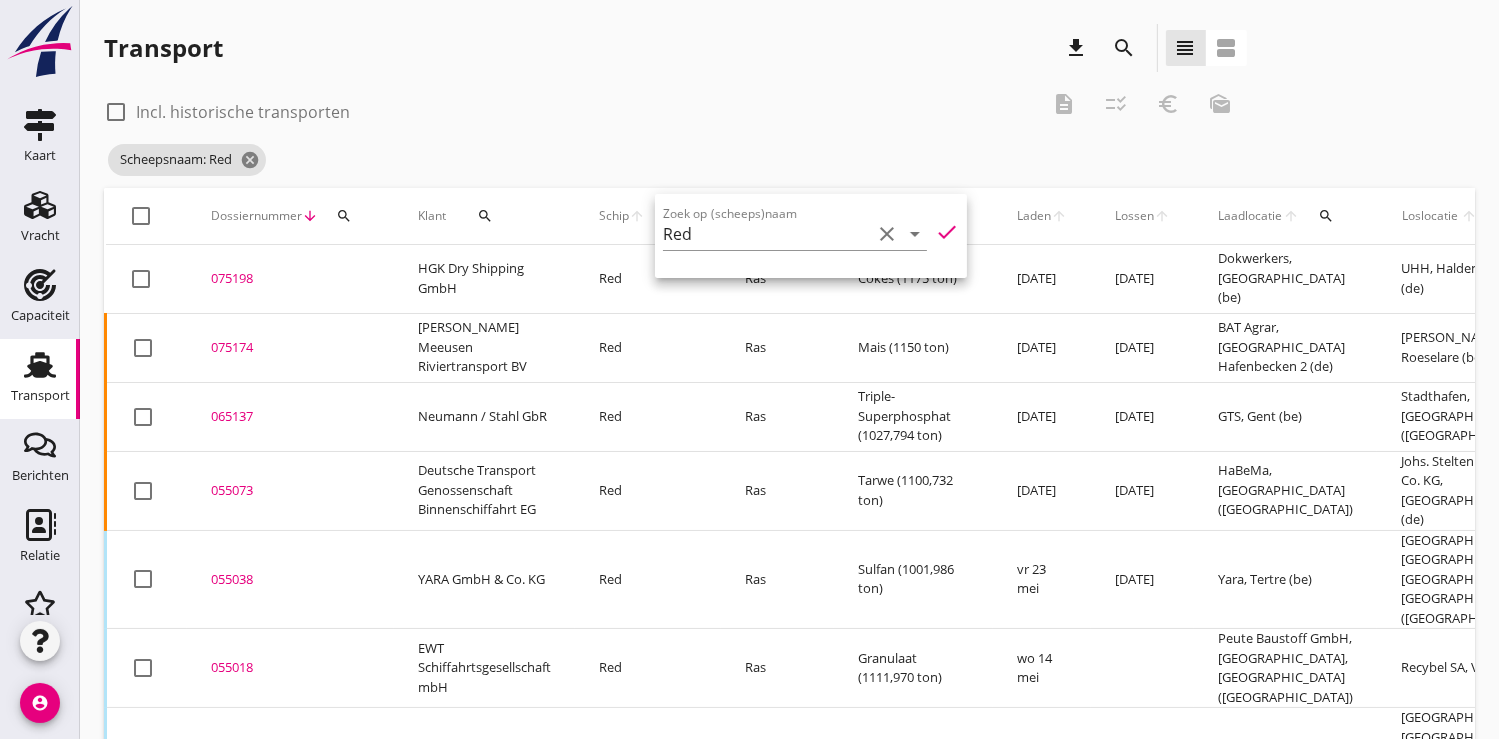 click on "075198" at bounding box center [290, 279] 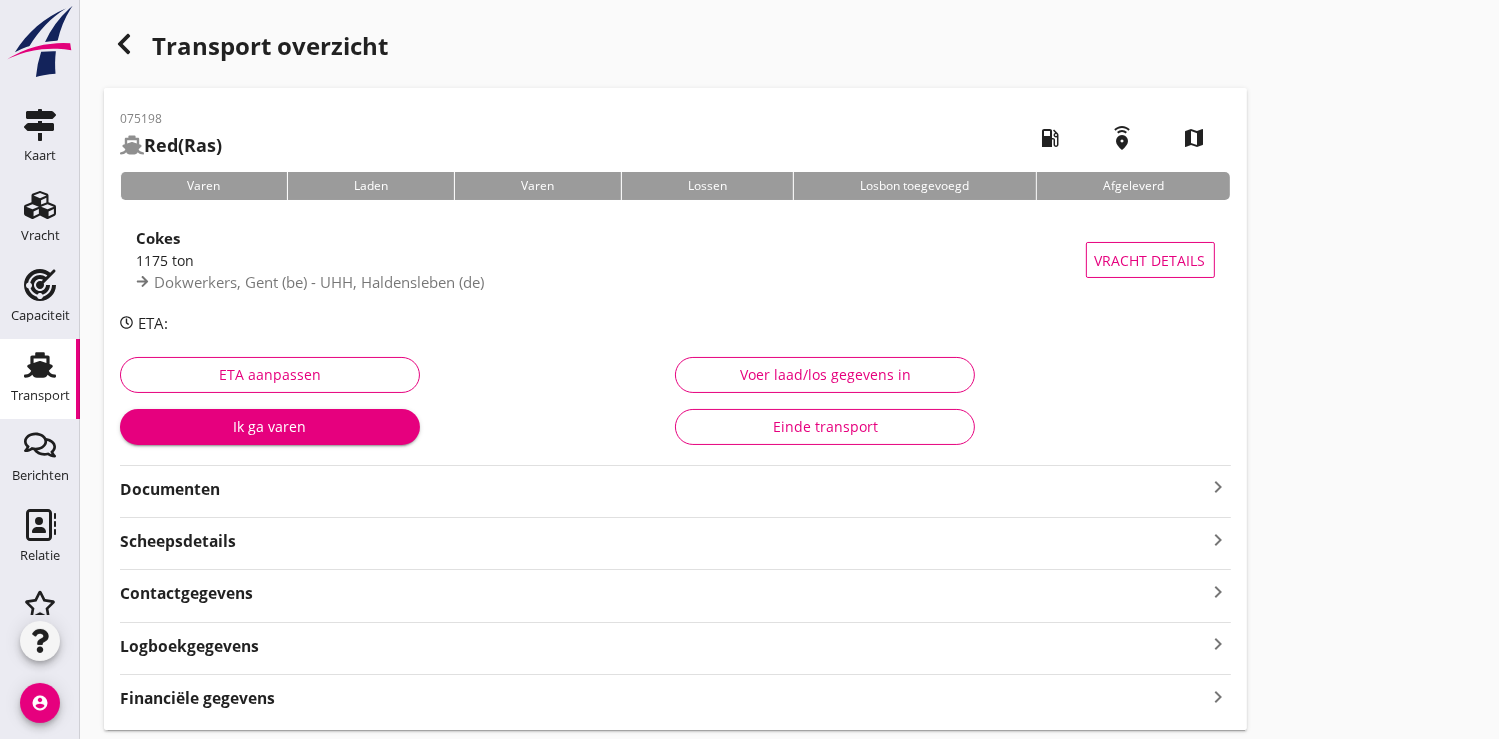 click on "Documenten" at bounding box center [663, 489] 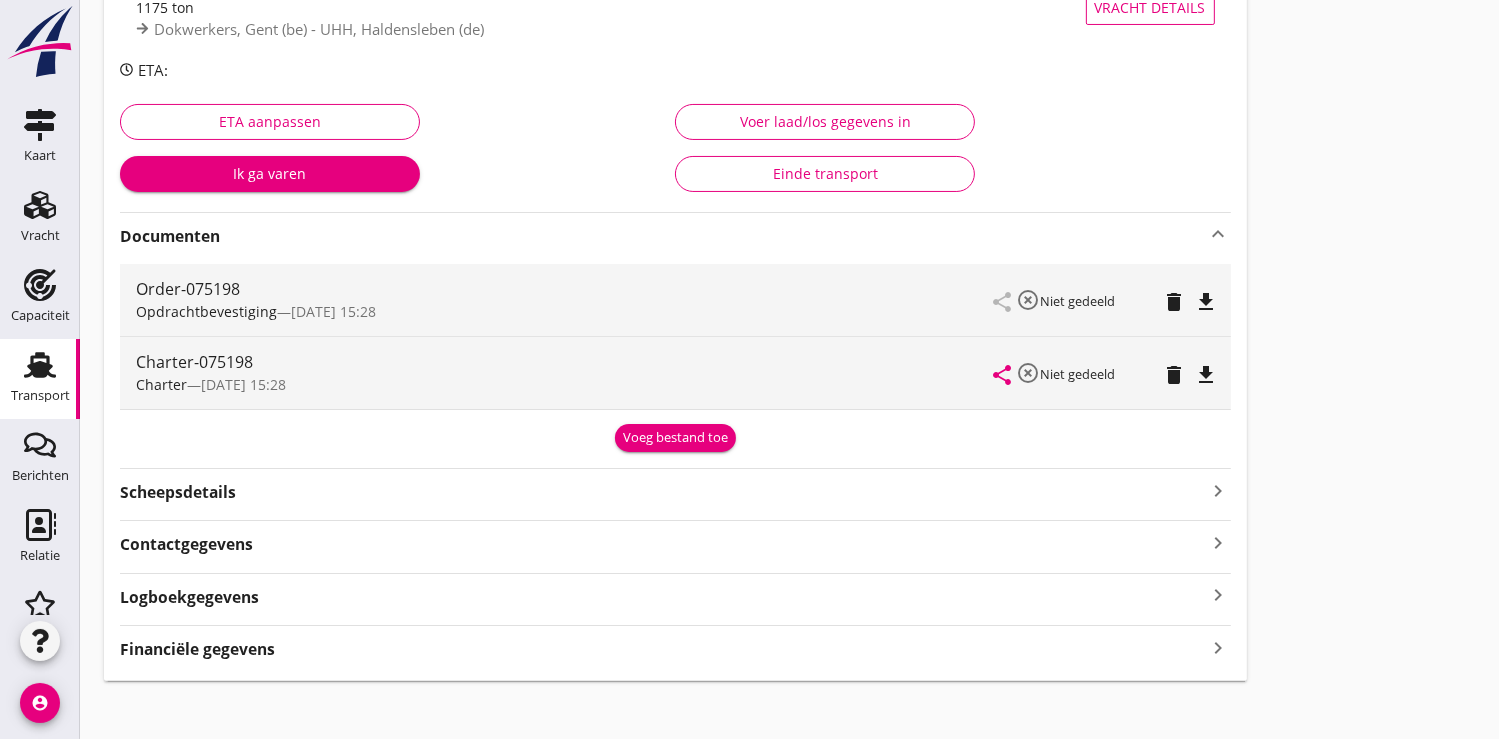 scroll, scrollTop: 265, scrollLeft: 0, axis: vertical 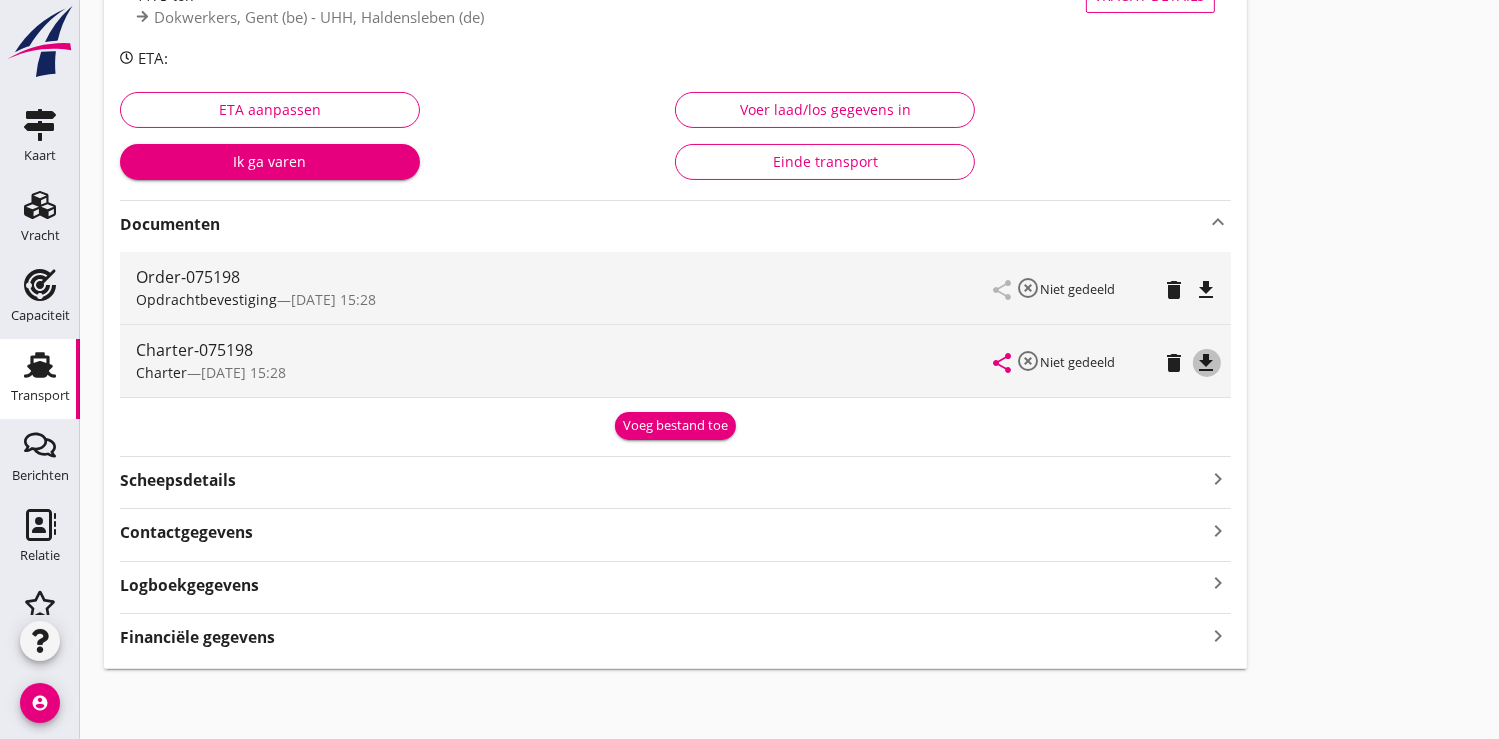 click on "file_download" at bounding box center (1207, 363) 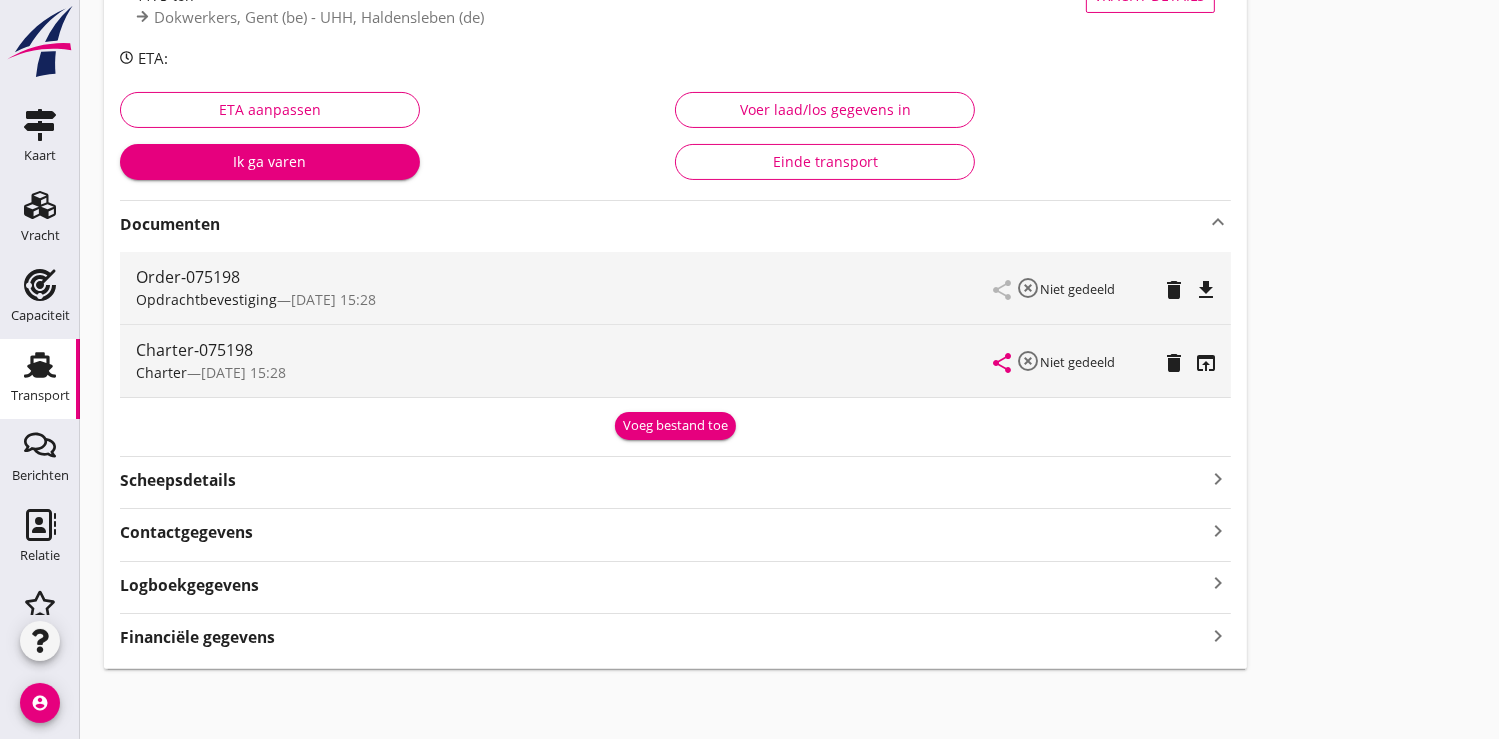 scroll, scrollTop: 0, scrollLeft: 0, axis: both 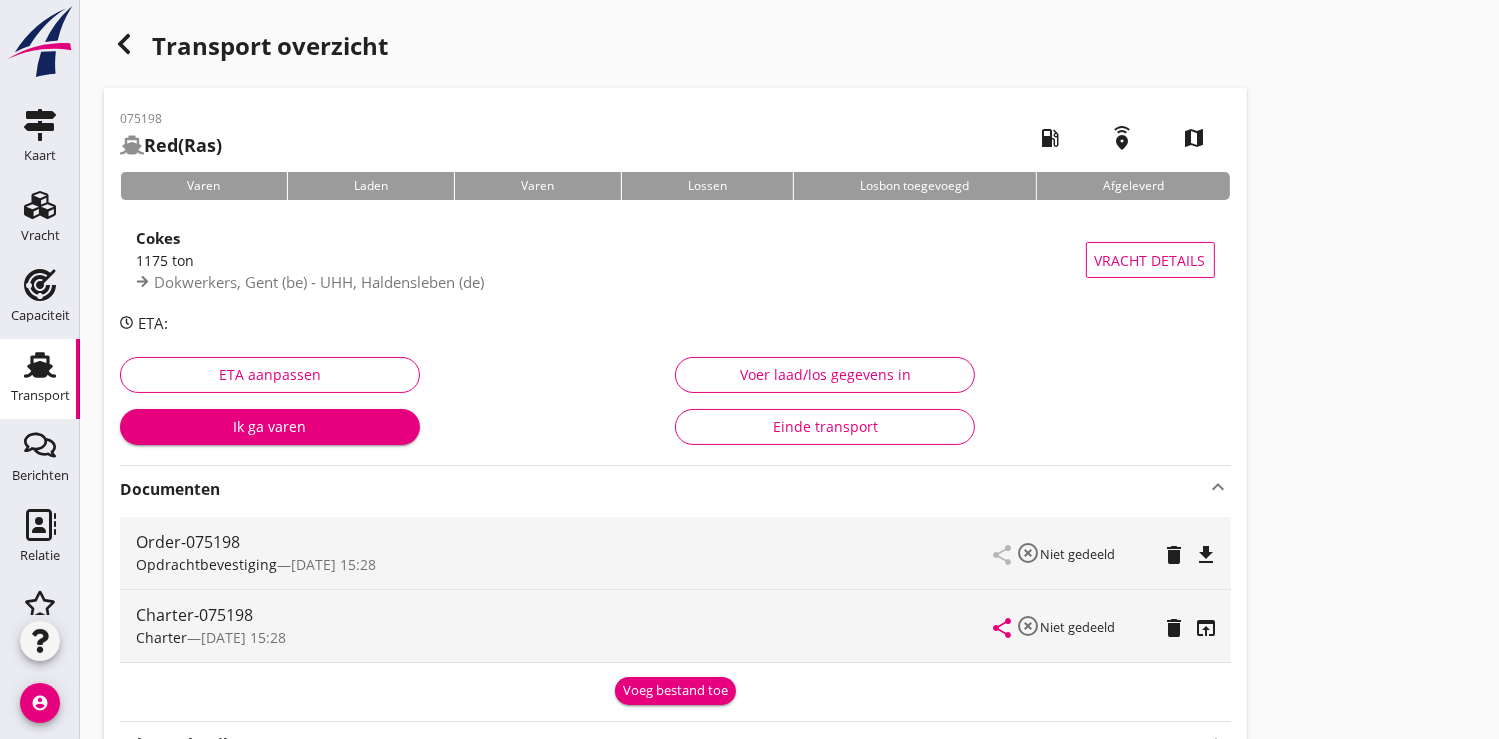 click on "Ik ga varen" at bounding box center [270, 426] 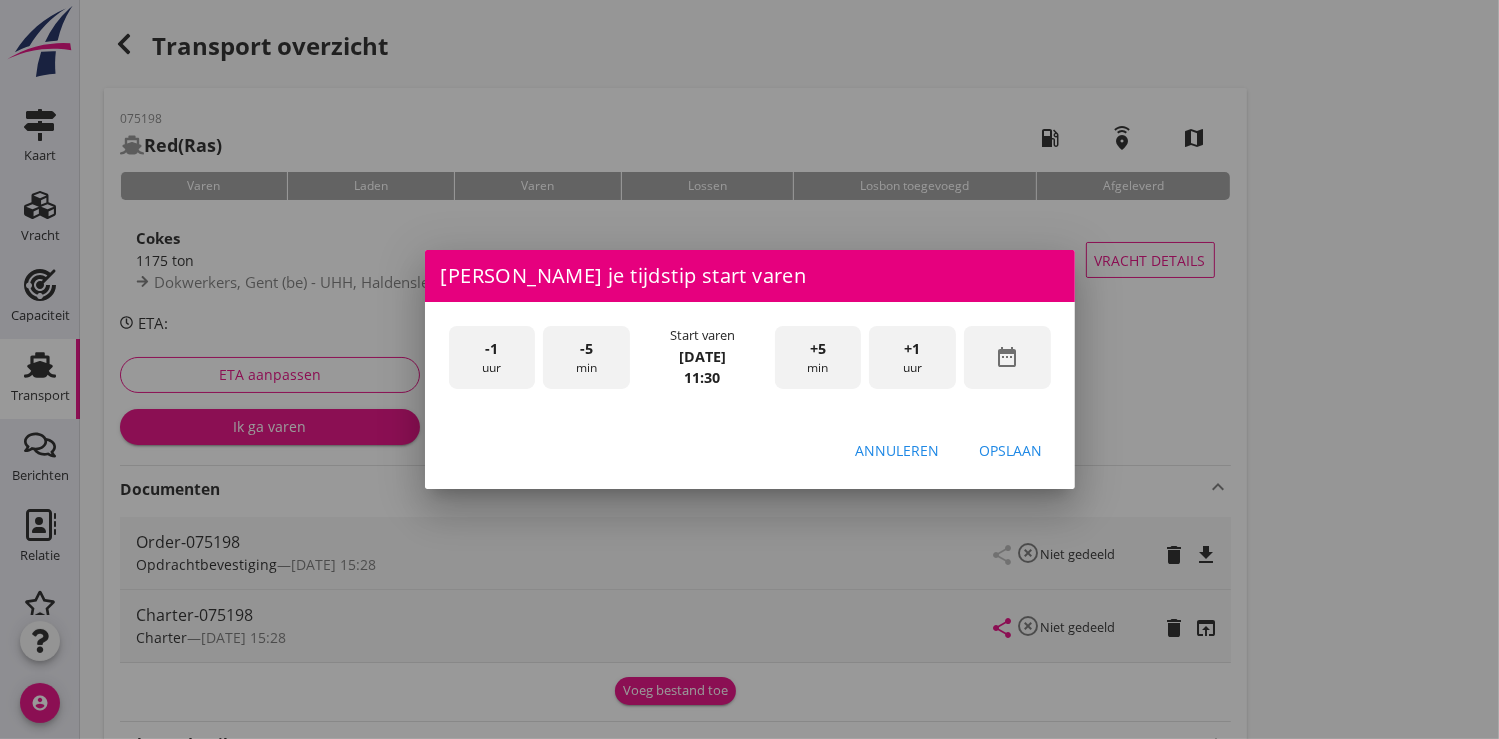 click on "date_range" at bounding box center (1007, 357) 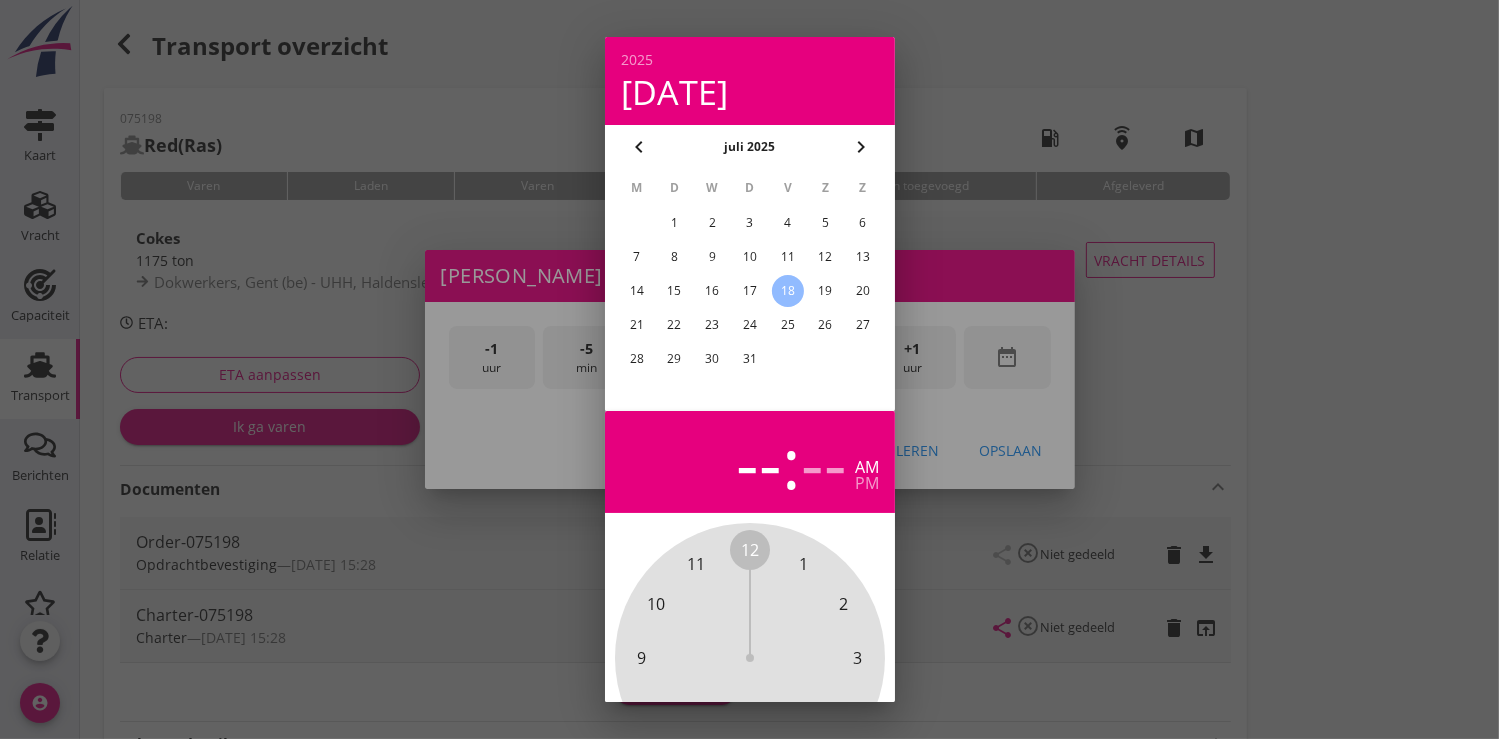 click on "16" at bounding box center (712, 291) 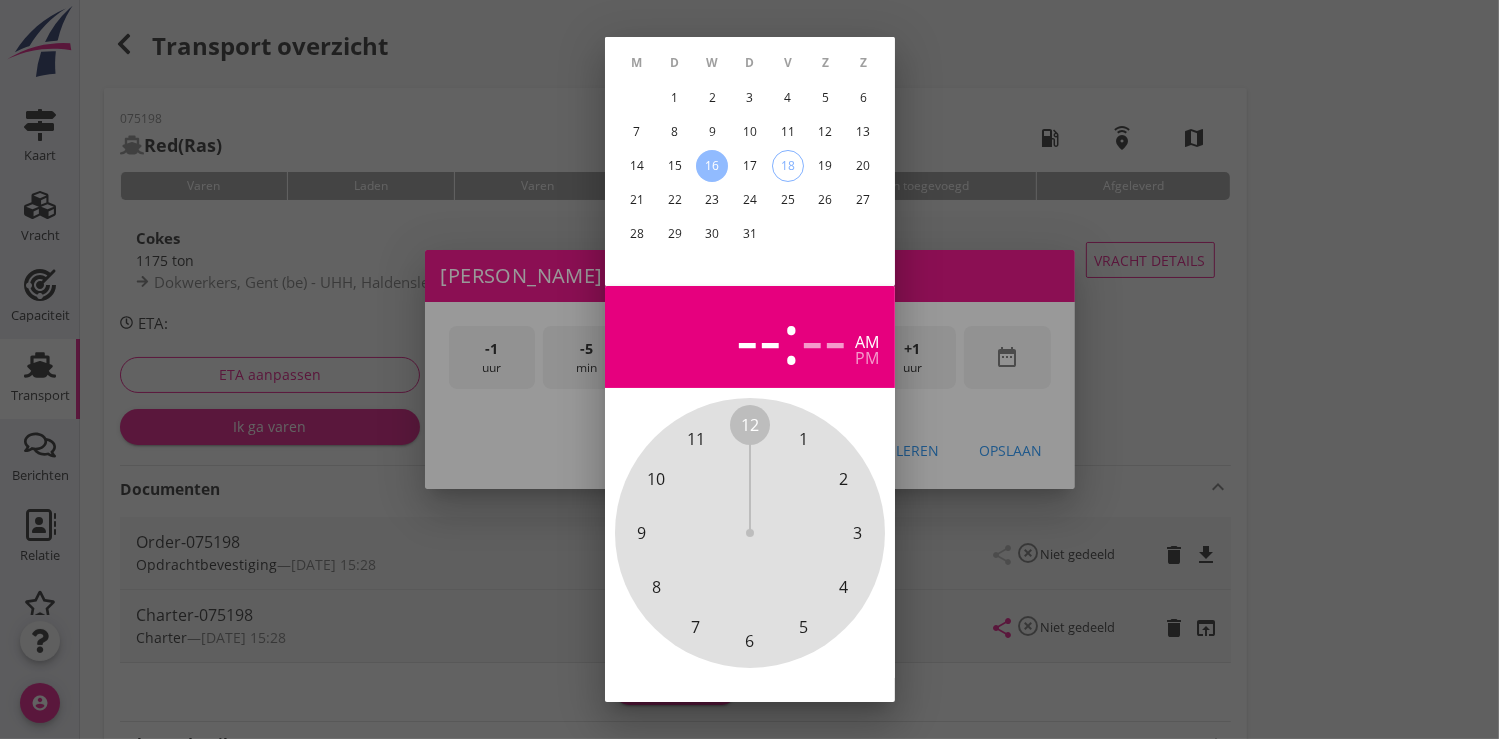 scroll, scrollTop: 185, scrollLeft: 0, axis: vertical 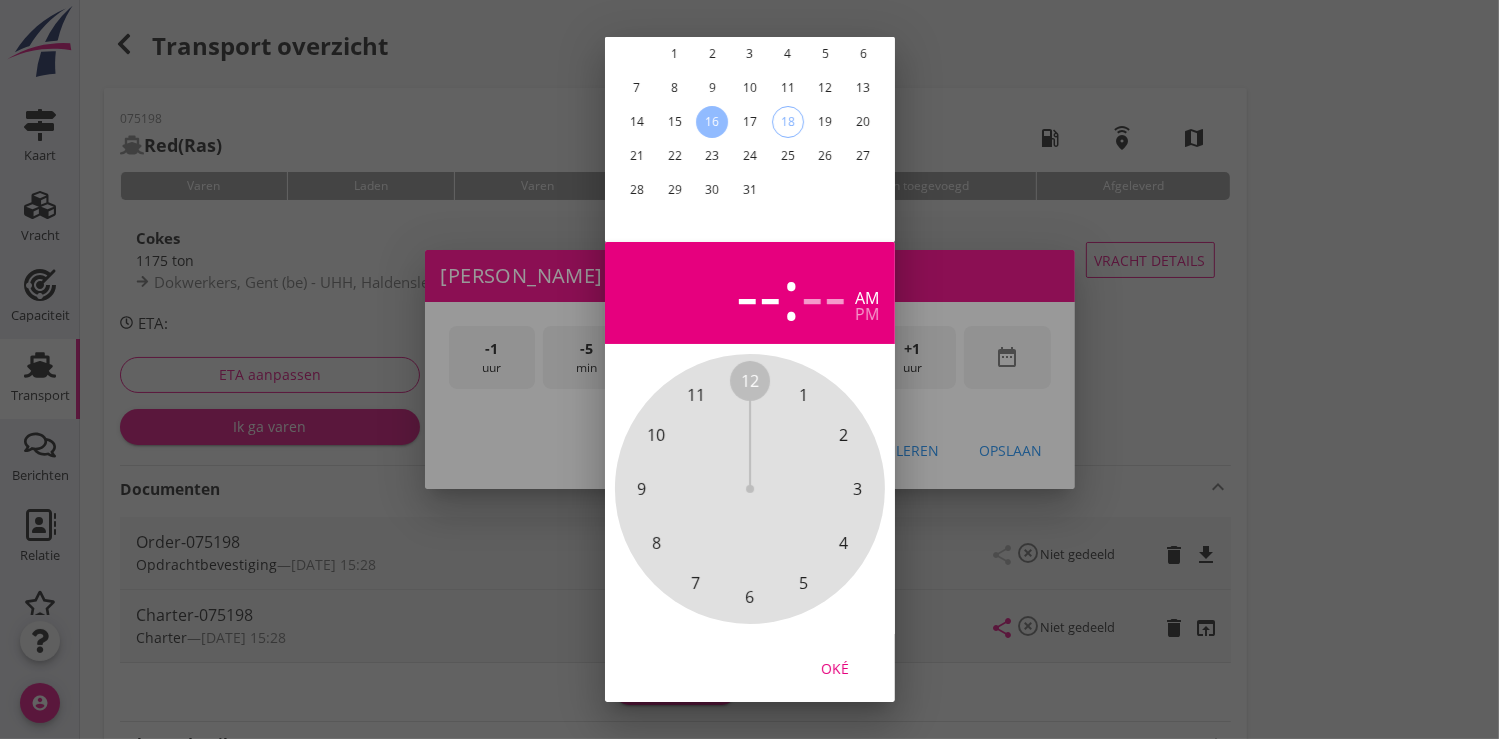 click on "Oké" at bounding box center (835, 667) 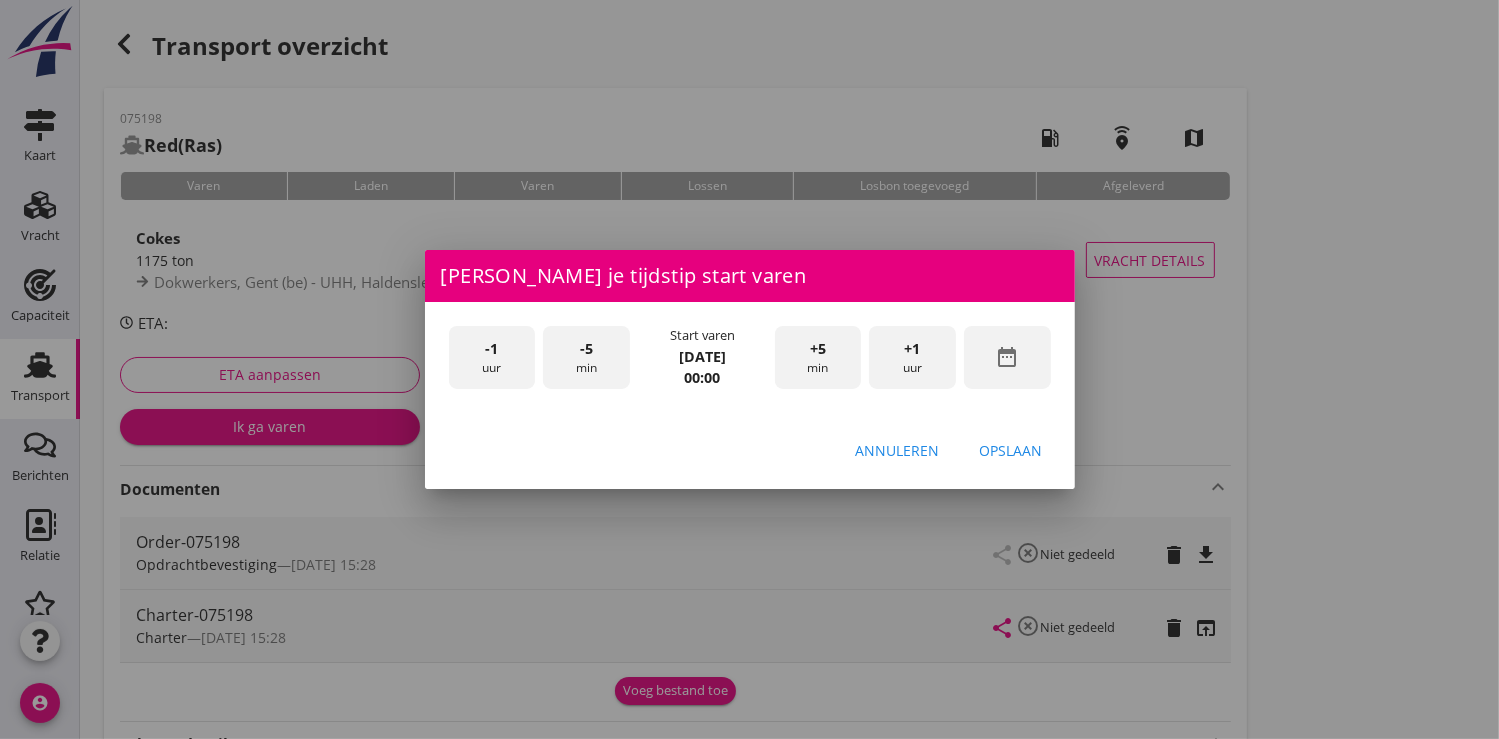 click on "+1" at bounding box center [913, 349] 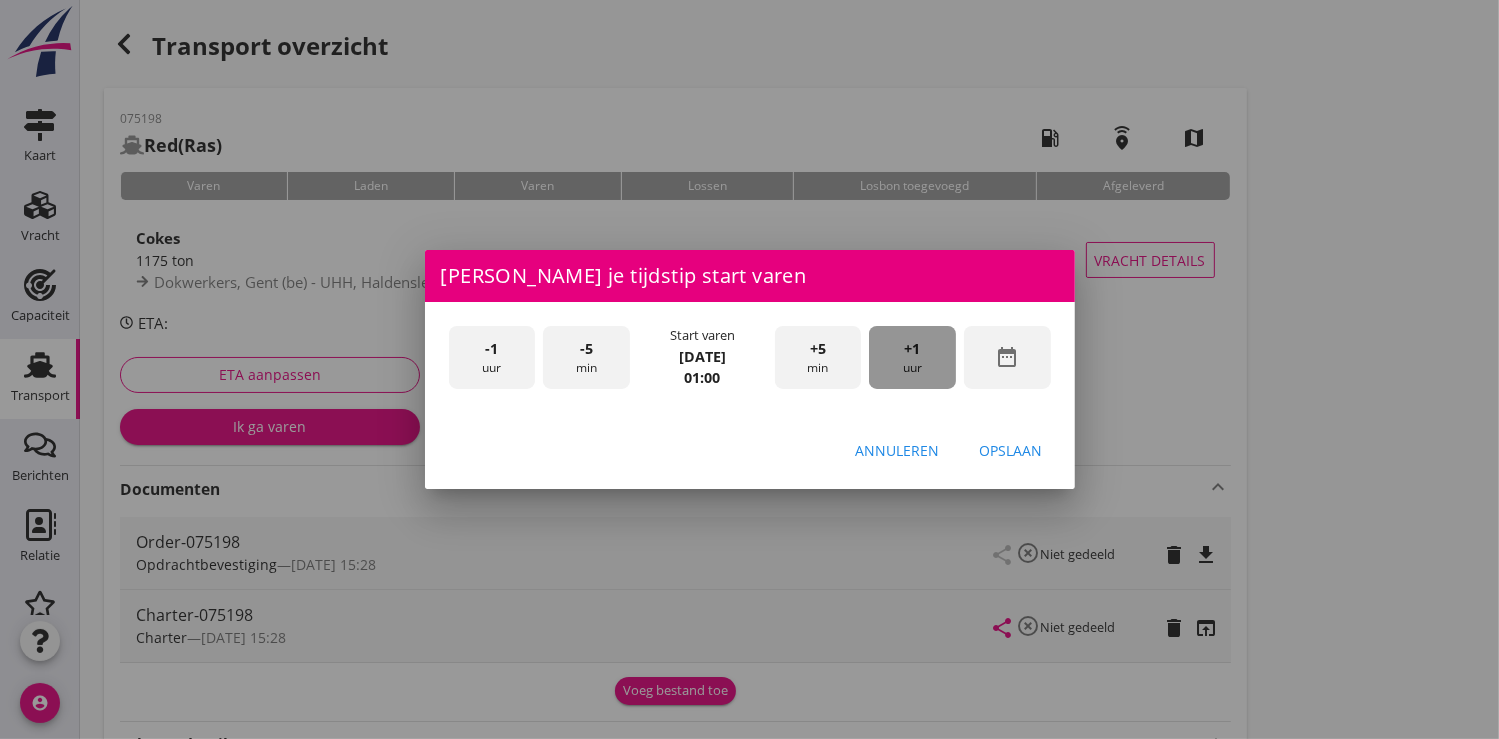 click on "+1" at bounding box center (913, 349) 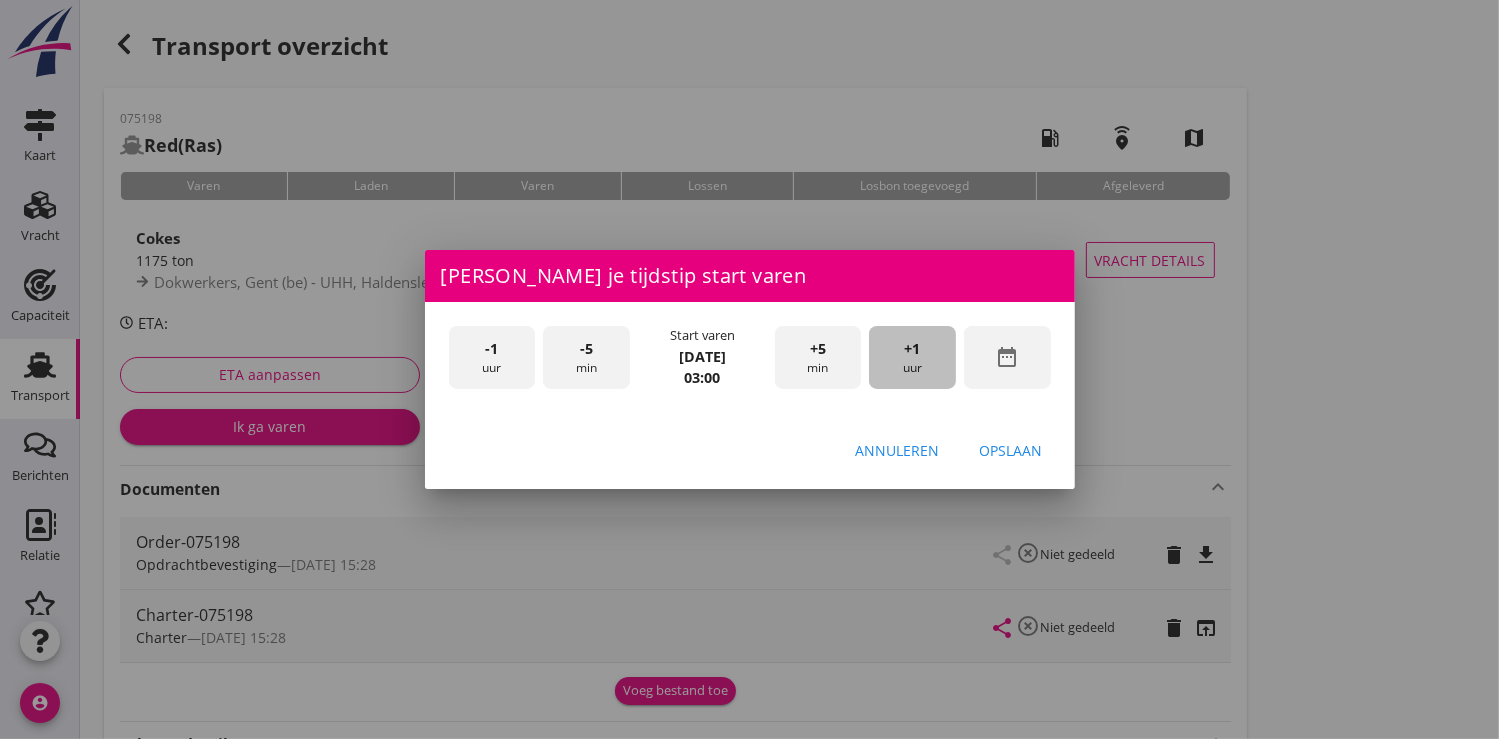 click on "+1" at bounding box center [913, 349] 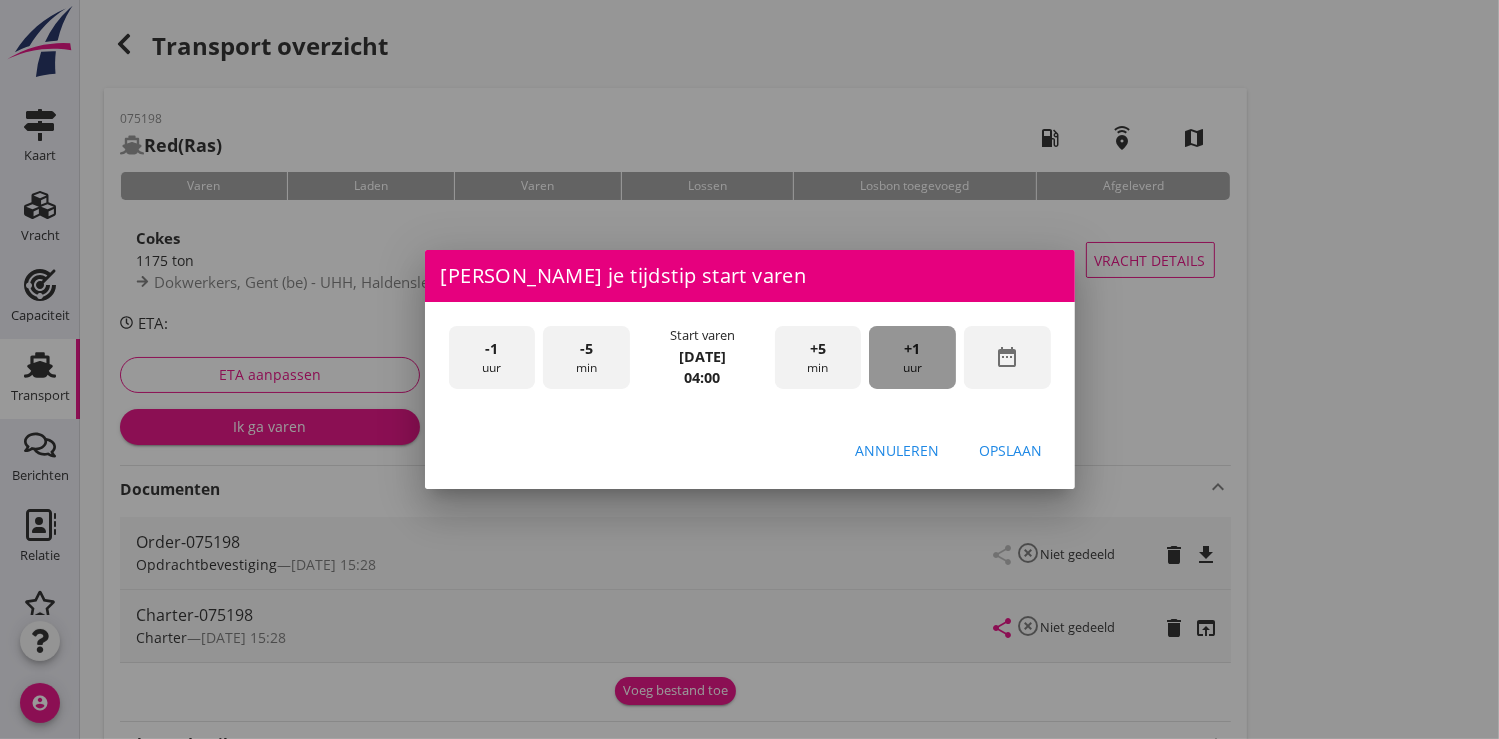 click on "+1" at bounding box center [913, 349] 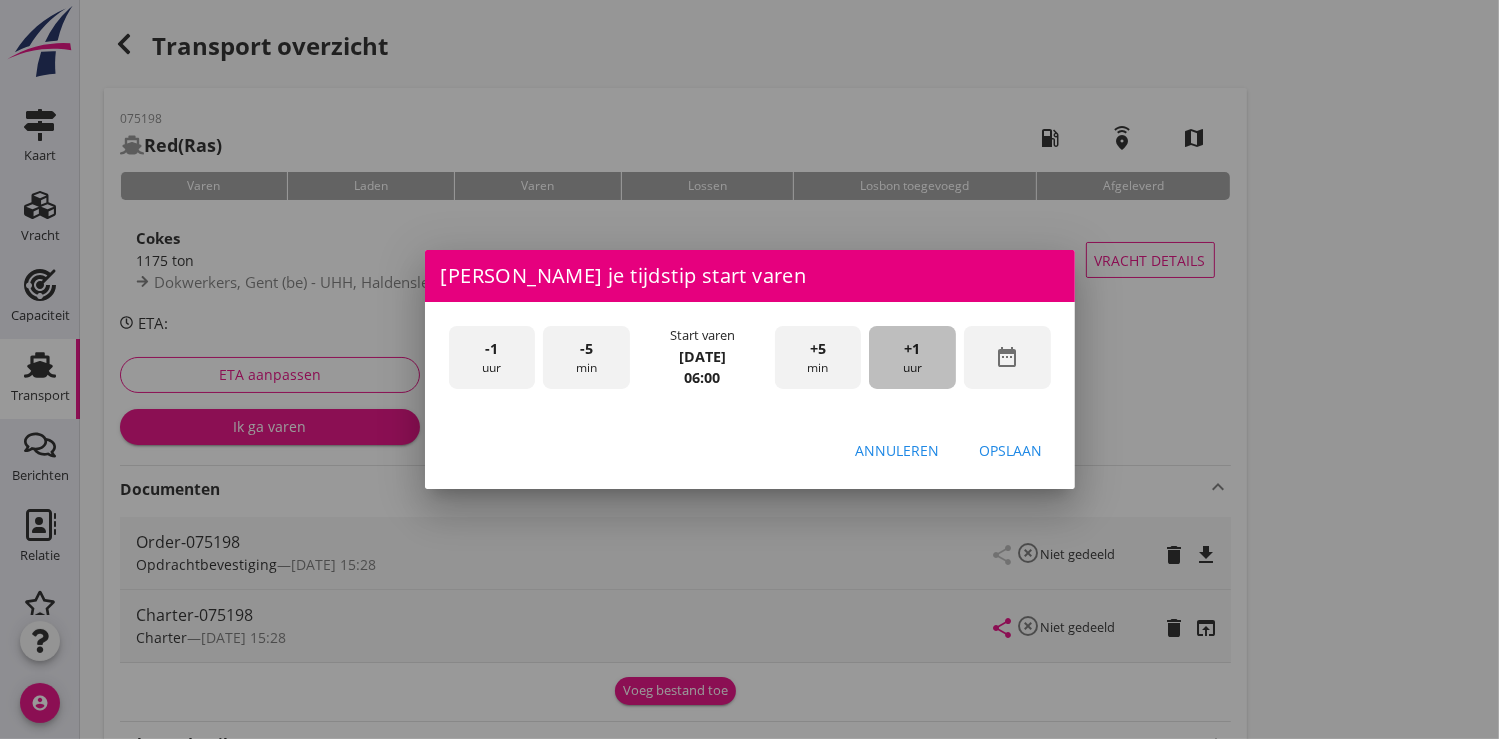 click on "+1" at bounding box center (913, 349) 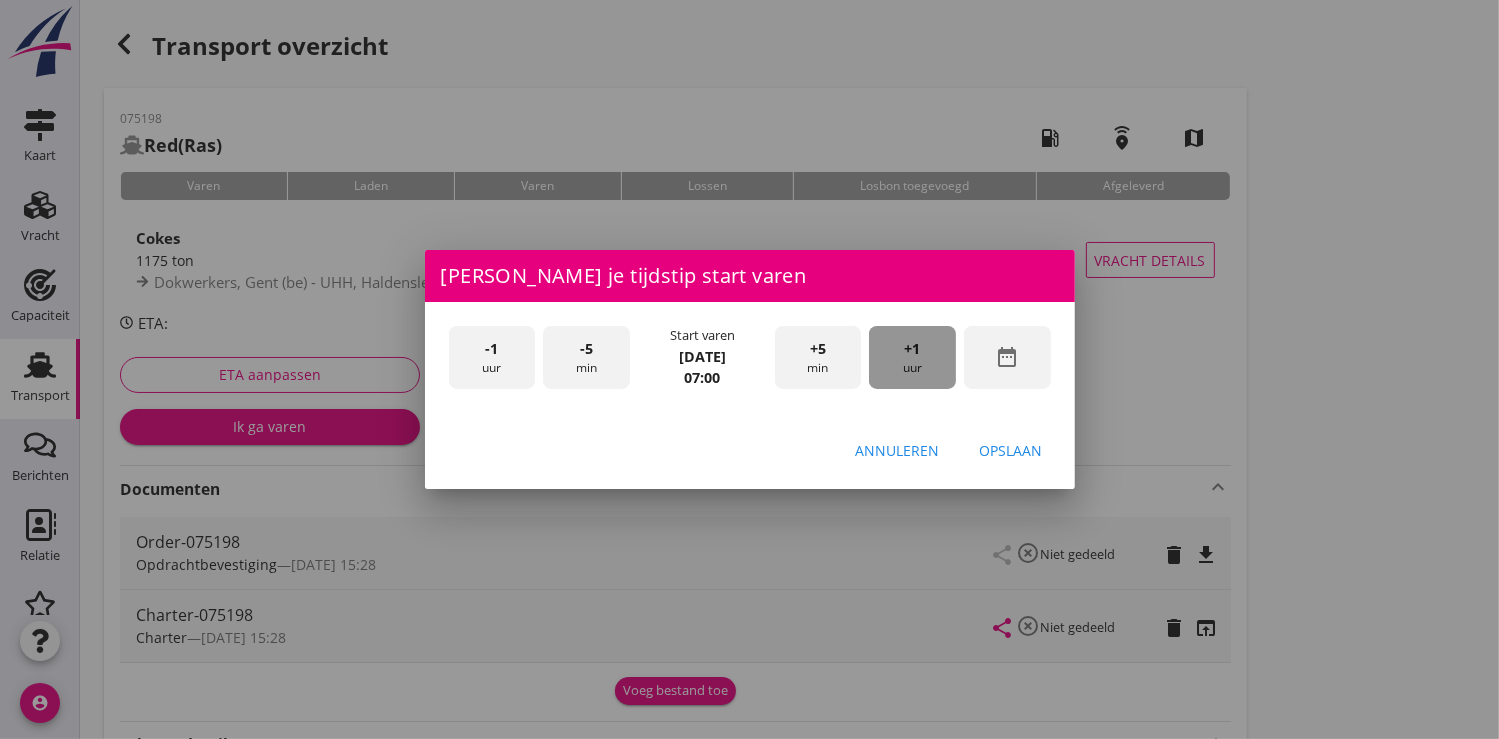 click on "+1" at bounding box center [913, 349] 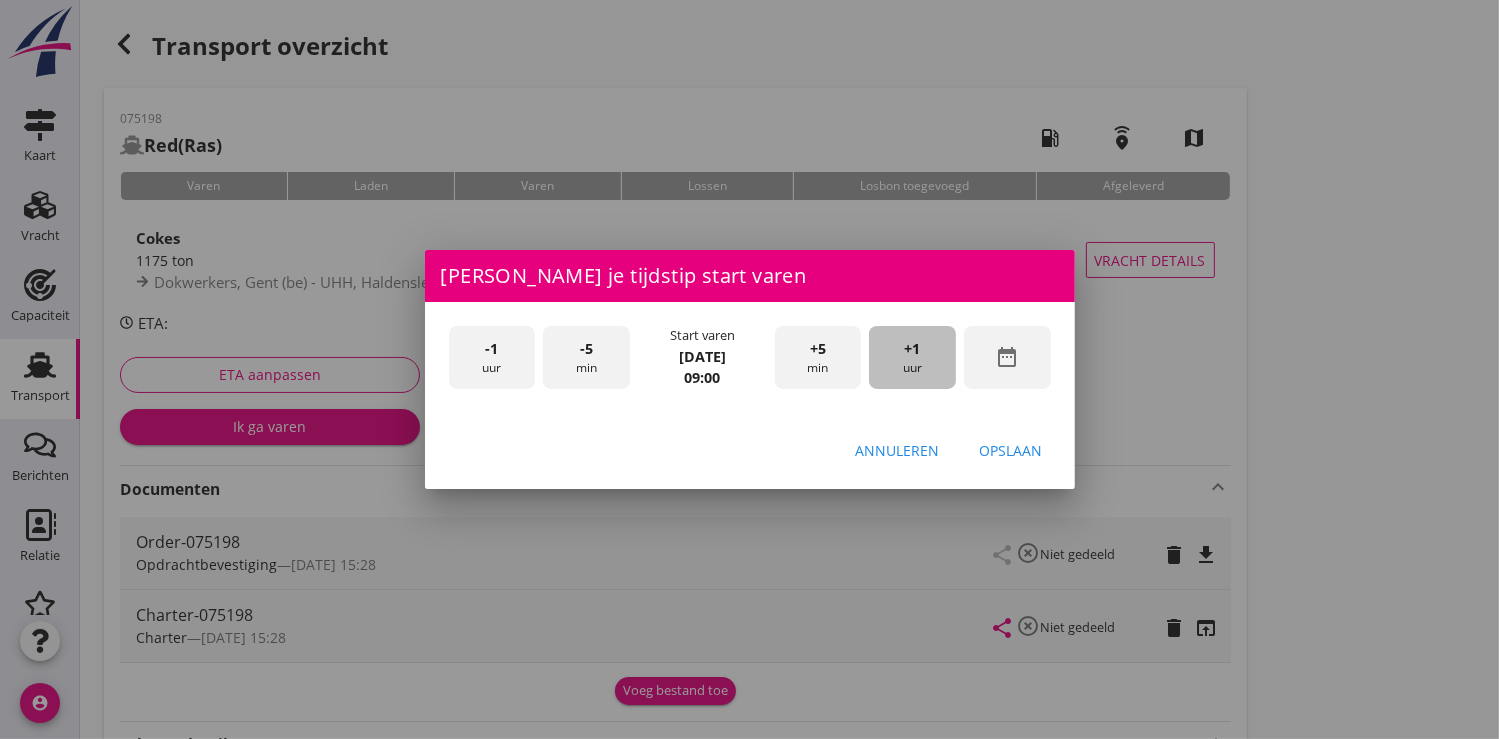 click on "+1" at bounding box center [913, 349] 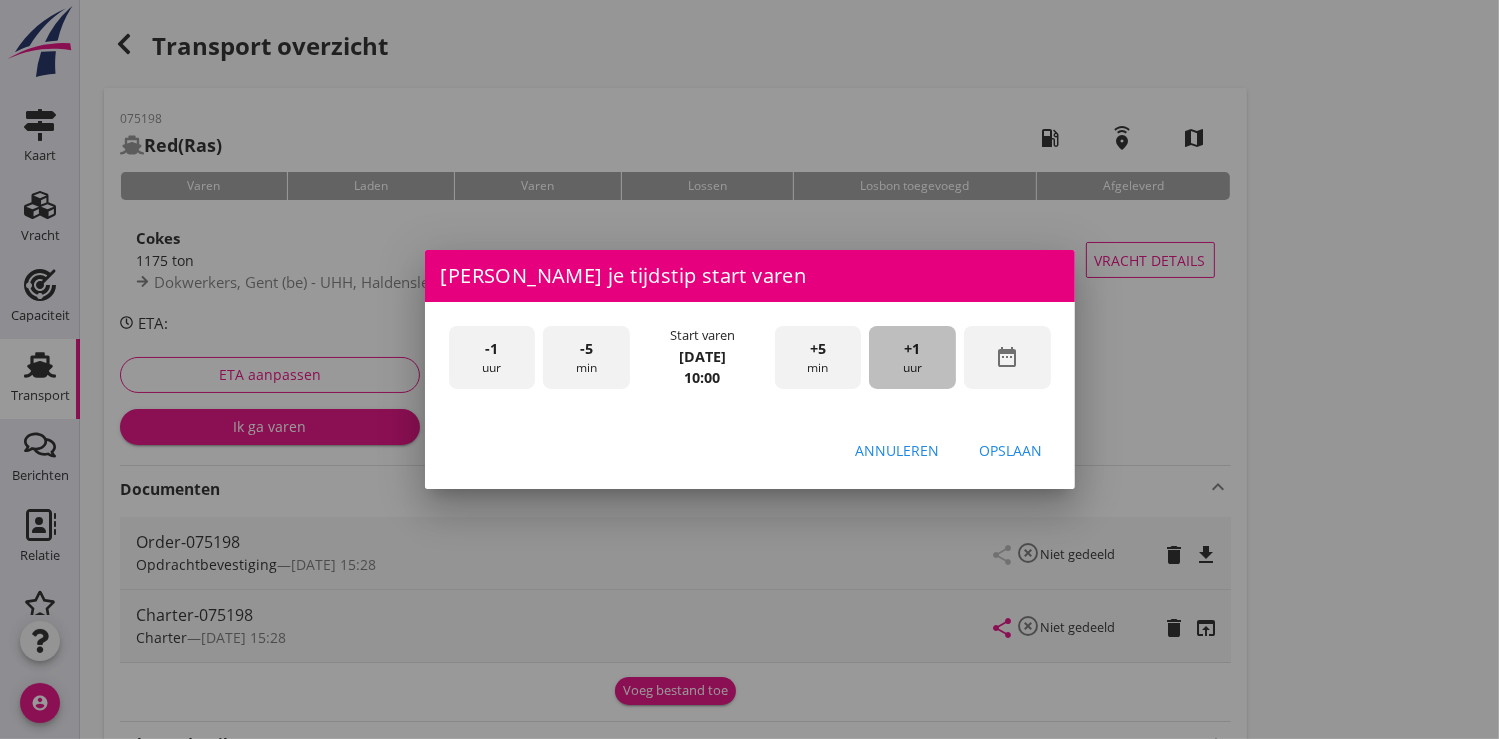 click on "+1" at bounding box center (913, 349) 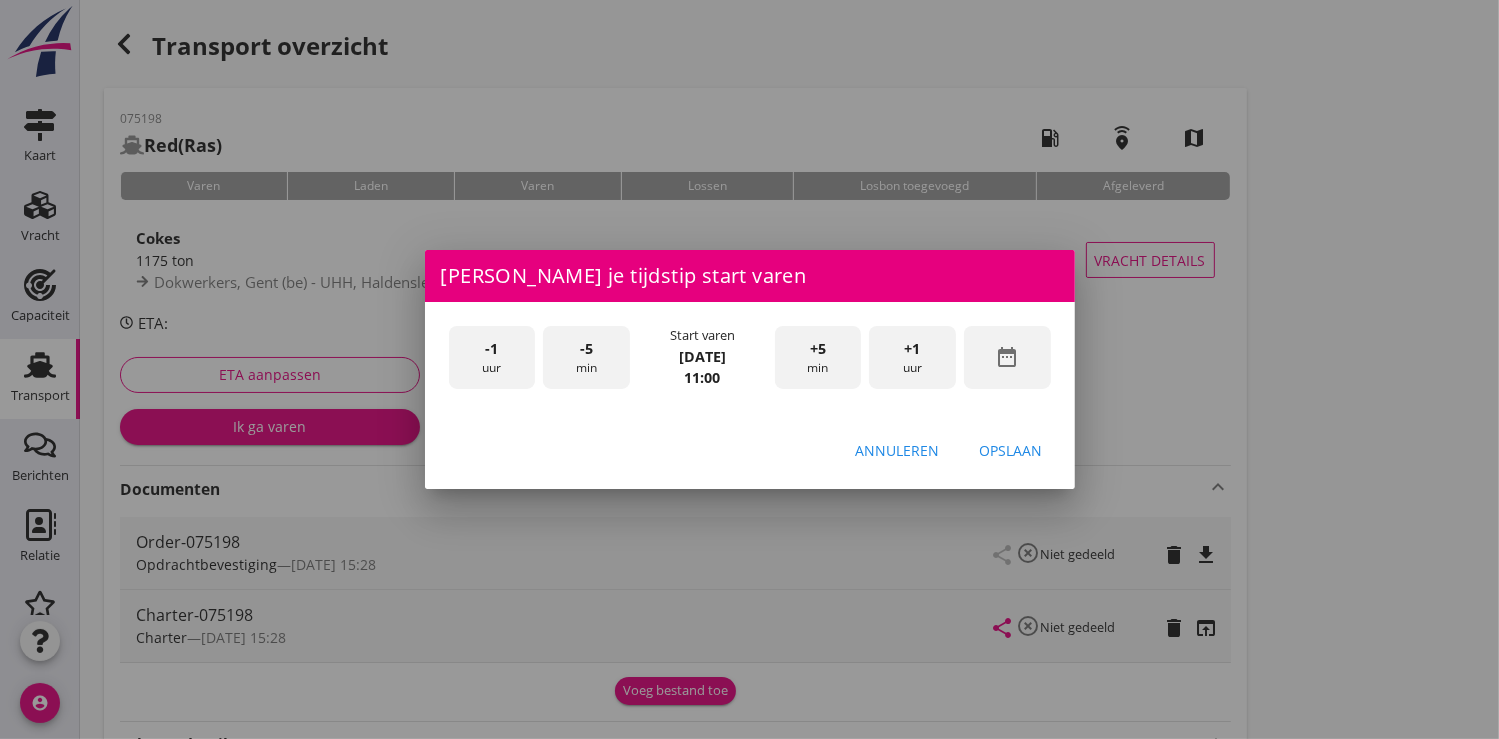 click on "Opslaan" at bounding box center (1011, 450) 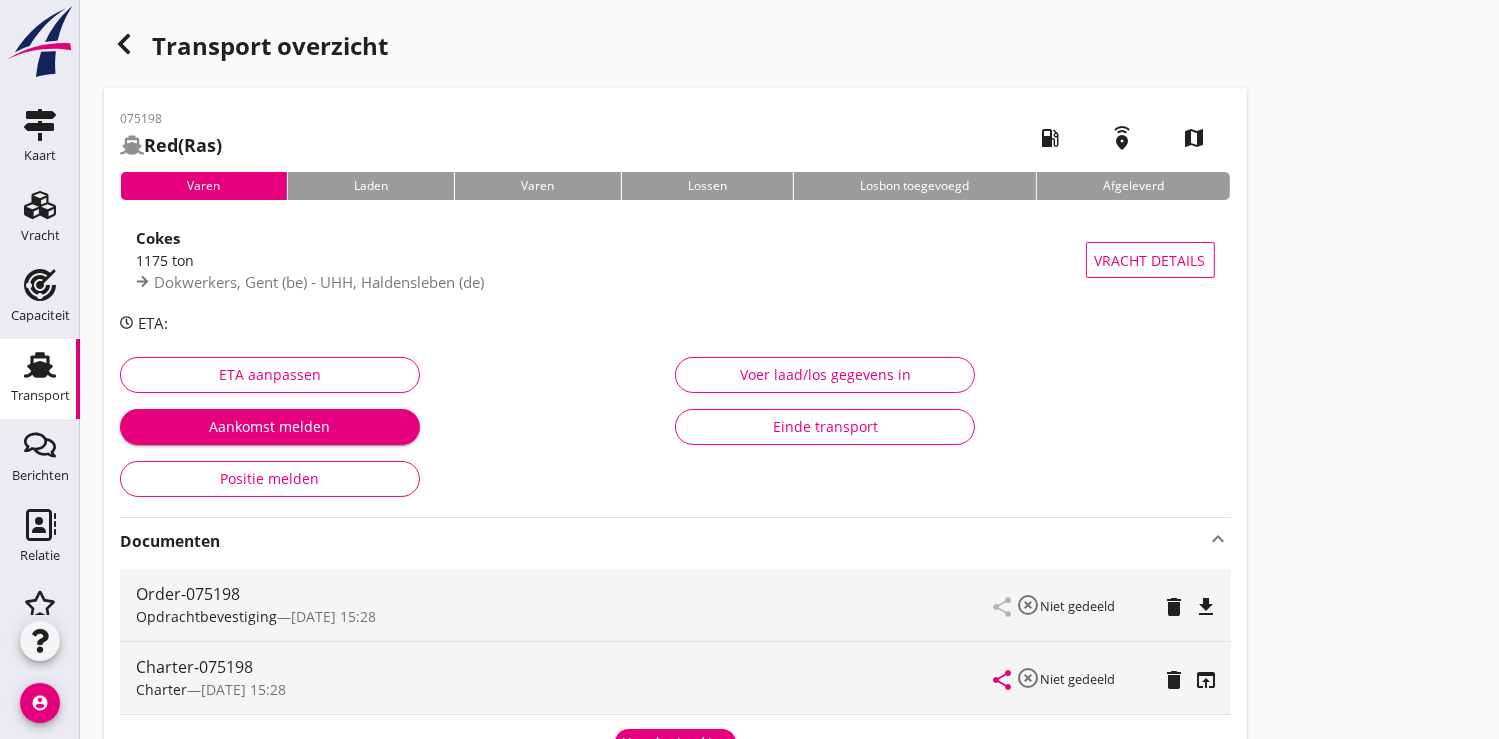 click on "Aankomst melden" at bounding box center (270, 426) 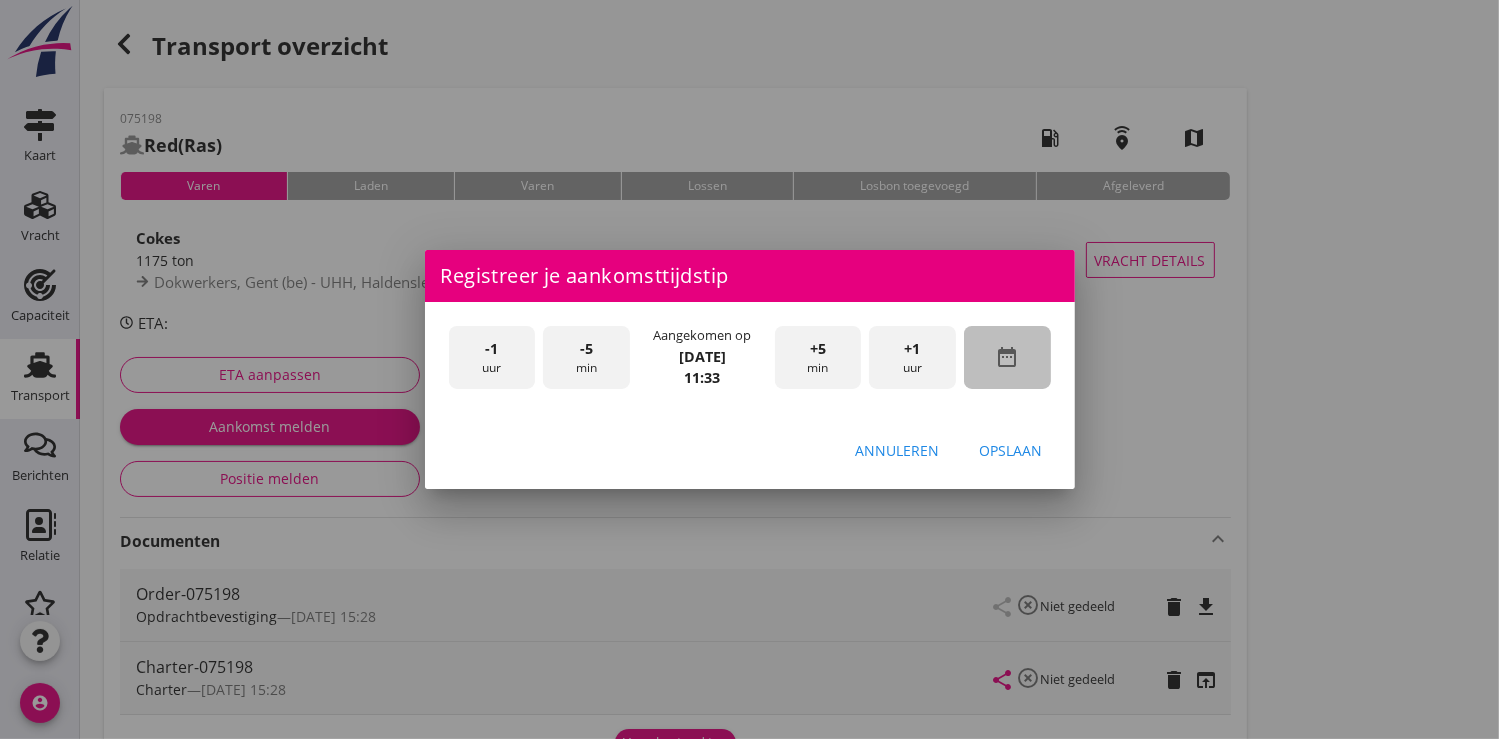 click on "date_range" at bounding box center [1007, 357] 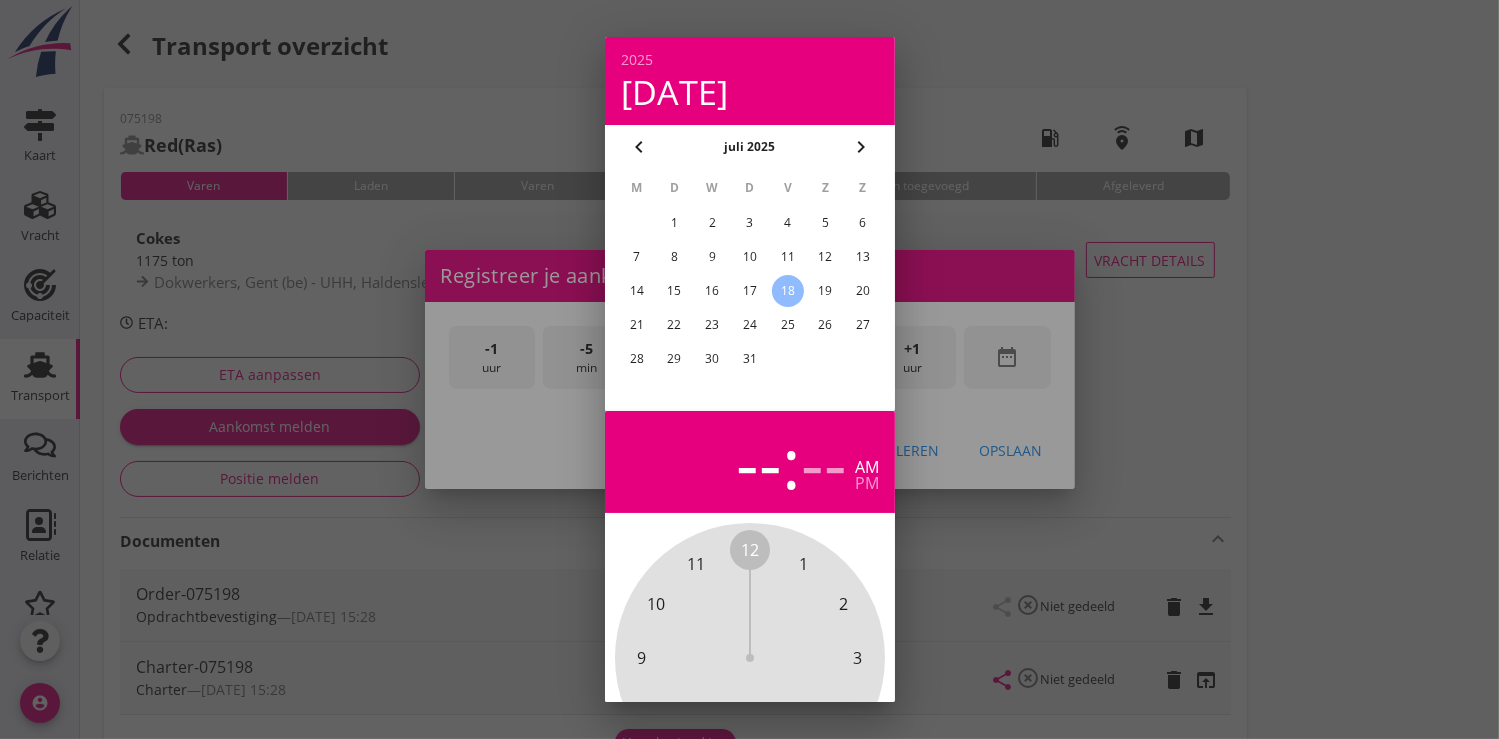 click on "16" at bounding box center (712, 291) 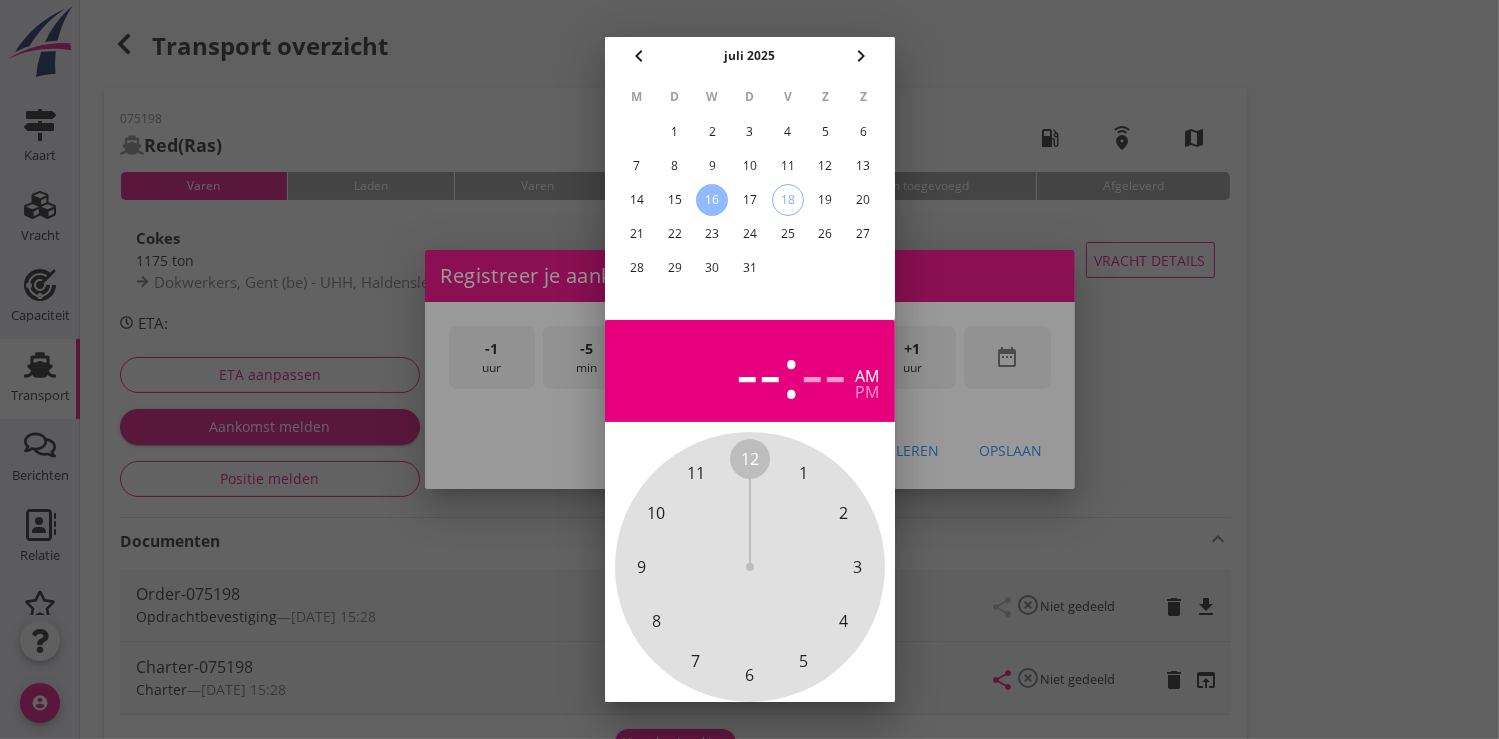 scroll, scrollTop: 185, scrollLeft: 0, axis: vertical 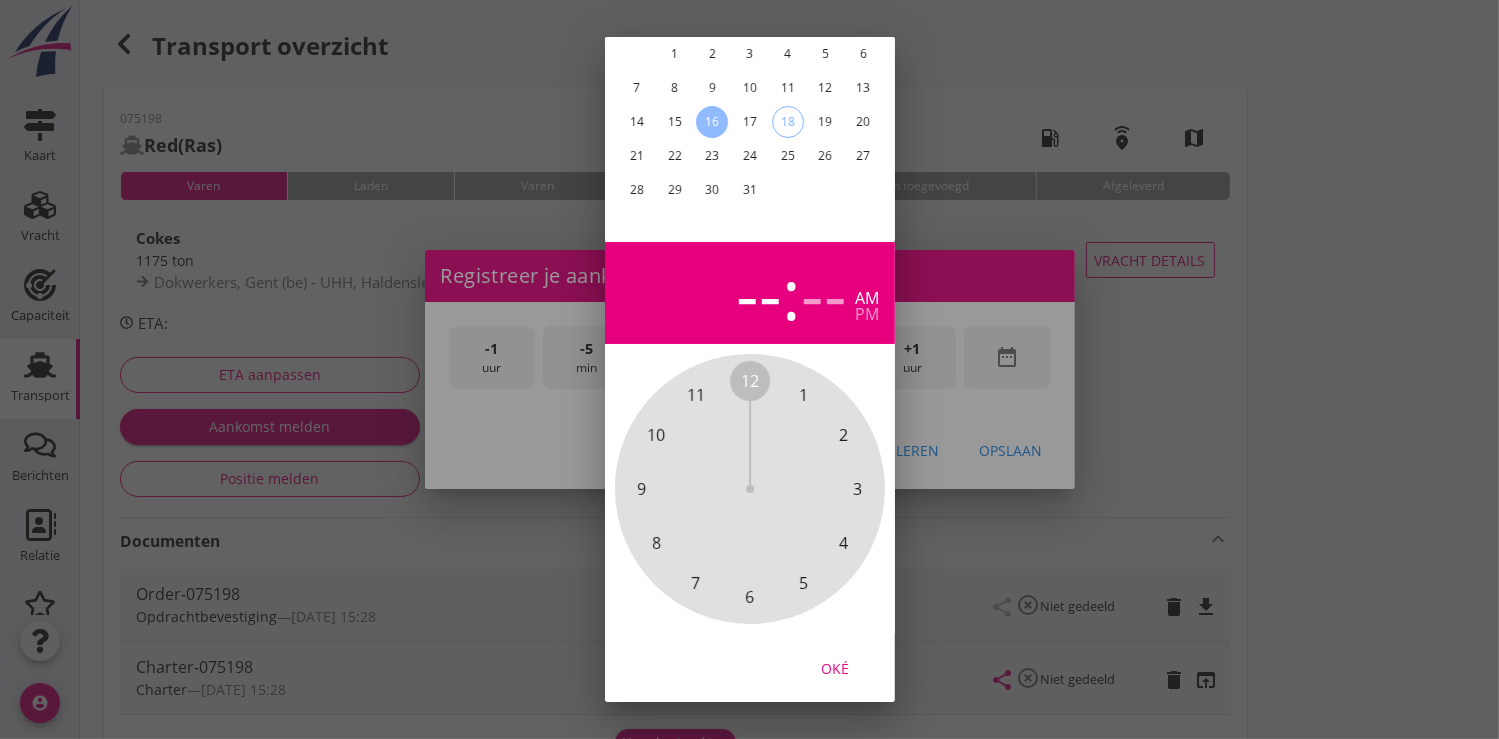 click on "Oké" at bounding box center (835, 667) 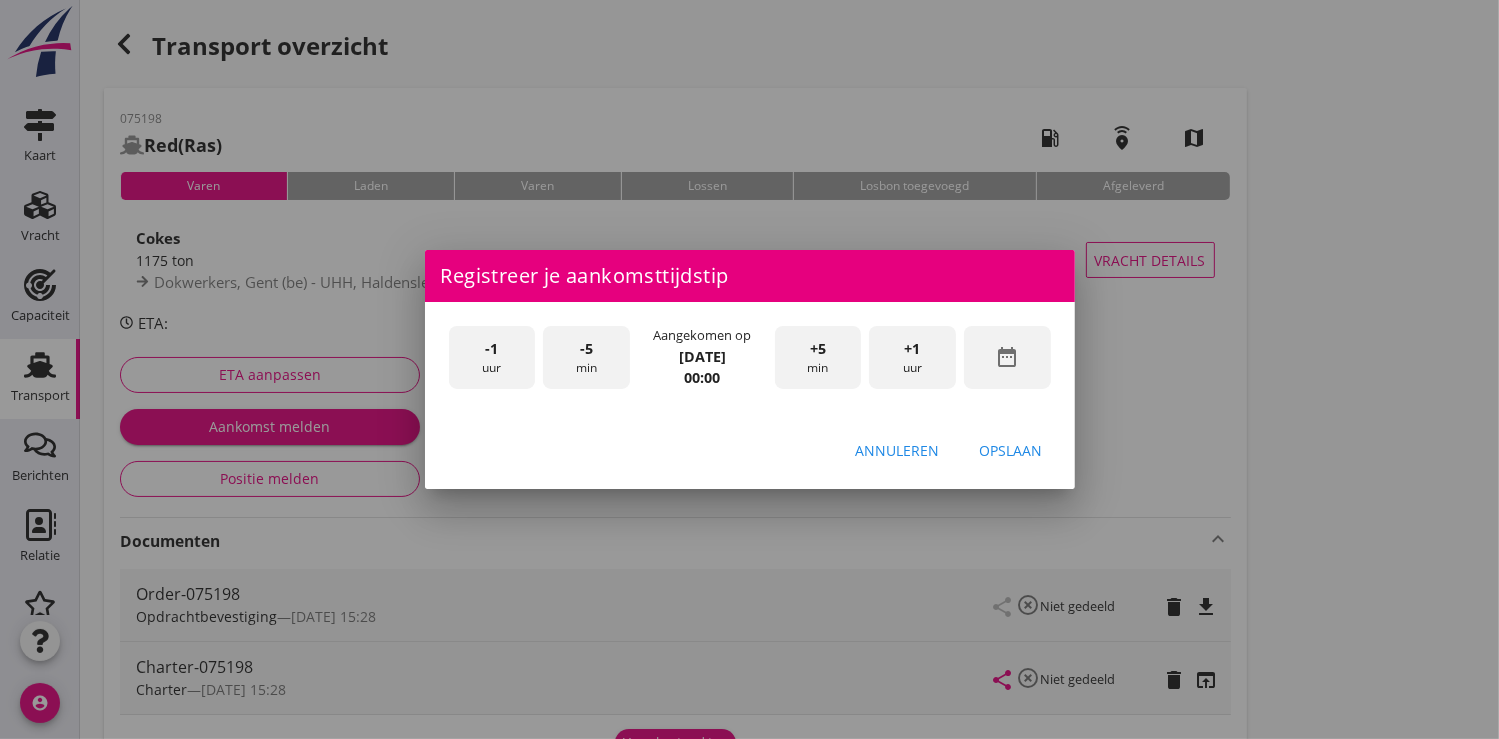 click on "+1" at bounding box center [913, 349] 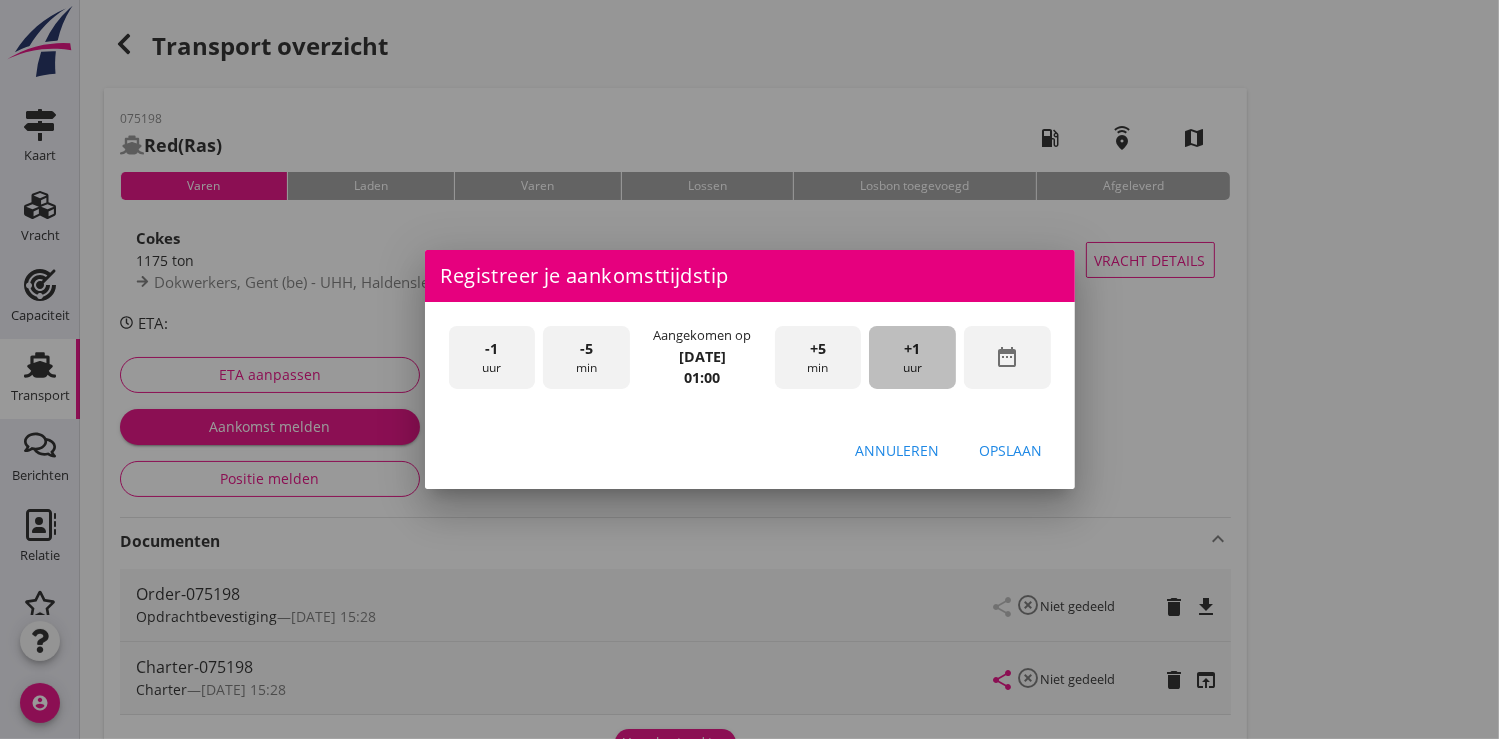 click on "+1" at bounding box center [913, 349] 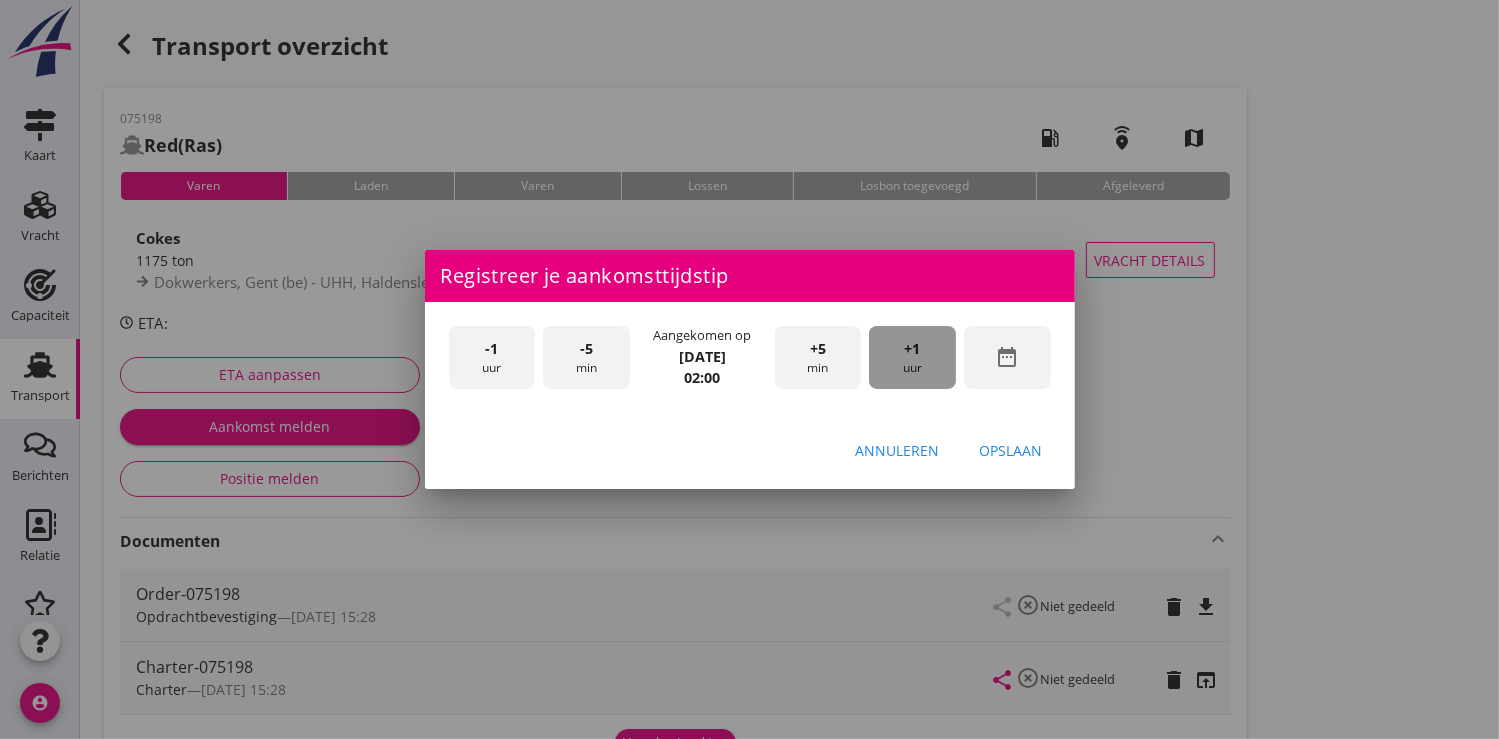 click on "+1" at bounding box center [913, 349] 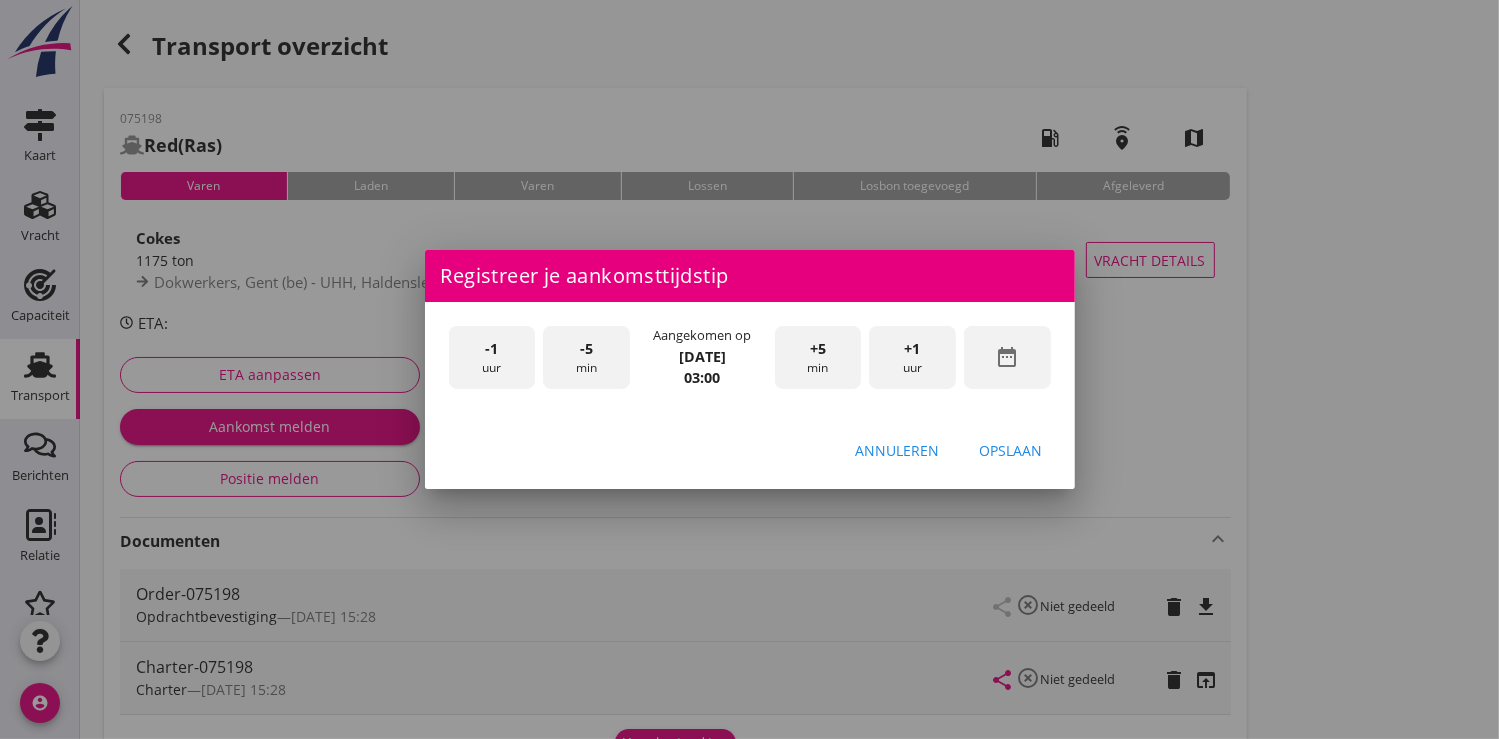 click on "+1" at bounding box center (913, 349) 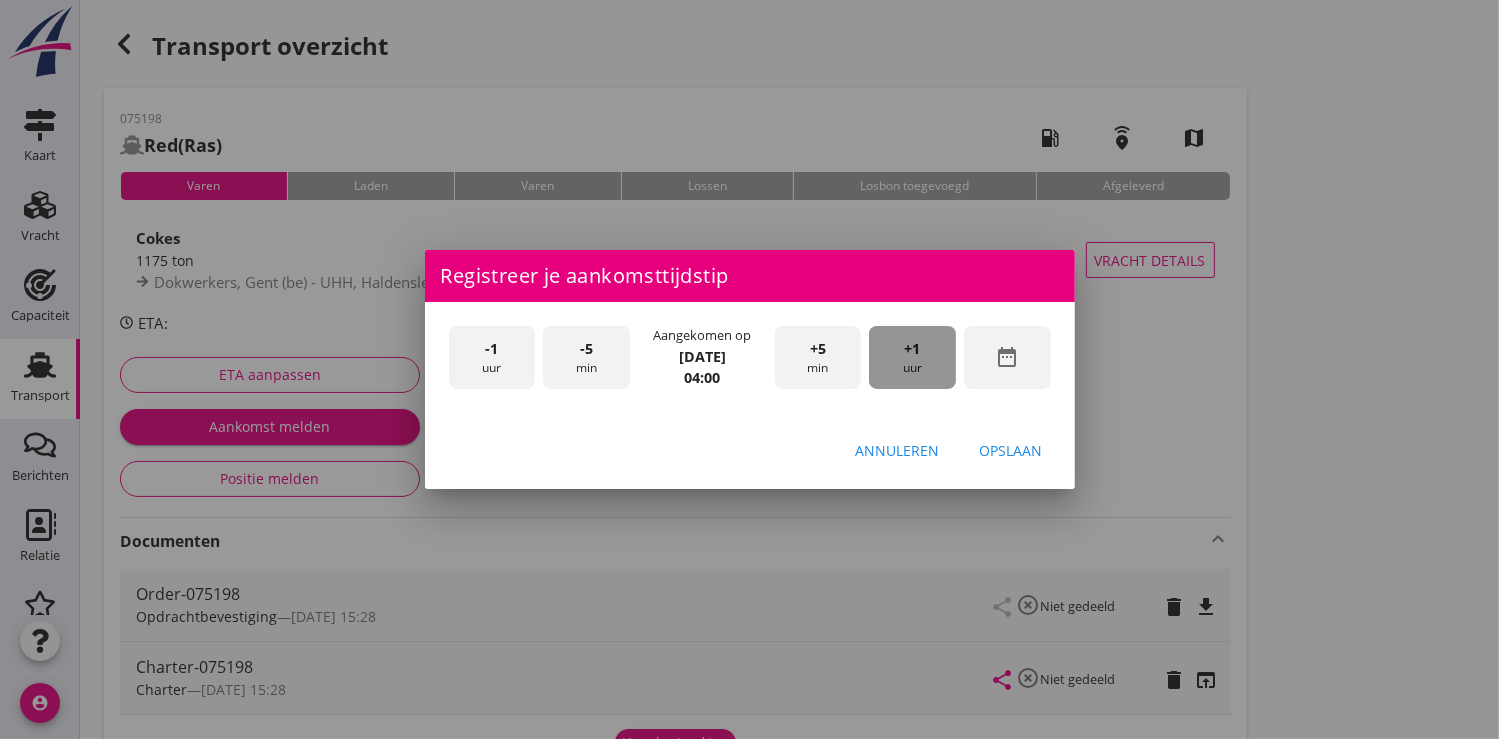 click on "+1" at bounding box center [913, 349] 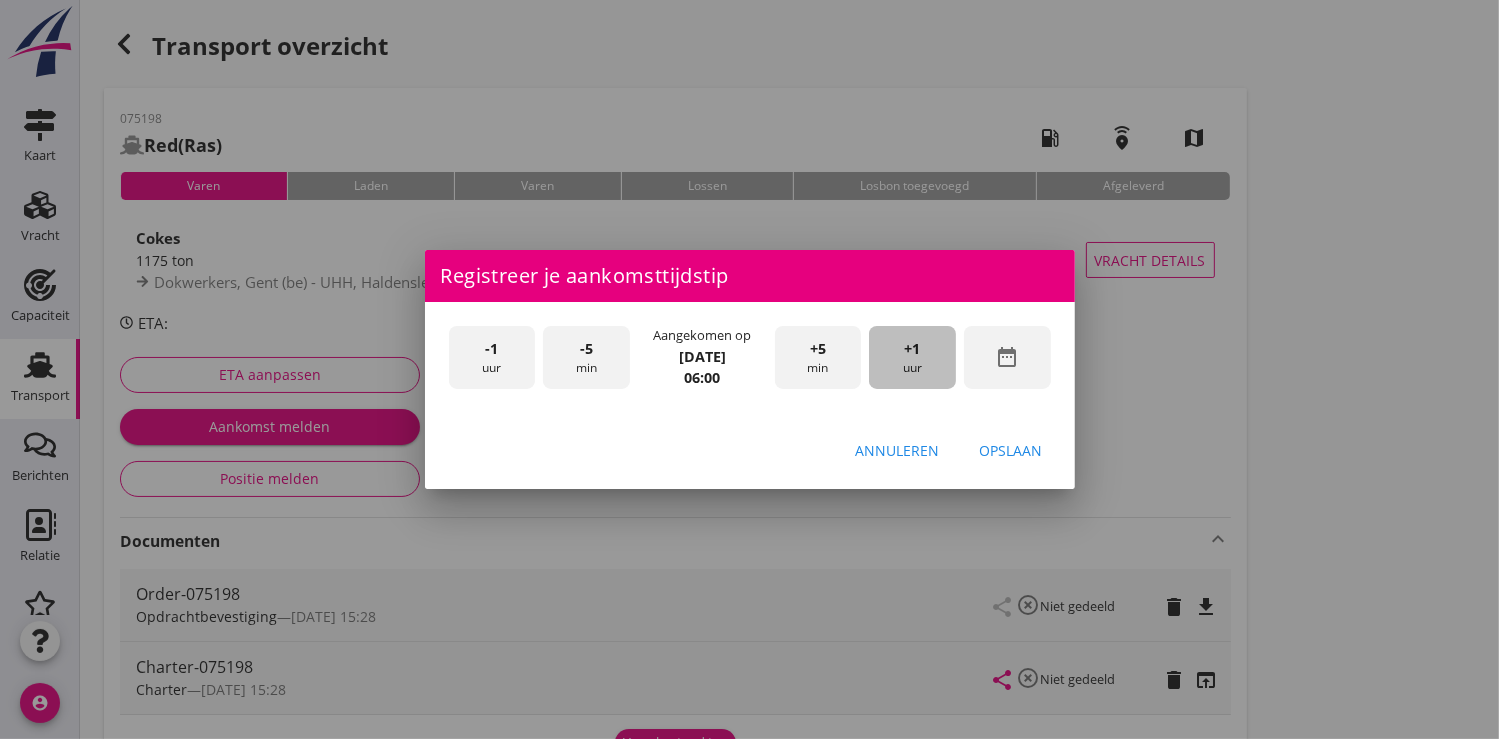 click on "+1" at bounding box center [913, 349] 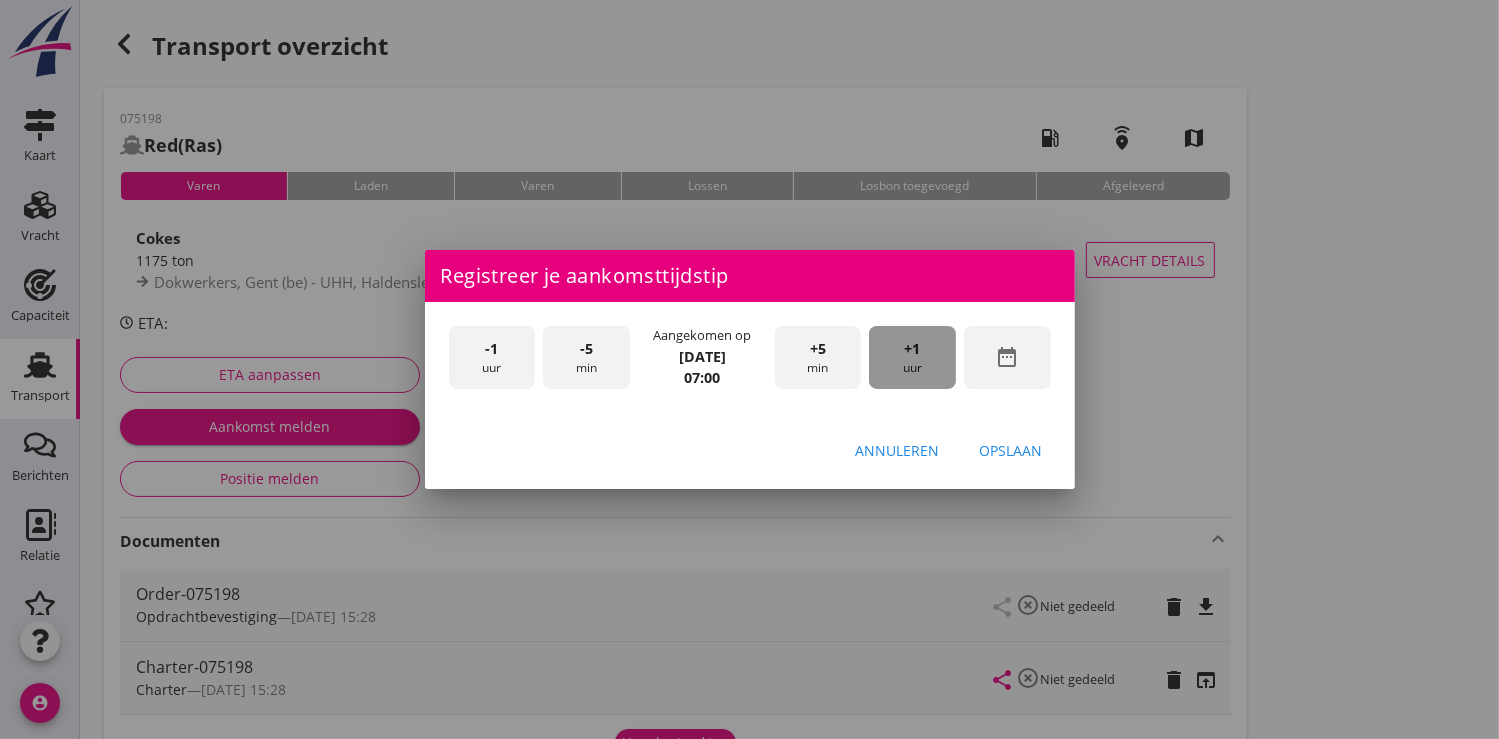 click on "+1" at bounding box center (913, 349) 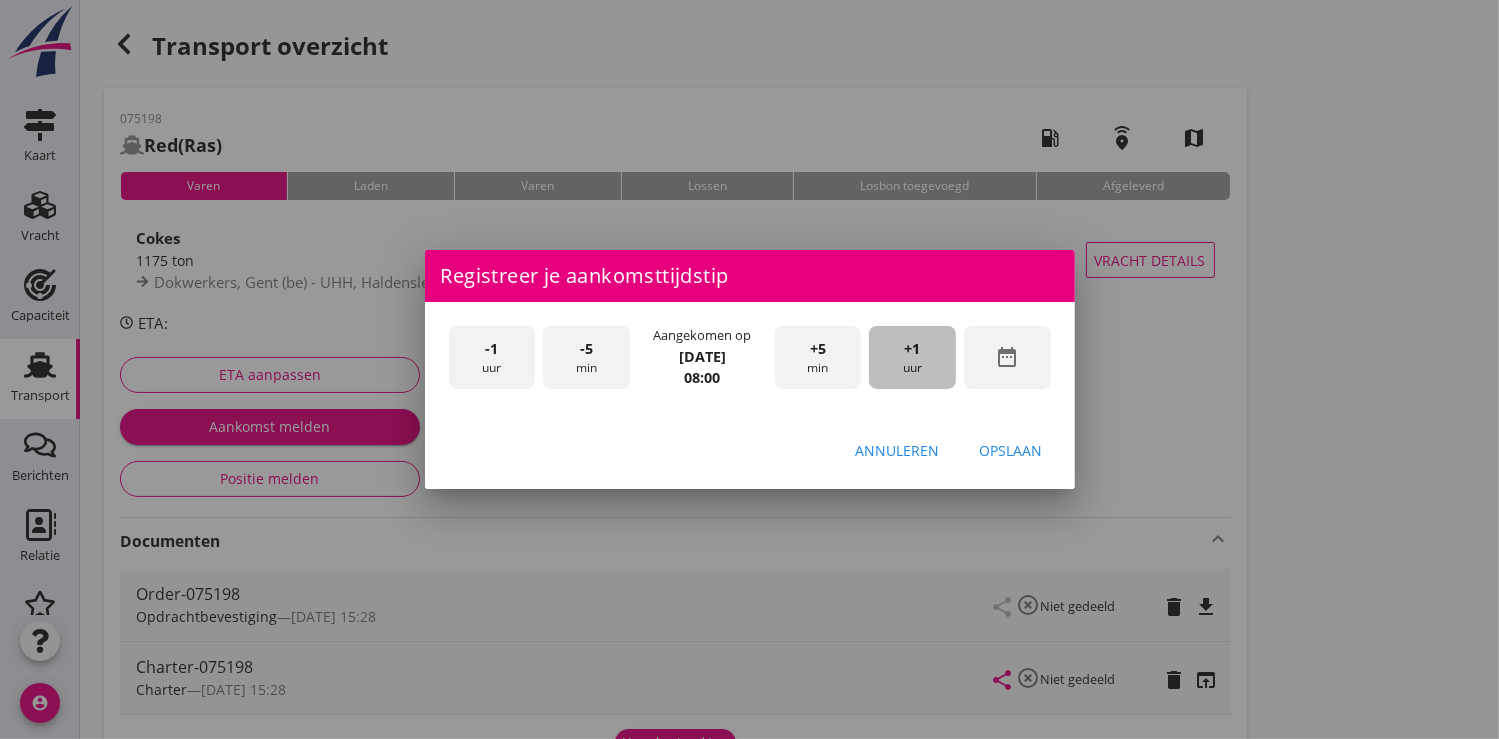 click on "+1" at bounding box center [913, 349] 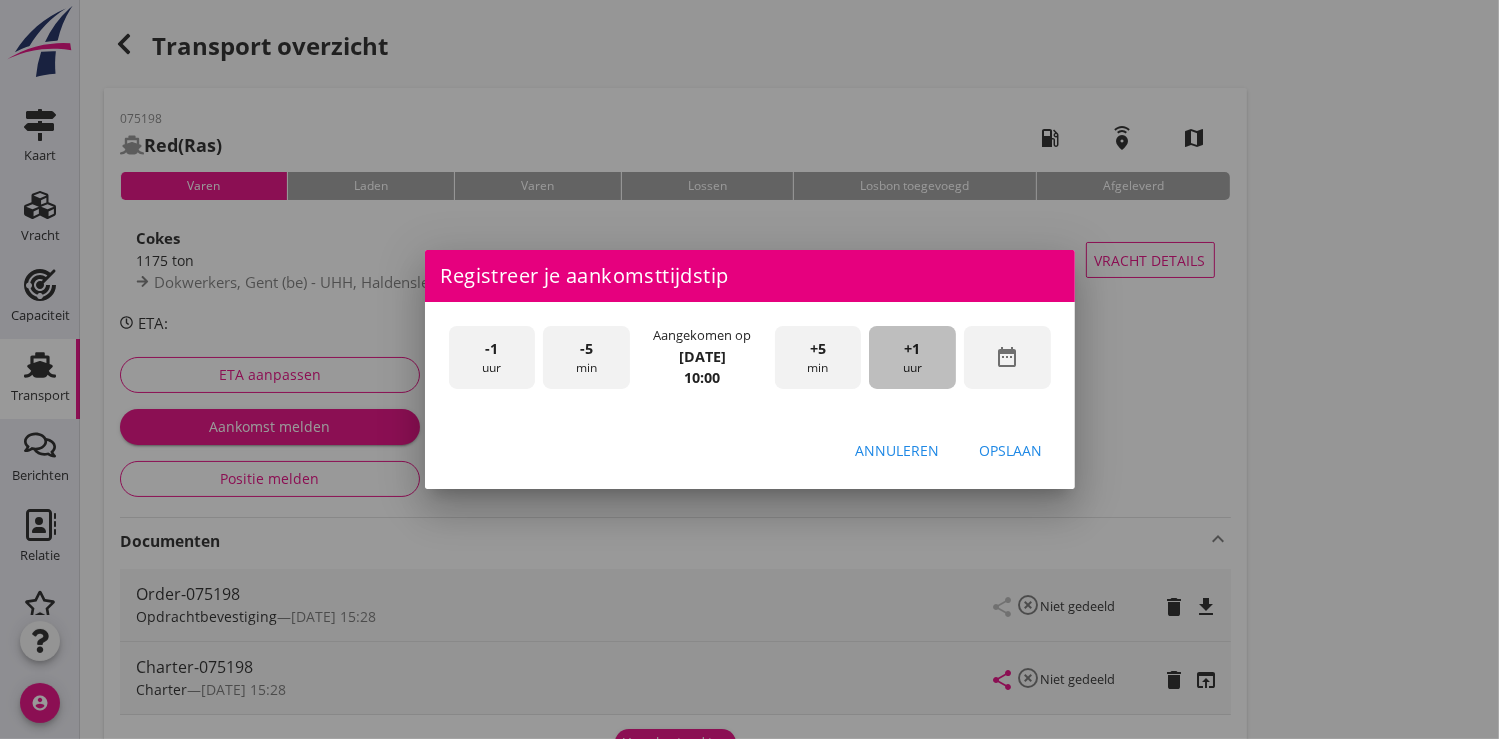 click on "+1" at bounding box center [913, 349] 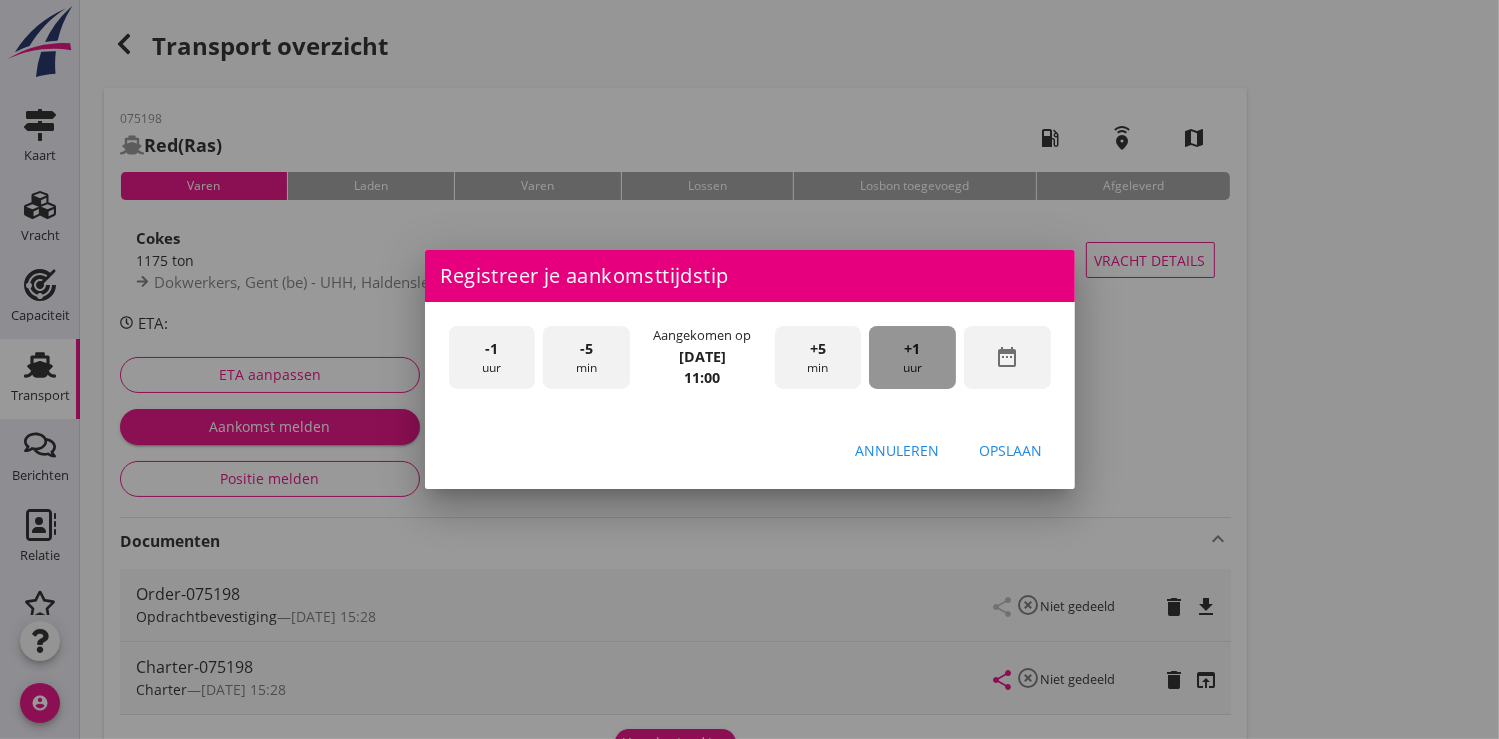 click on "+1" at bounding box center (913, 349) 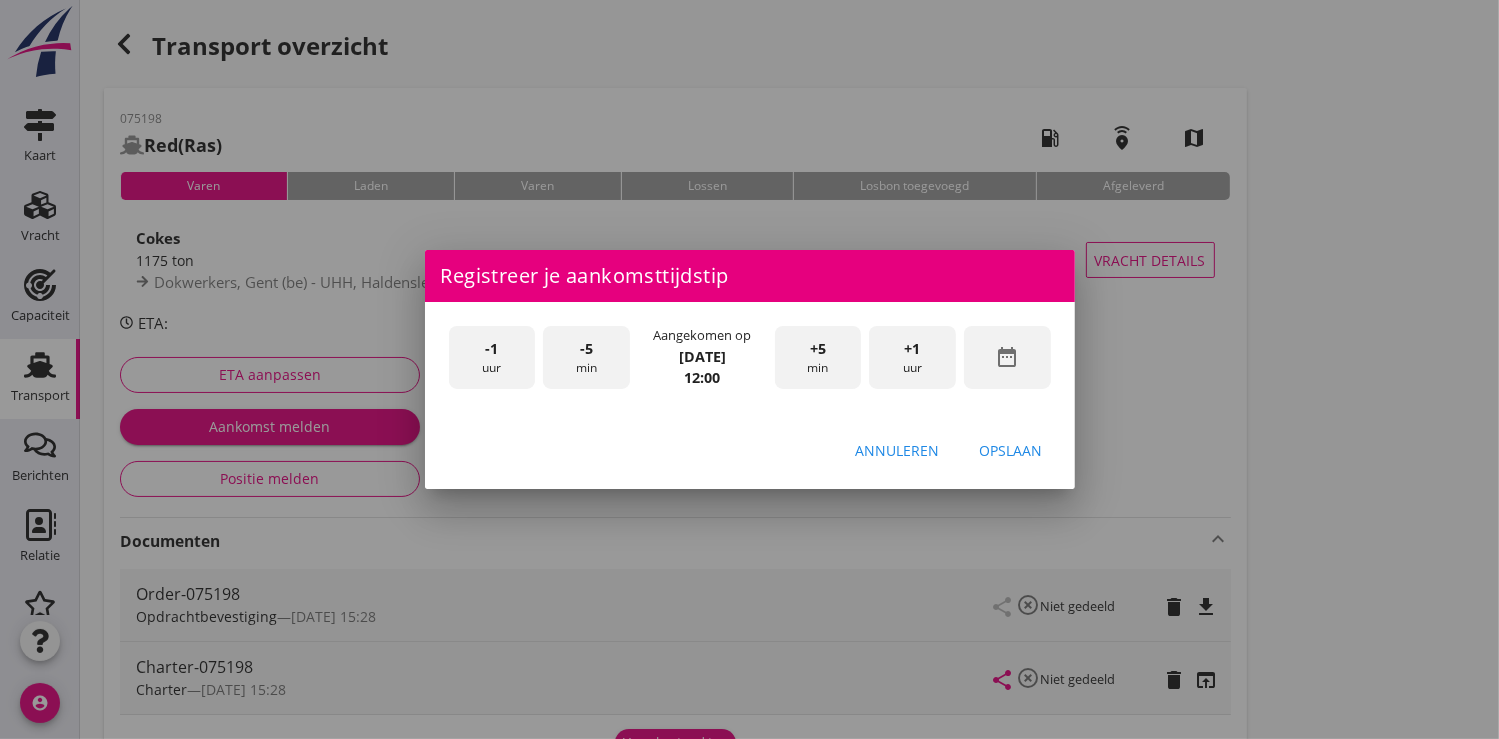 click on "+1" at bounding box center [913, 349] 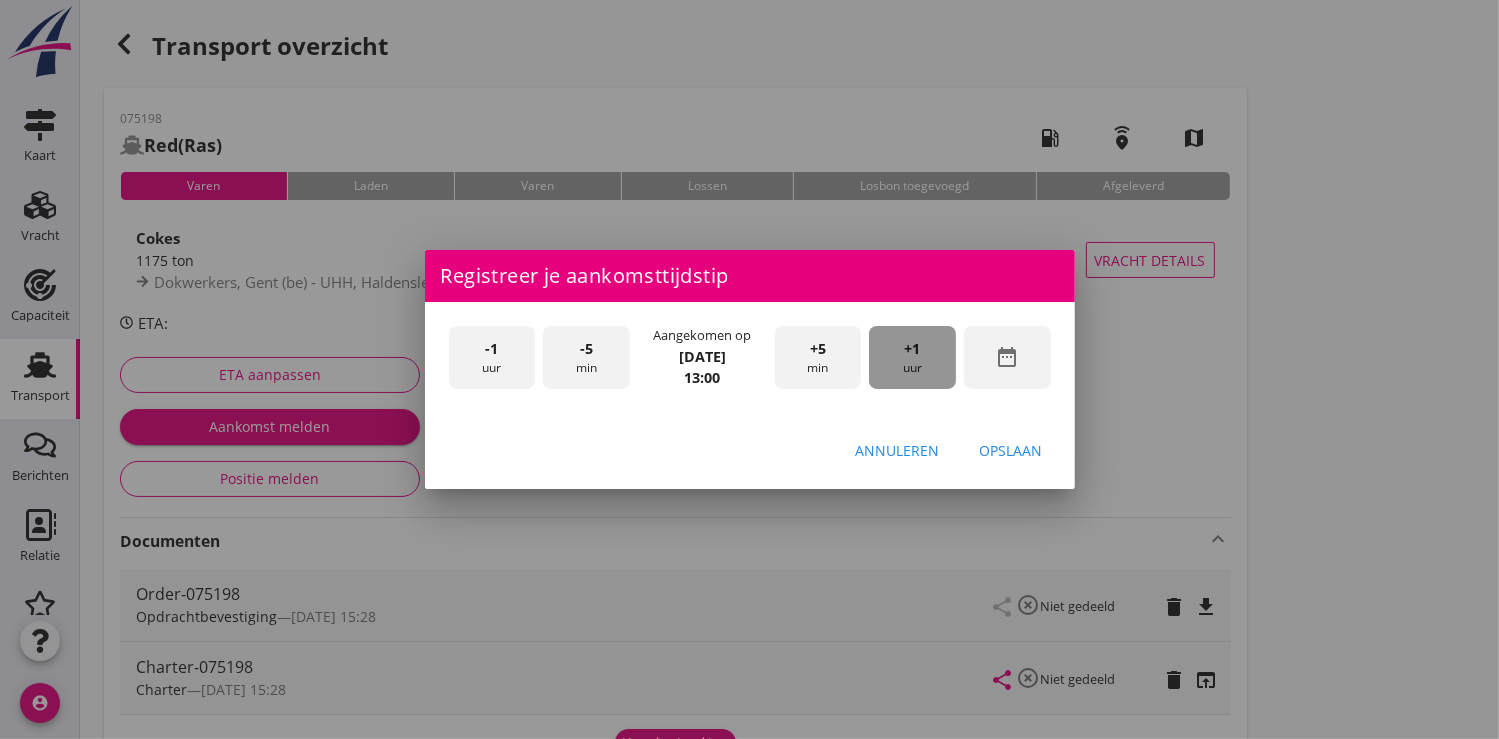 click on "+1" at bounding box center [913, 349] 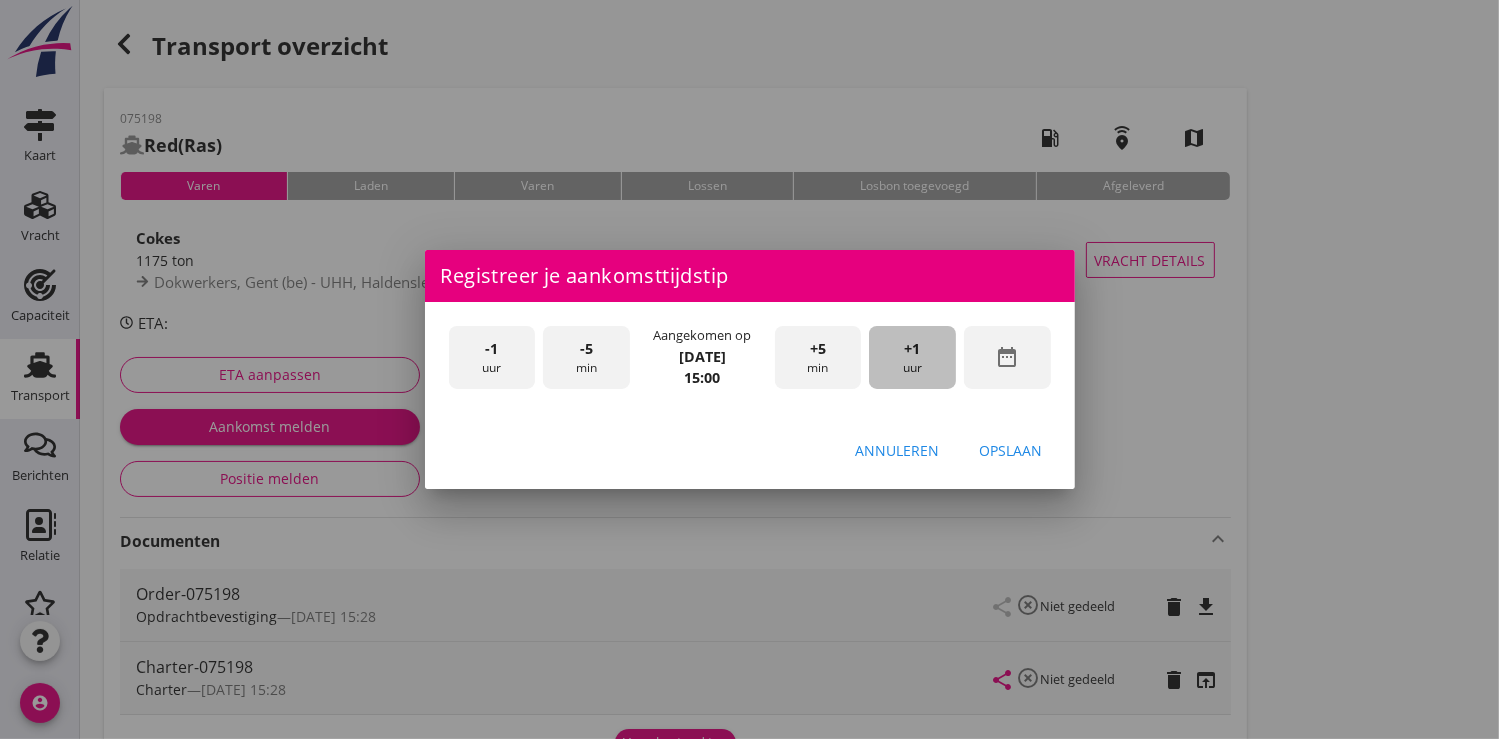 click on "+1" at bounding box center (913, 349) 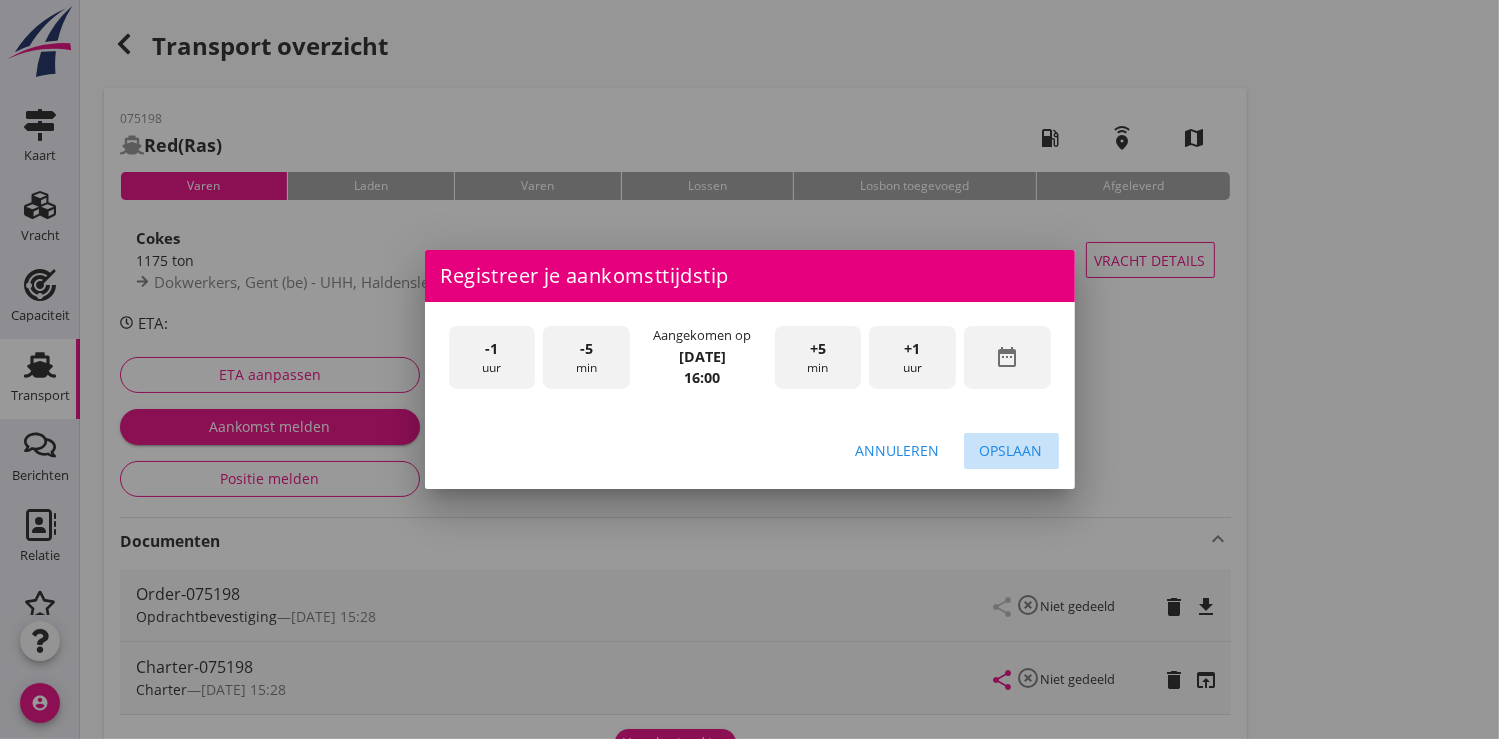 click on "Opslaan" at bounding box center [1011, 450] 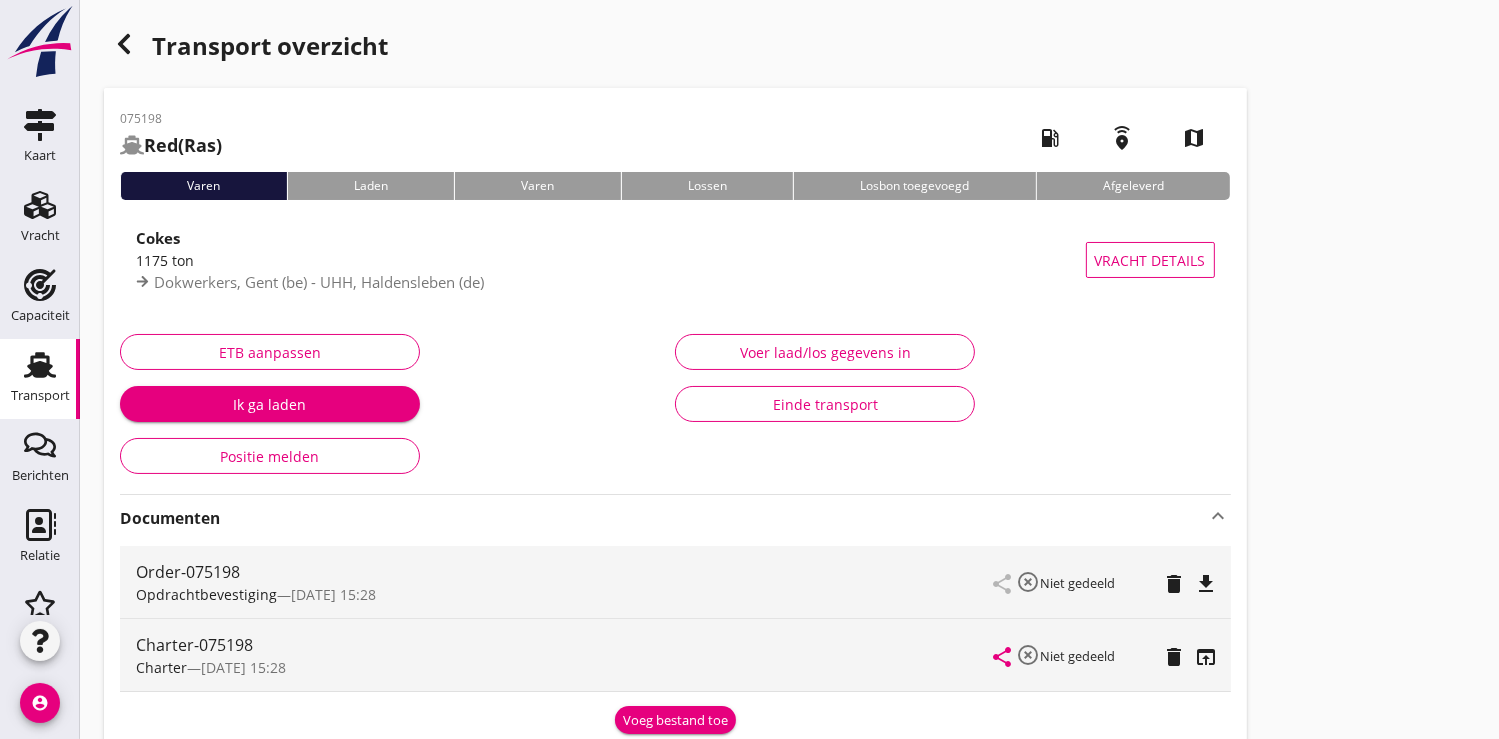 click on "Ik ga laden" at bounding box center [270, 404] 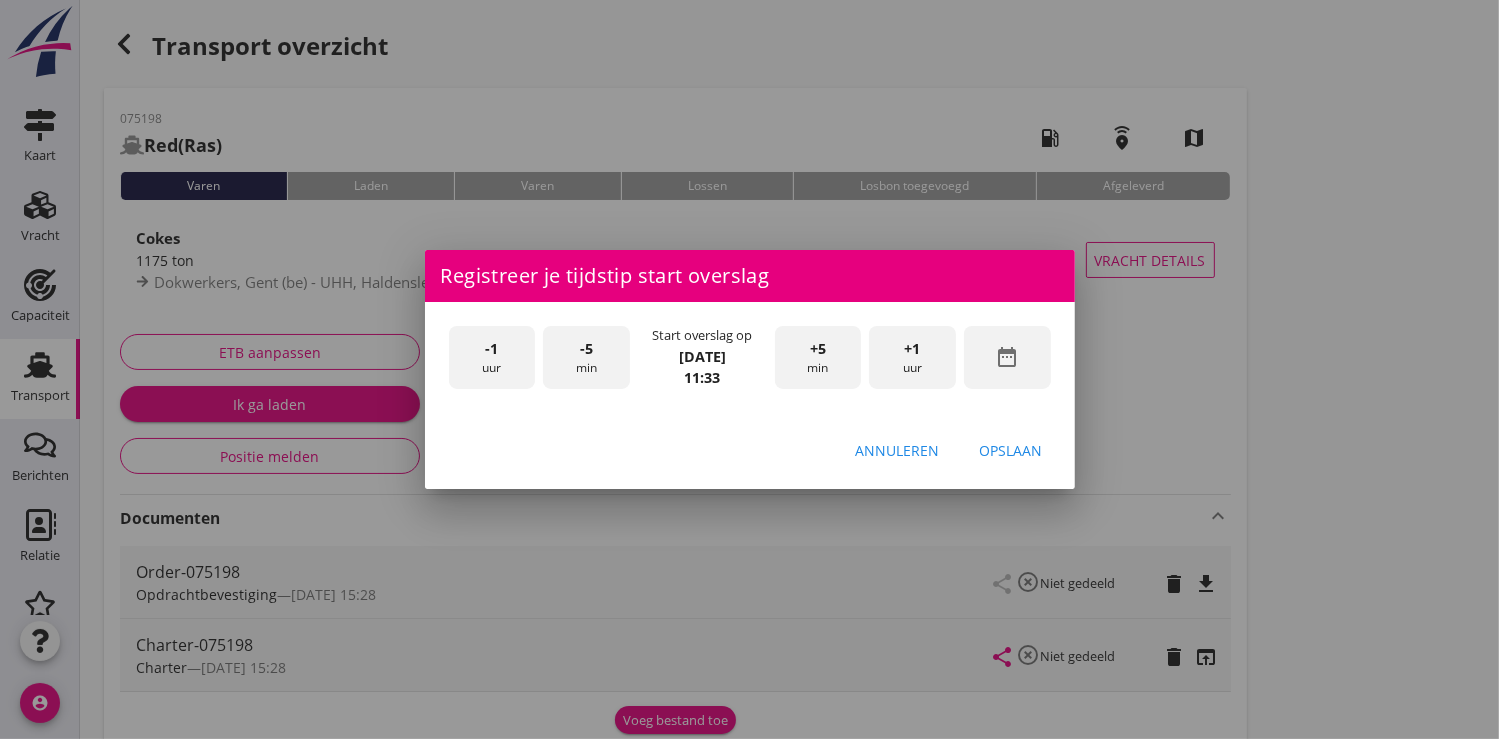 click on "date_range" at bounding box center (1007, 357) 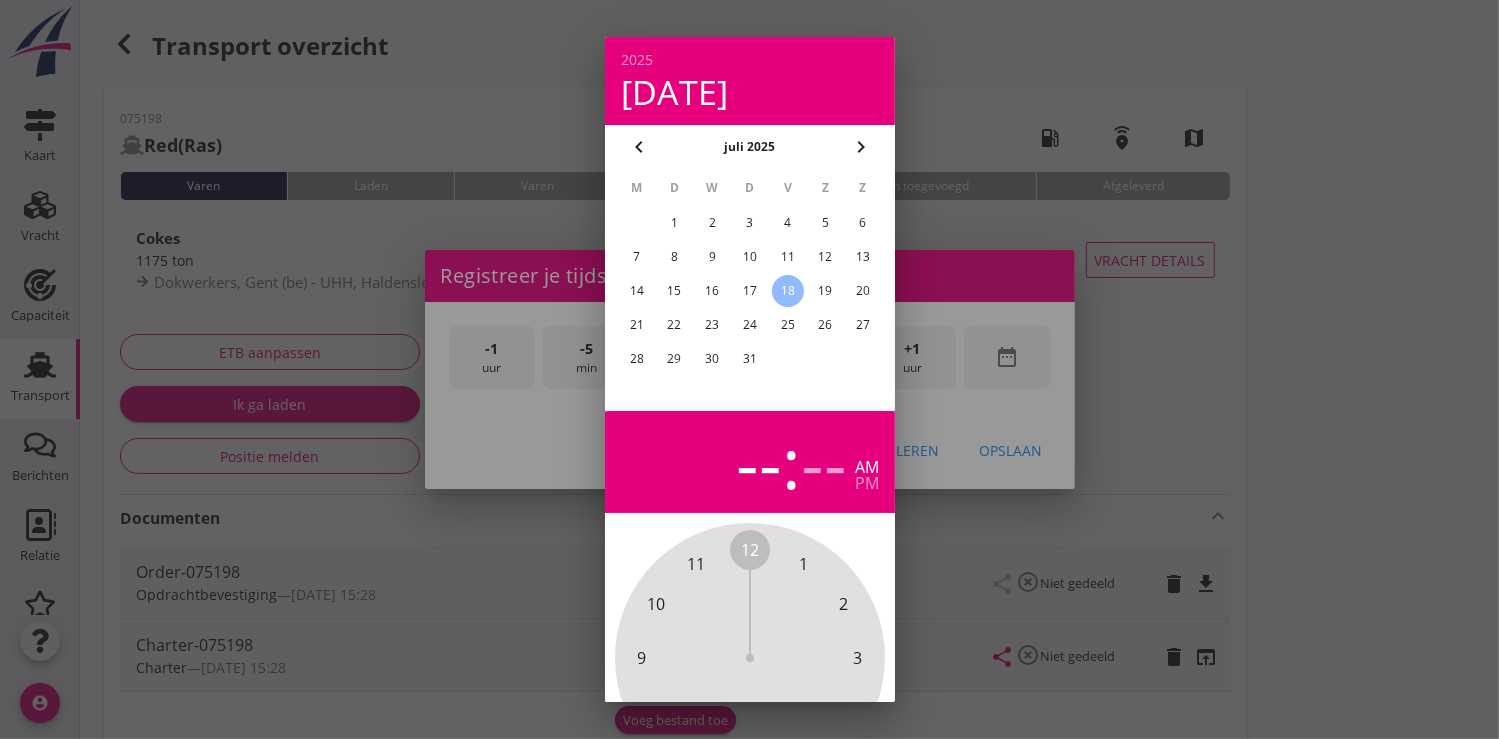 click on "17" at bounding box center [749, 291] 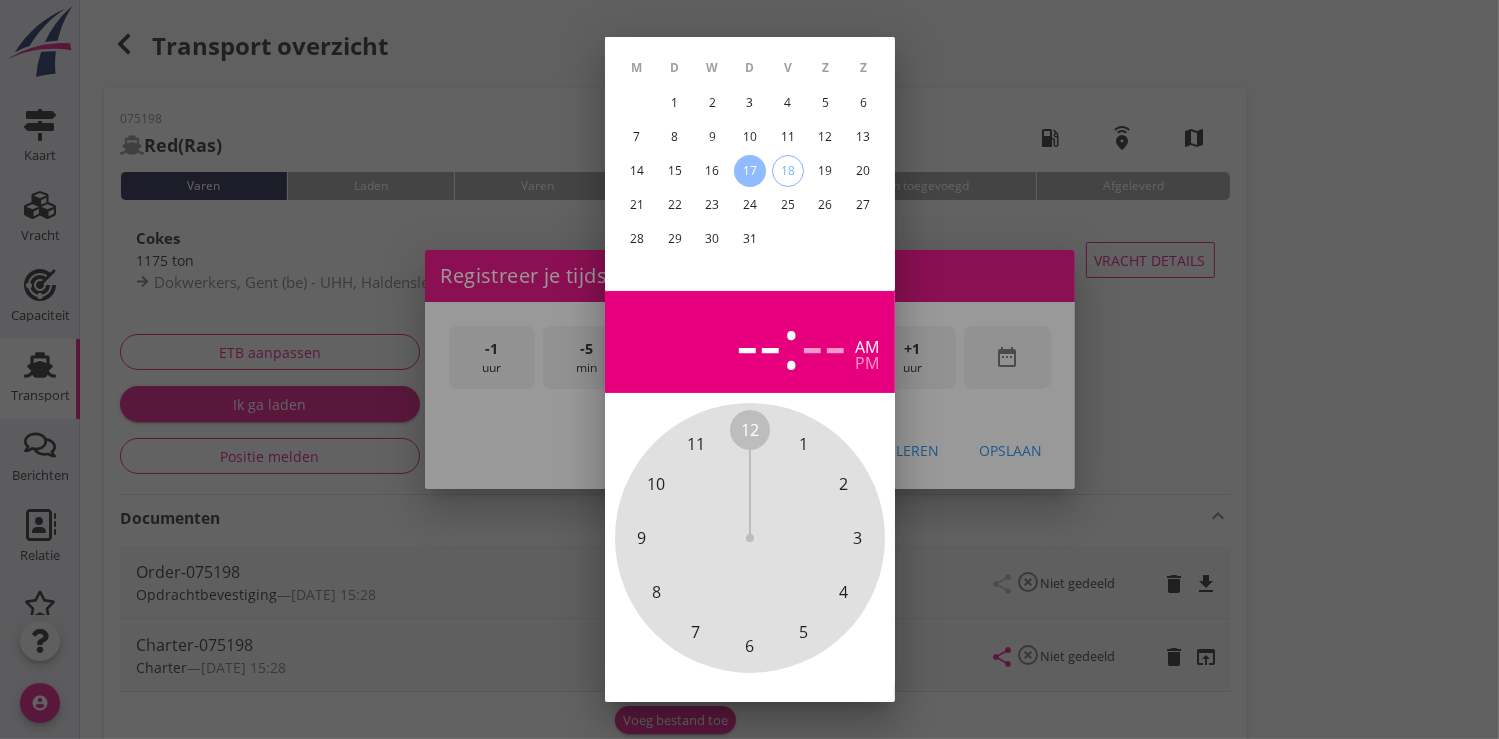 scroll, scrollTop: 185, scrollLeft: 0, axis: vertical 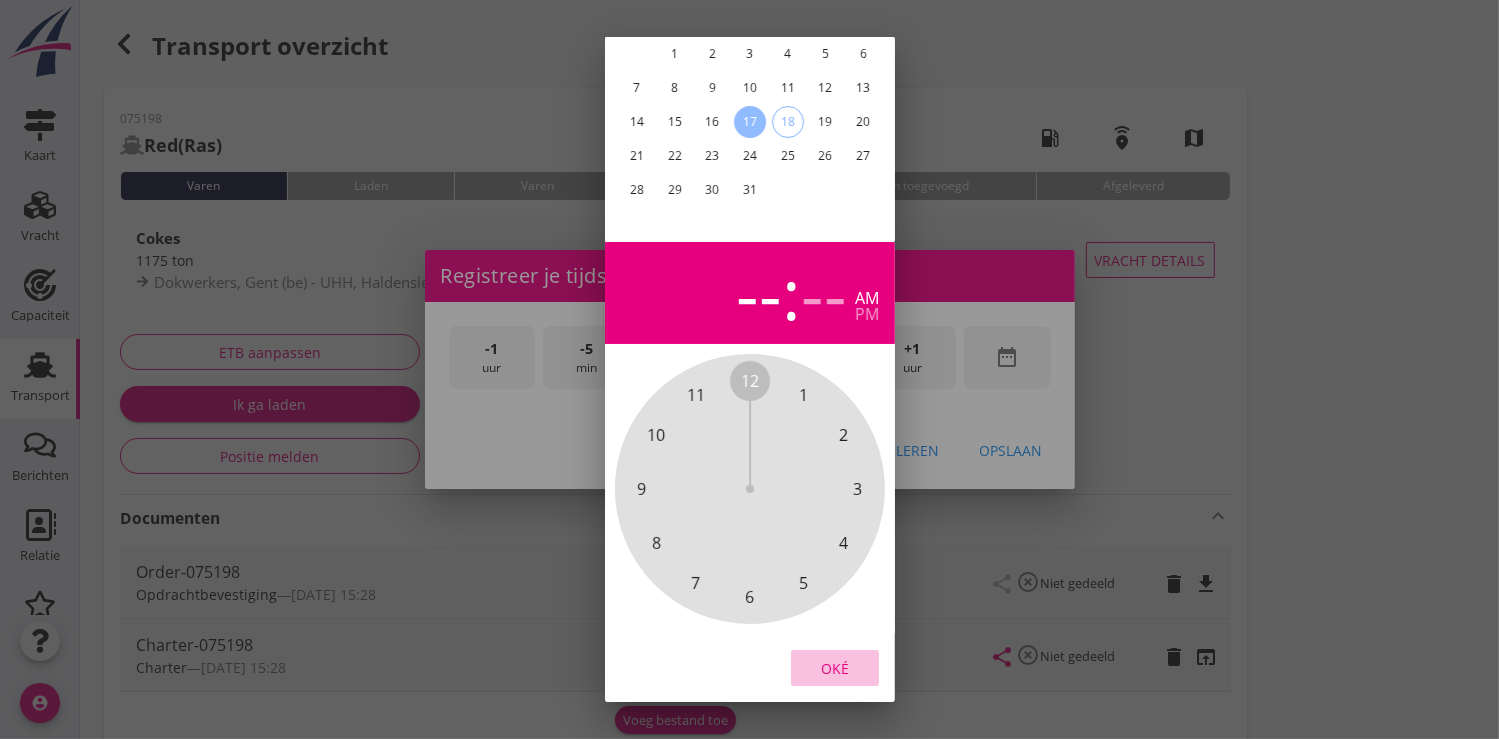 click on "Oké" at bounding box center [835, 668] 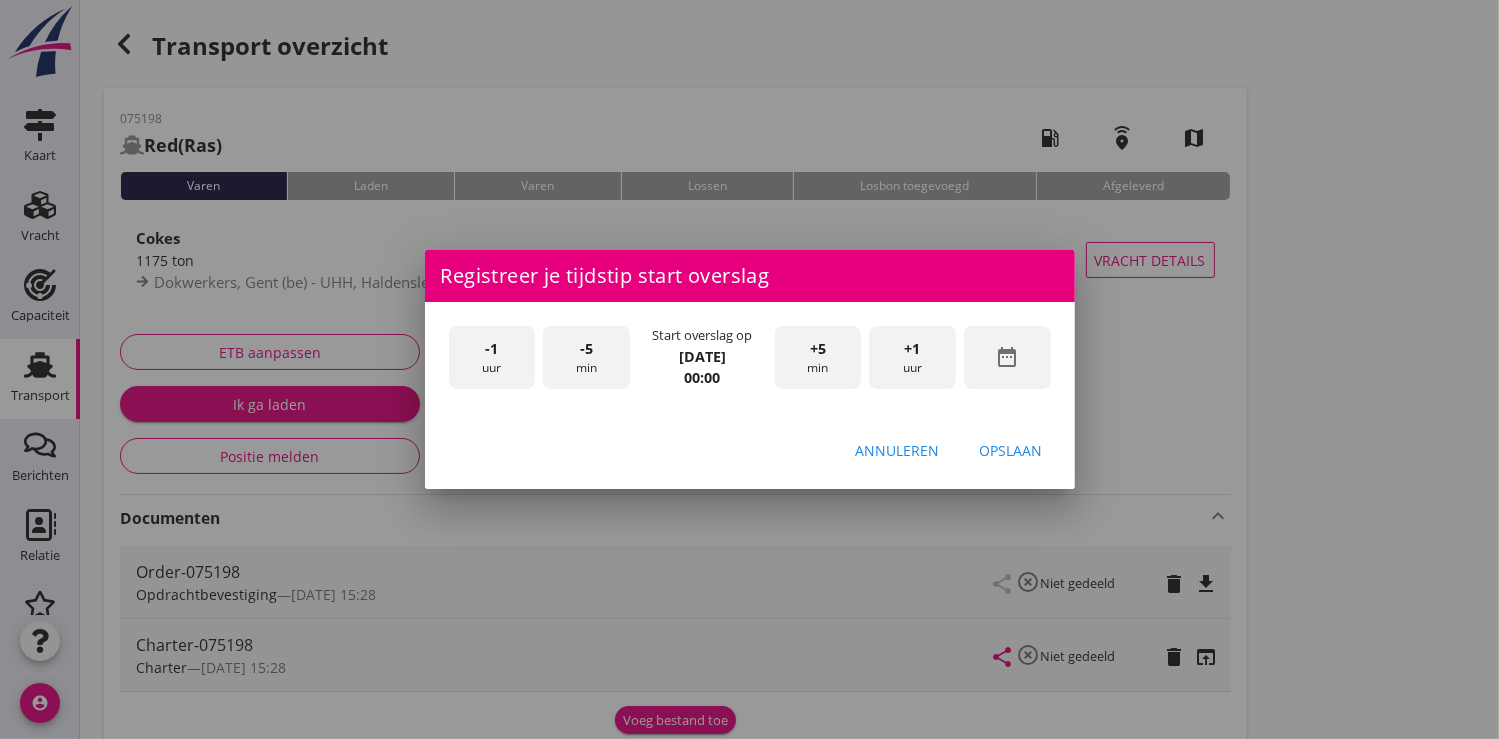 click on "+1" at bounding box center [913, 349] 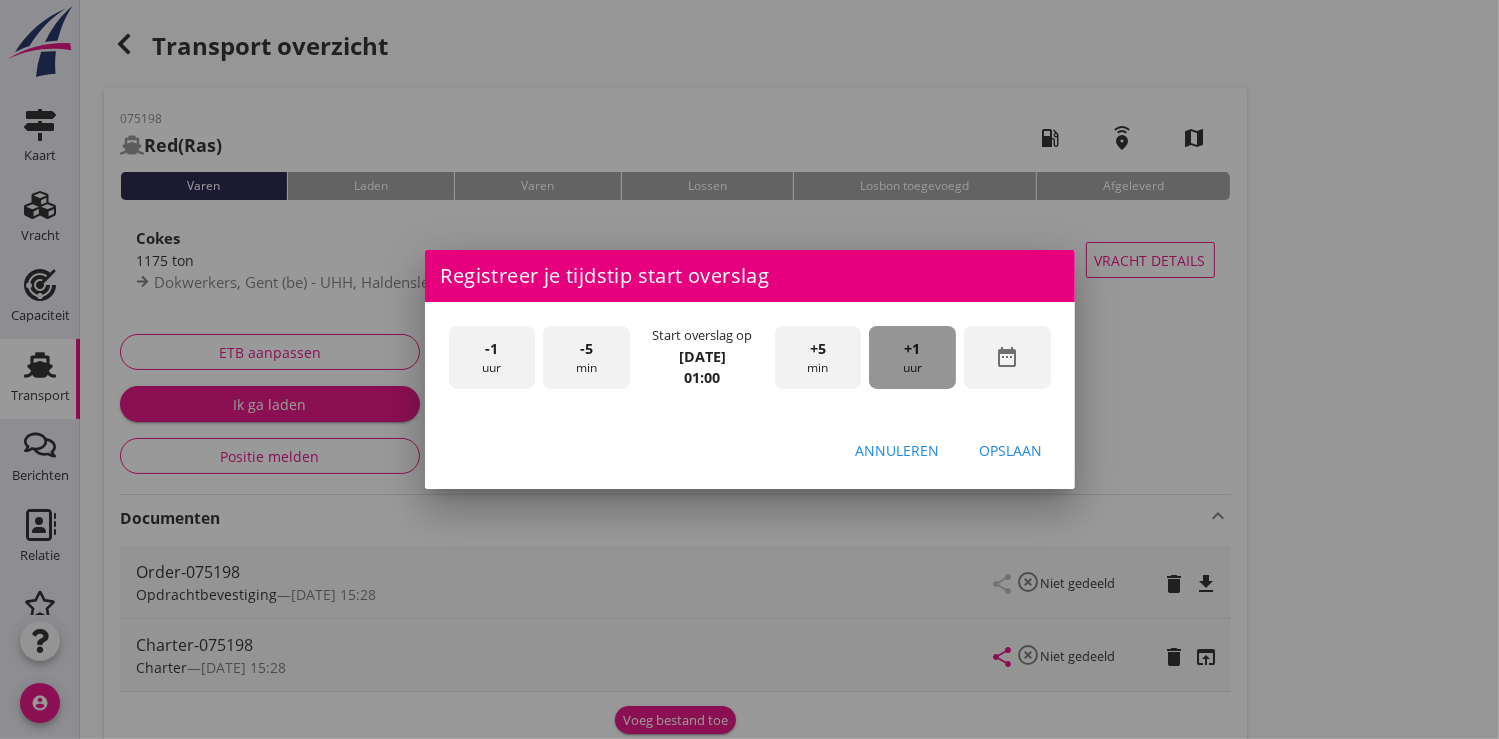 click on "+1" at bounding box center (913, 349) 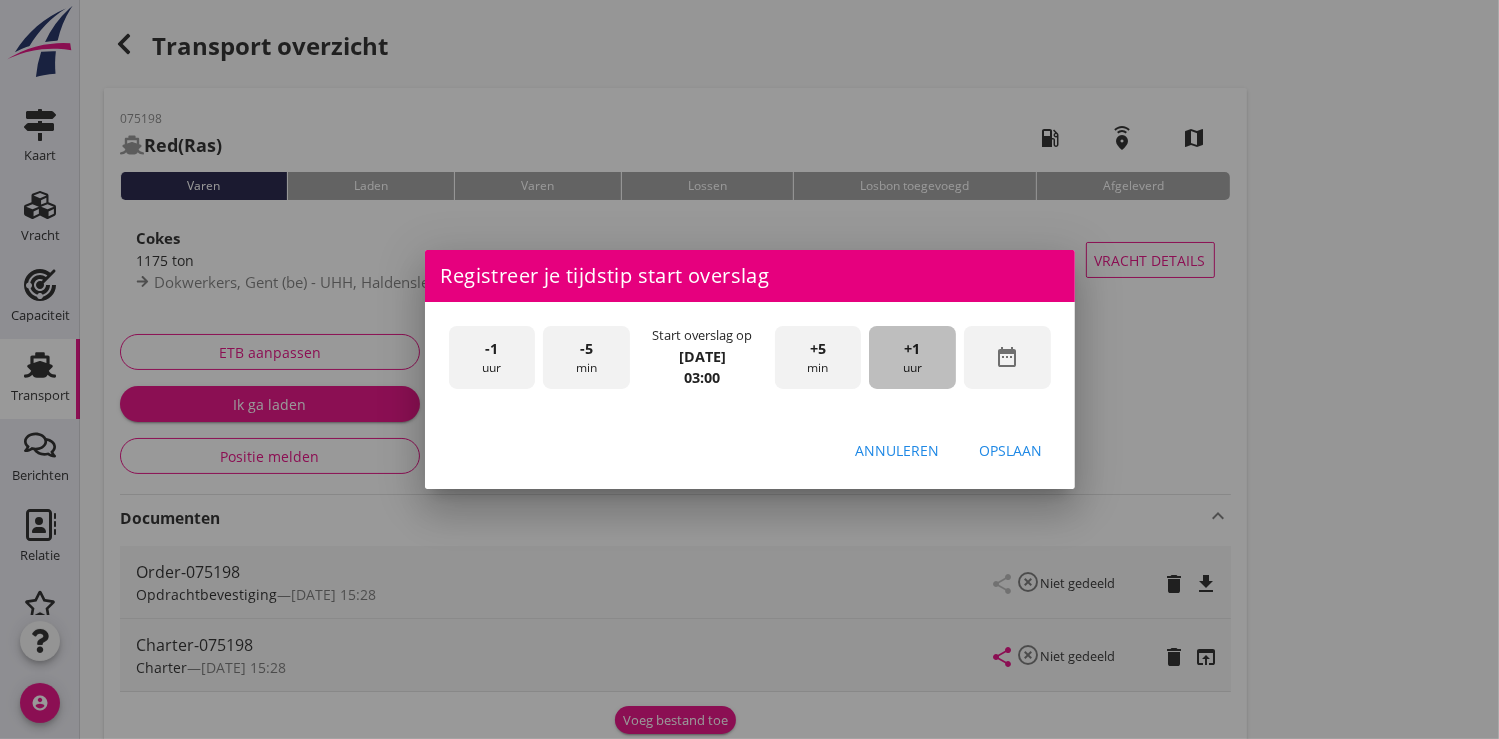 click on "+1" at bounding box center [913, 349] 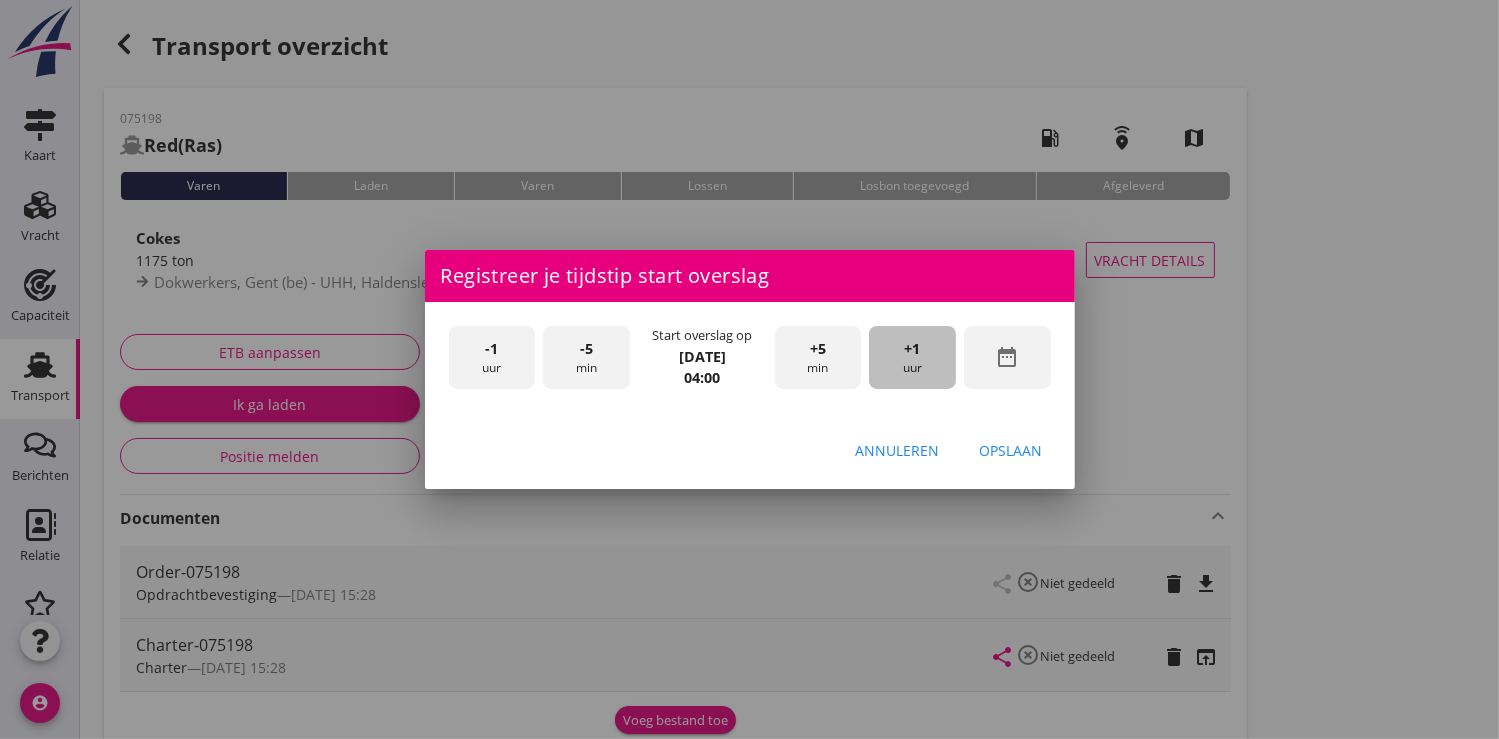 click on "+1" at bounding box center (913, 349) 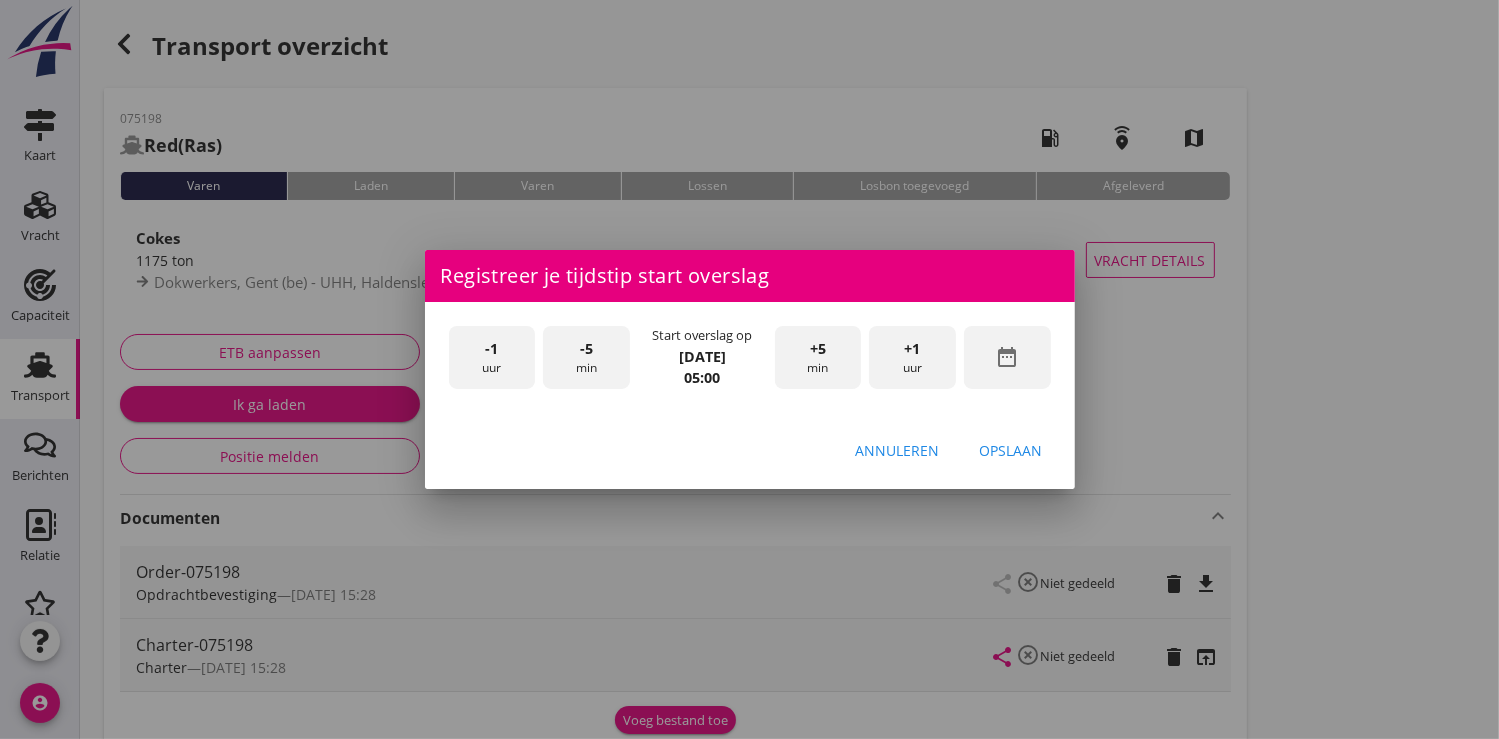 click on "+1" at bounding box center [913, 349] 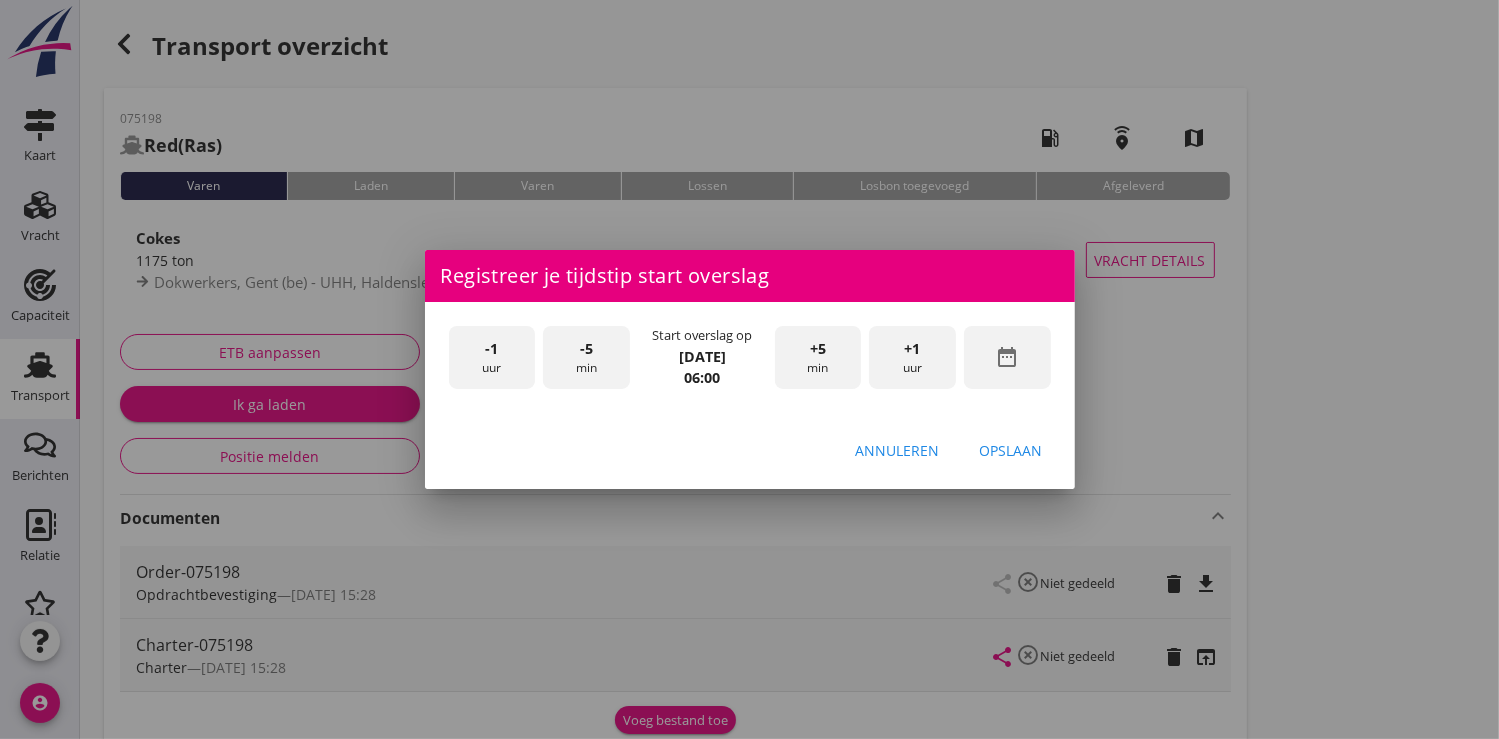 click on "+1" at bounding box center [913, 349] 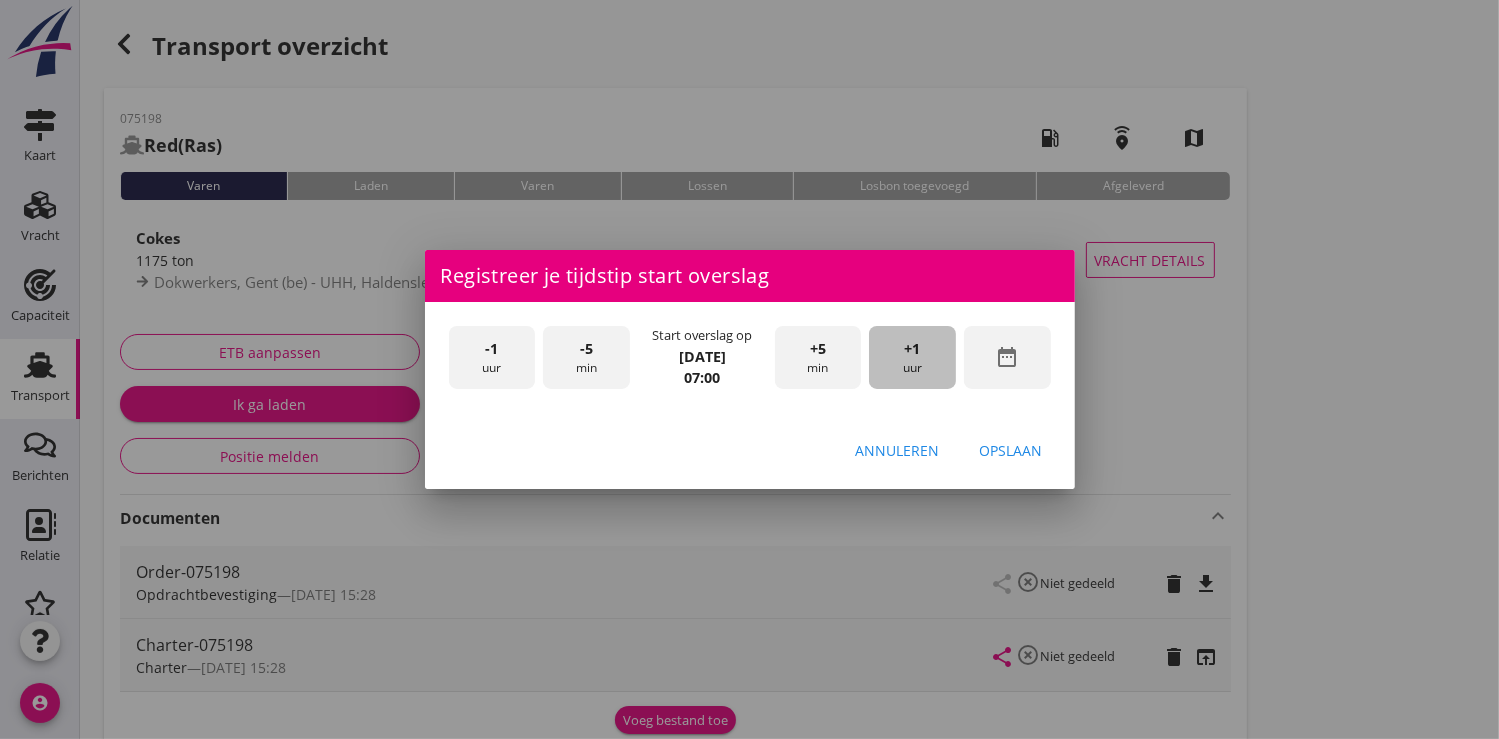 click on "+1" at bounding box center (913, 349) 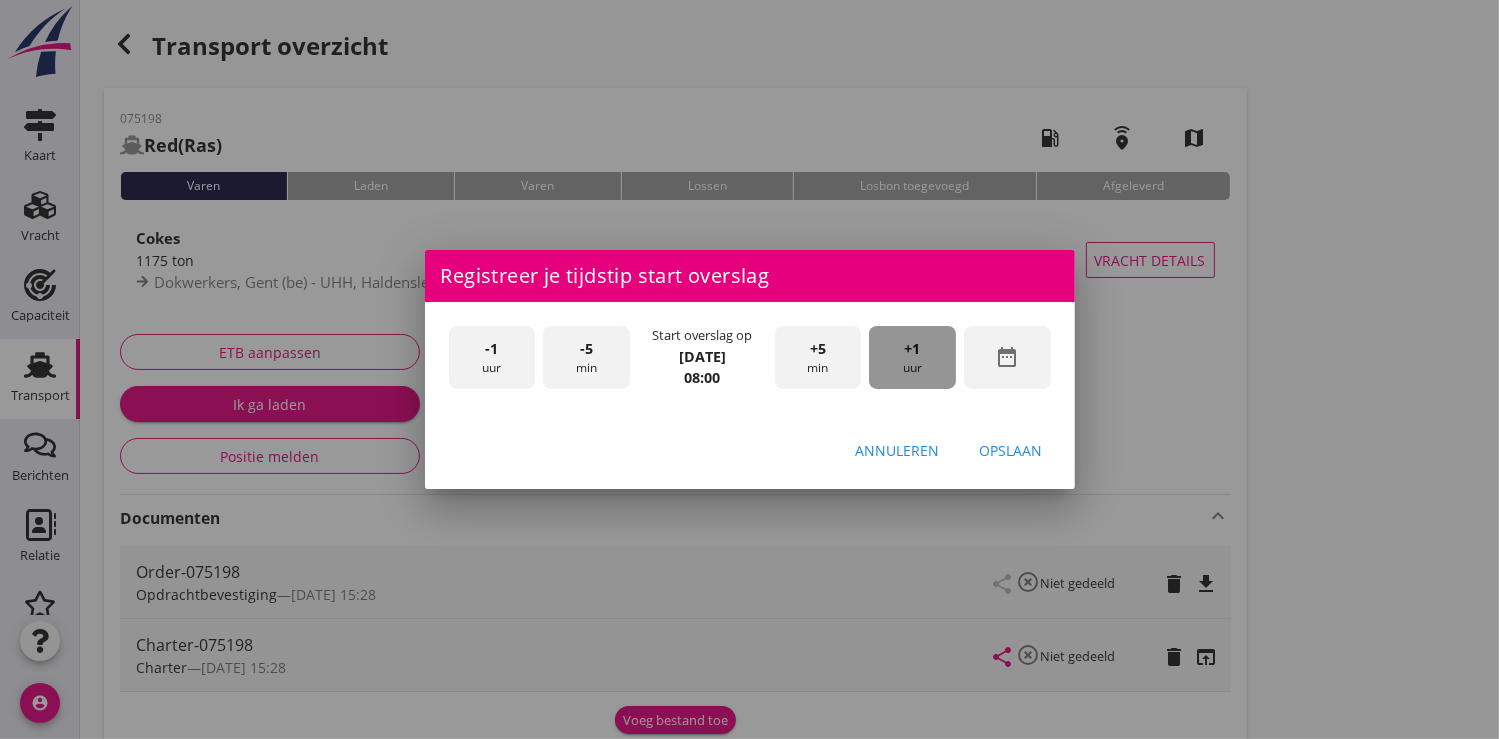 click on "+1" at bounding box center [913, 349] 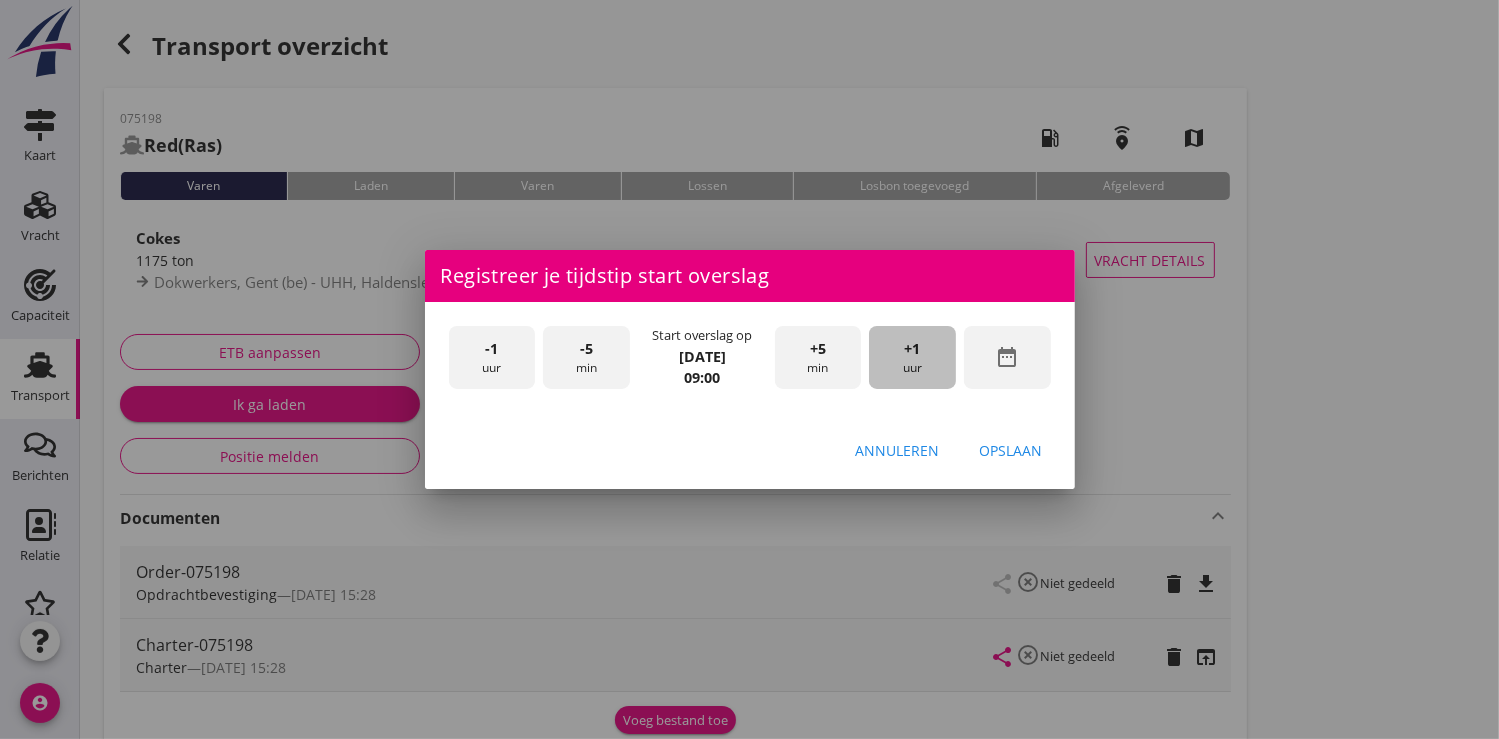 click on "+1" at bounding box center [913, 349] 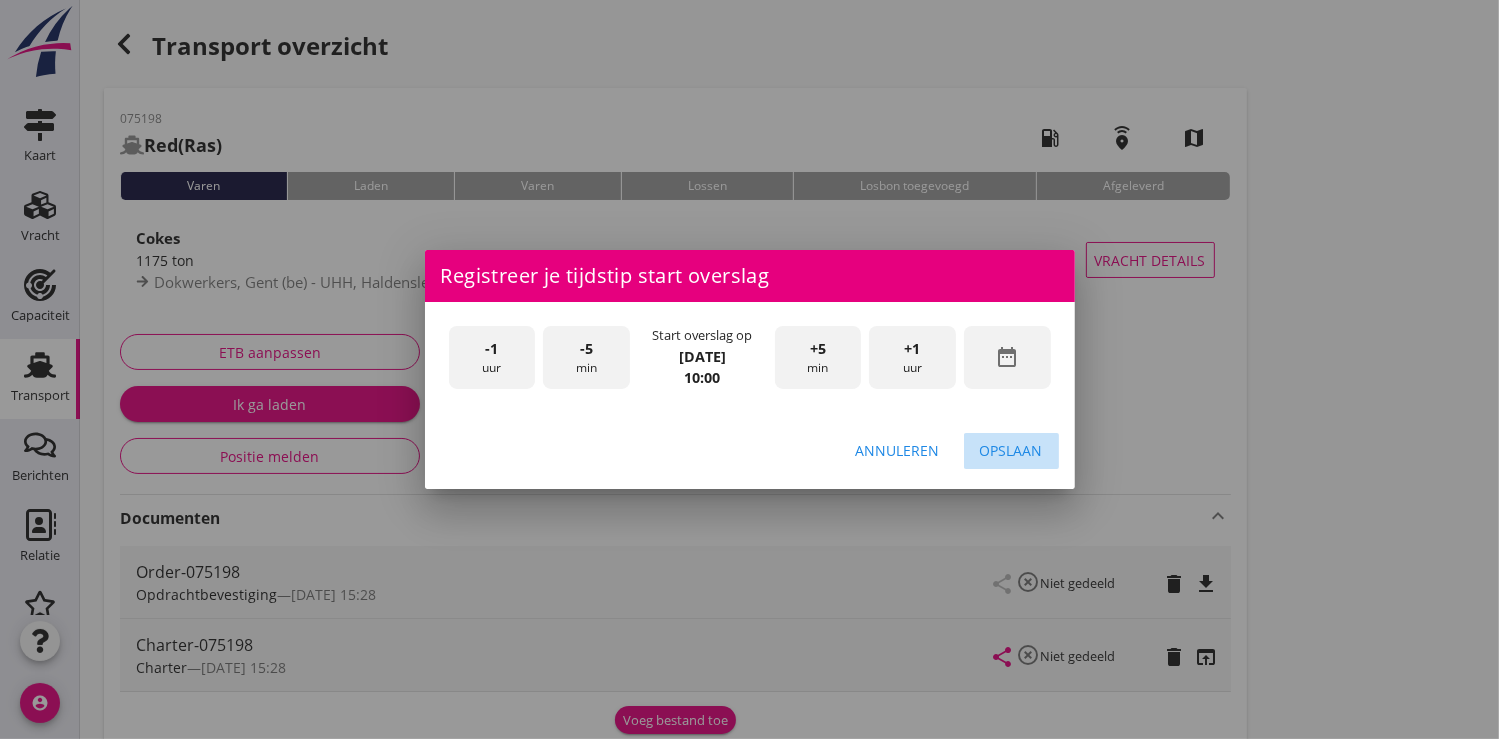 click on "Opslaan" at bounding box center [1011, 450] 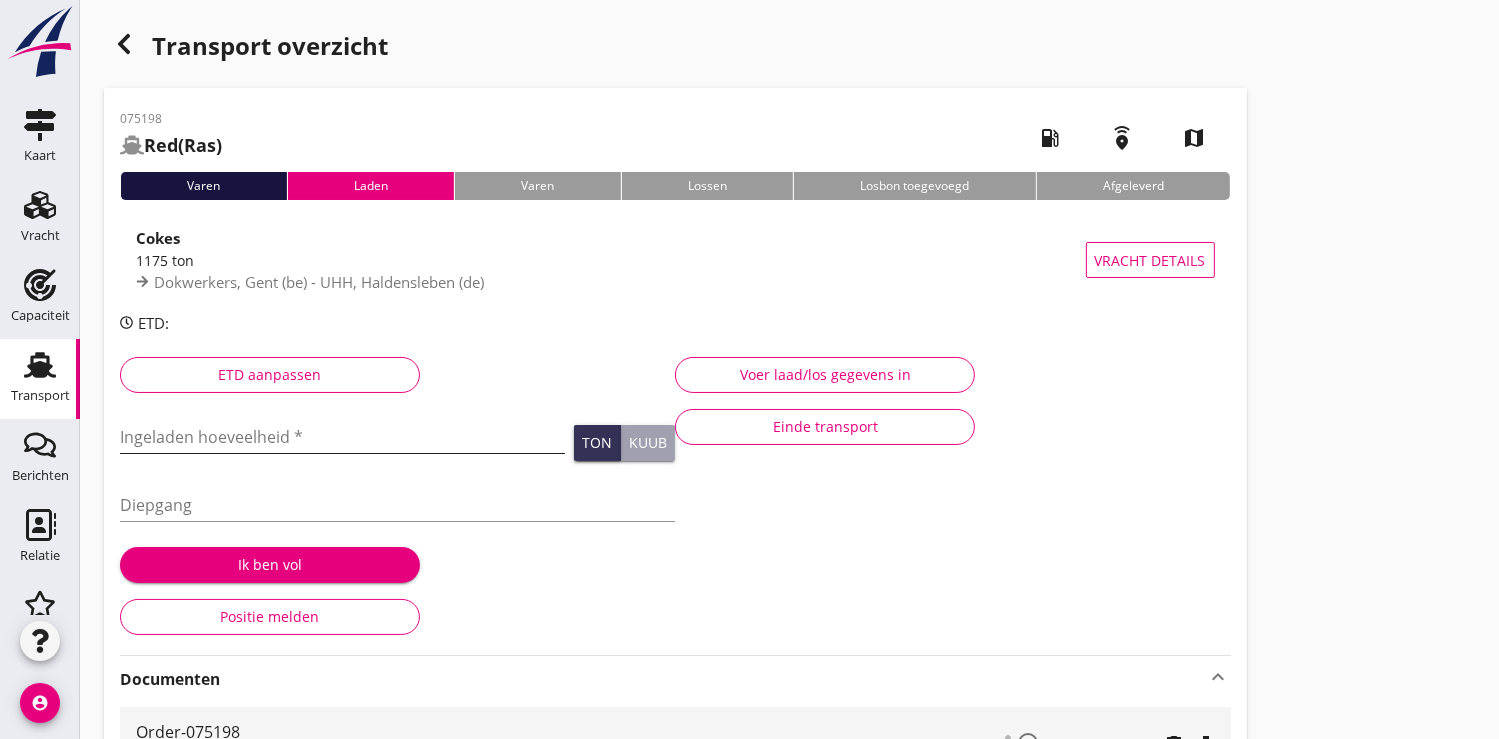 click at bounding box center [342, 437] 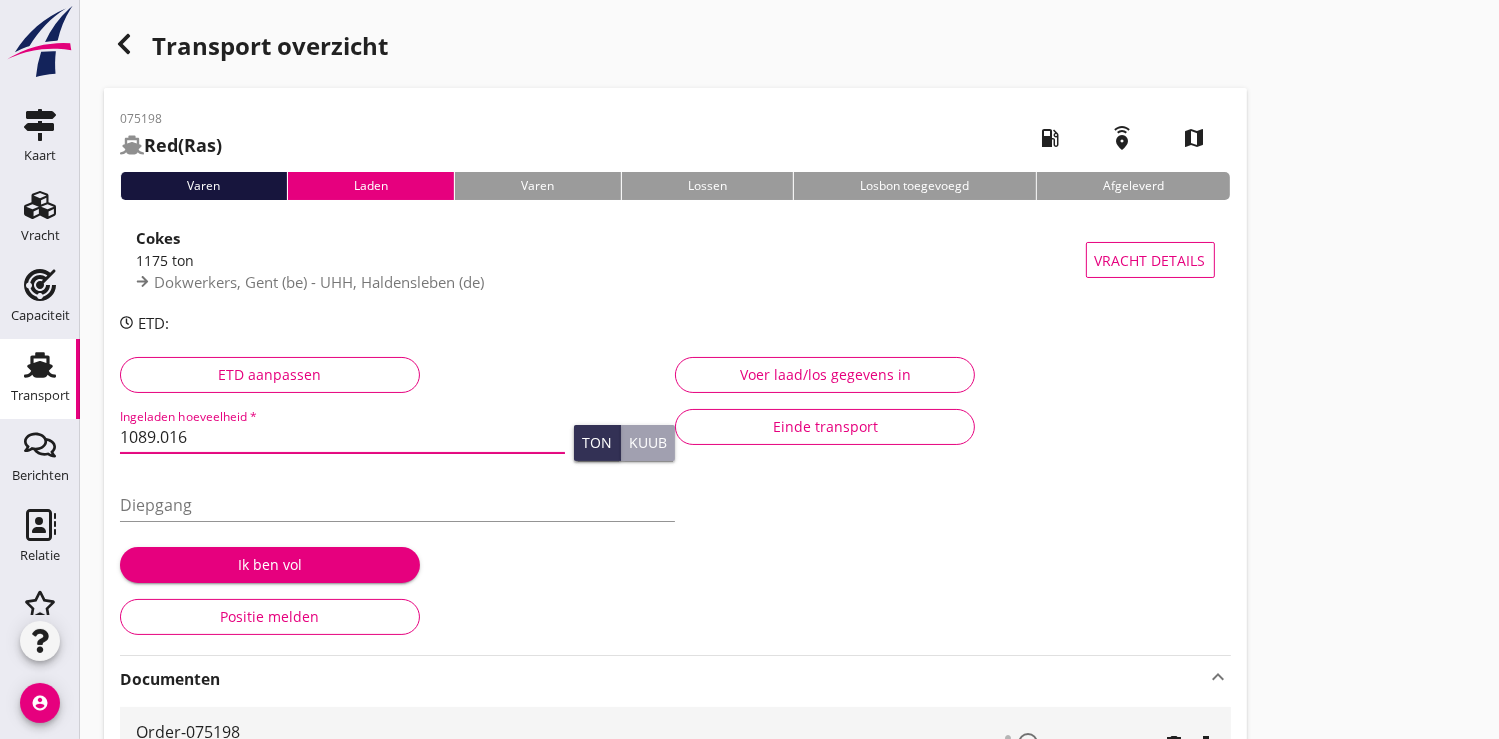 type on "1089.016" 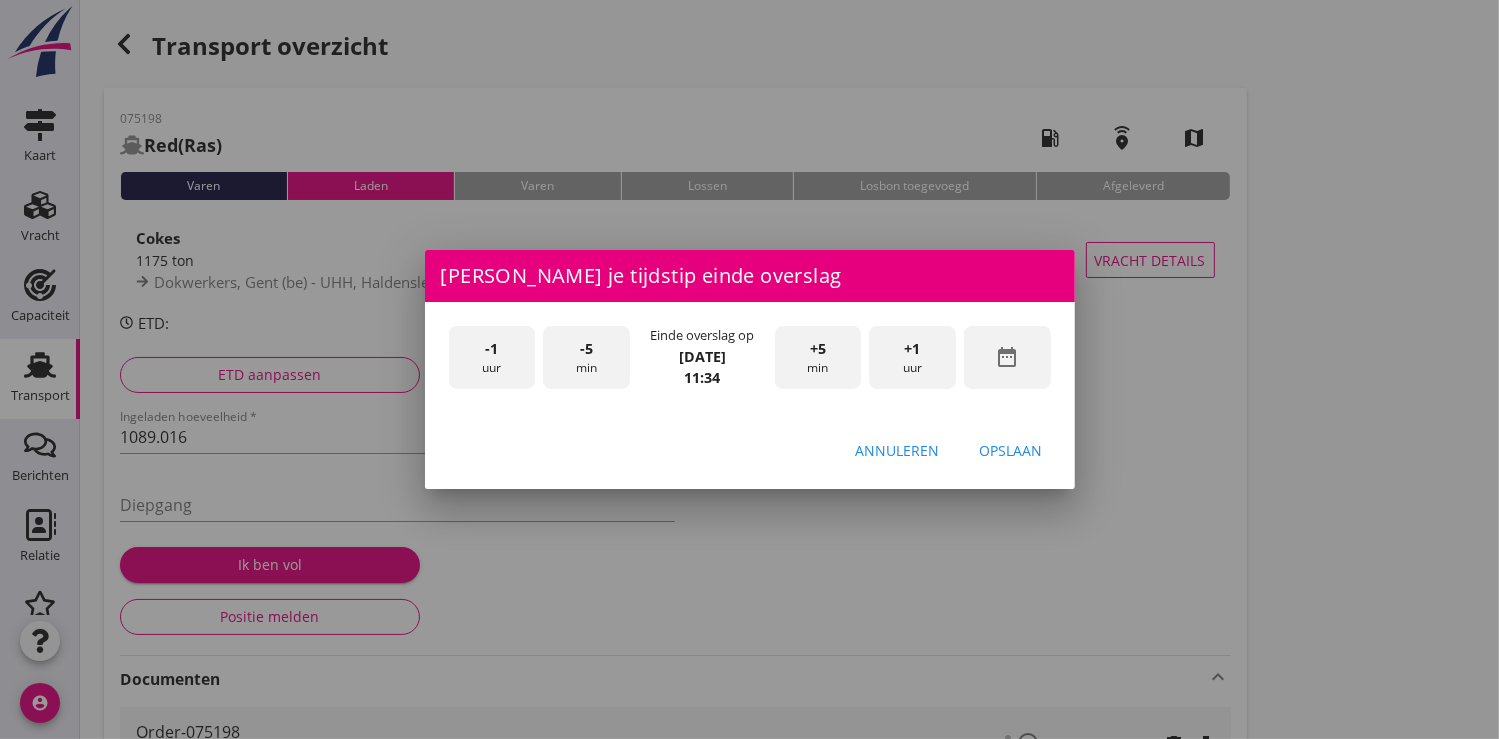 click on "date_range" at bounding box center [1007, 357] 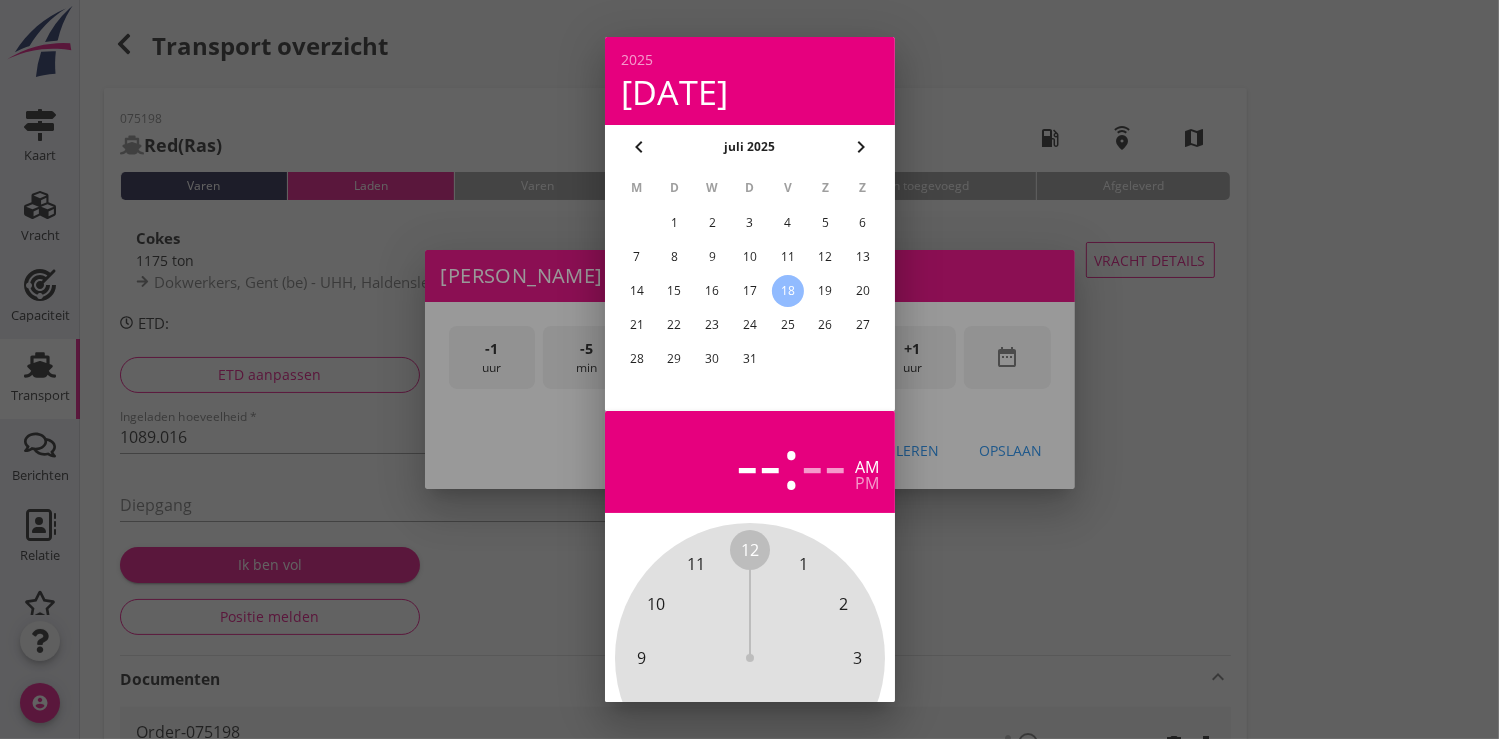 click on "17" at bounding box center (749, 291) 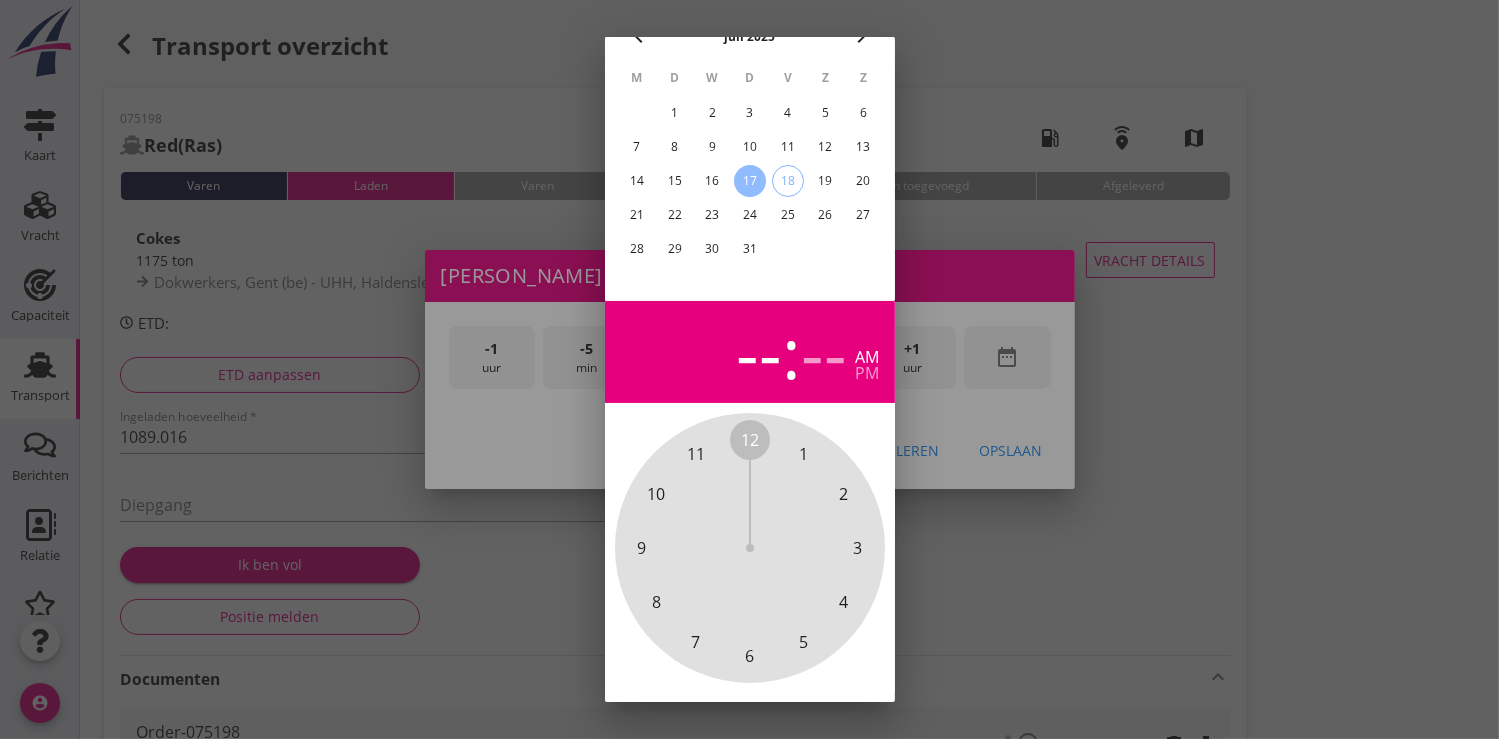 scroll, scrollTop: 185, scrollLeft: 0, axis: vertical 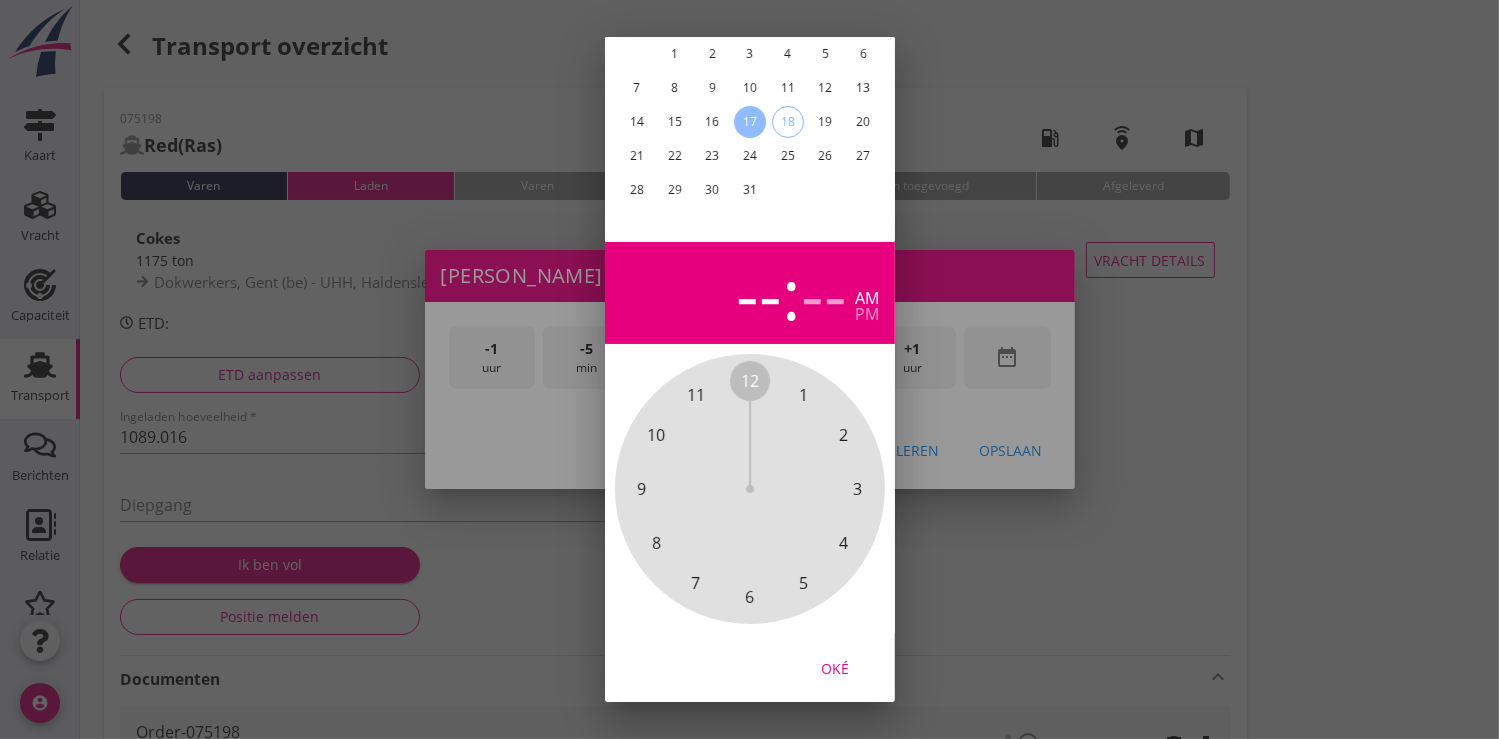 click on "Oké" at bounding box center [835, 667] 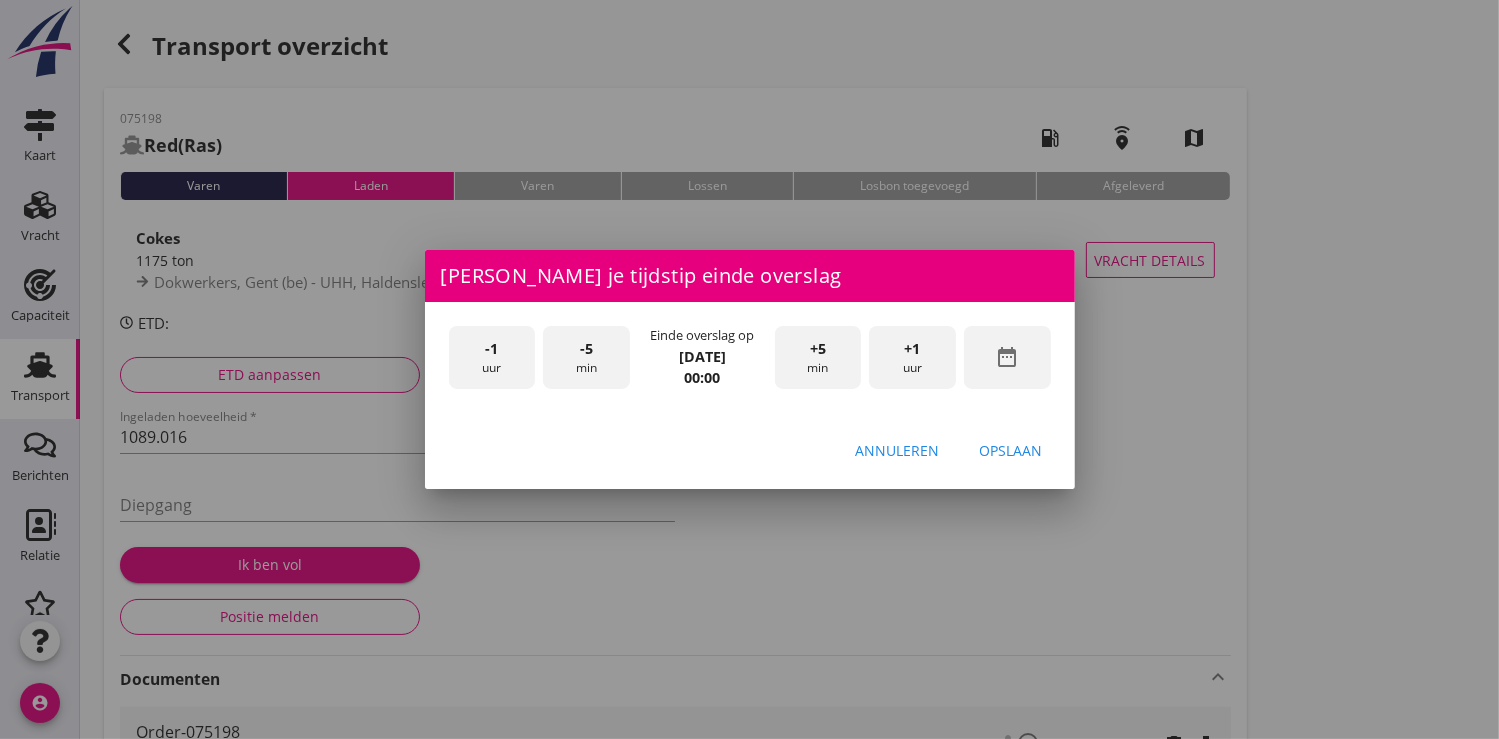 click on "+1  uur" at bounding box center (912, 357) 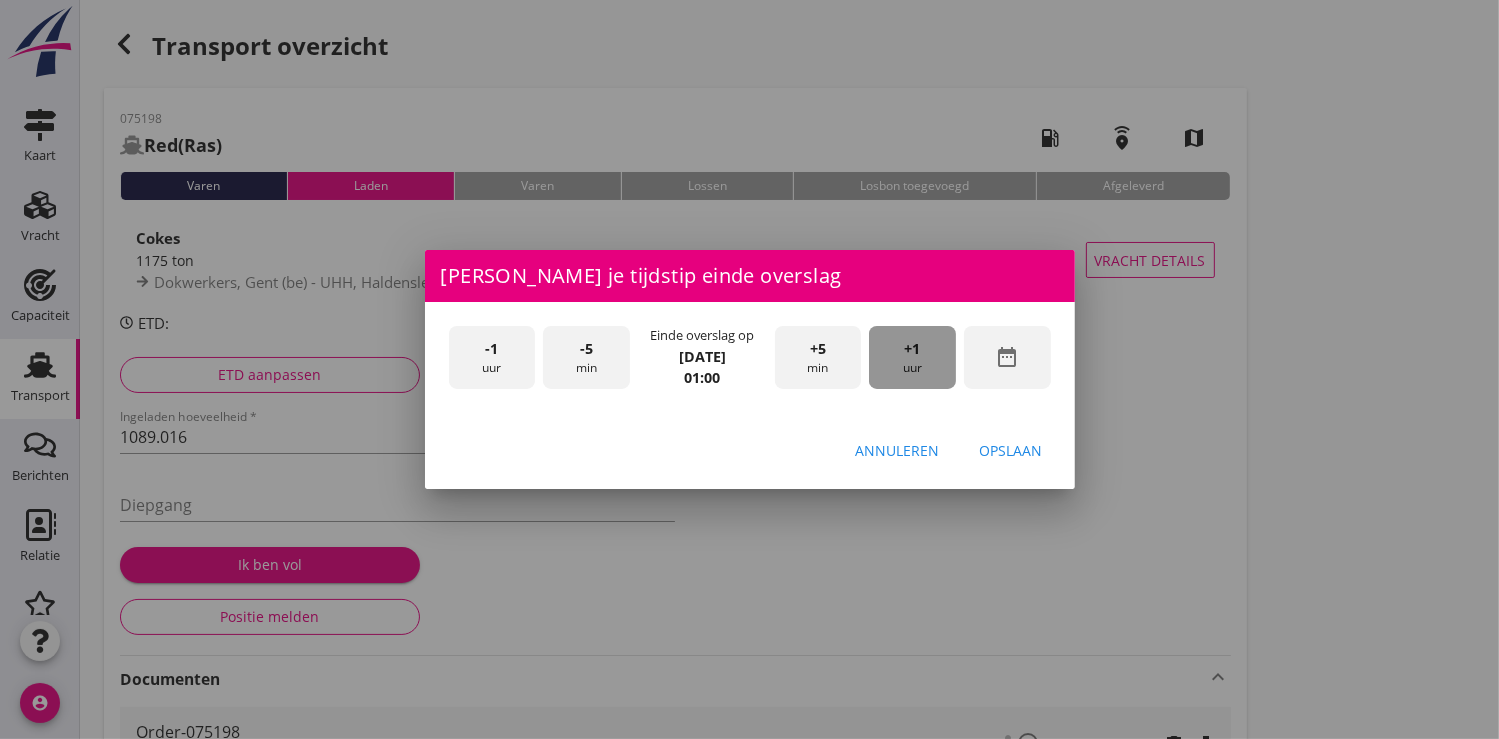 click on "+1  uur" at bounding box center [912, 357] 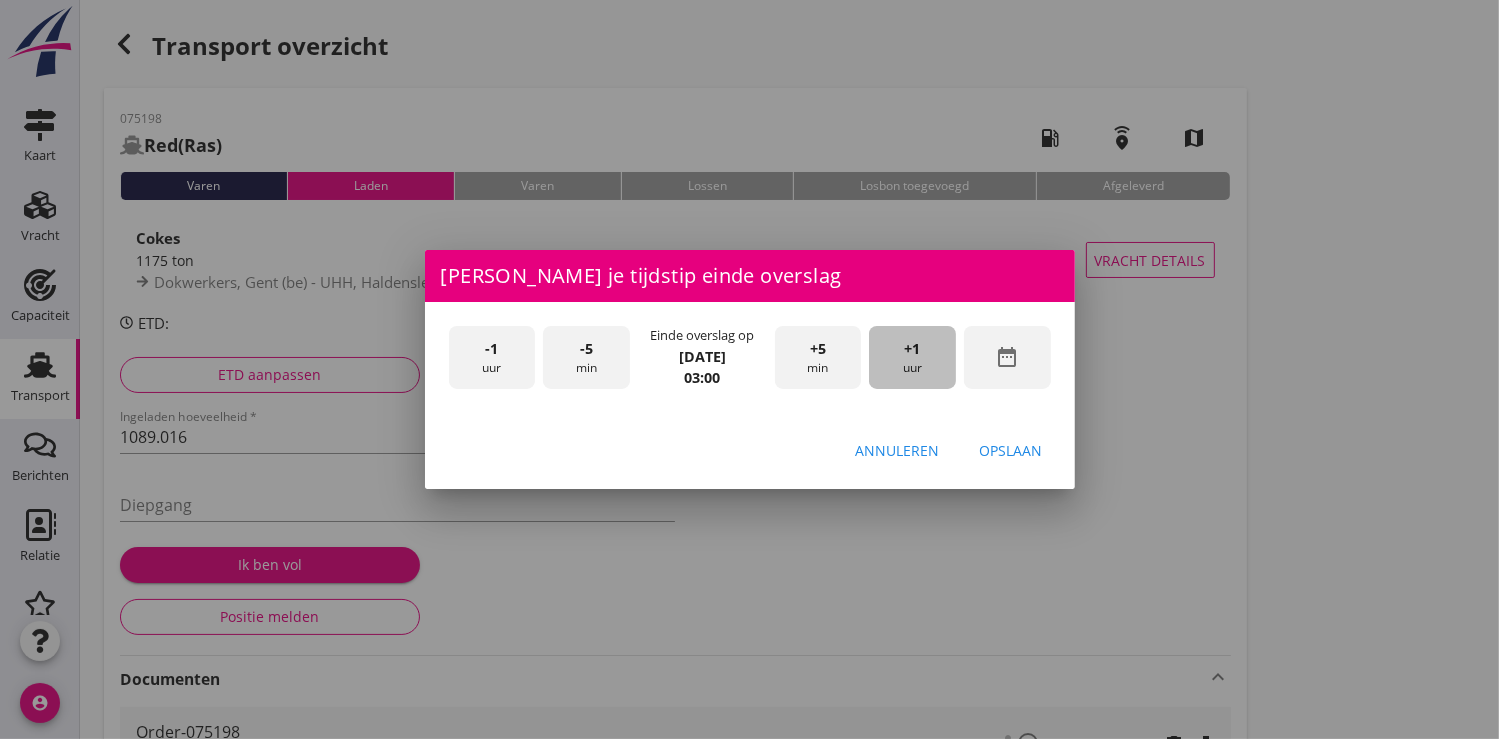 click on "+1  uur" at bounding box center [912, 357] 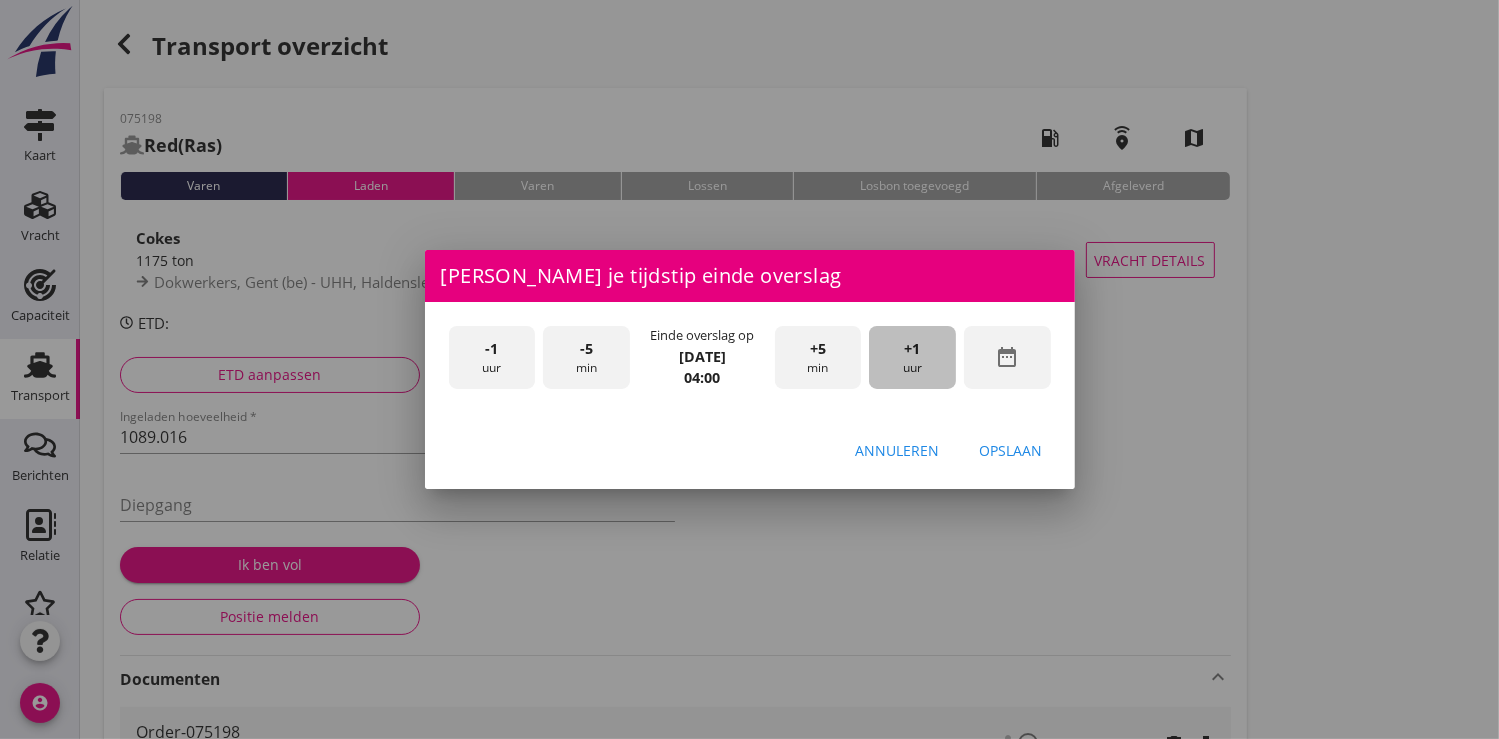 click on "+1  uur" at bounding box center [912, 357] 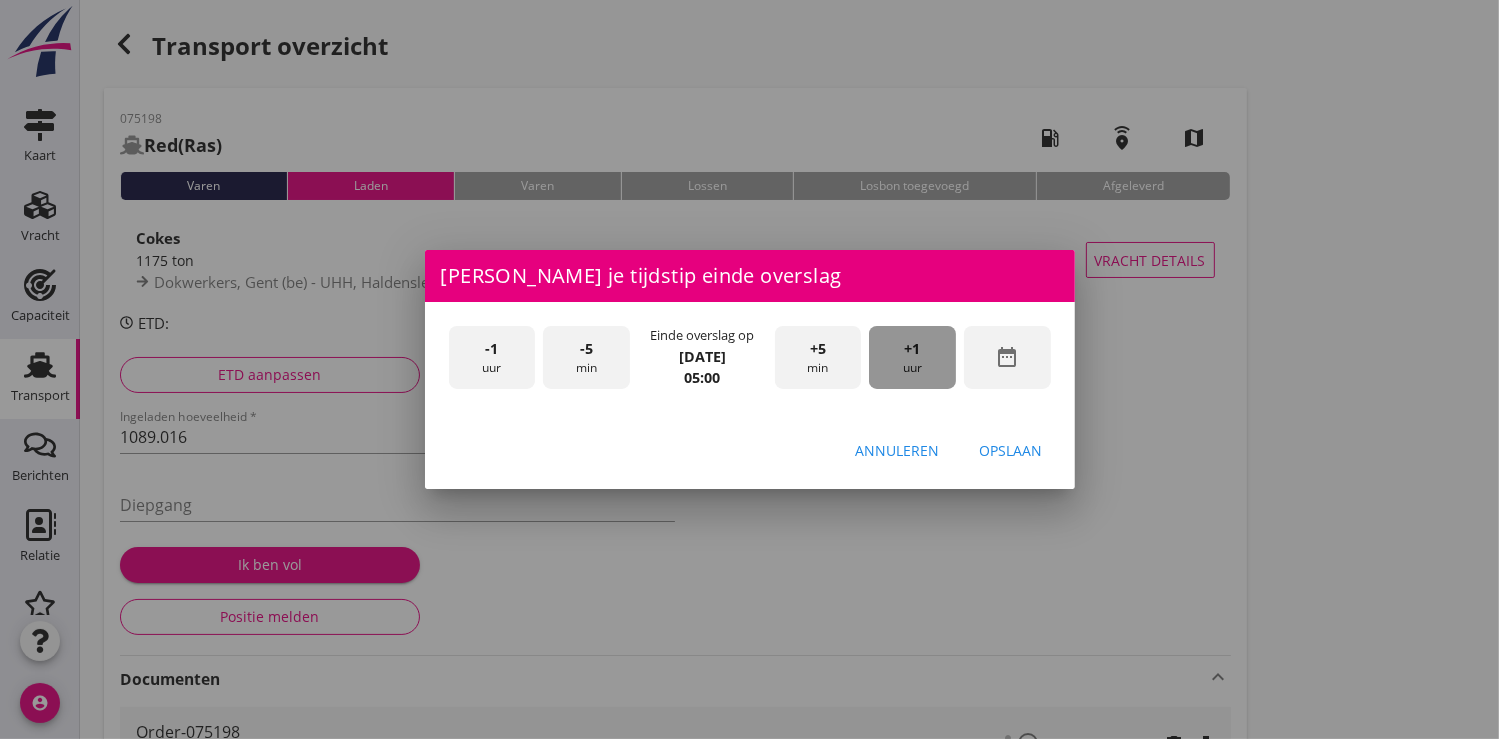 click on "+1  uur" at bounding box center [912, 357] 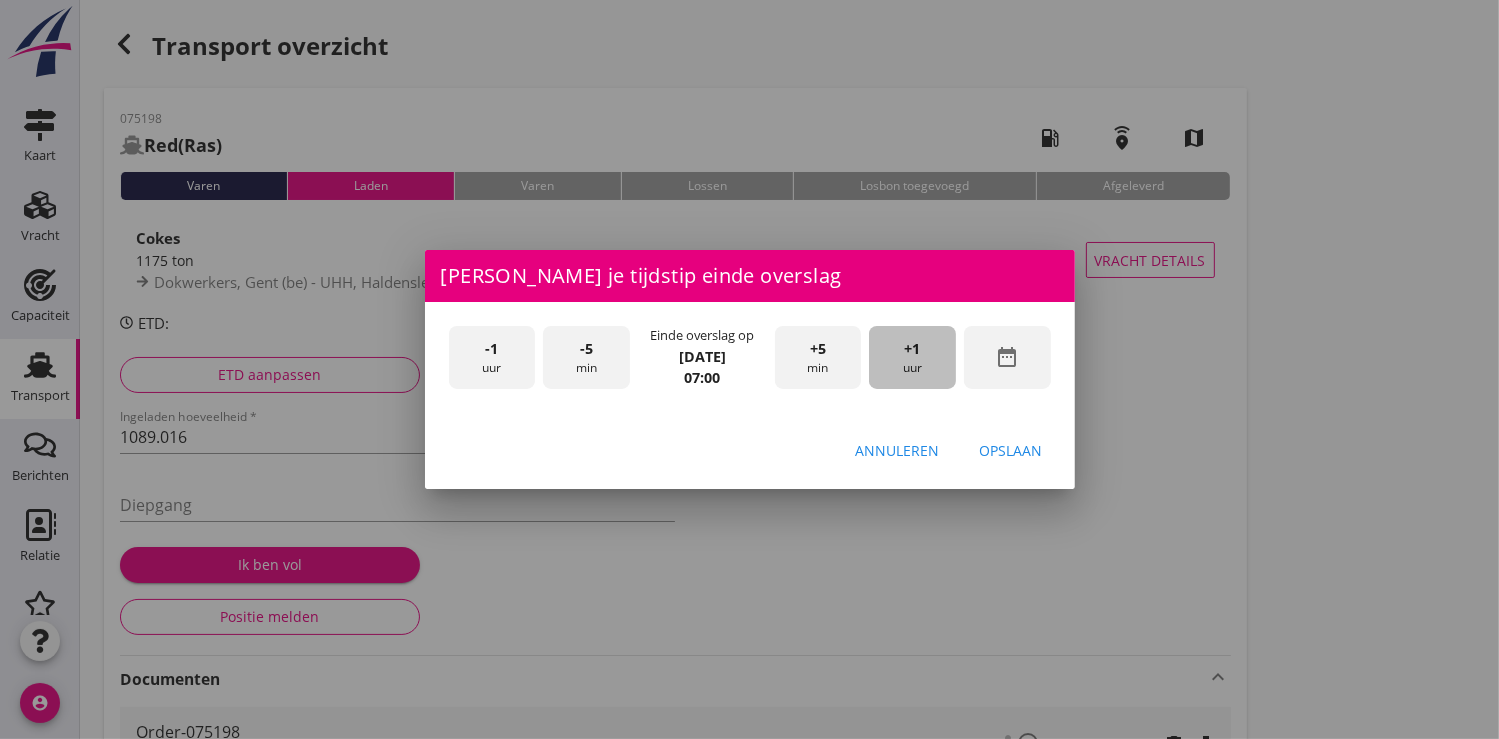 click on "+1  uur" at bounding box center [912, 357] 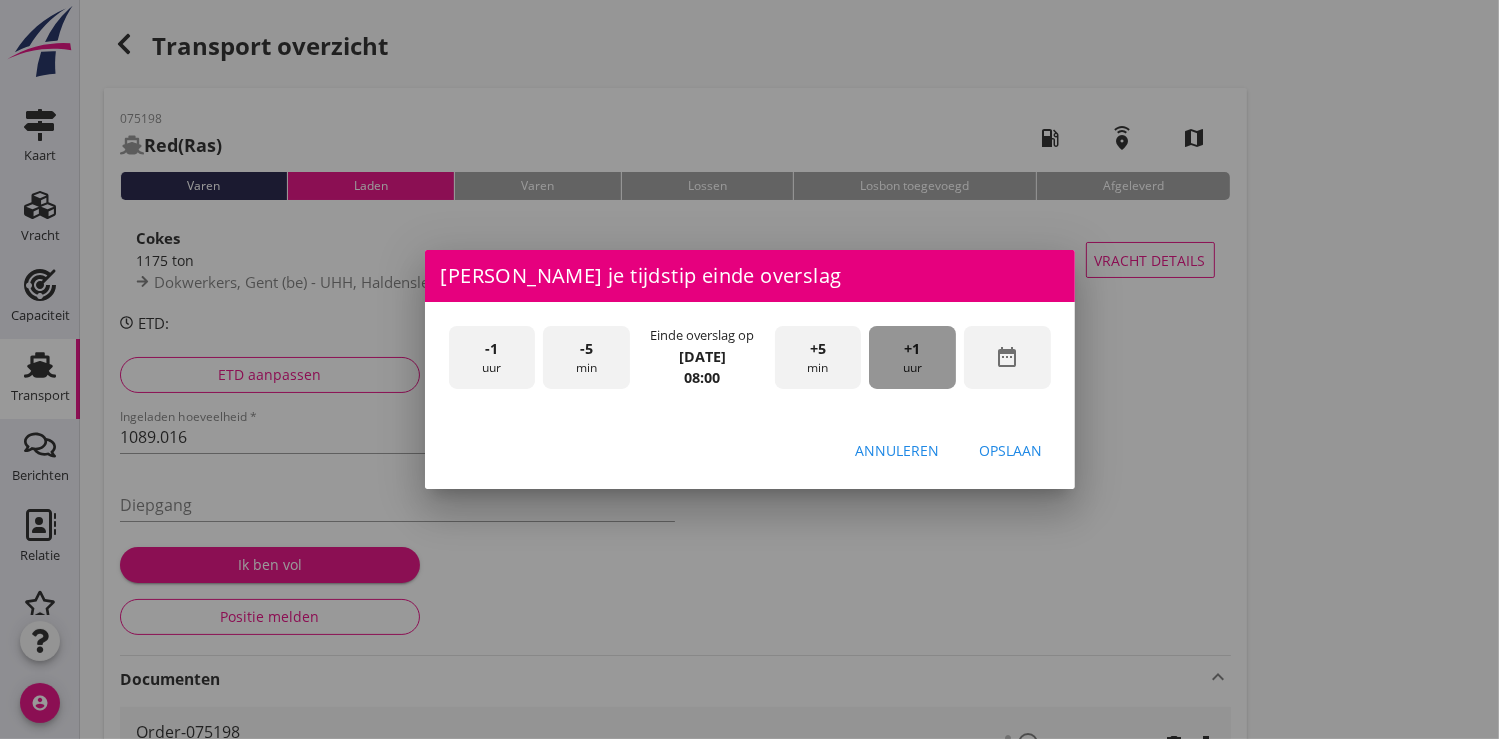 click on "+1  uur" at bounding box center (912, 357) 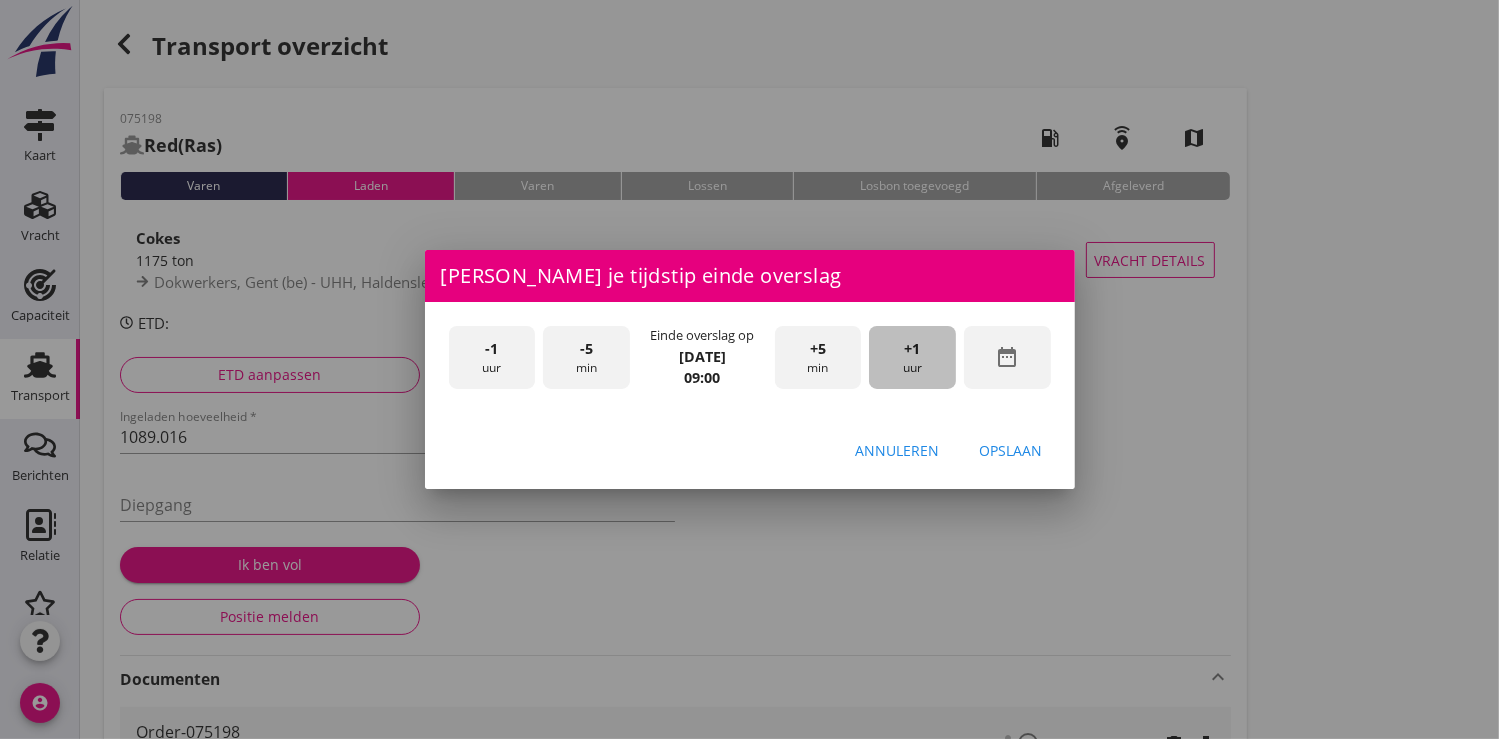 click on "+1  uur" at bounding box center [912, 357] 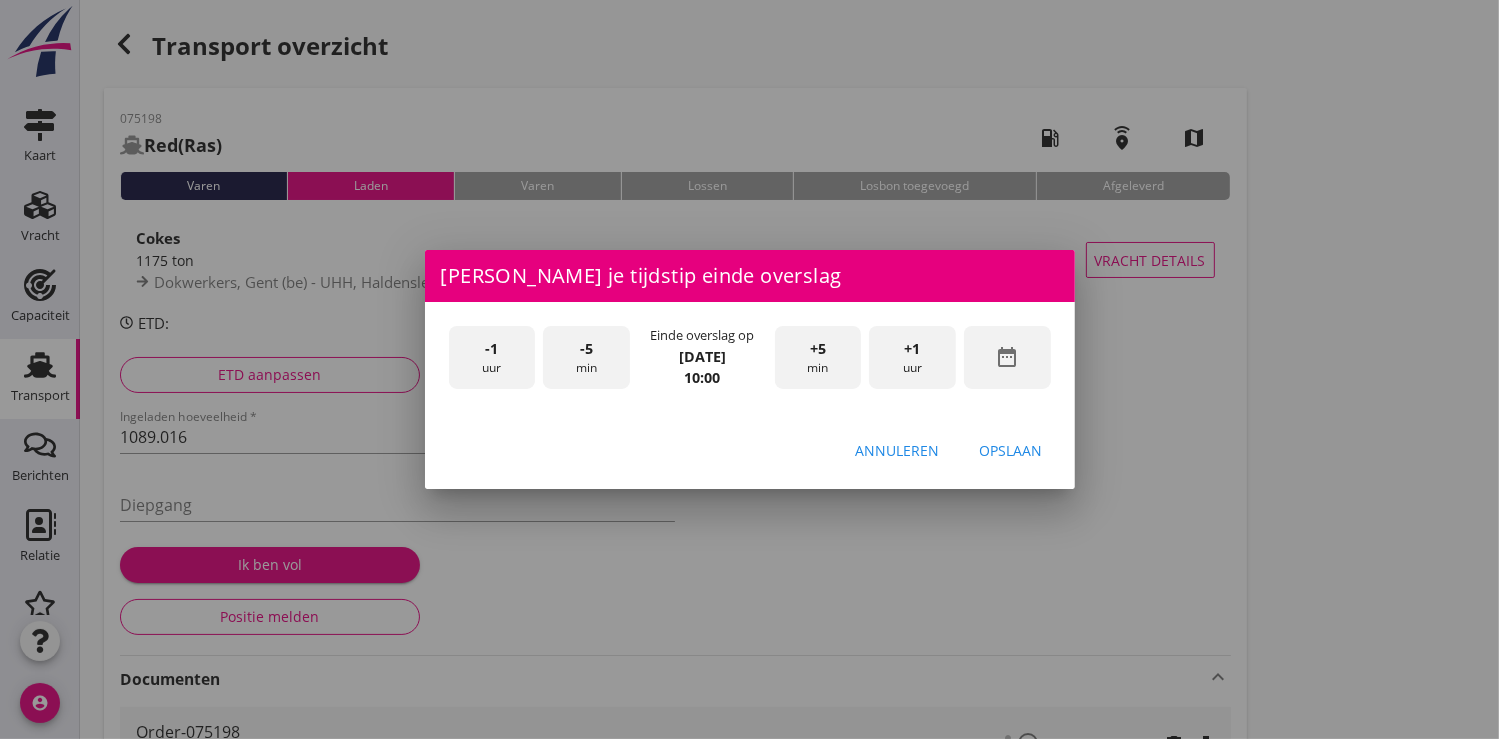 click on "+1  uur" at bounding box center (912, 357) 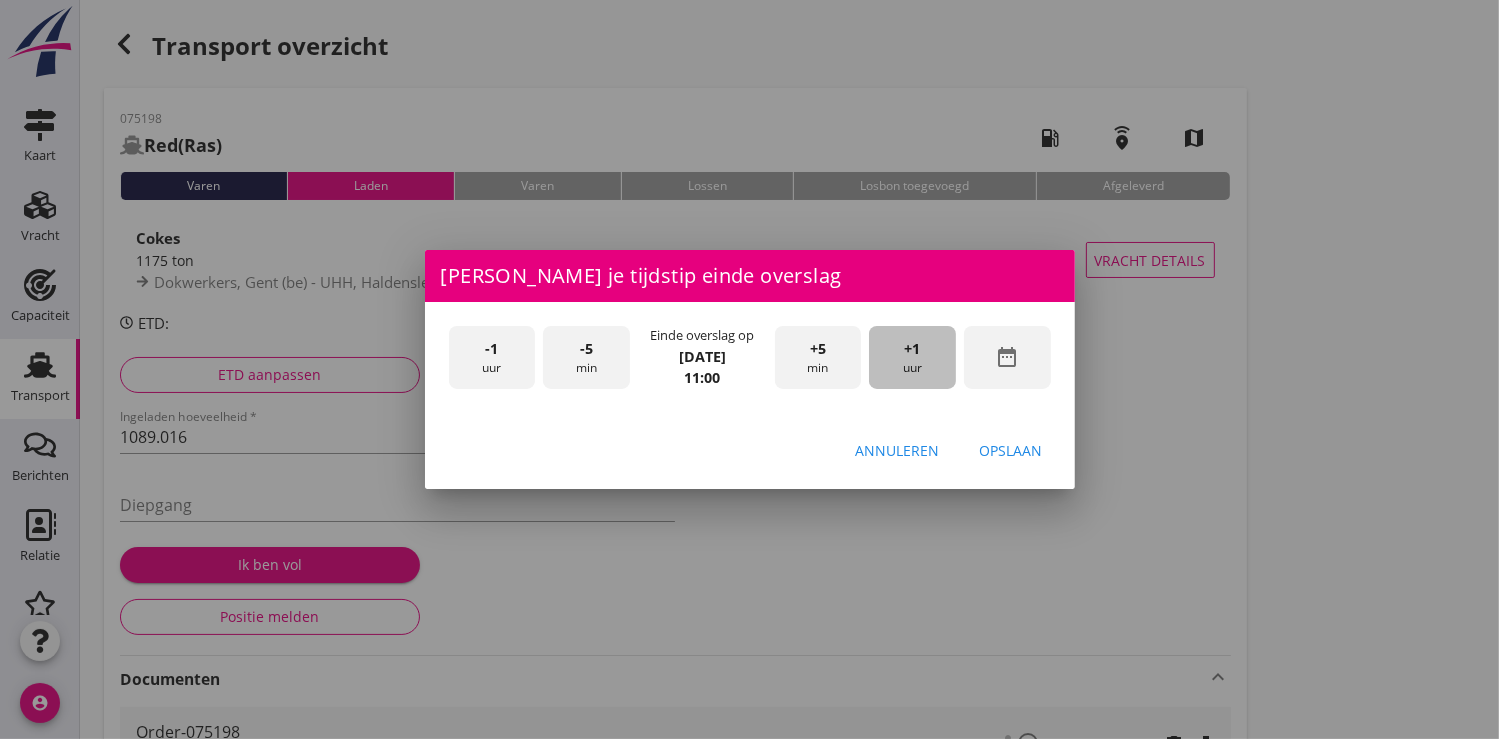 click on "+1  uur" at bounding box center (912, 357) 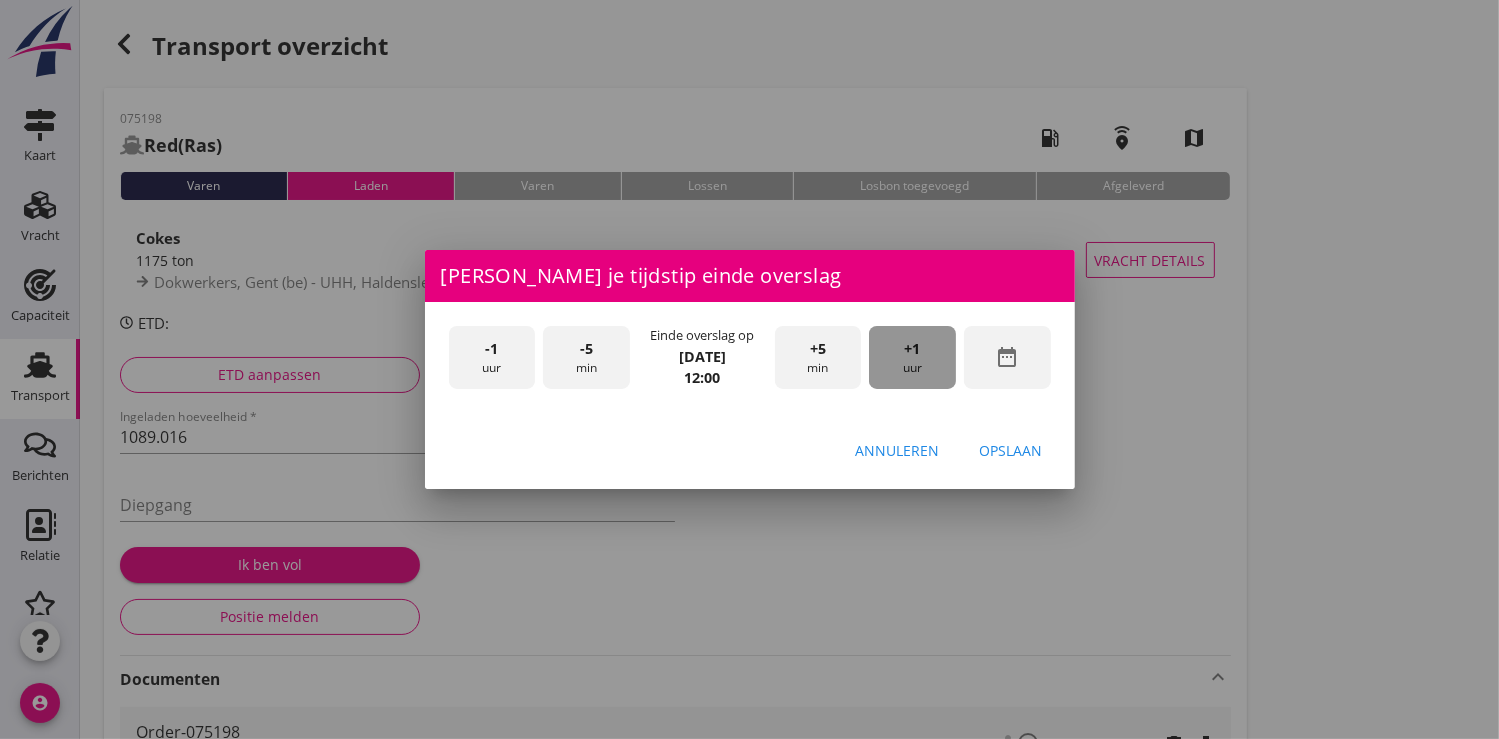 click on "+1  uur" at bounding box center (912, 357) 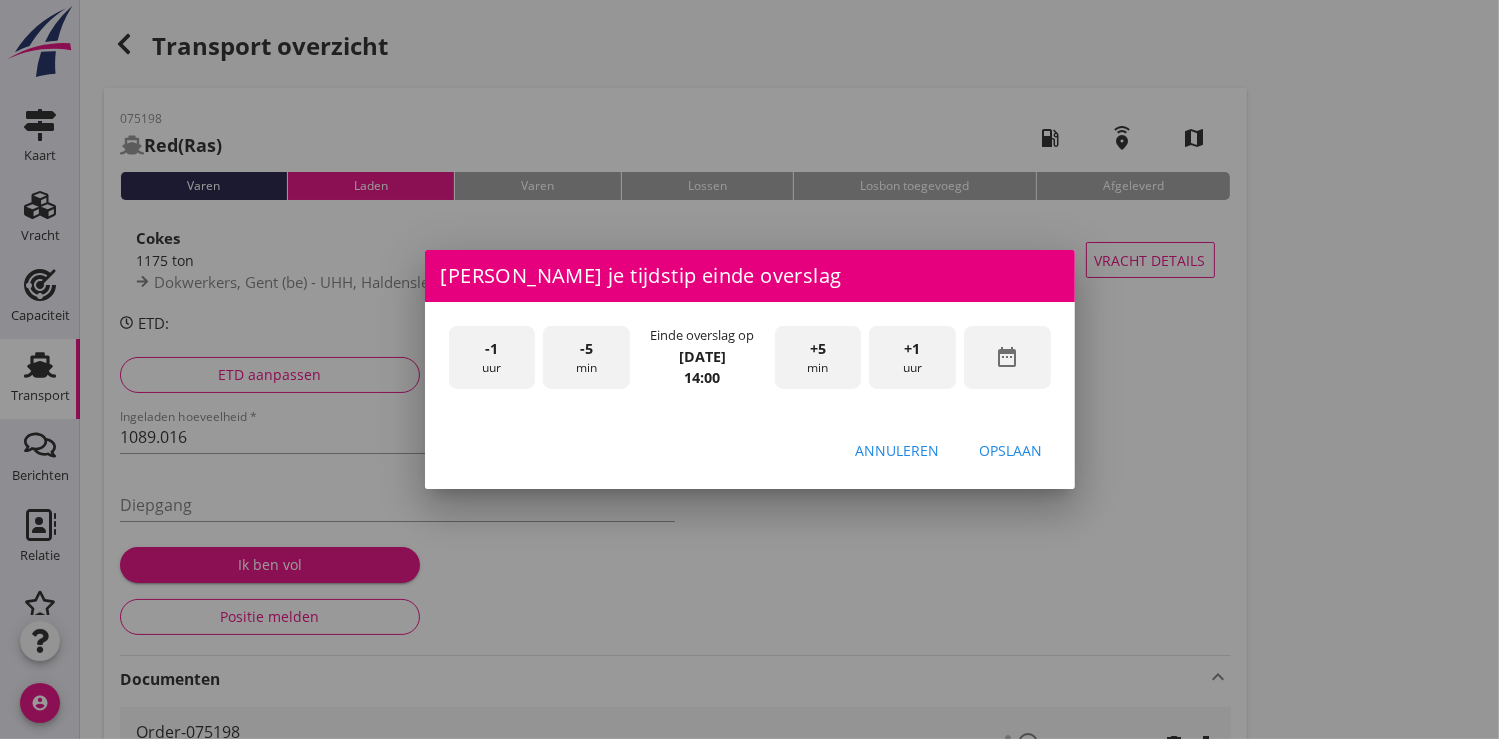 click on "+1  uur" at bounding box center (912, 357) 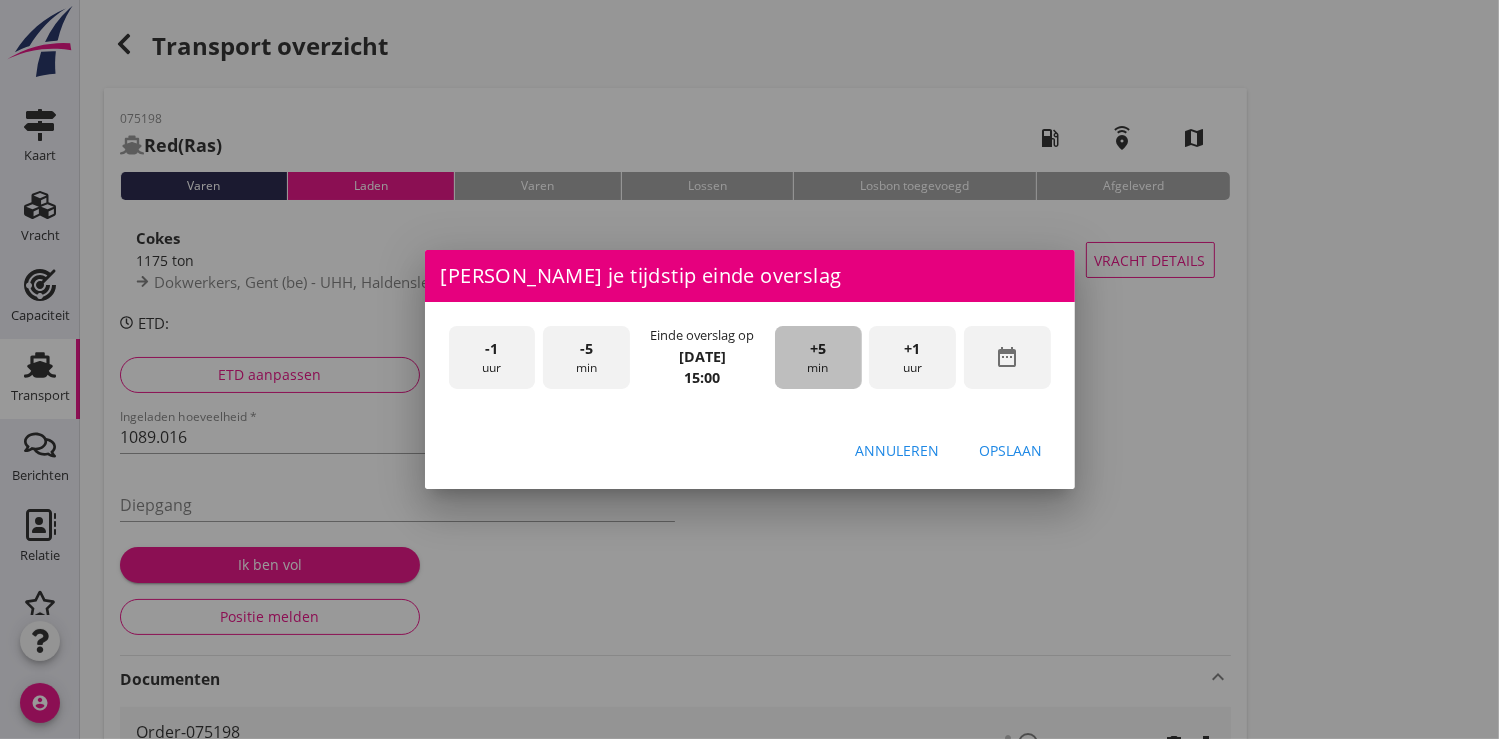 click on "+5" at bounding box center [818, 349] 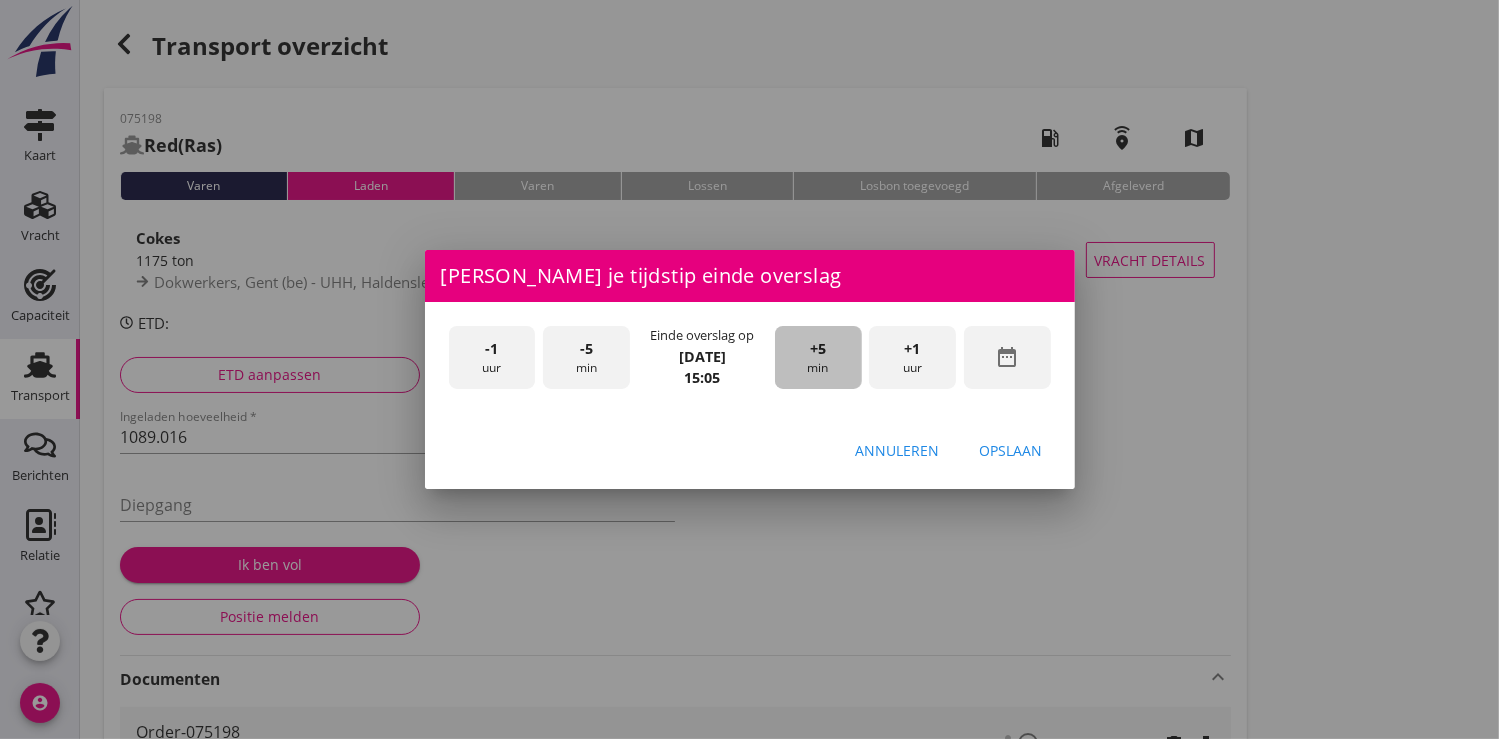 click on "+5" at bounding box center [818, 349] 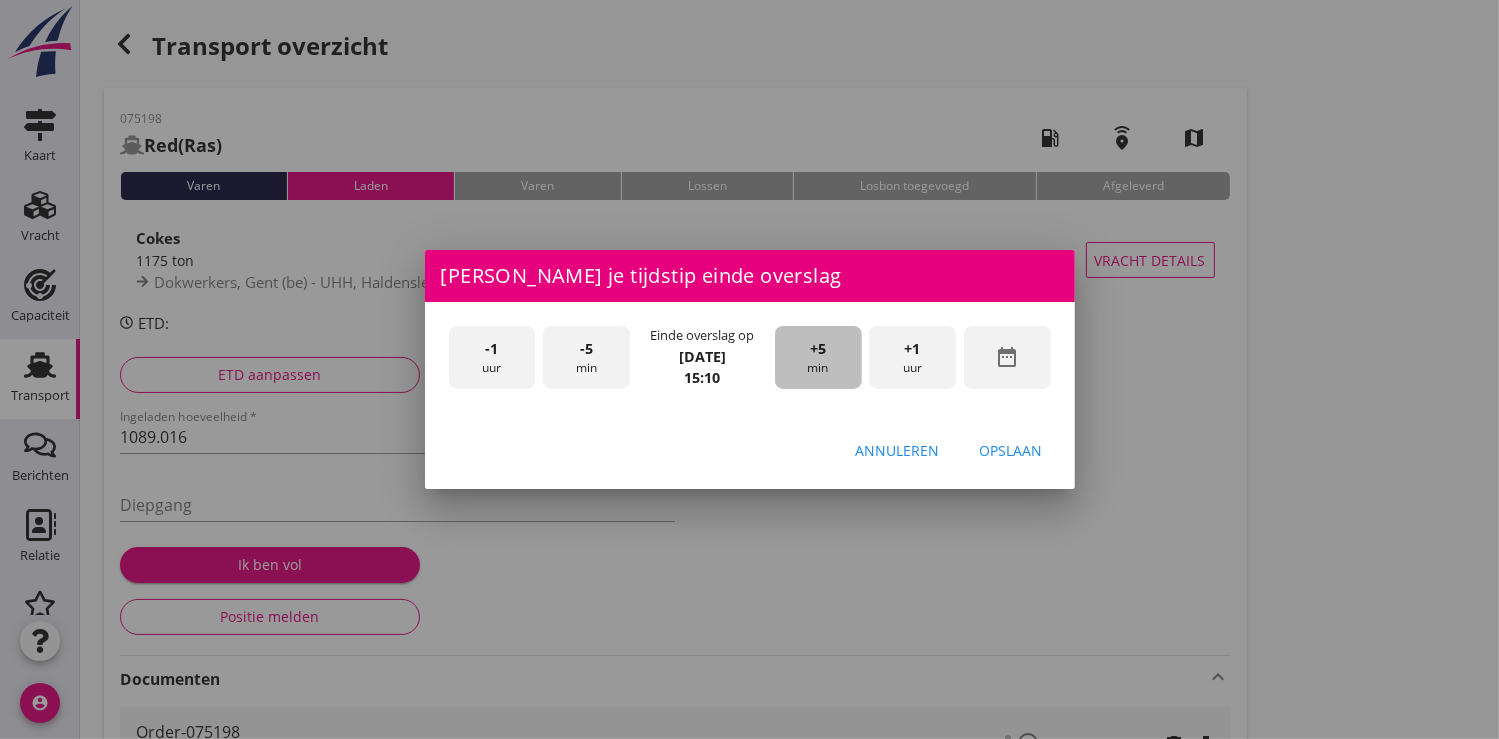 click on "+5" at bounding box center [818, 349] 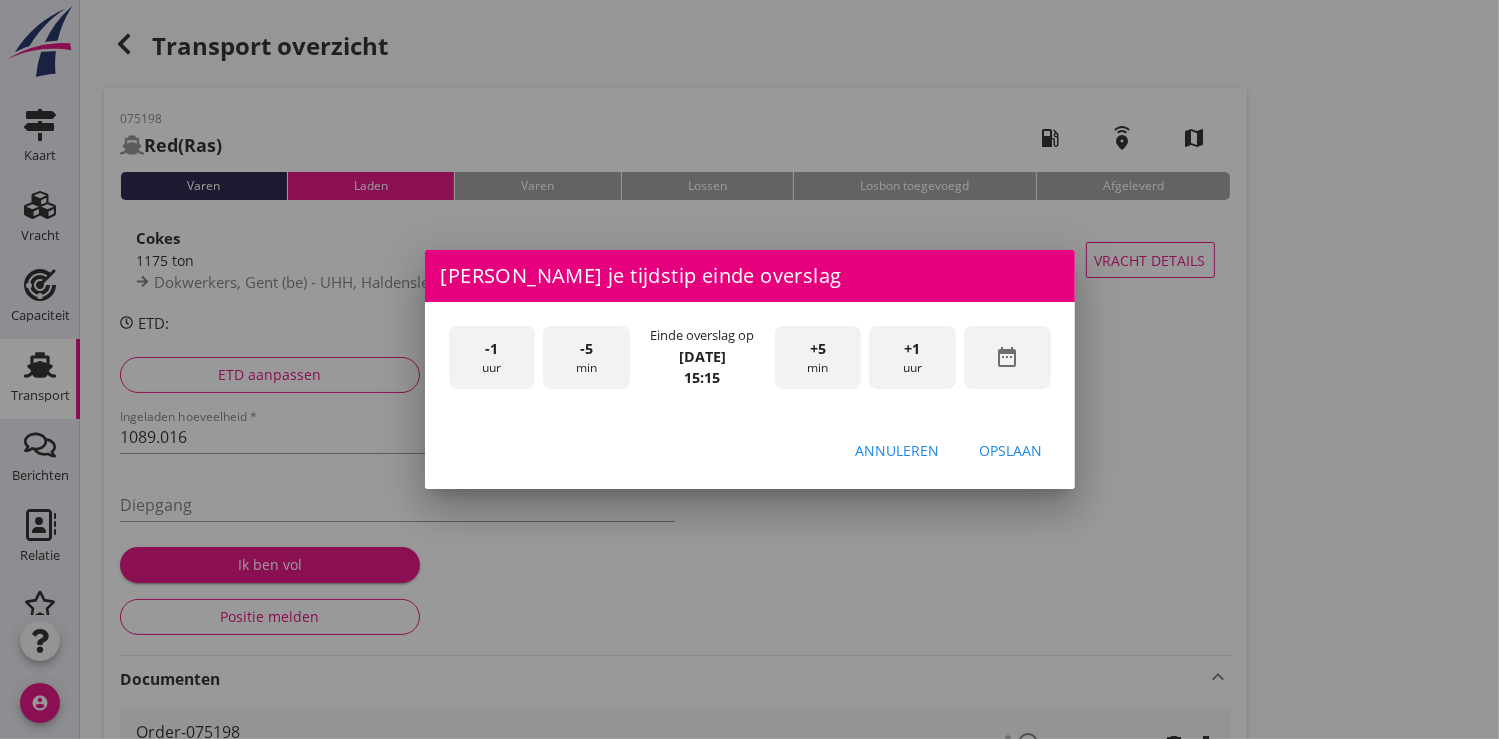 click on "Opslaan" at bounding box center (1011, 450) 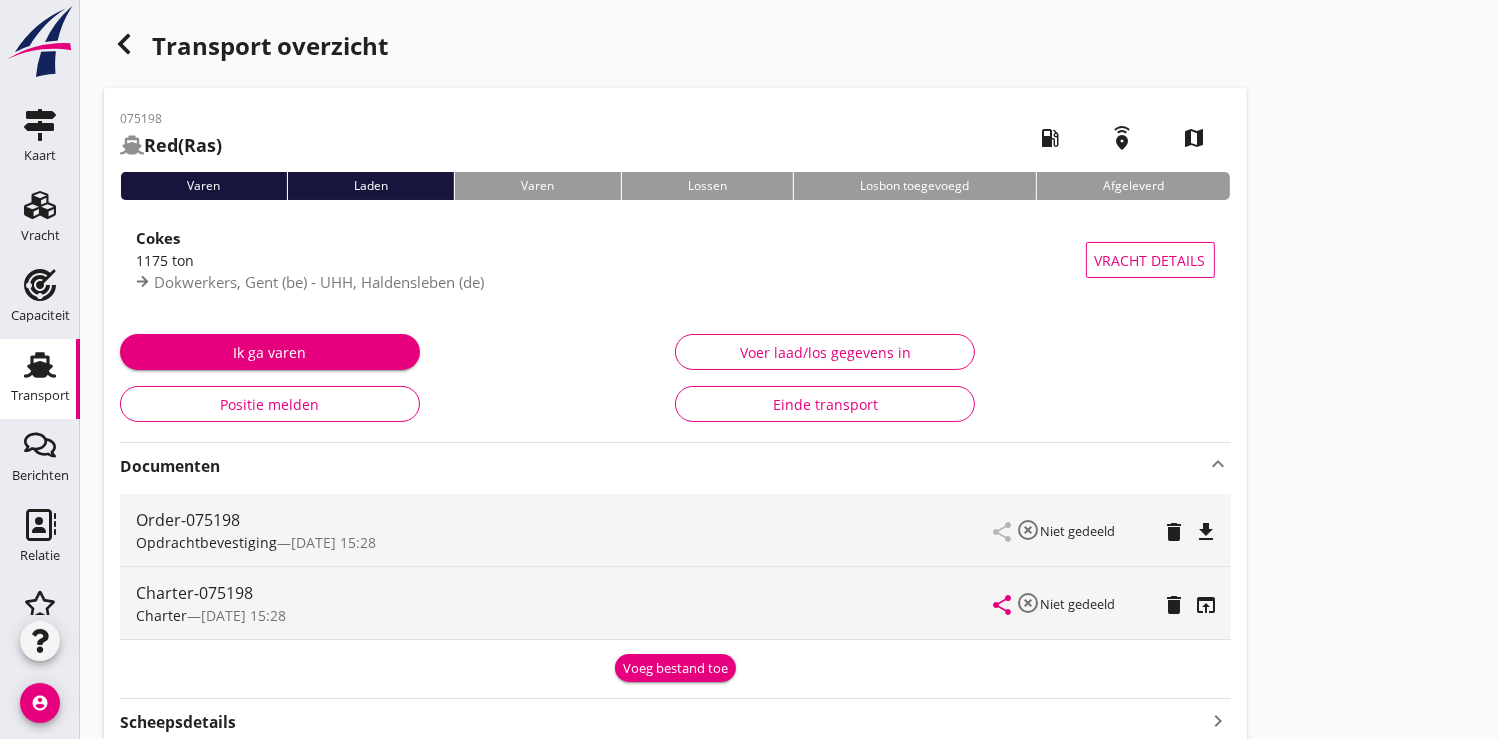 click on "Ik ga varen" at bounding box center [270, 352] 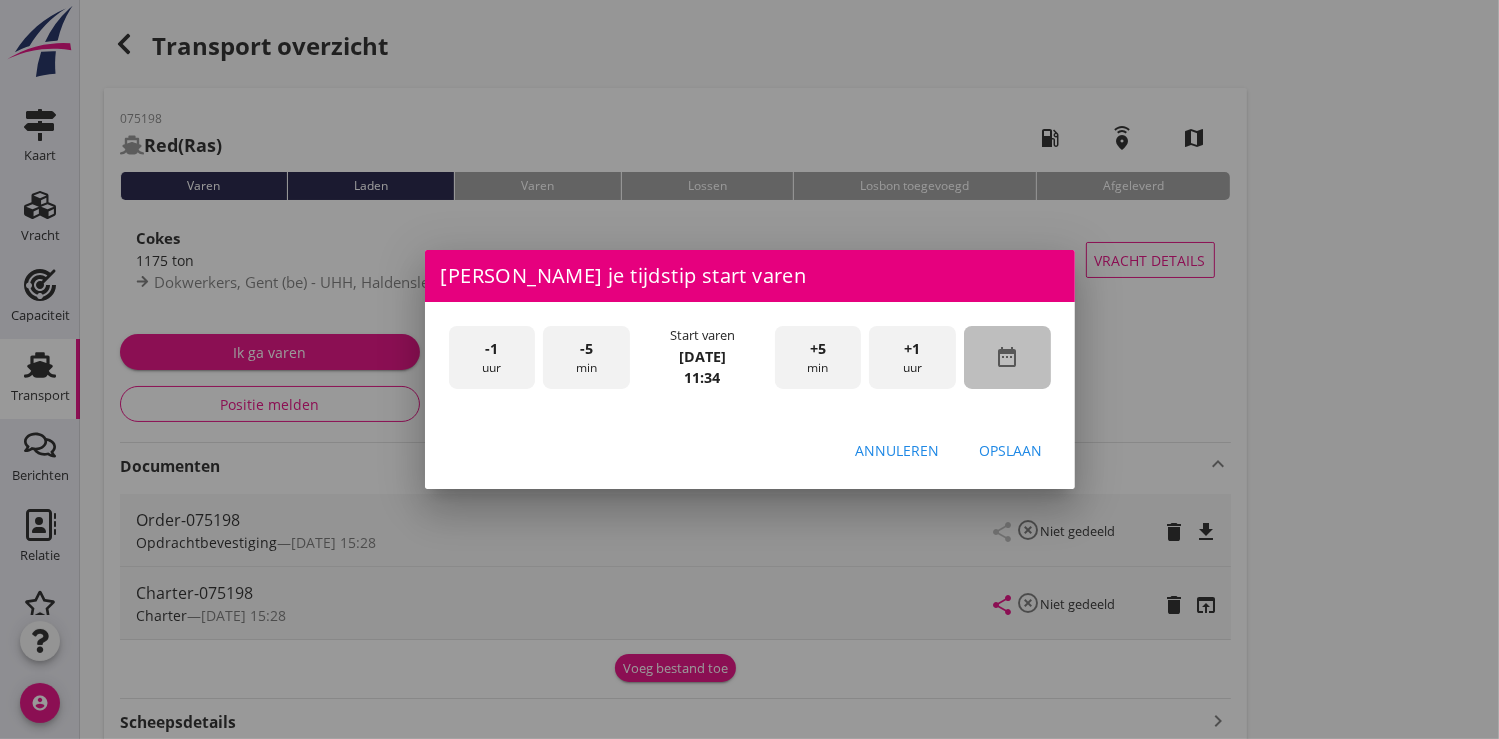 click on "date_range" at bounding box center [1007, 357] 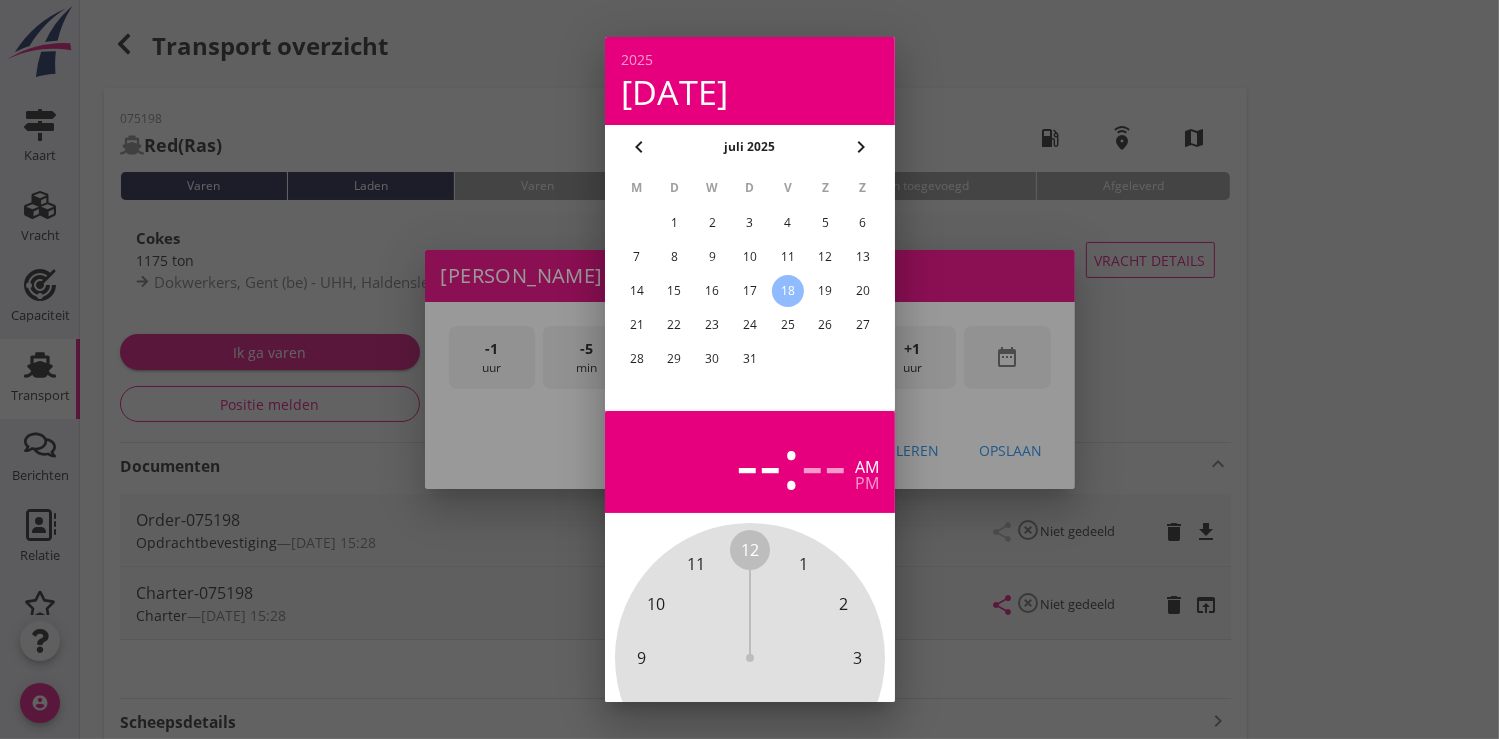 click on "17" at bounding box center [749, 291] 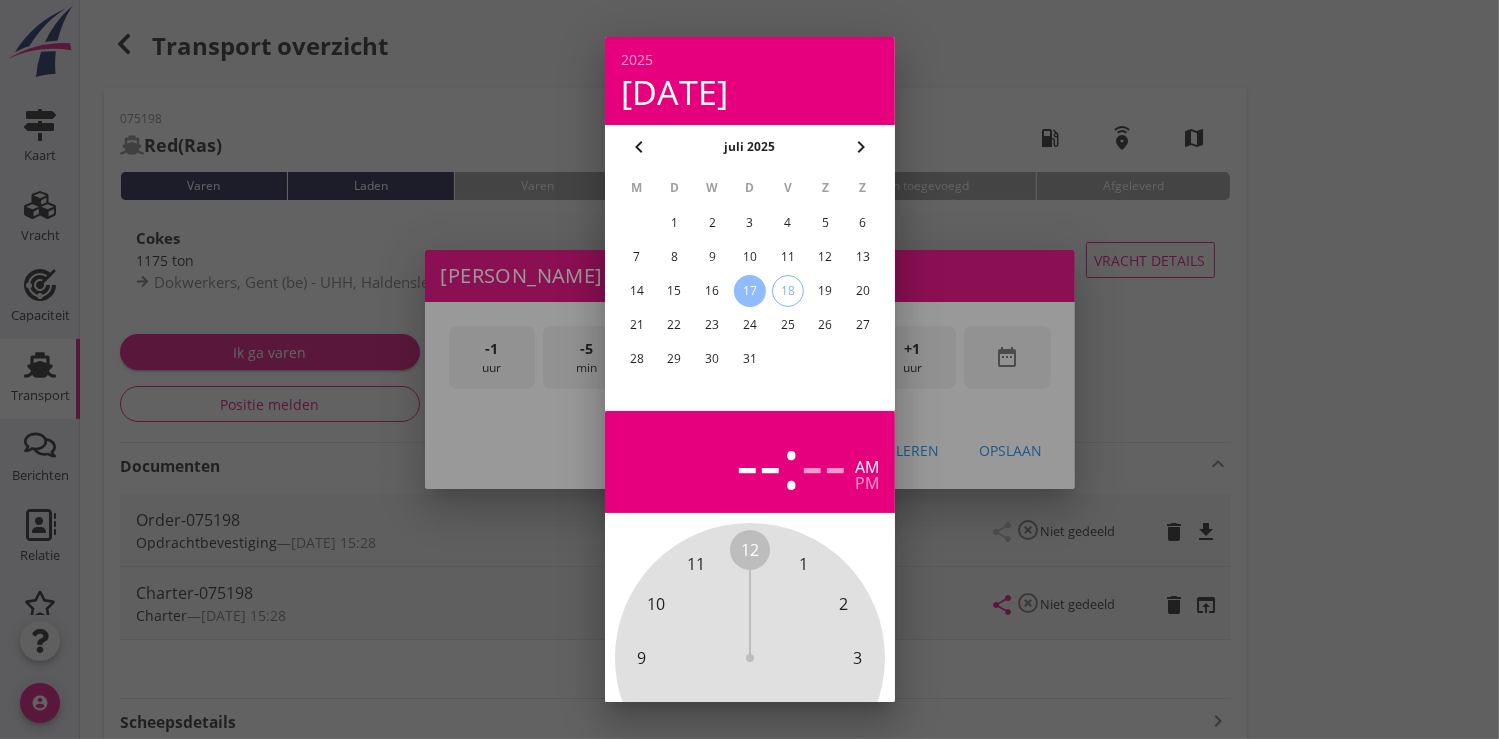 scroll, scrollTop: 185, scrollLeft: 0, axis: vertical 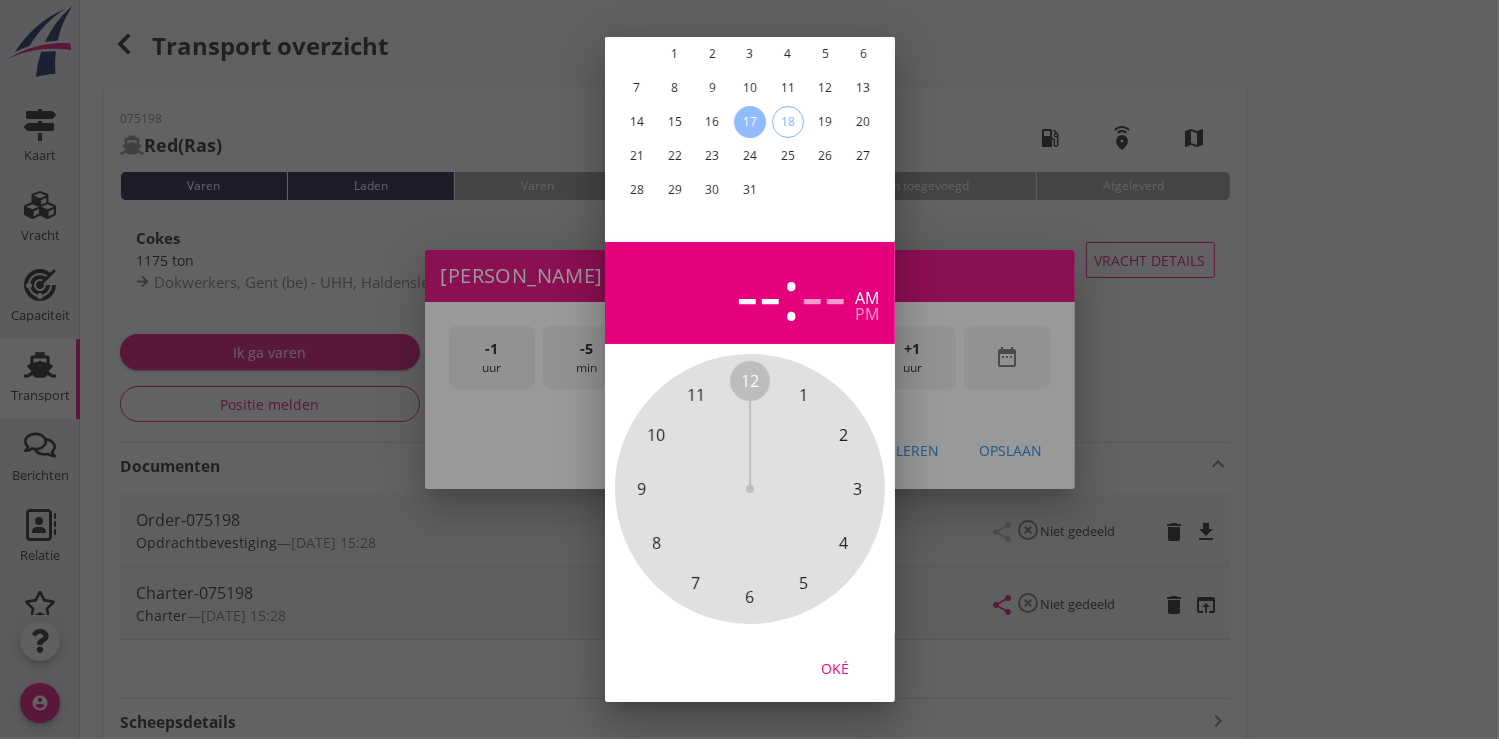 click on "Oké" at bounding box center (835, 667) 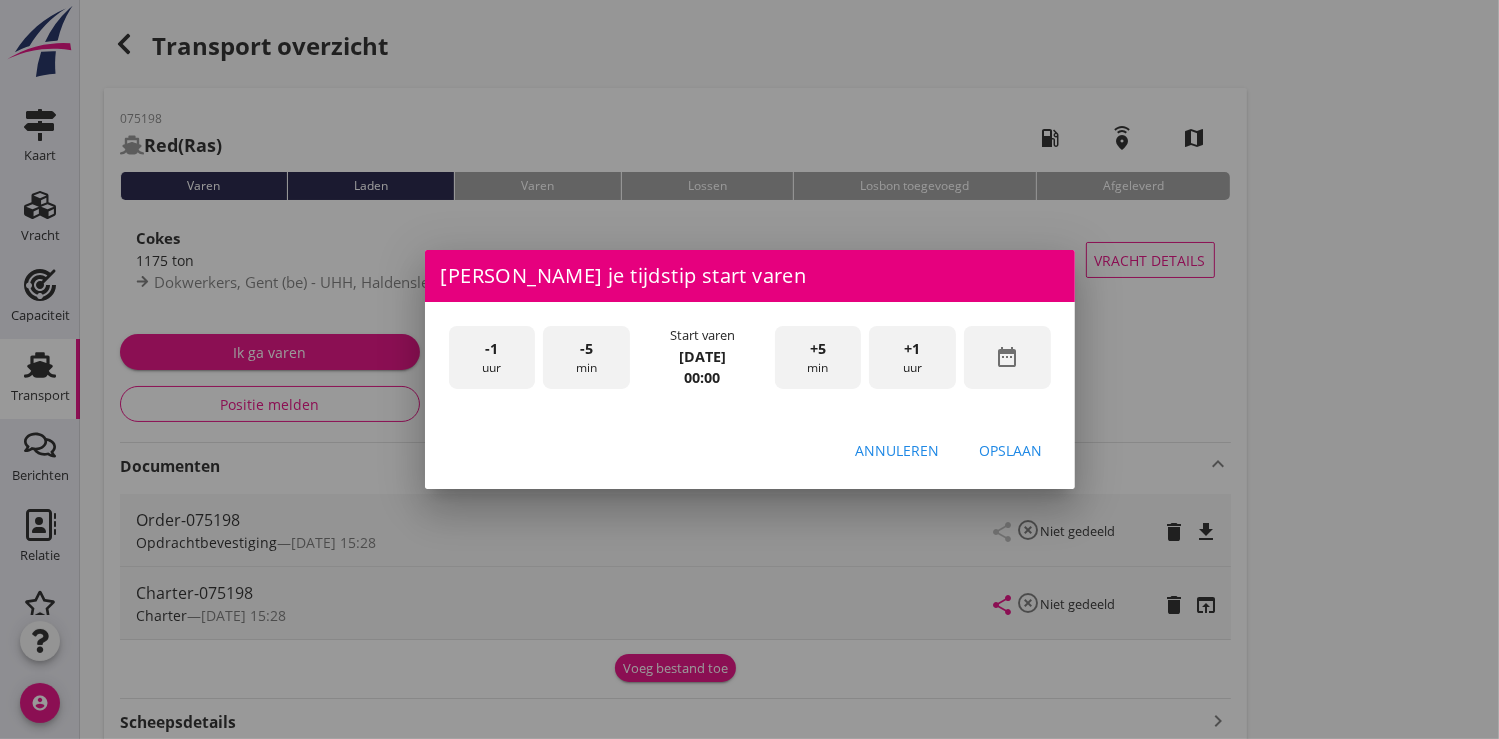click on "+1  uur" at bounding box center (912, 357) 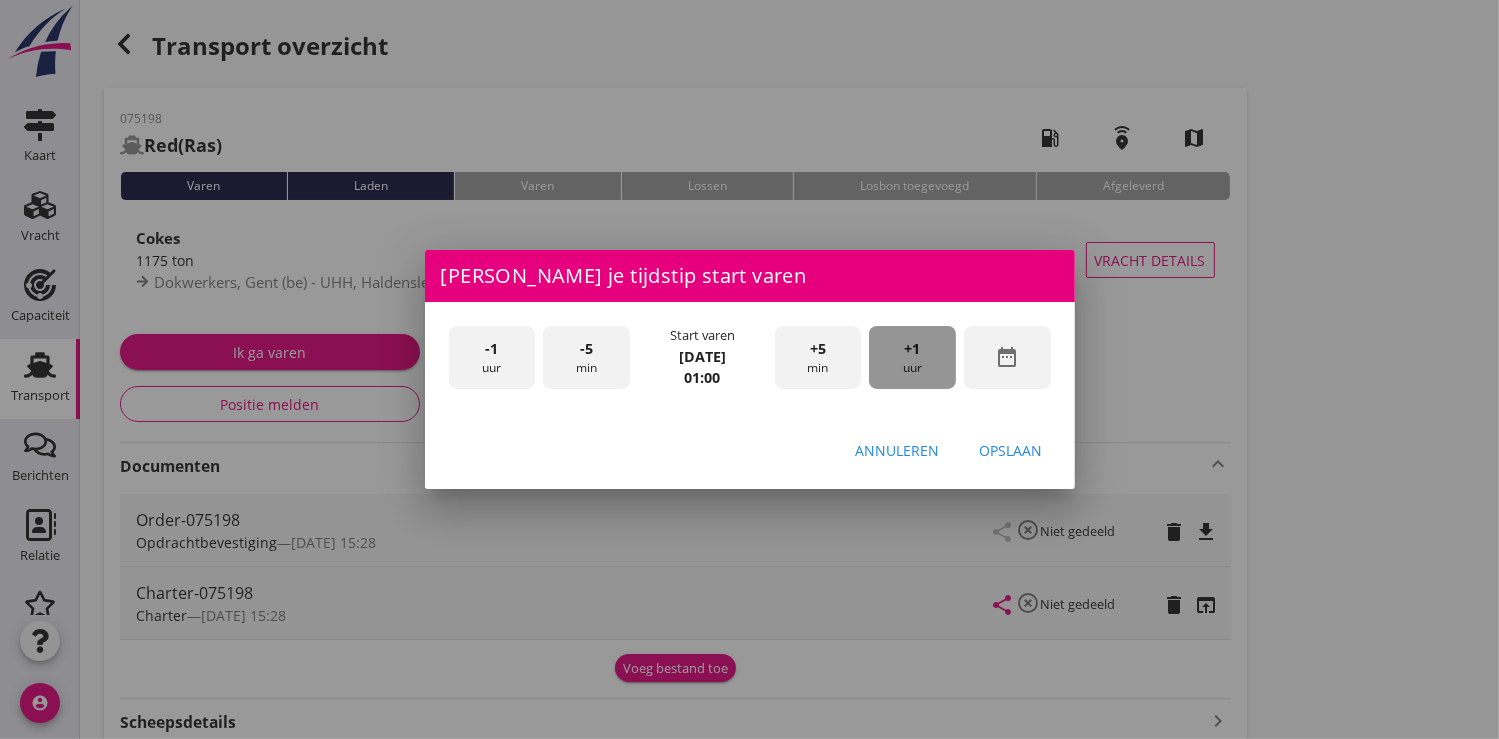 click on "+1  uur" at bounding box center [912, 357] 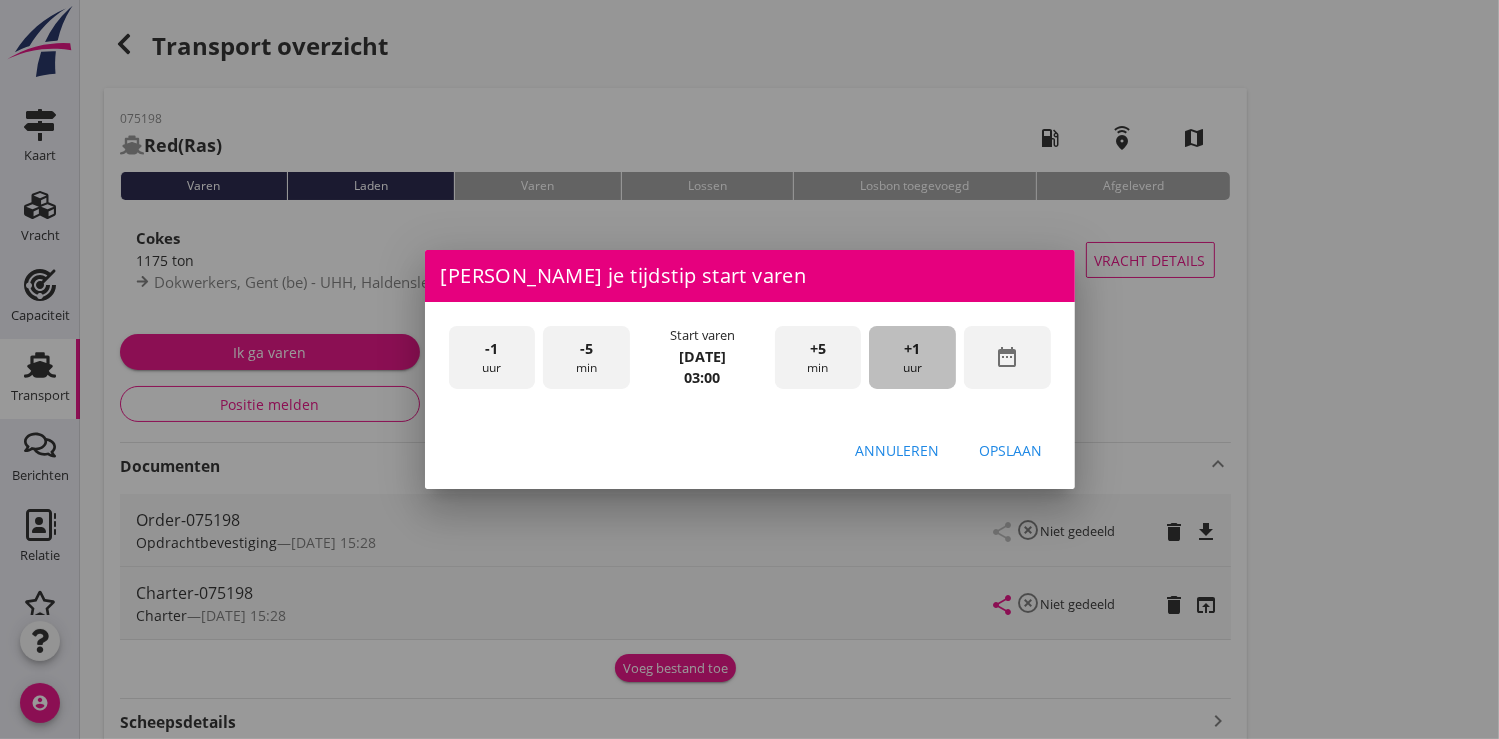 click on "+1  uur" at bounding box center [912, 357] 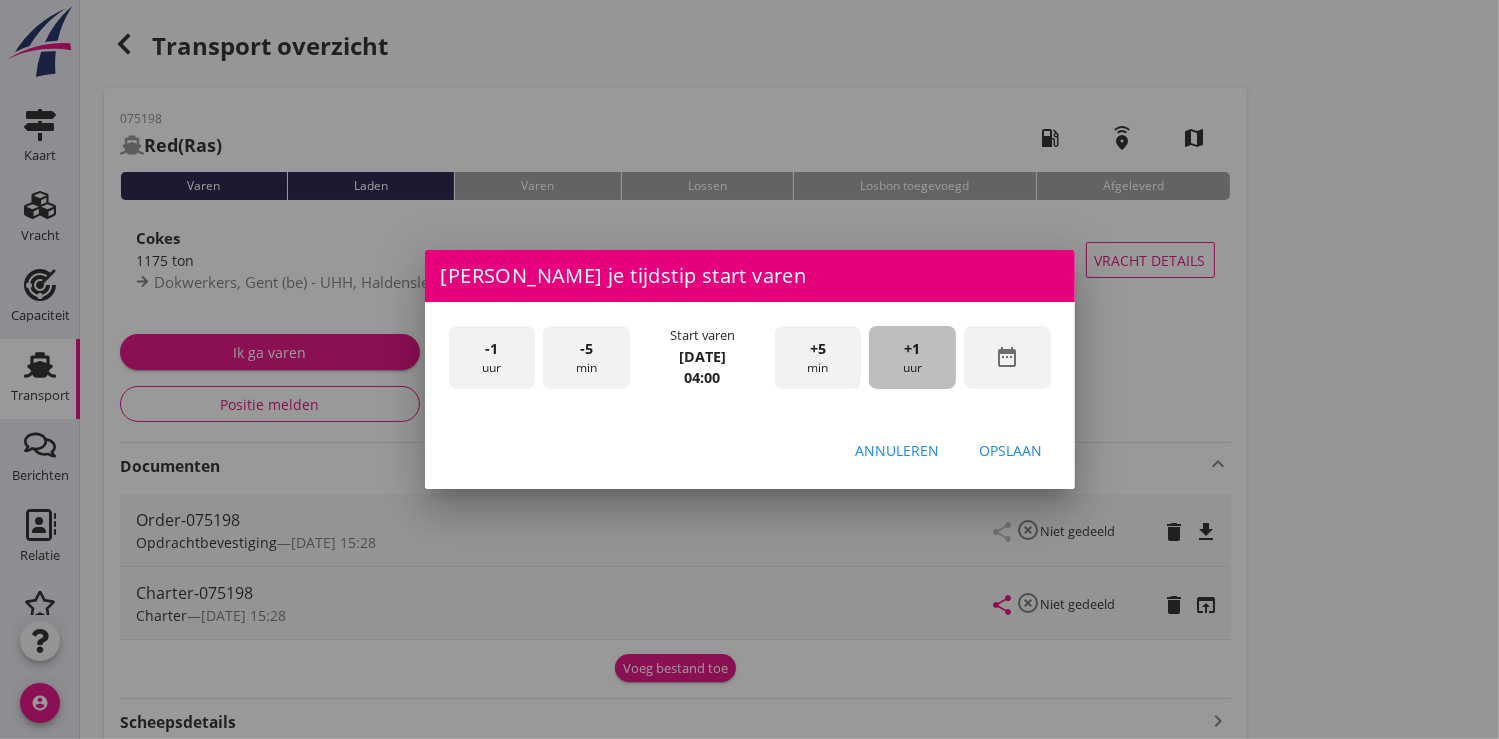 click on "+1  uur" at bounding box center (912, 357) 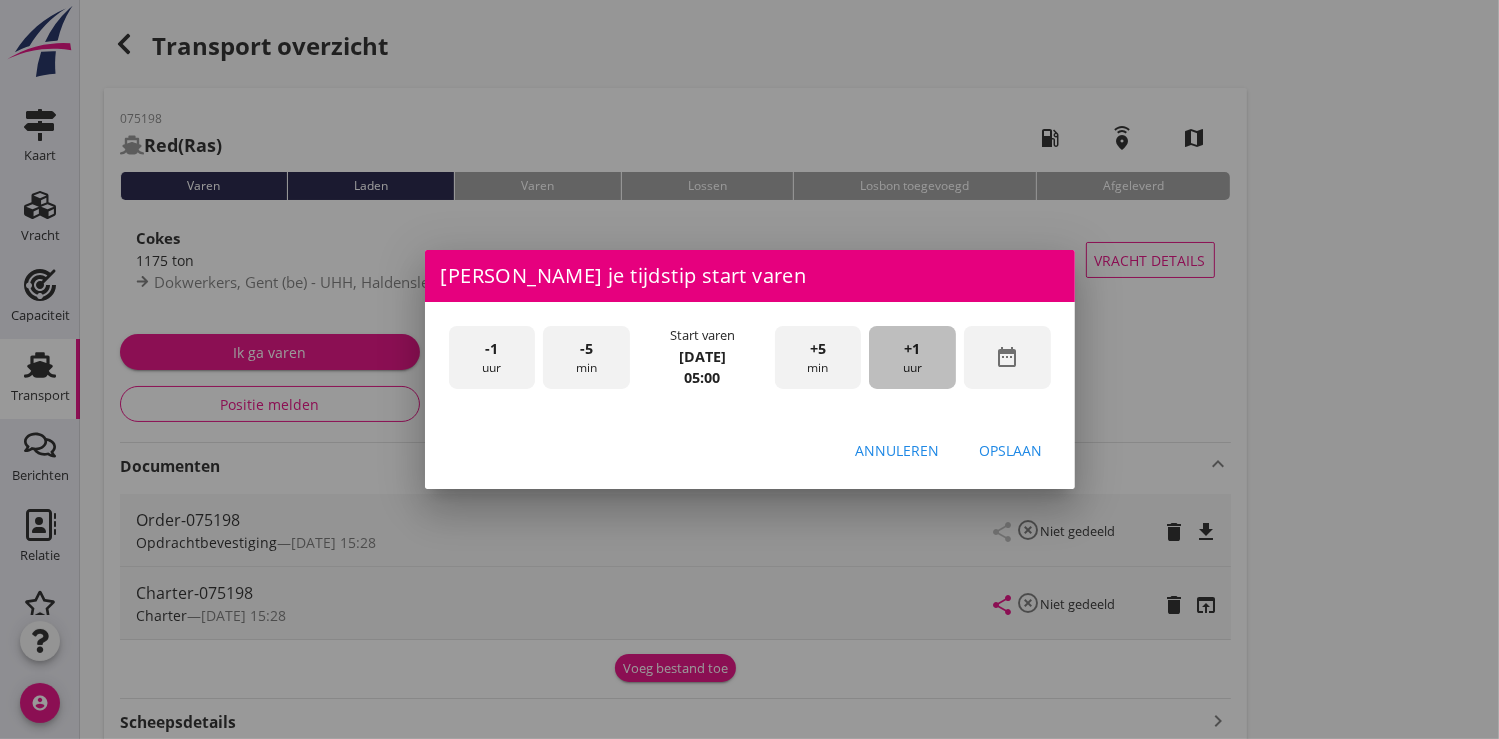 click on "+1  uur" at bounding box center [912, 357] 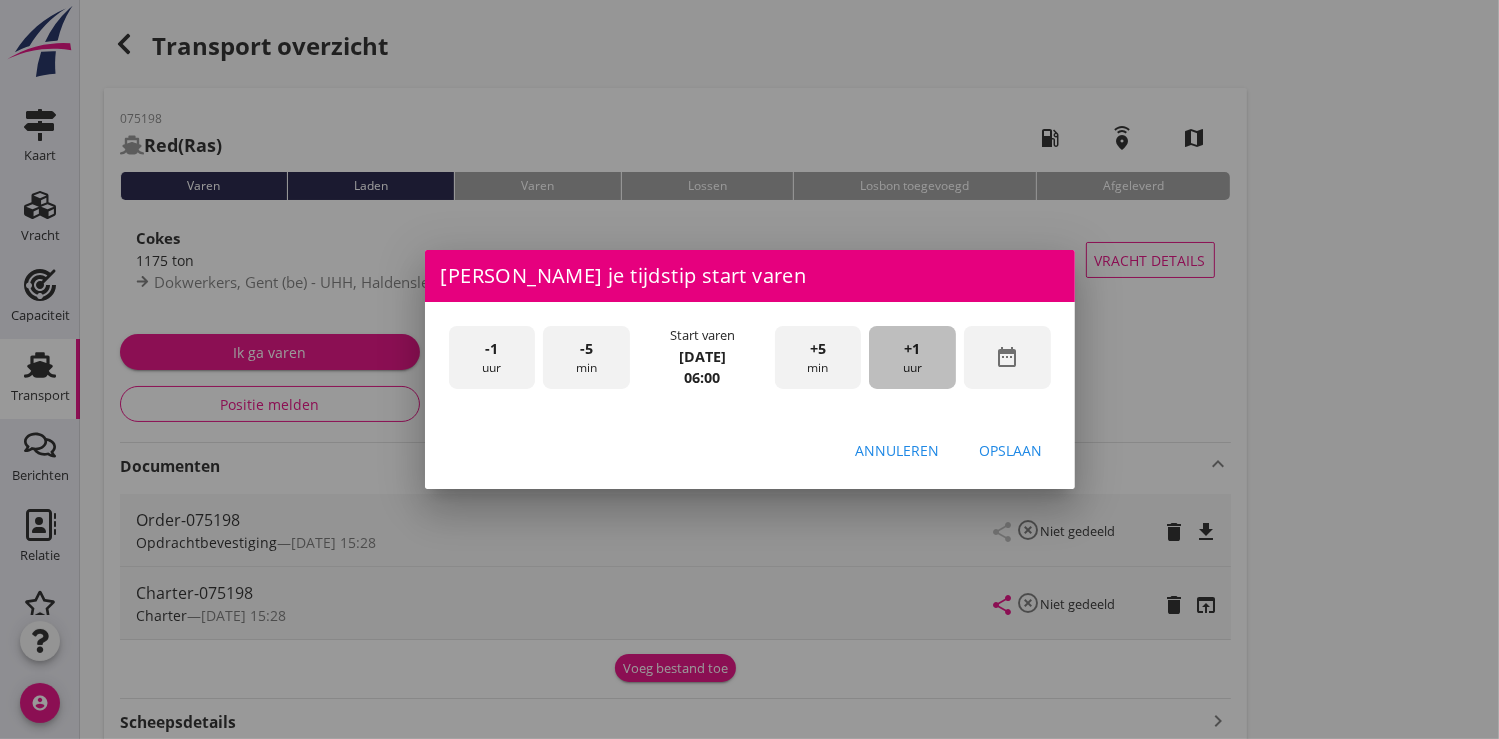 click on "+1  uur" at bounding box center [912, 357] 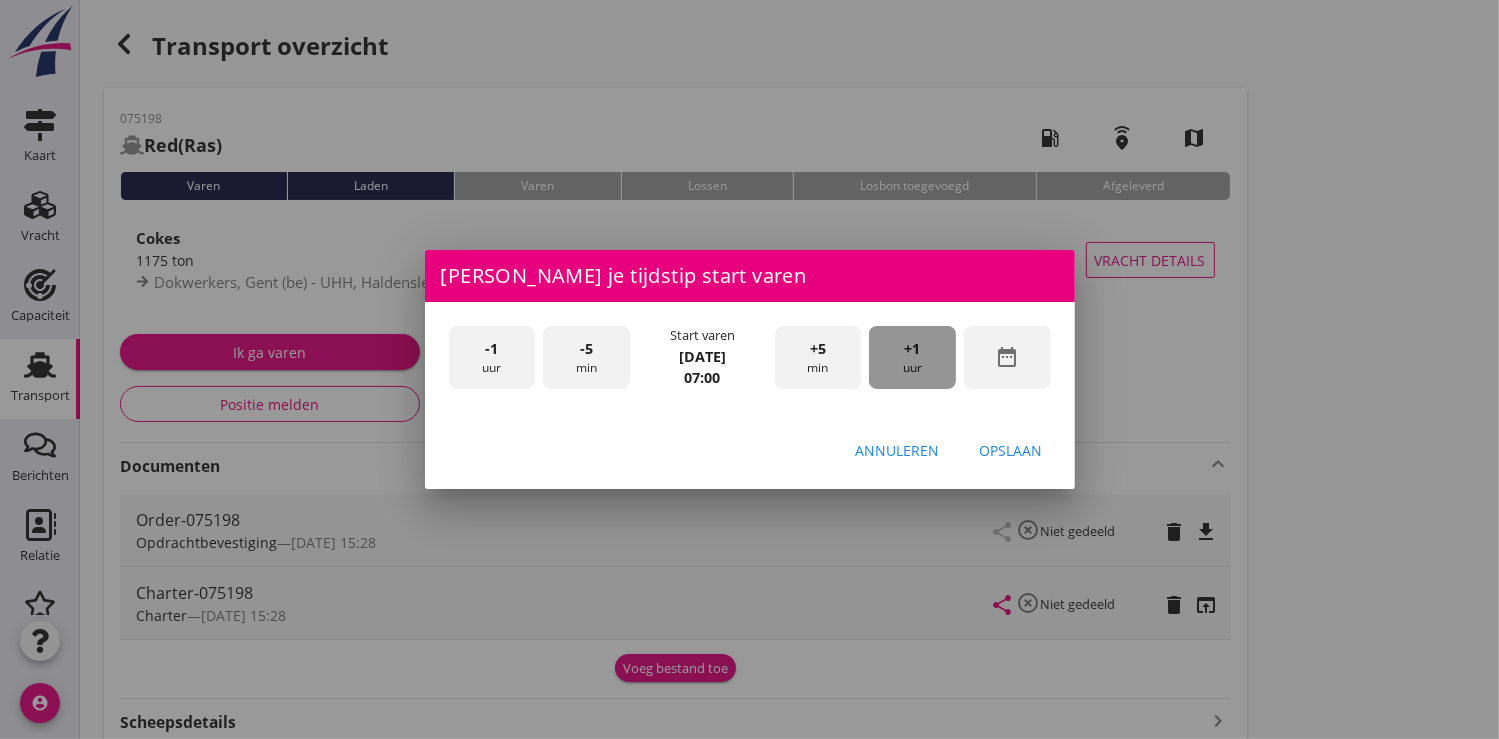 click on "+1  uur" at bounding box center [912, 357] 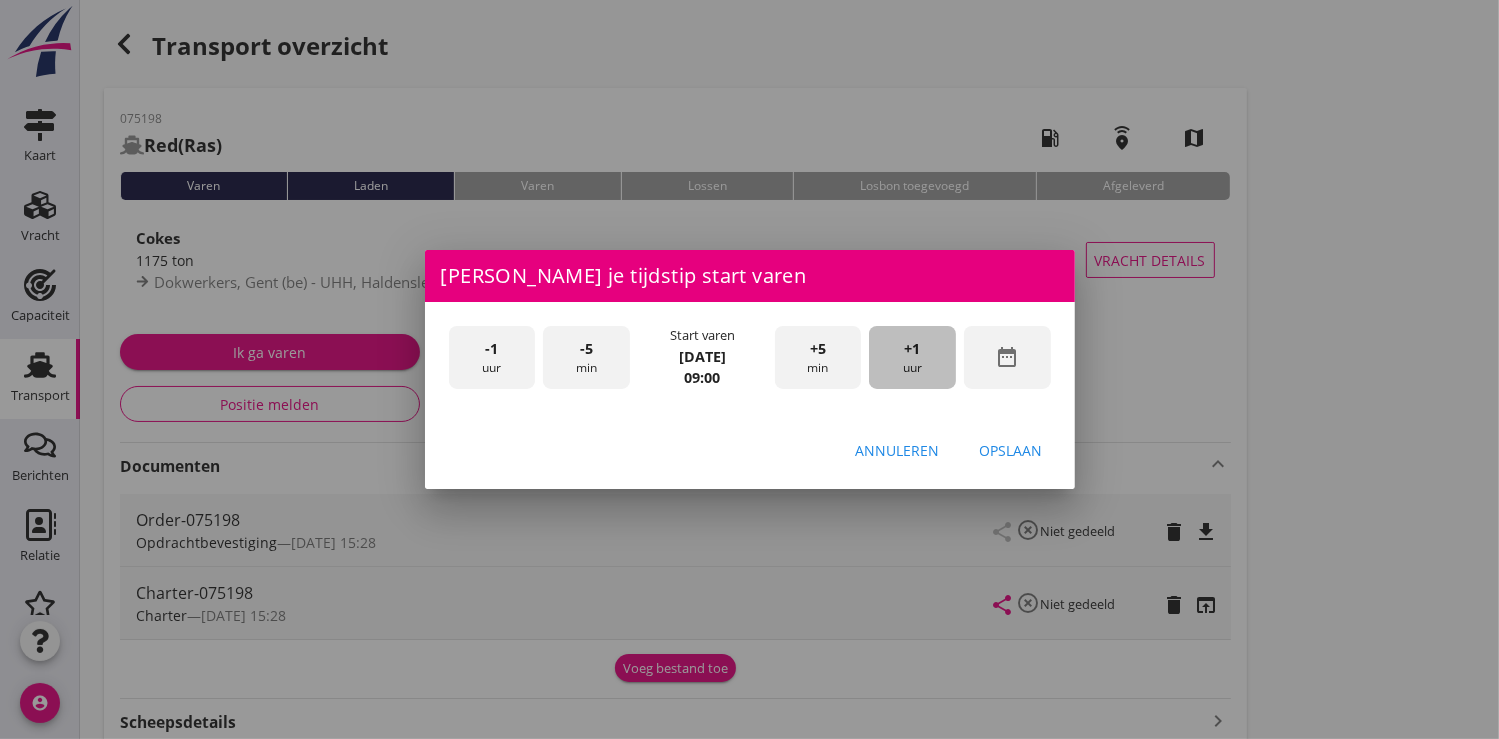 click on "+1  uur" at bounding box center [912, 357] 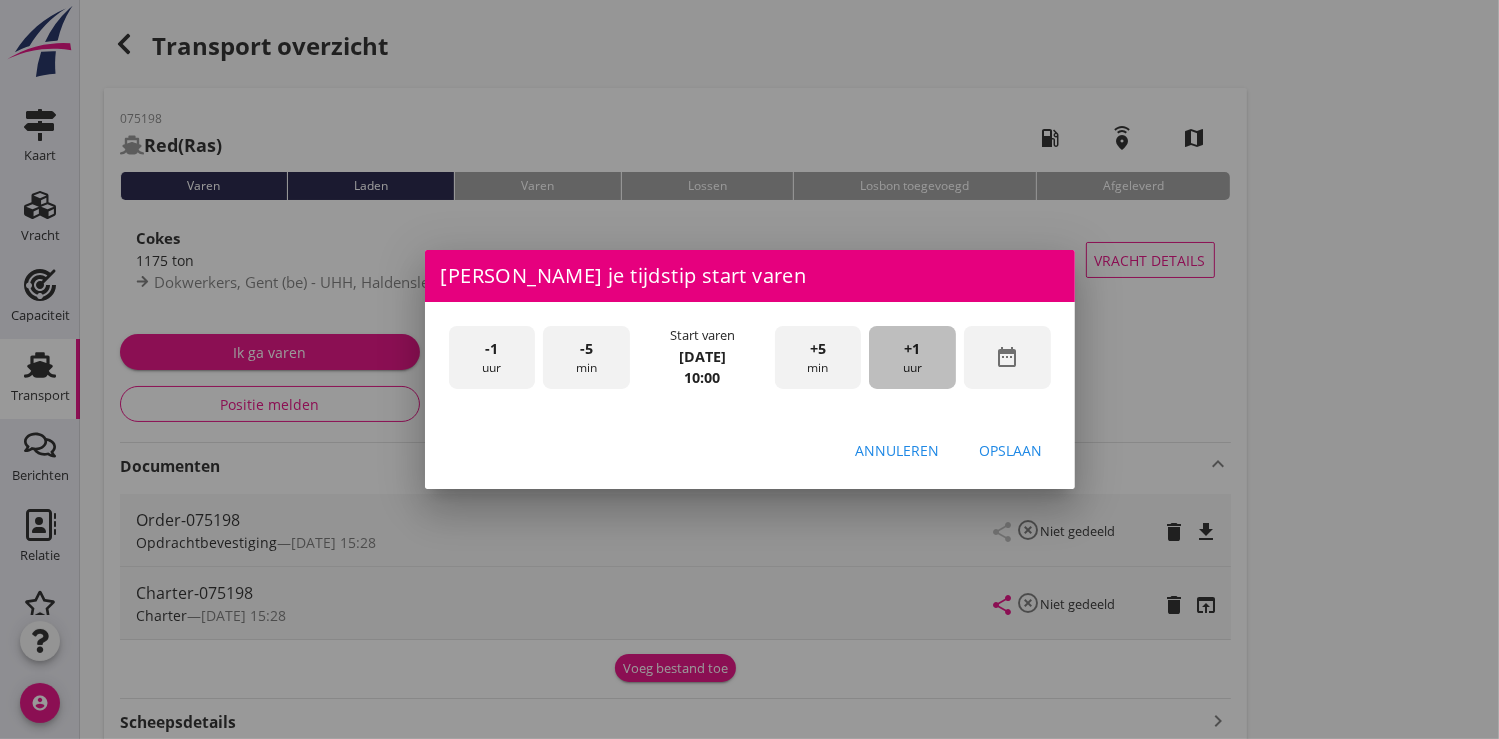 click on "+1  uur" at bounding box center [912, 357] 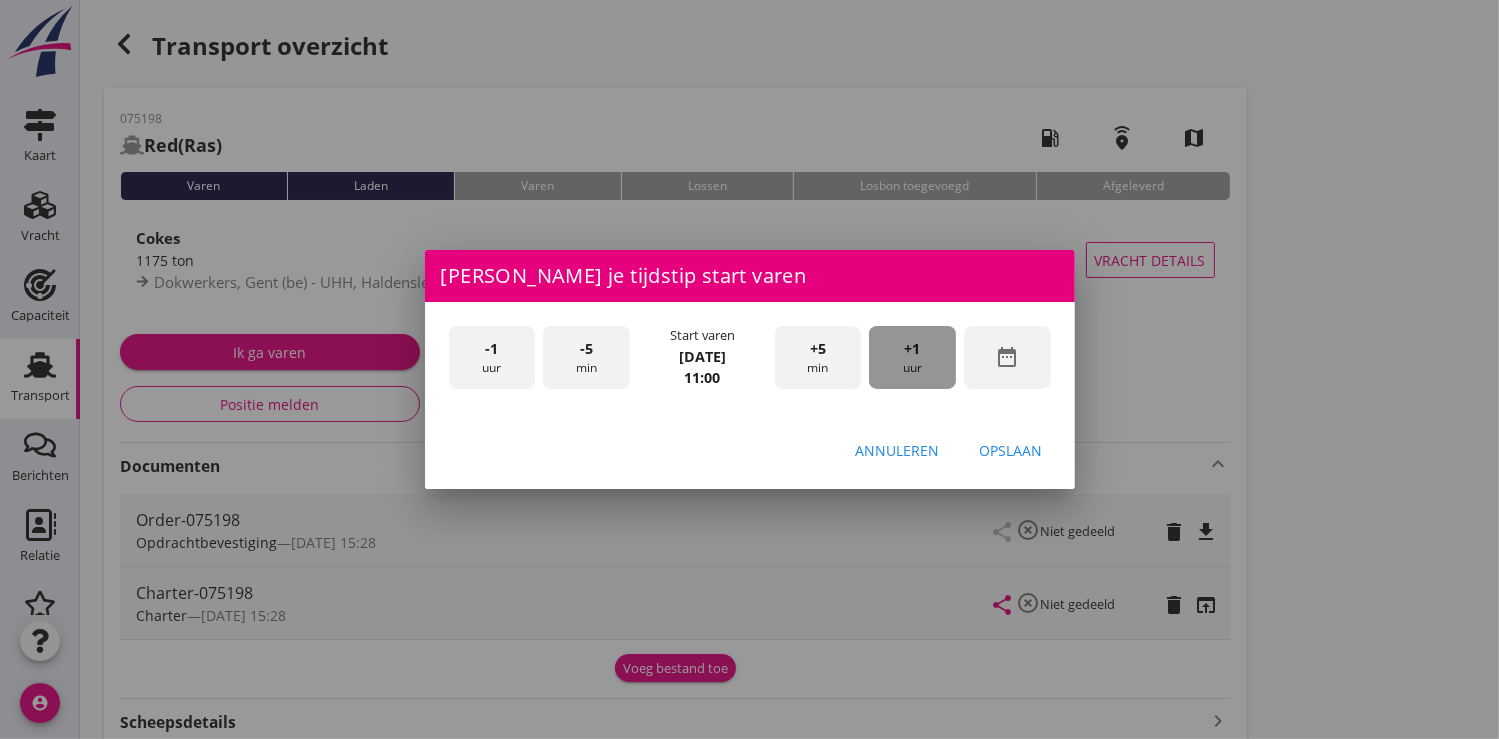 click on "+1  uur" at bounding box center (912, 357) 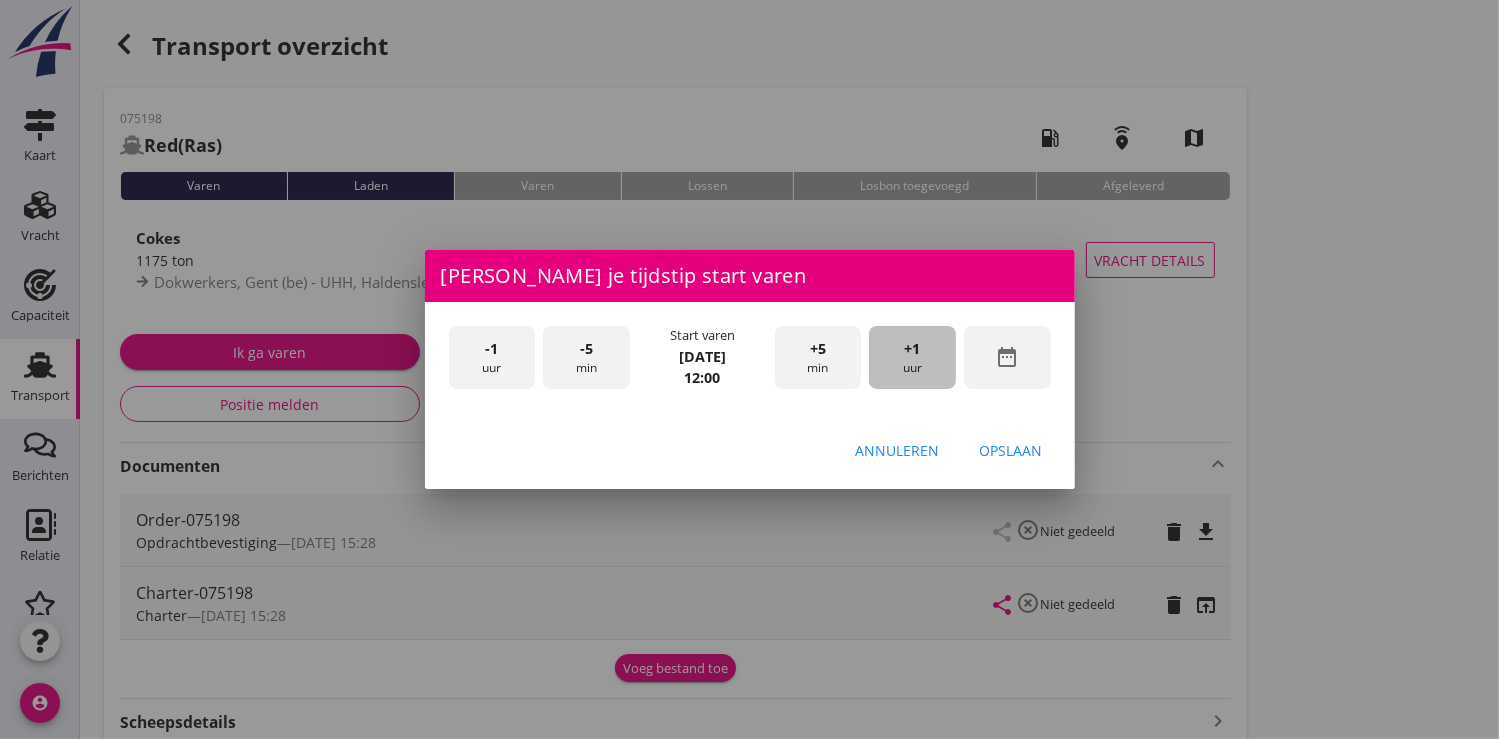 click on "+1  uur" at bounding box center (912, 357) 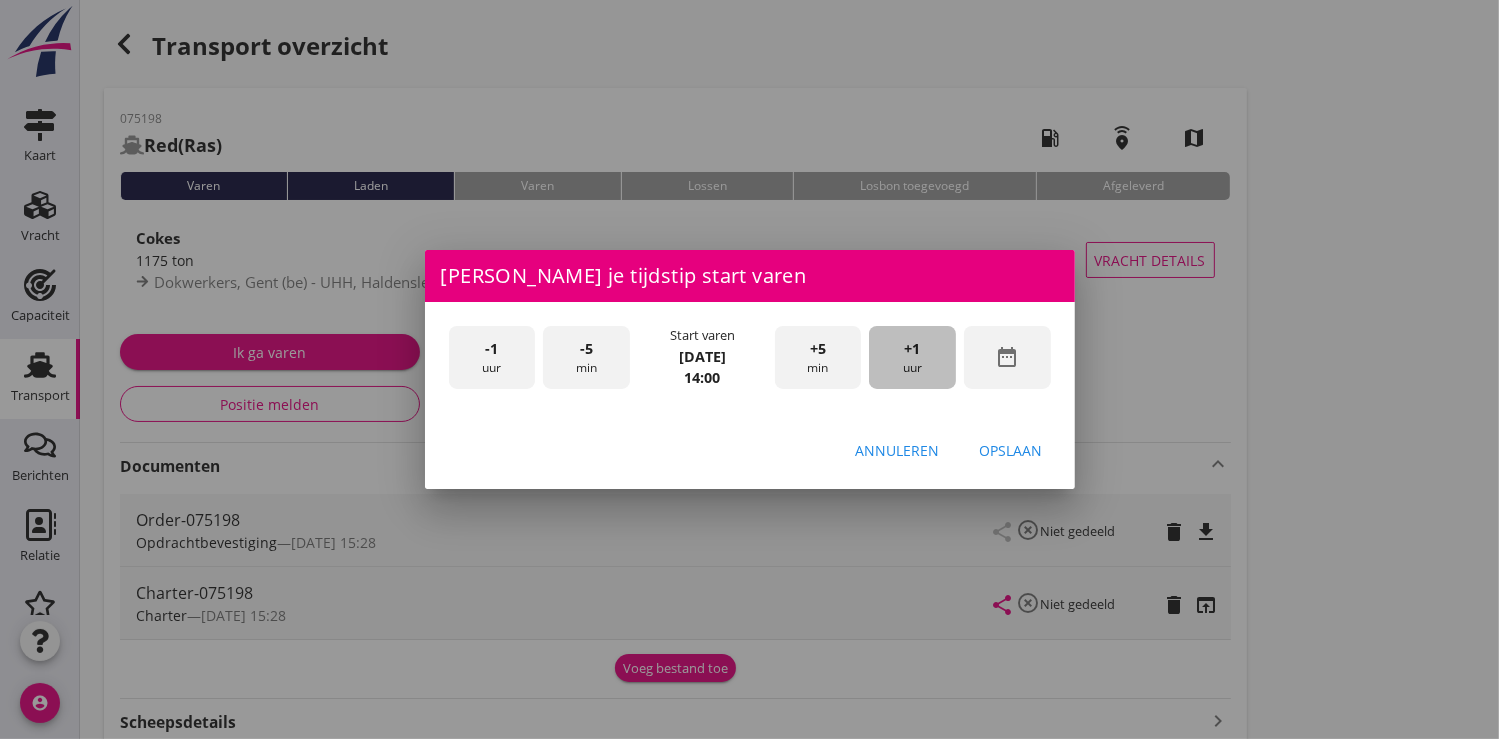 click on "+1  uur" at bounding box center [912, 357] 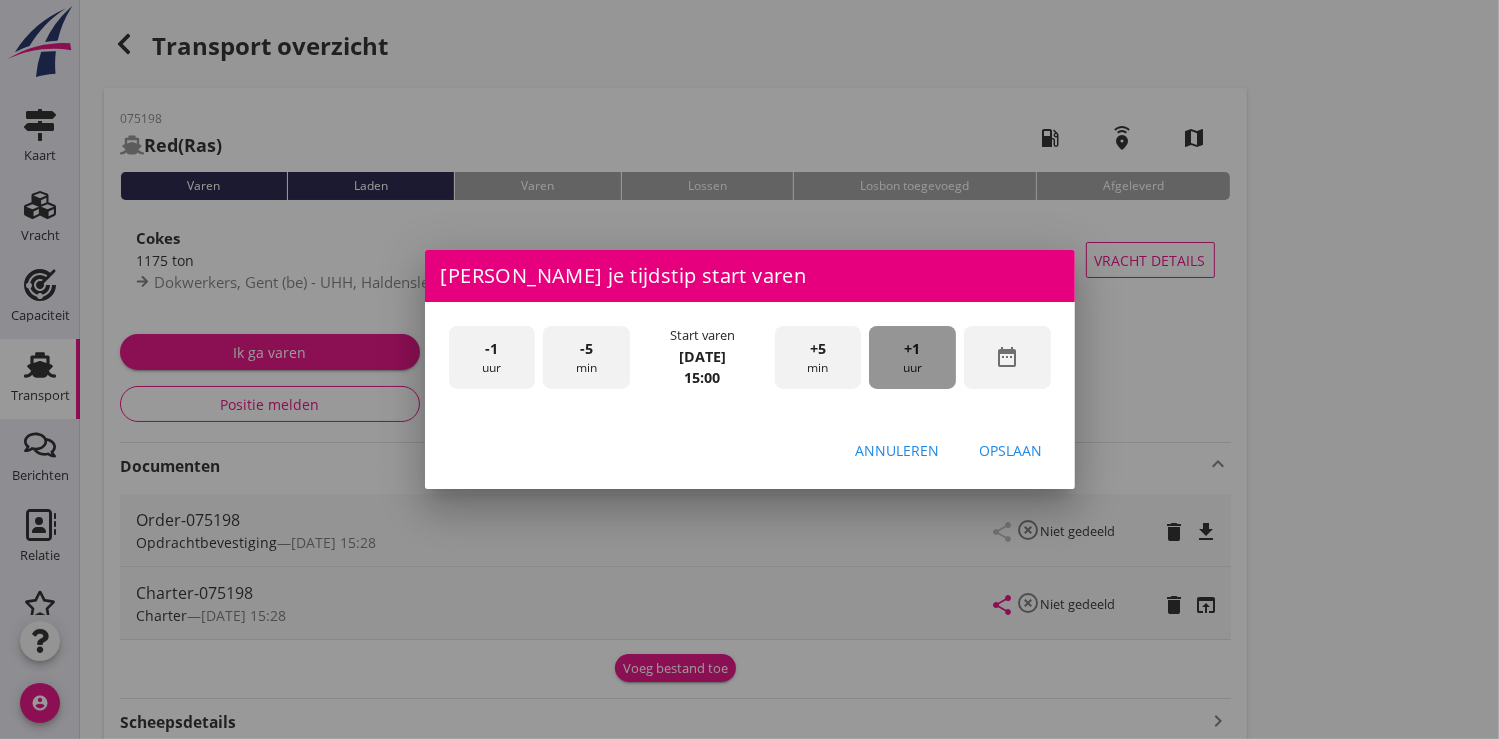 click on "+1  uur" at bounding box center (912, 357) 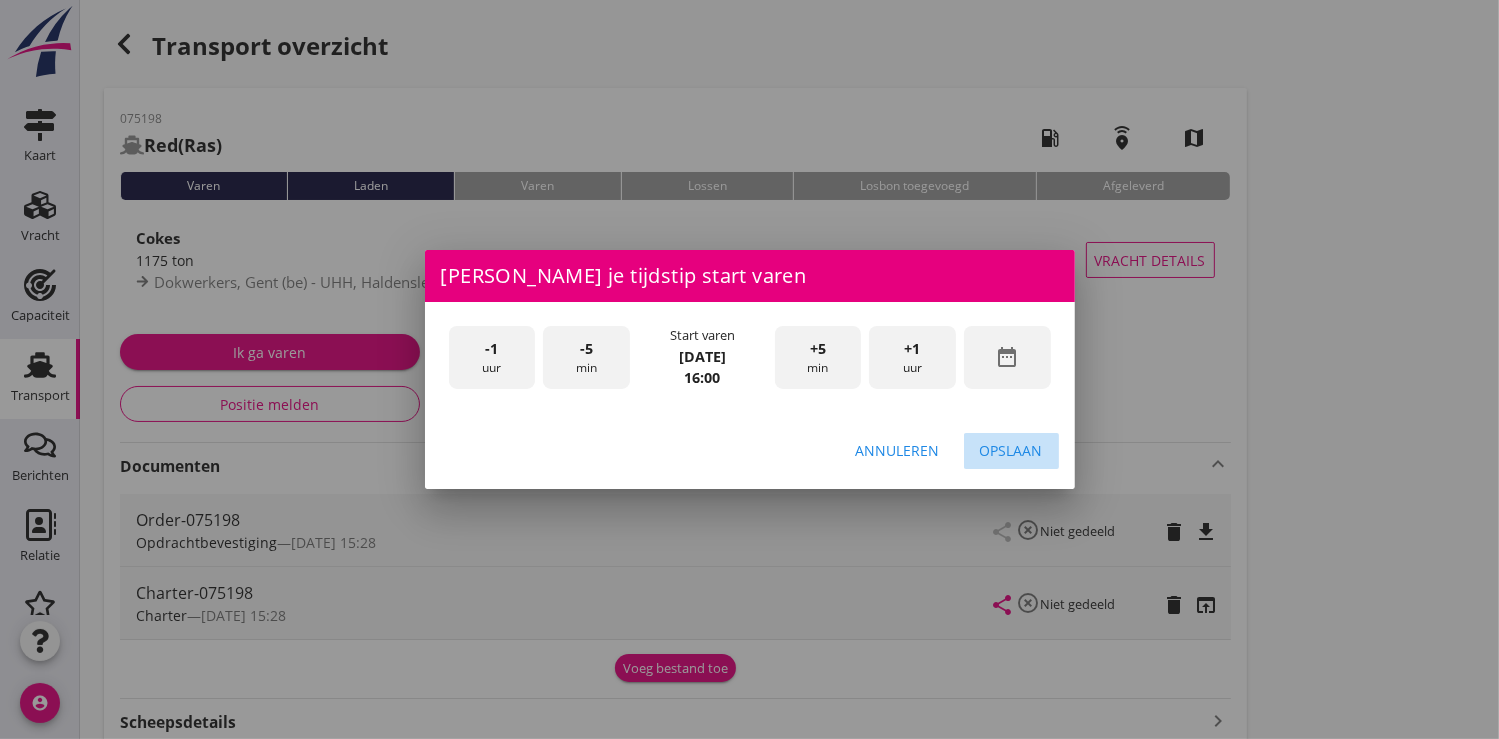 click on "Opslaan" at bounding box center [1011, 451] 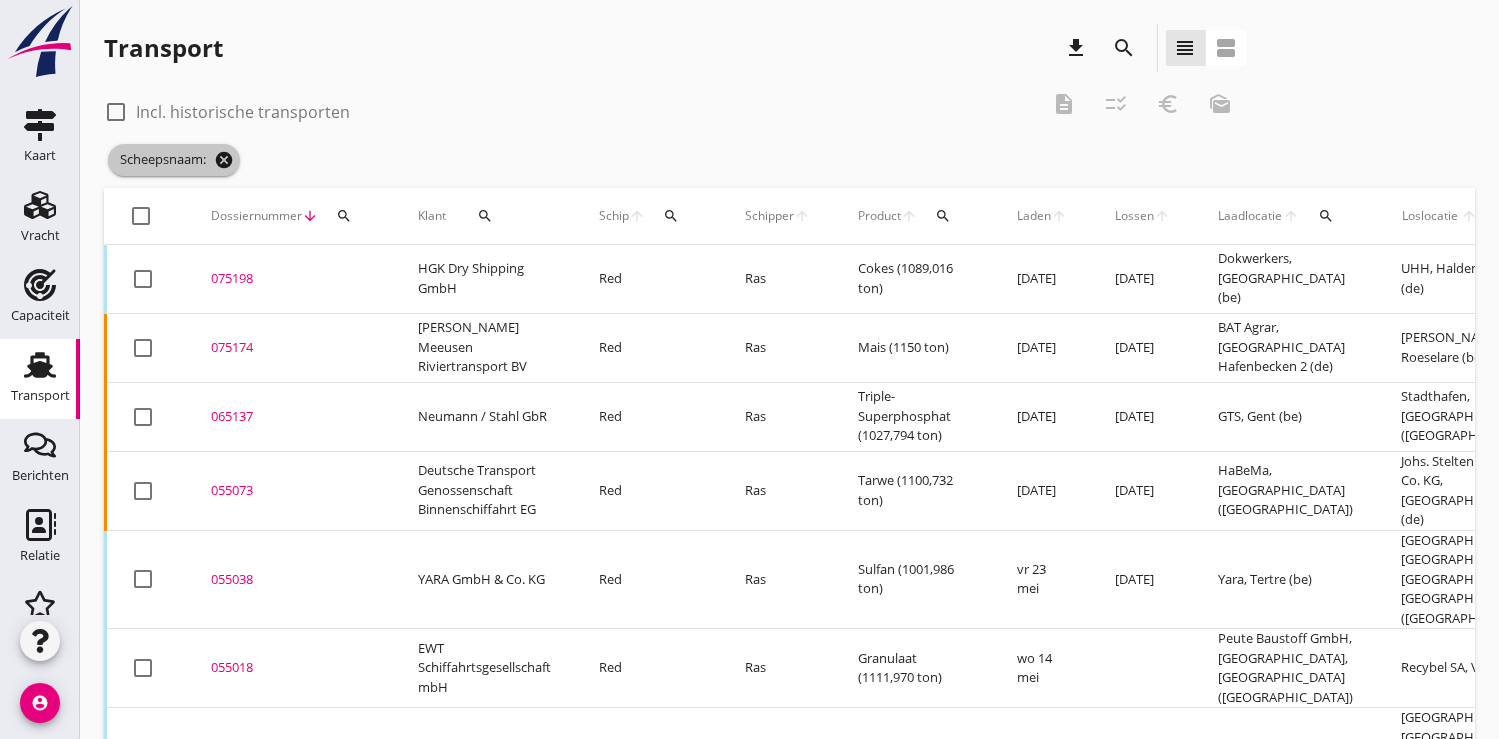 click on "cancel" at bounding box center (224, 160) 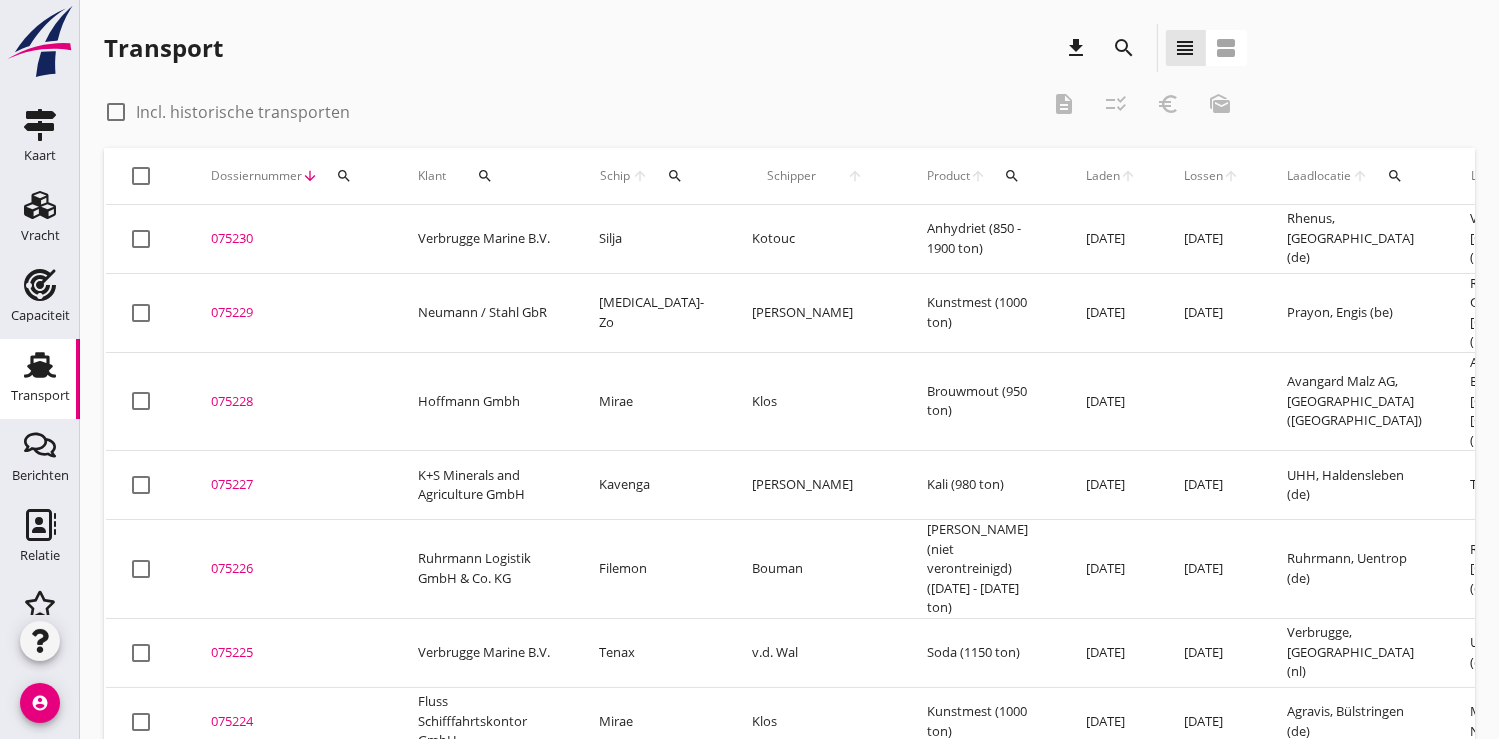 click on "search" at bounding box center [675, 176] 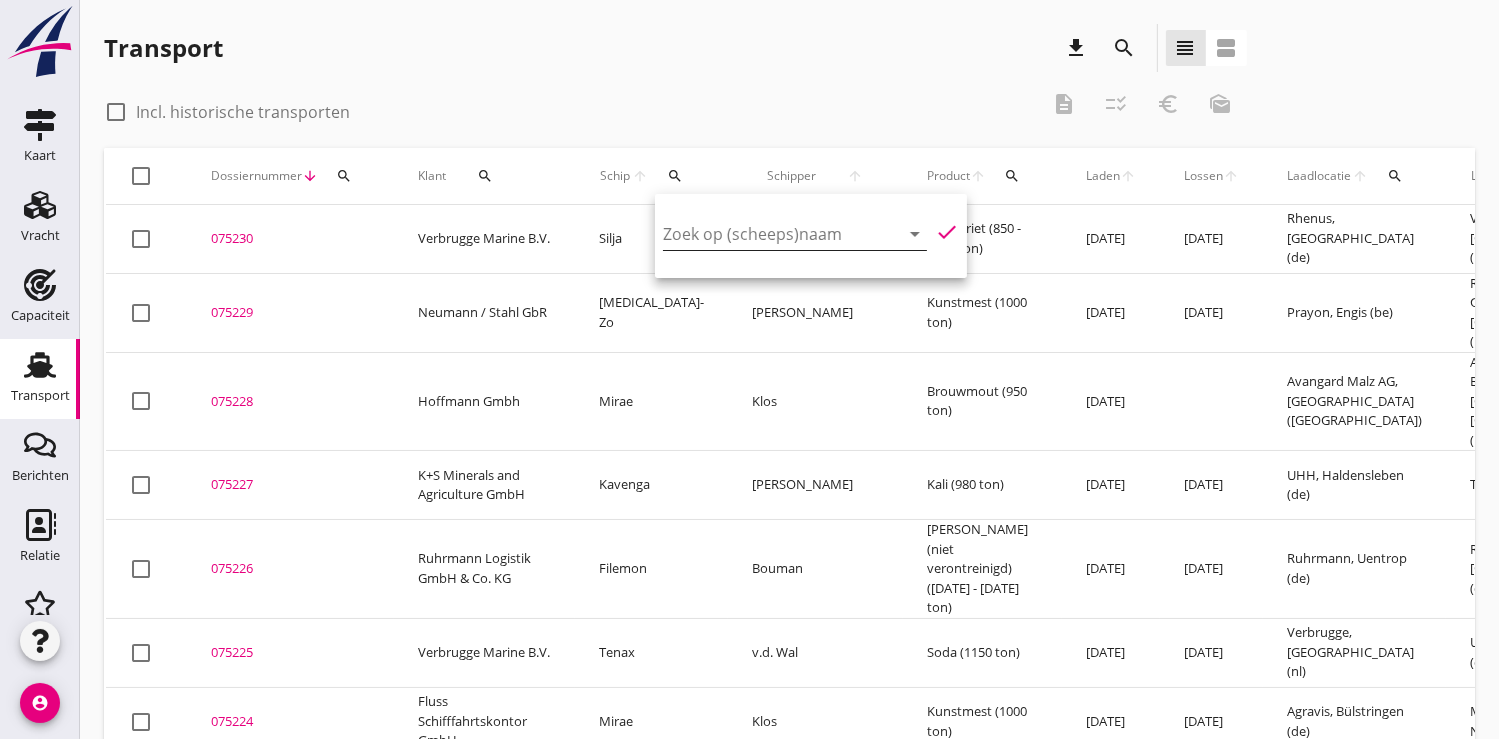 click at bounding box center [767, 234] 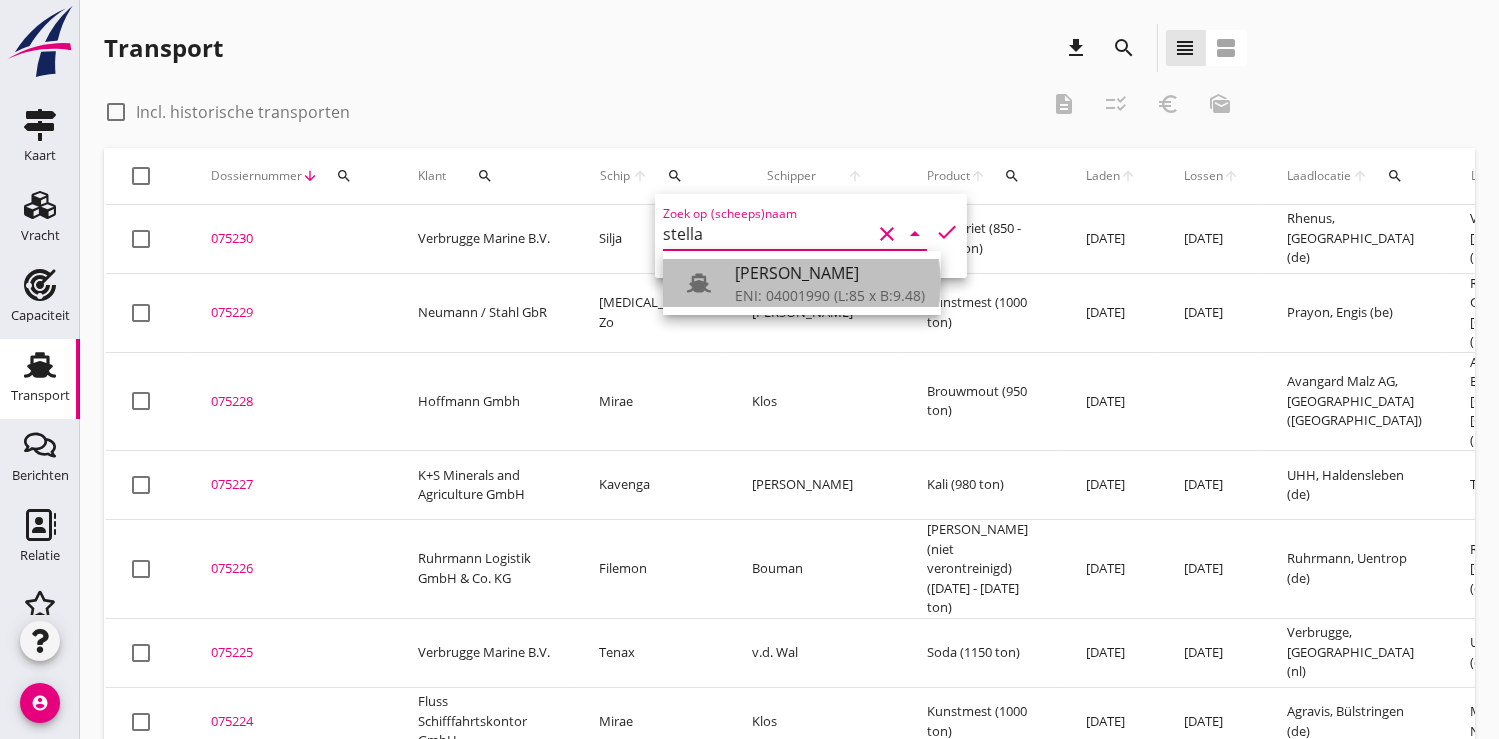 click on "ENI: 04001990 (L:85 x B:9.48)" at bounding box center (830, 295) 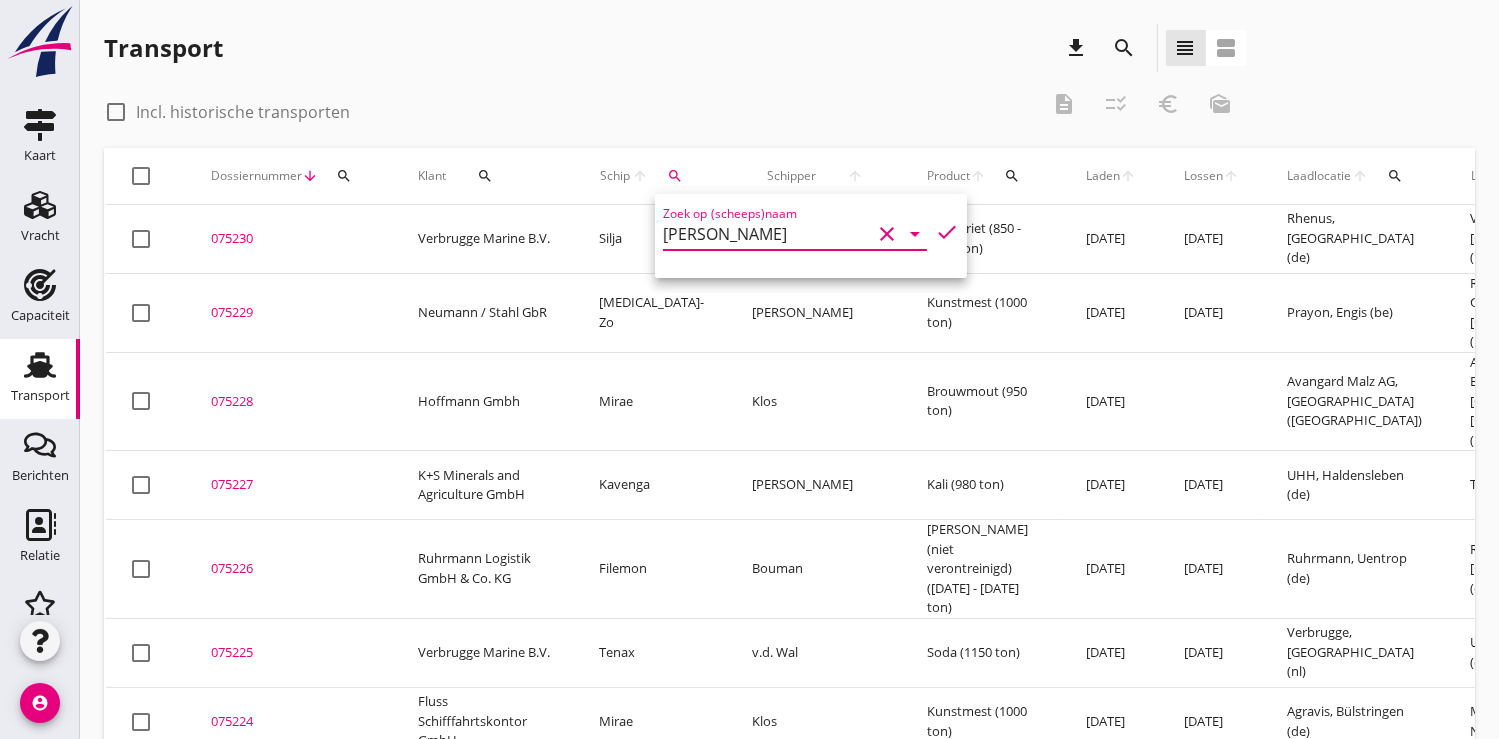 click on "check" at bounding box center (947, 232) 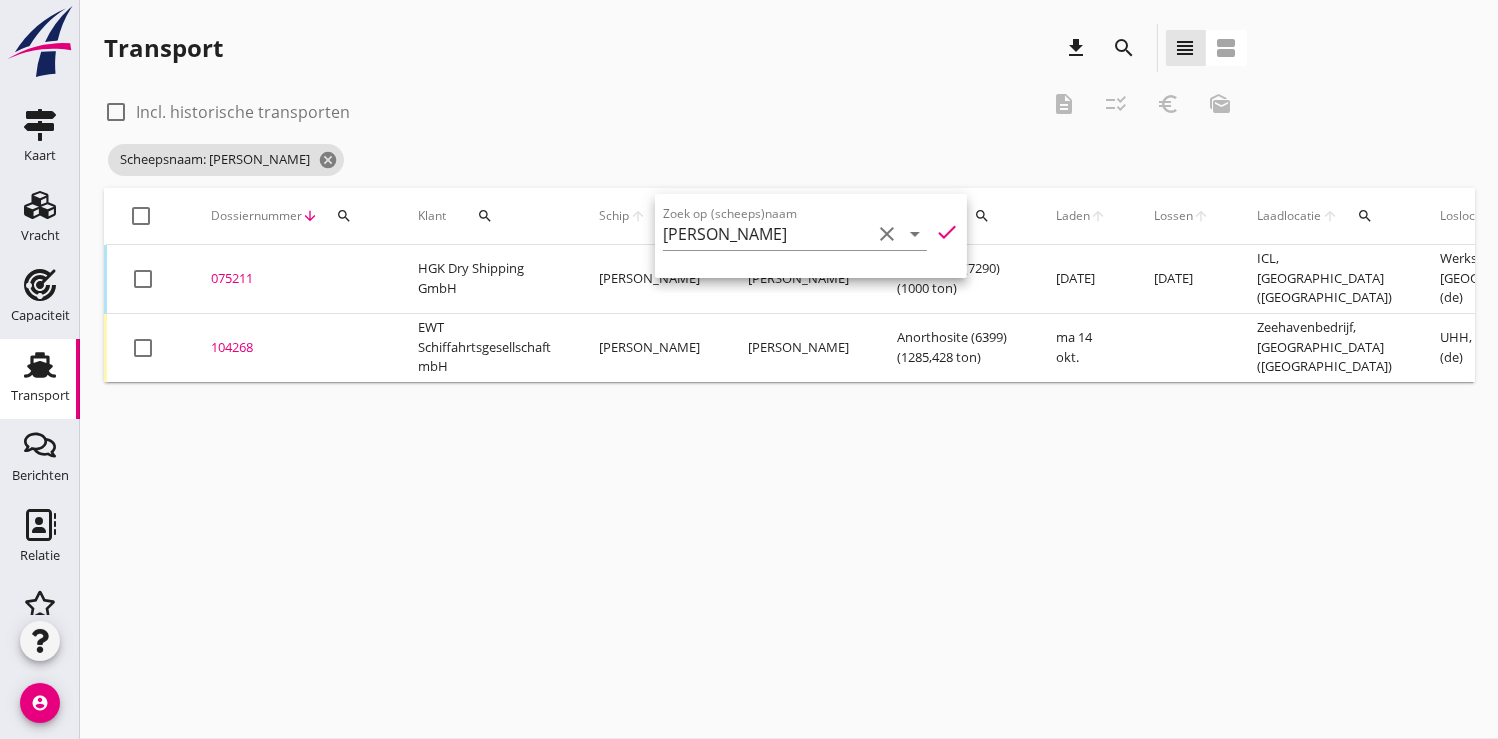 click on "075211" at bounding box center (290, 279) 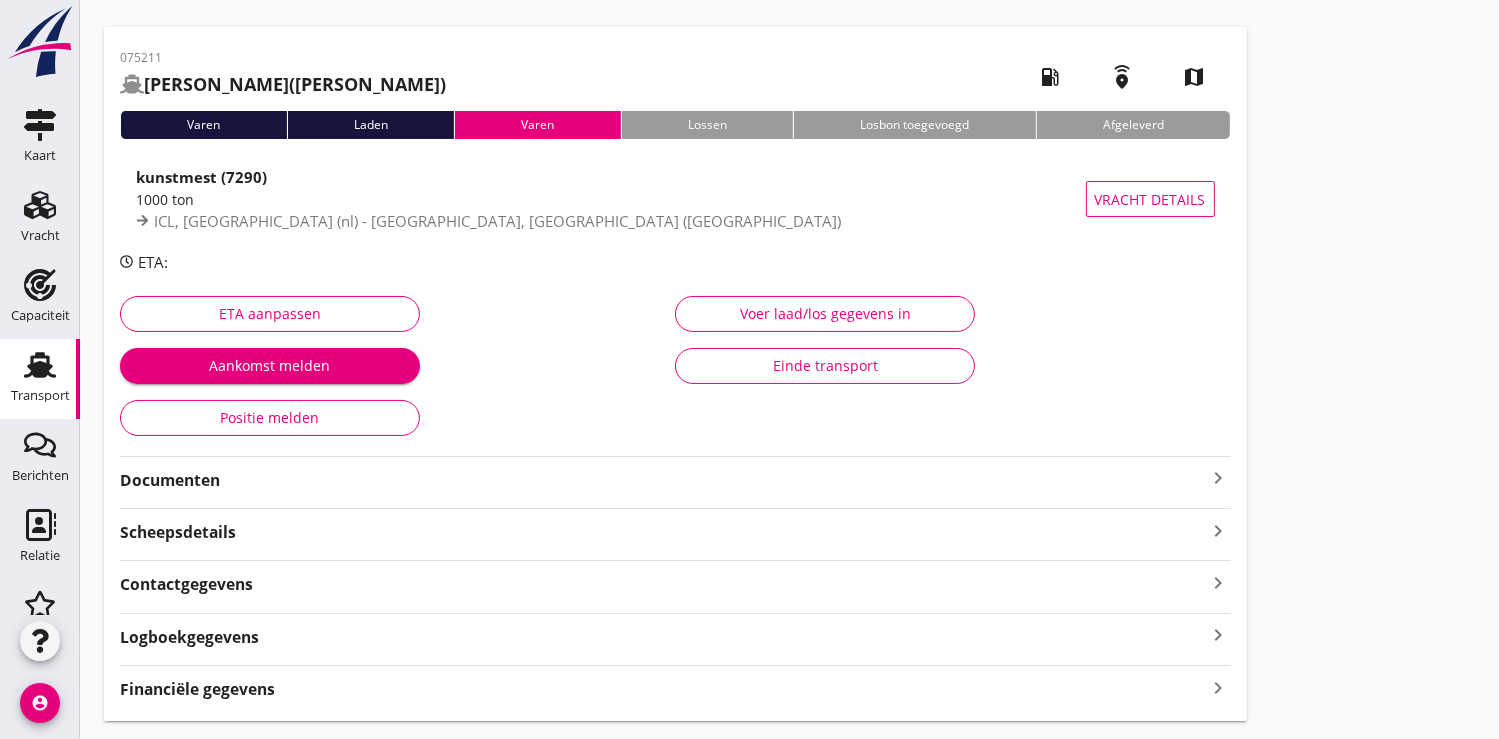 scroll, scrollTop: 114, scrollLeft: 0, axis: vertical 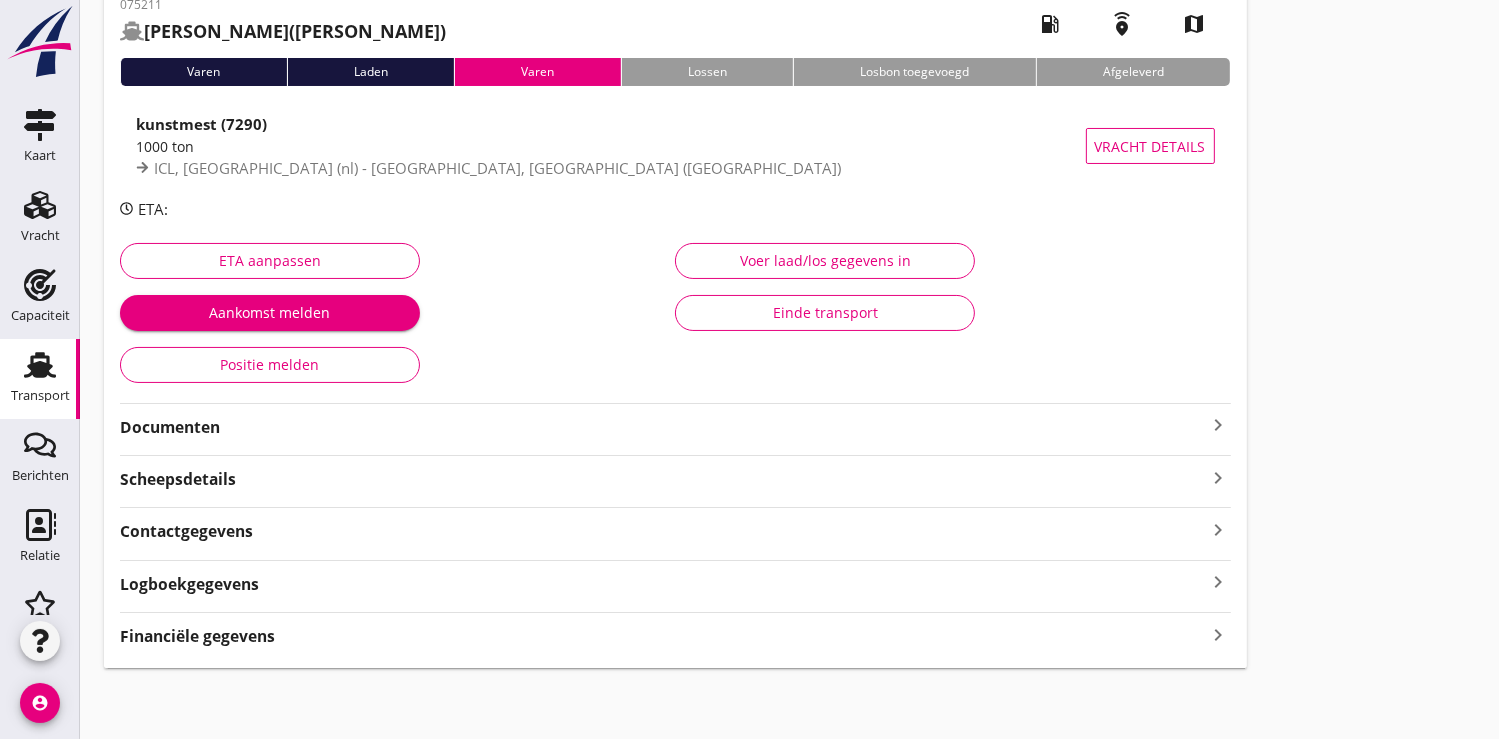 click on "Documenten" at bounding box center (663, 427) 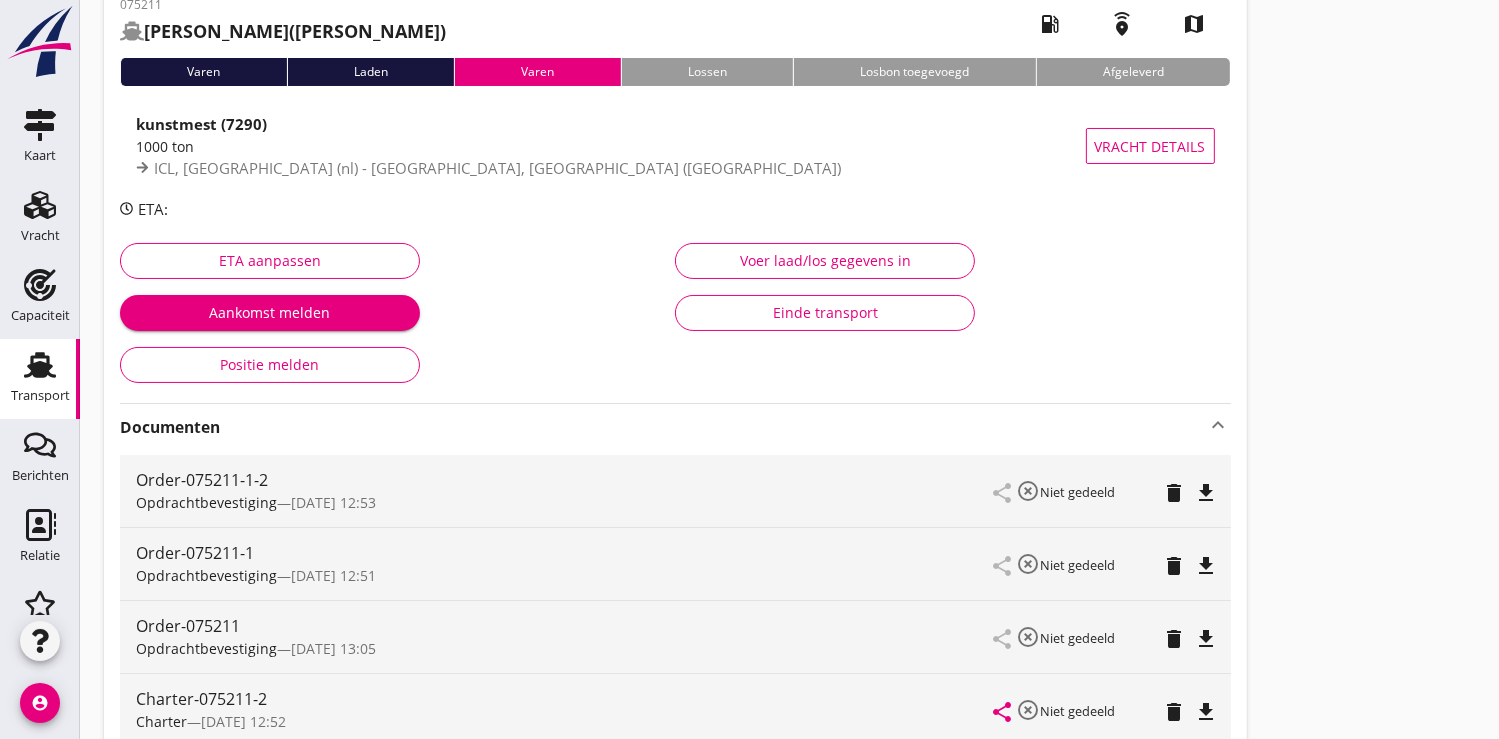 scroll, scrollTop: 463, scrollLeft: 0, axis: vertical 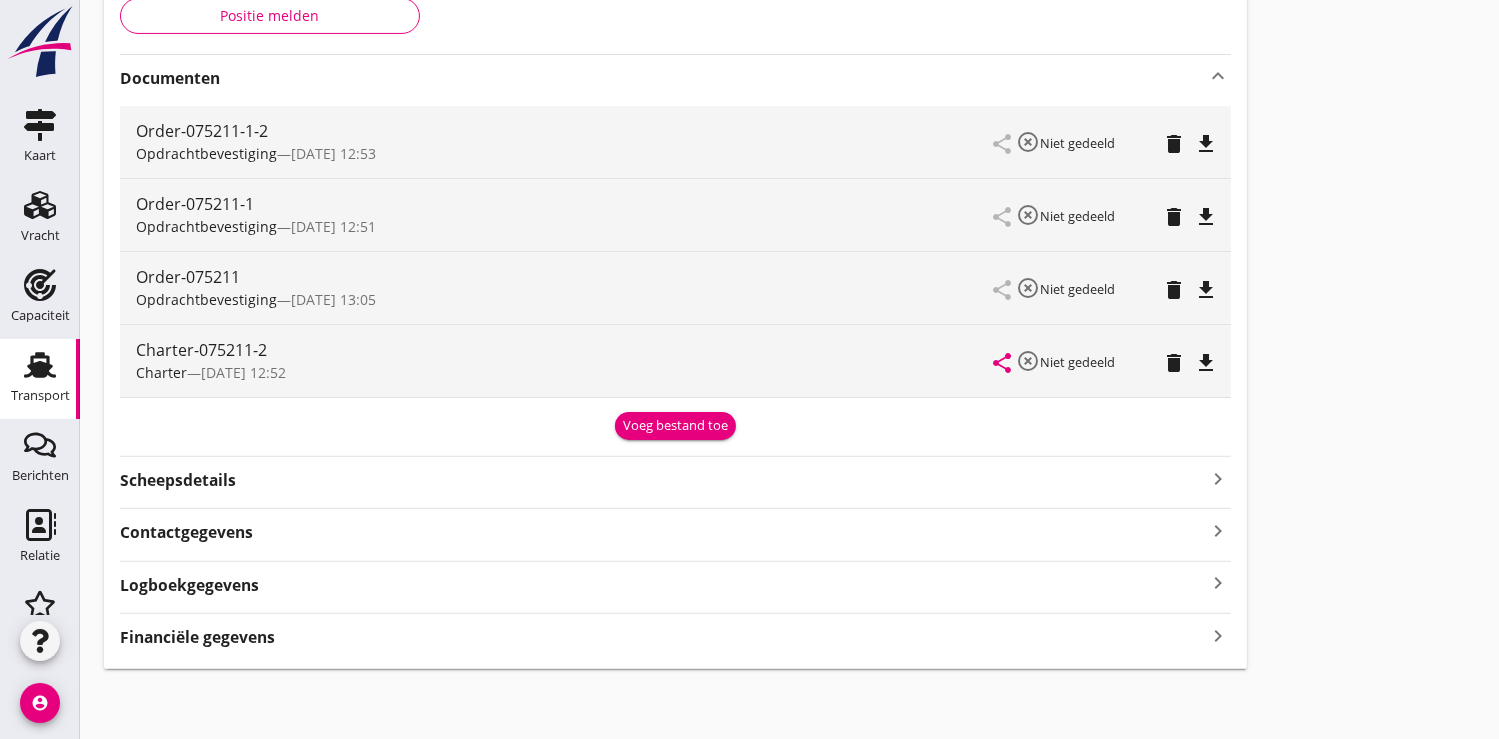 click on "Voeg bestand toe" at bounding box center [675, 426] 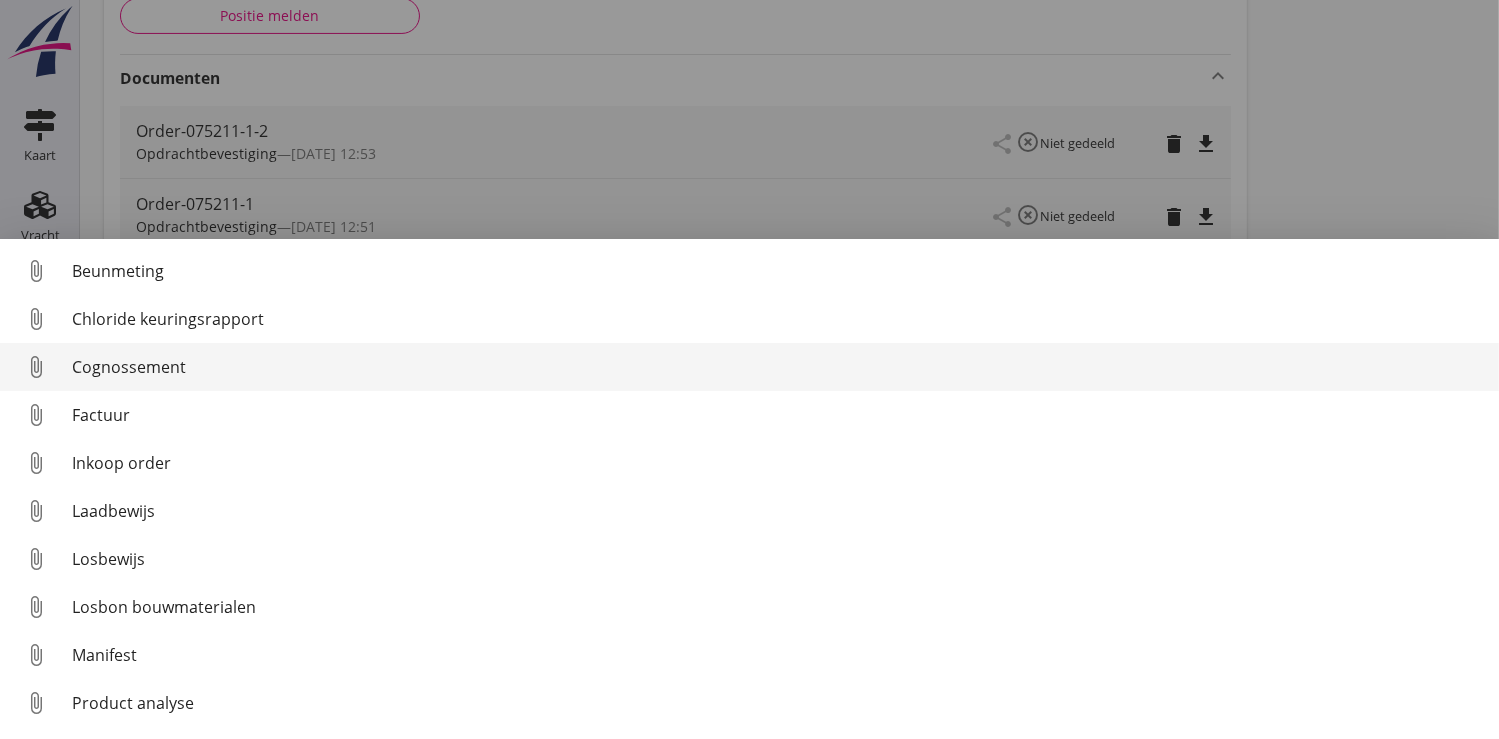 click on "Cognossement" at bounding box center (777, 367) 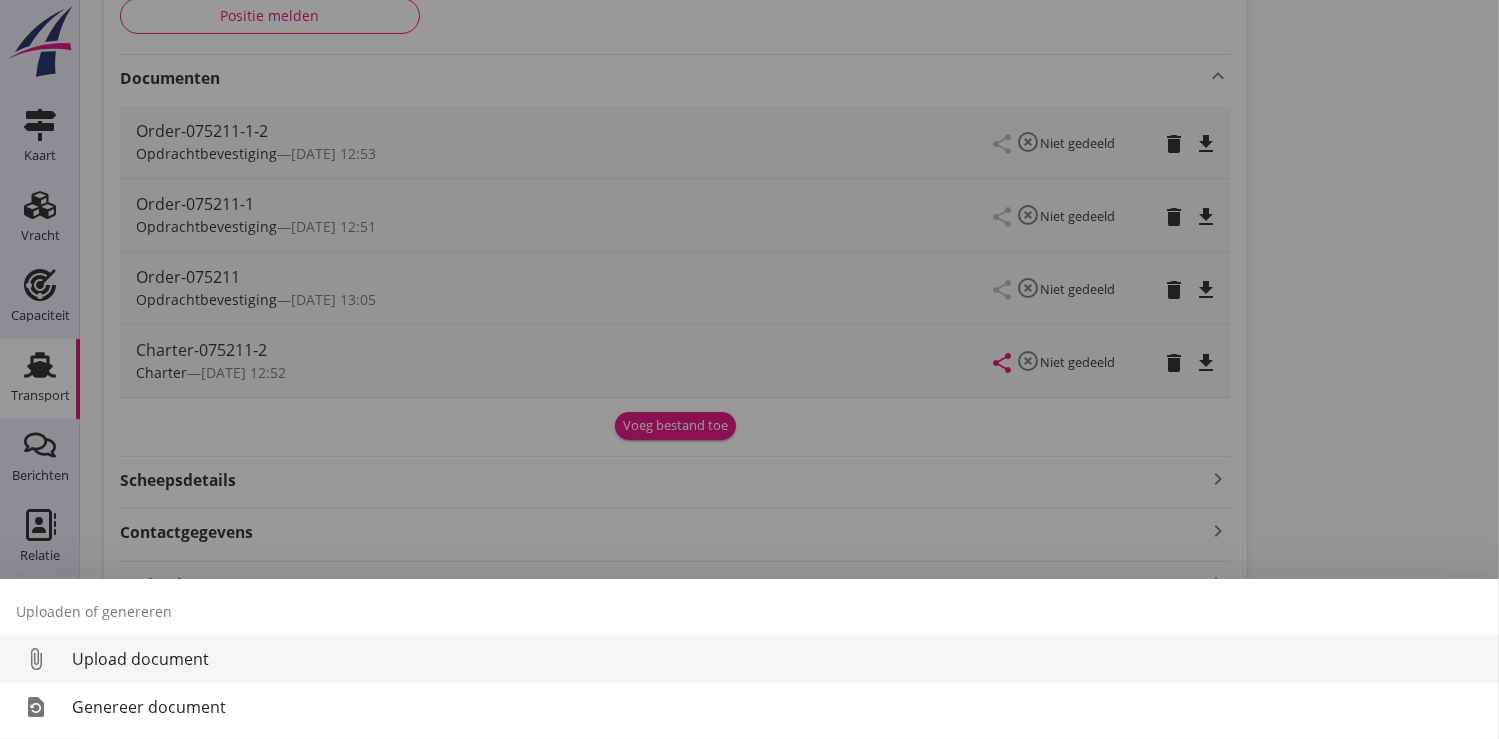 click on "Upload document" at bounding box center [777, 659] 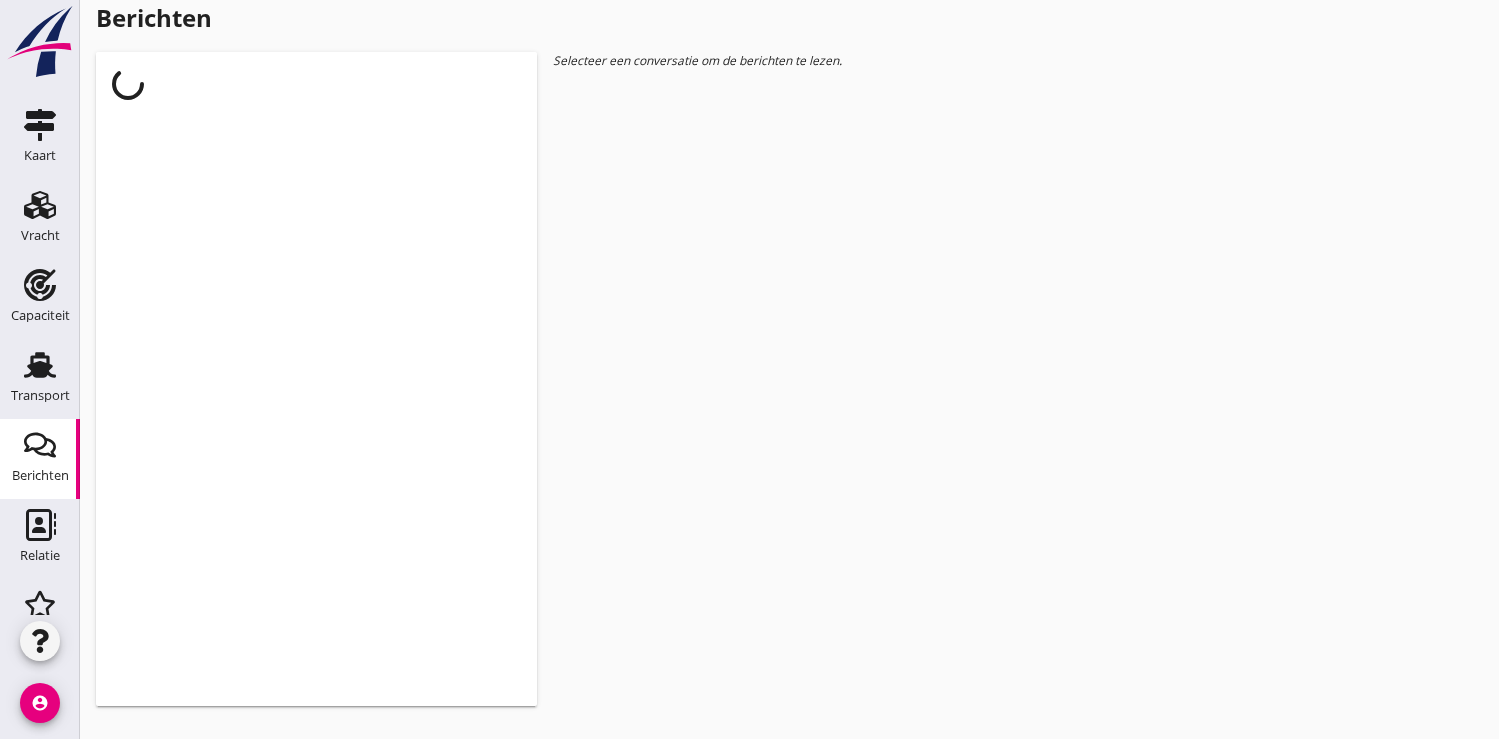 scroll, scrollTop: 0, scrollLeft: 0, axis: both 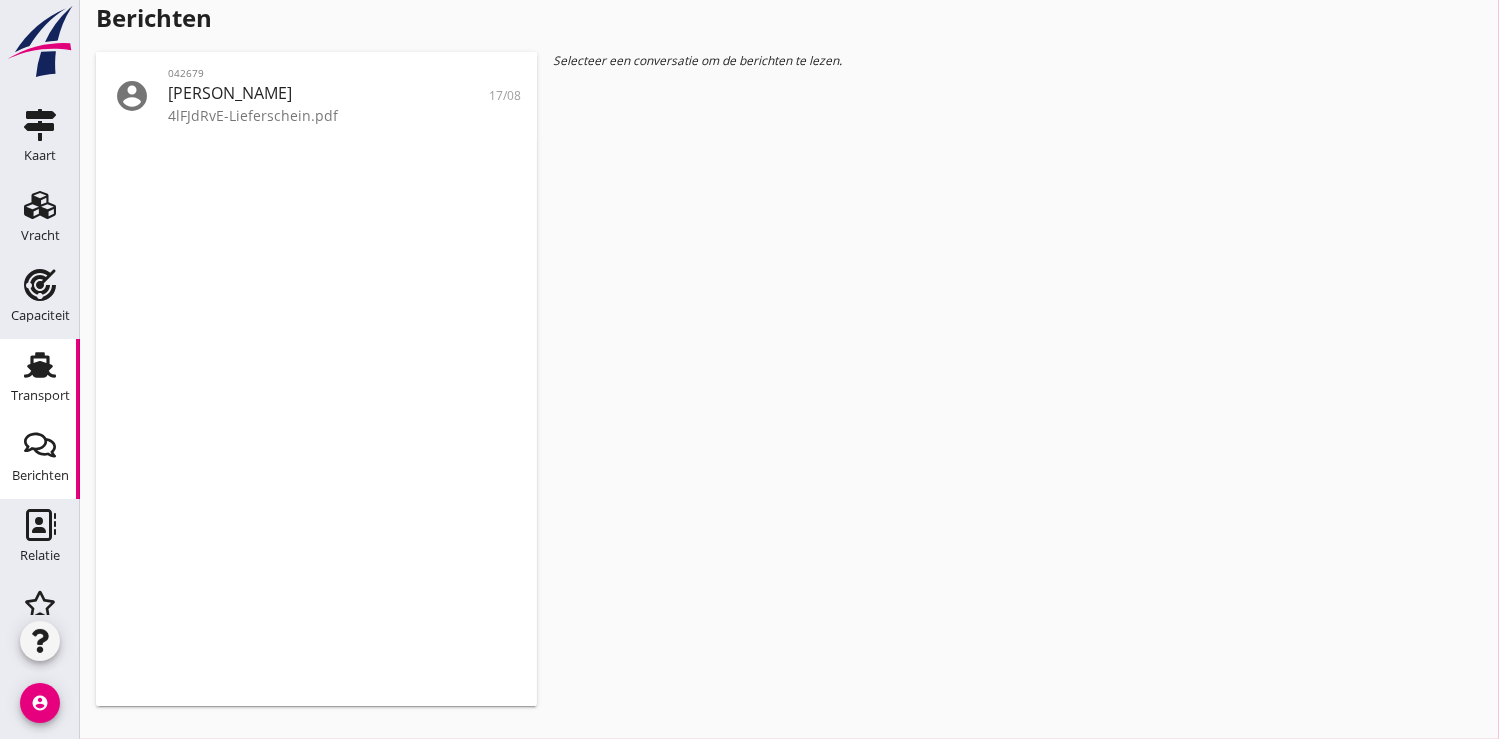 click 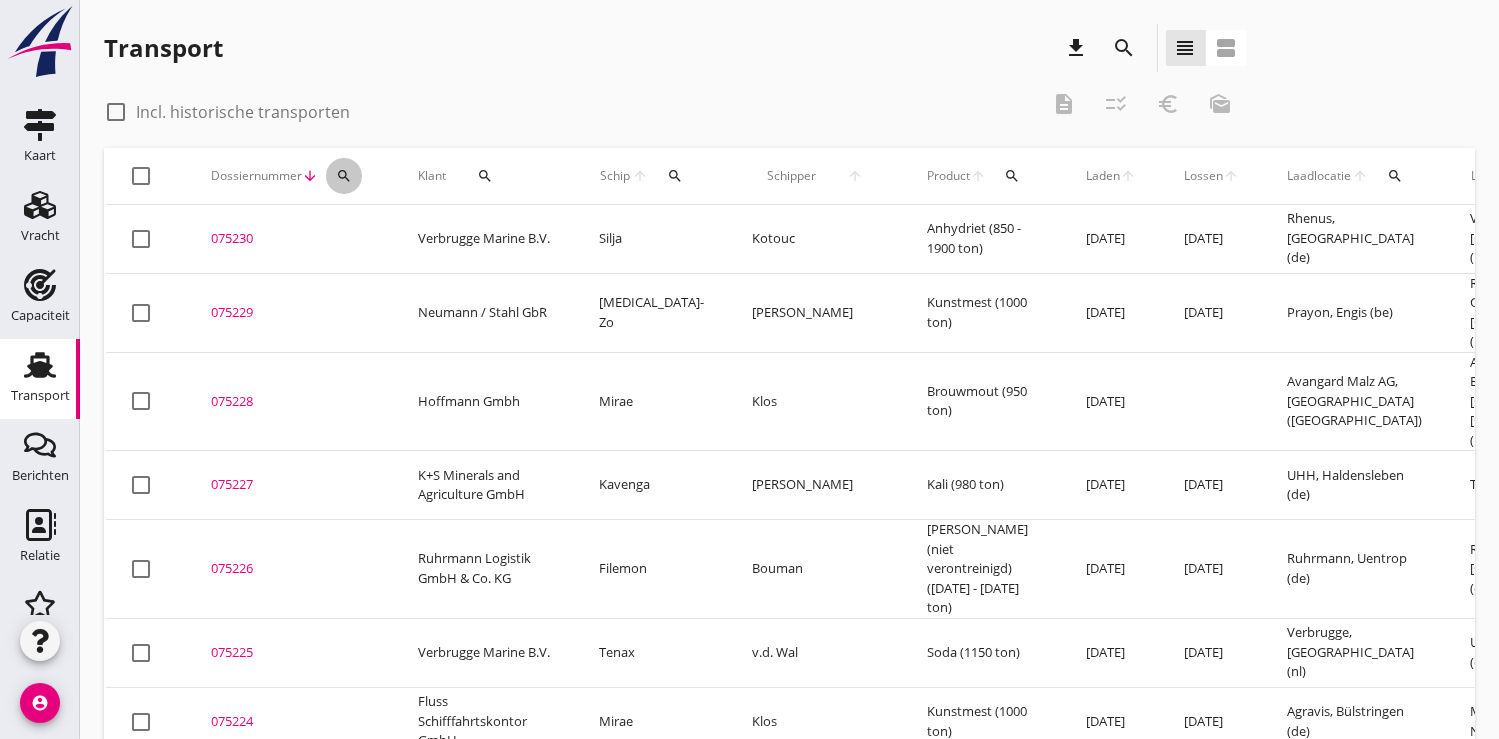 click on "search" at bounding box center (344, 176) 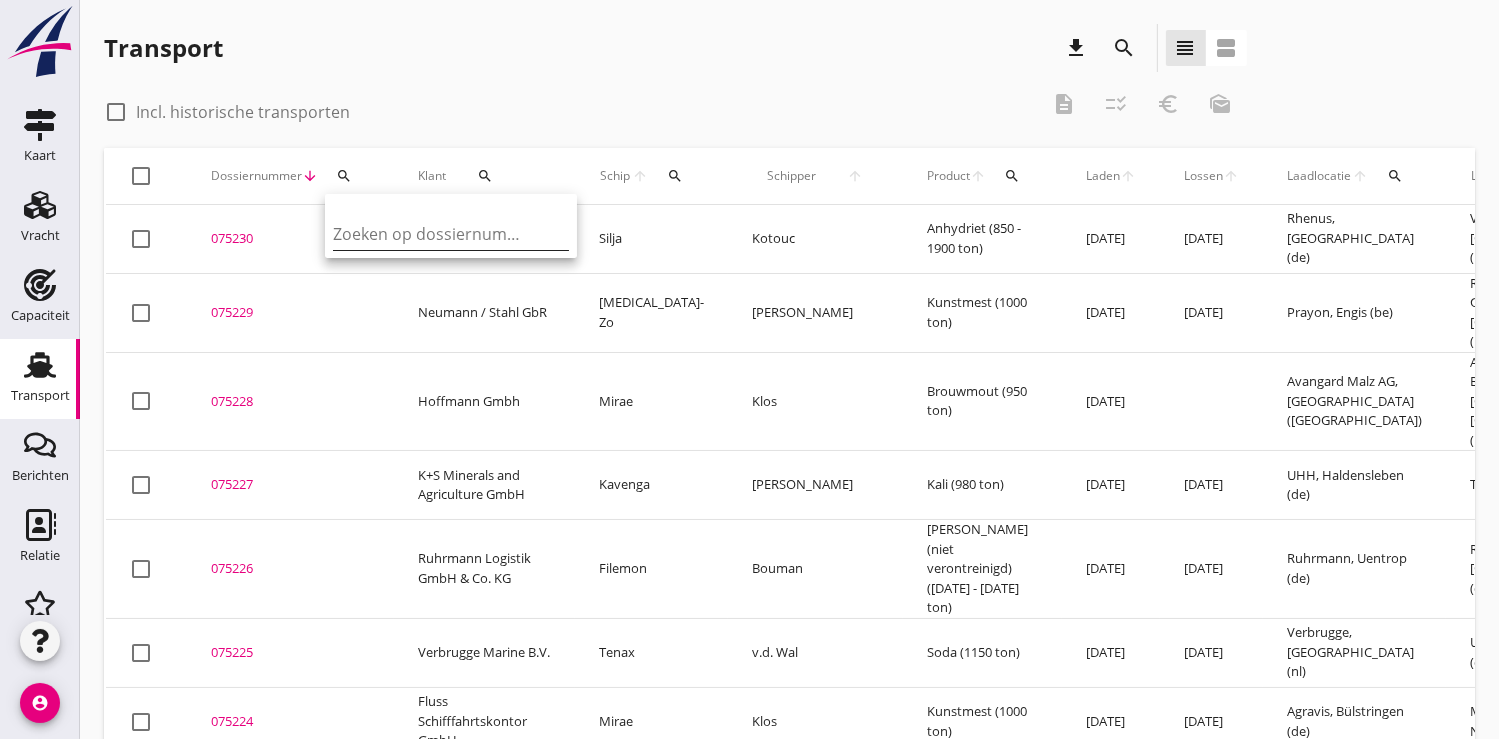 click at bounding box center (437, 234) 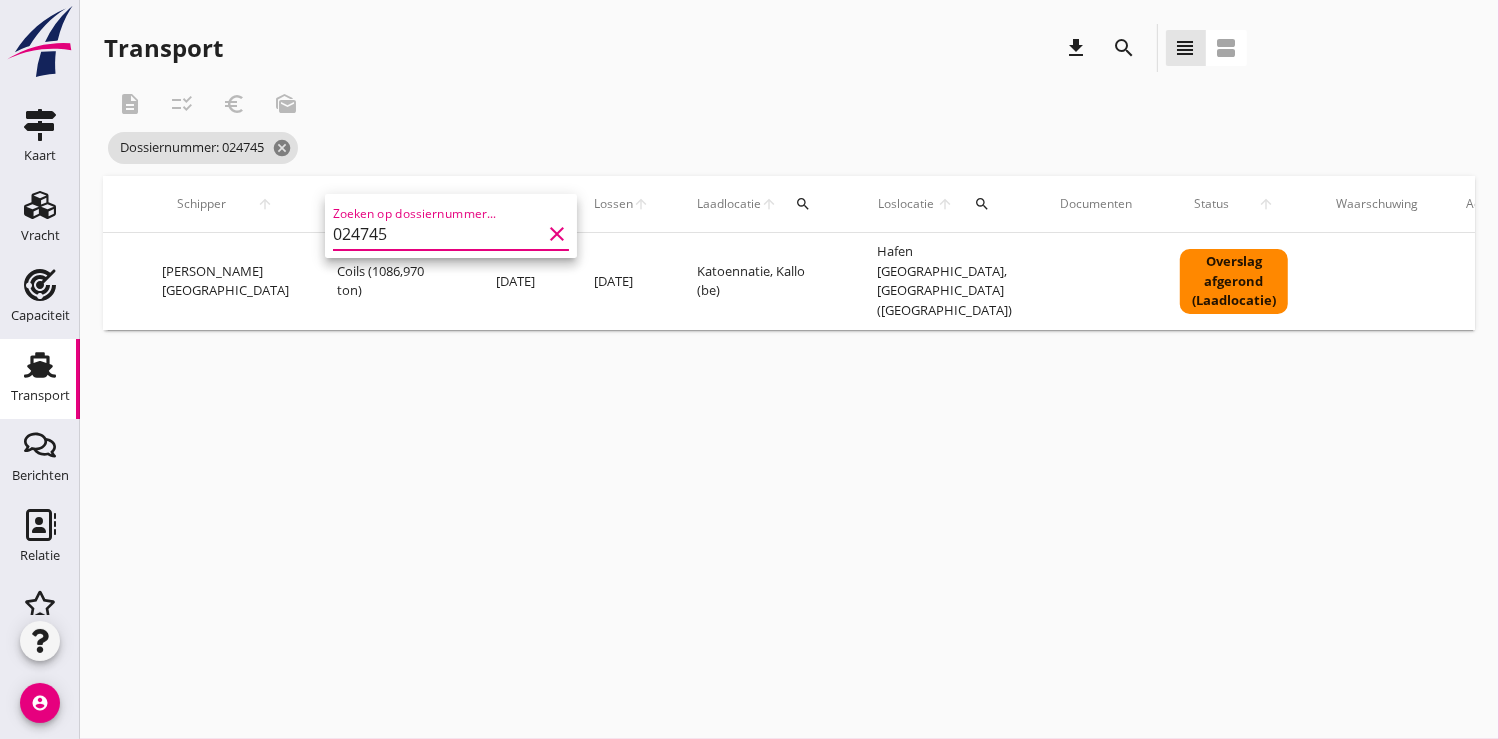 scroll, scrollTop: 0, scrollLeft: 544, axis: horizontal 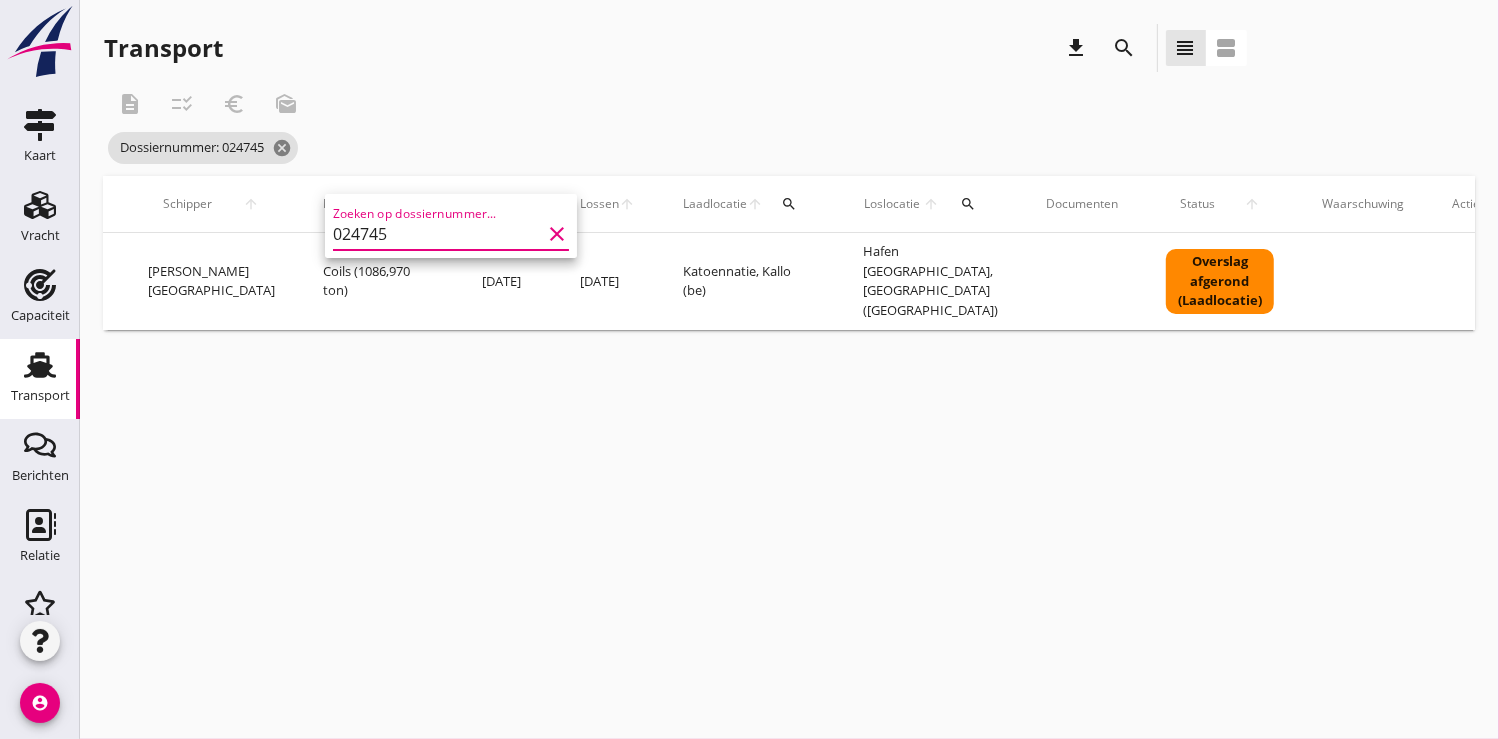 type on "024745" 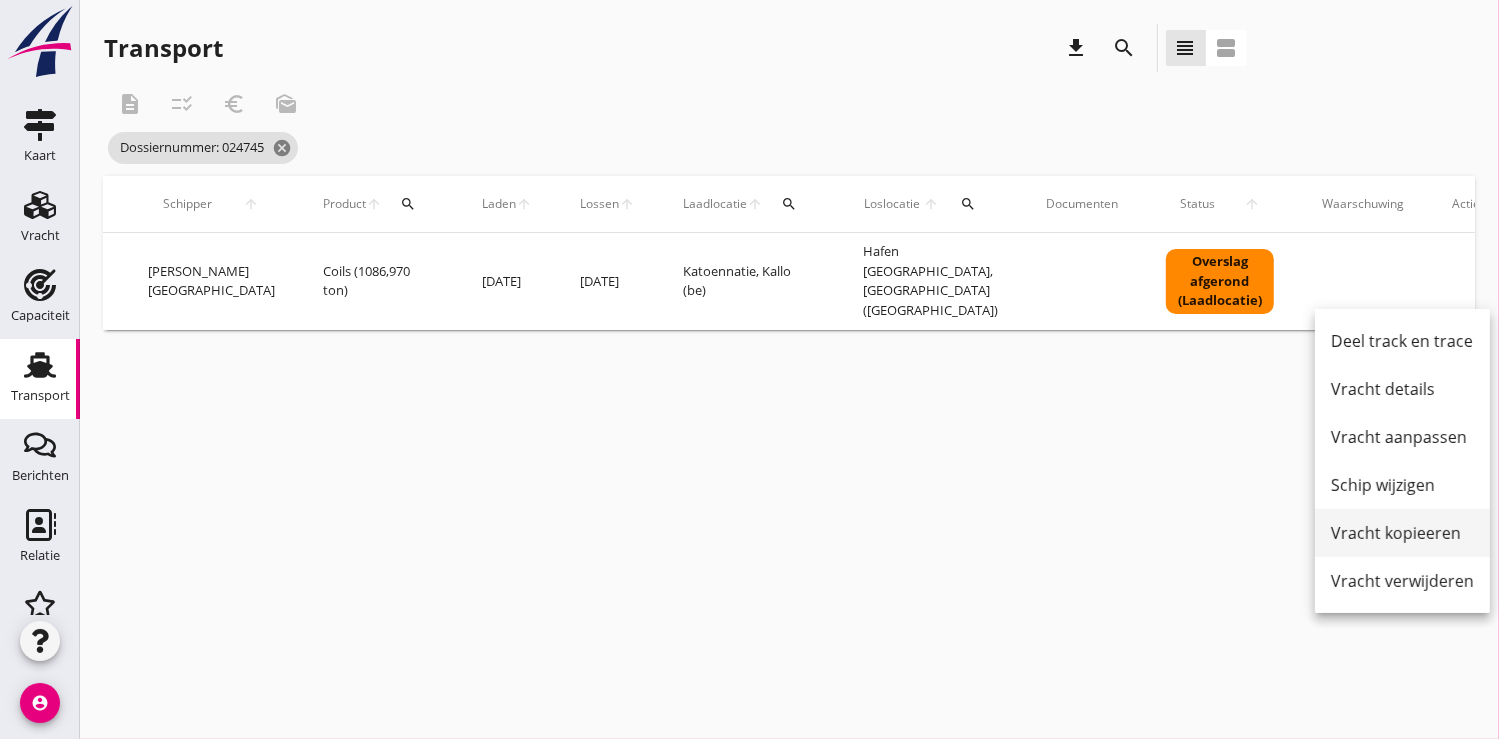click on "Vracht kopieeren" at bounding box center (1402, 533) 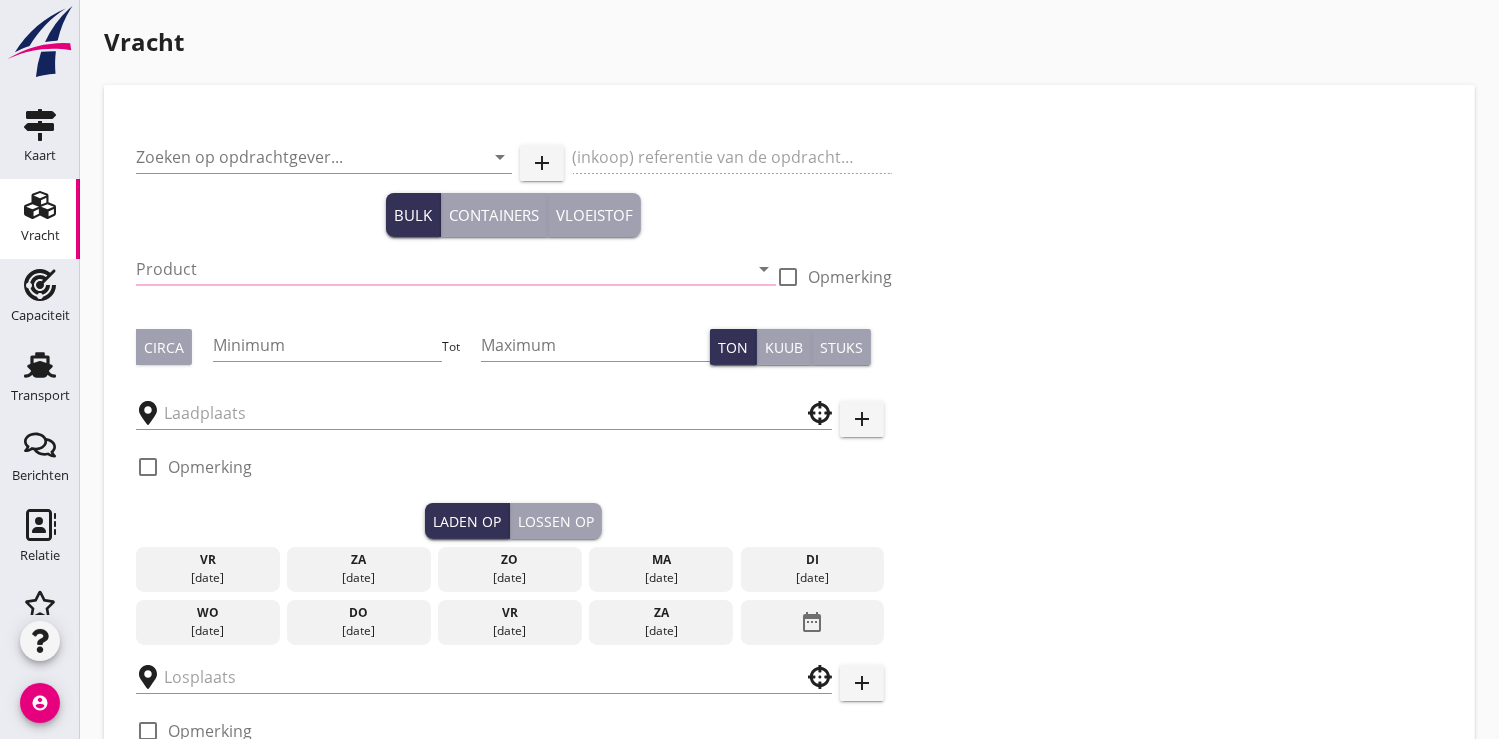 type on "CTS Cremerius-Transport-Service GmbH" 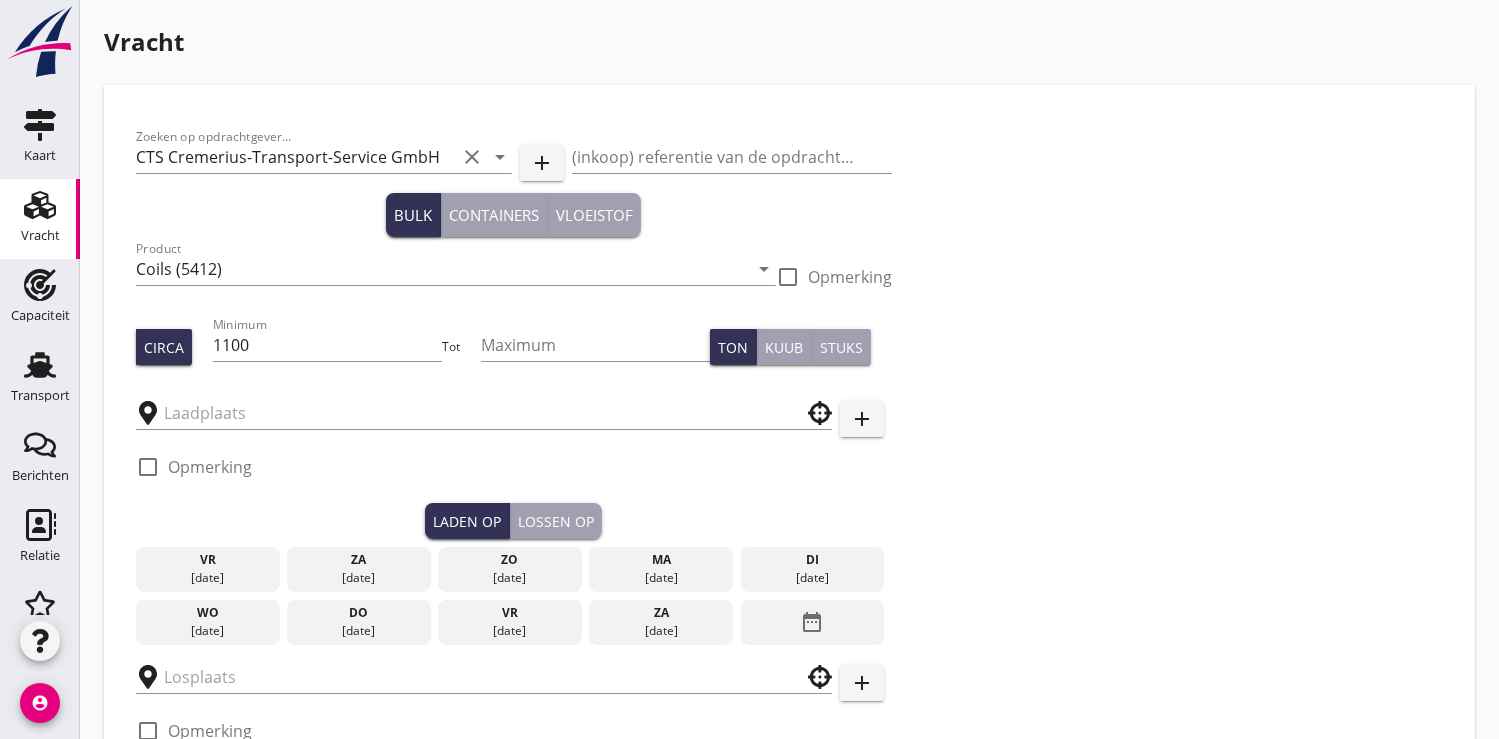 type on "Katoennatie" 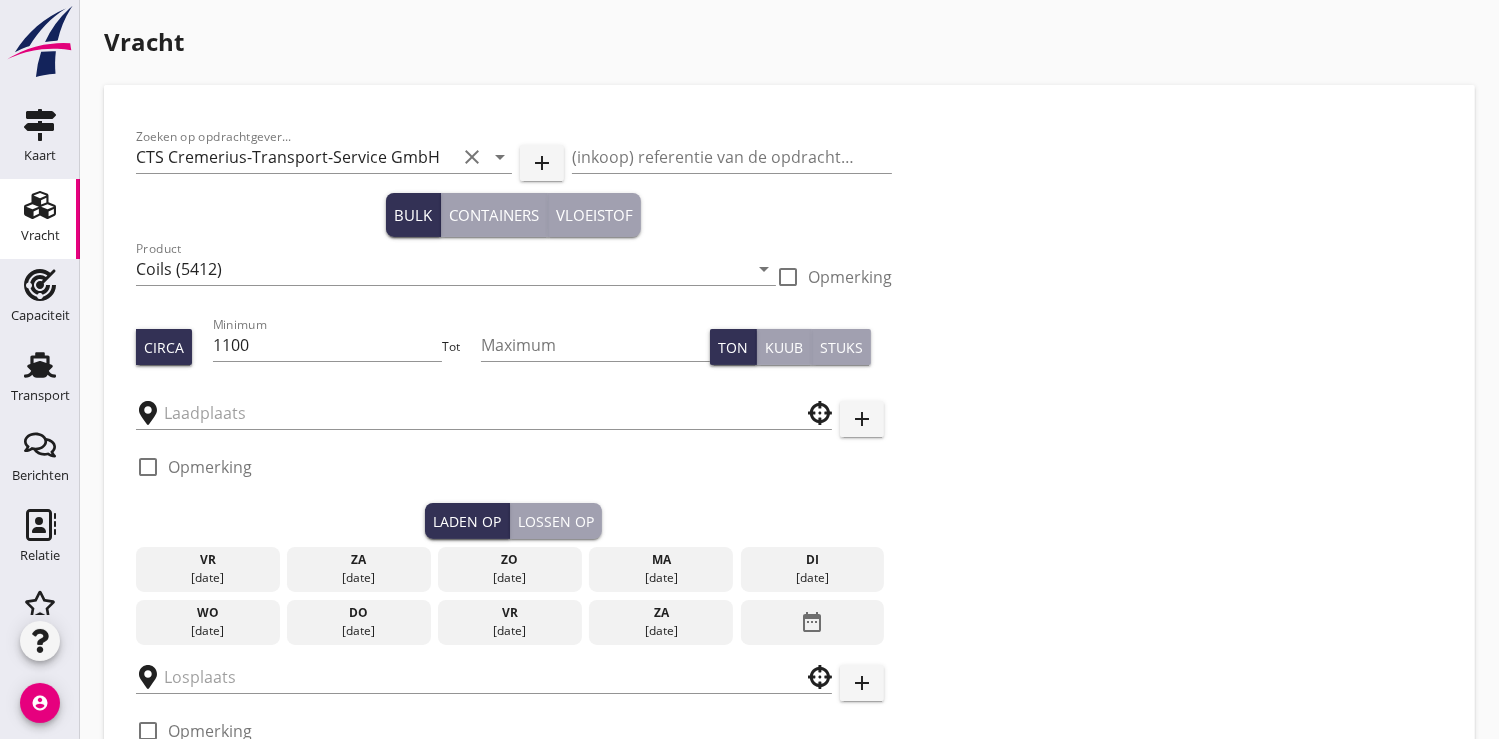 type on "Hafen Kolenfeld" 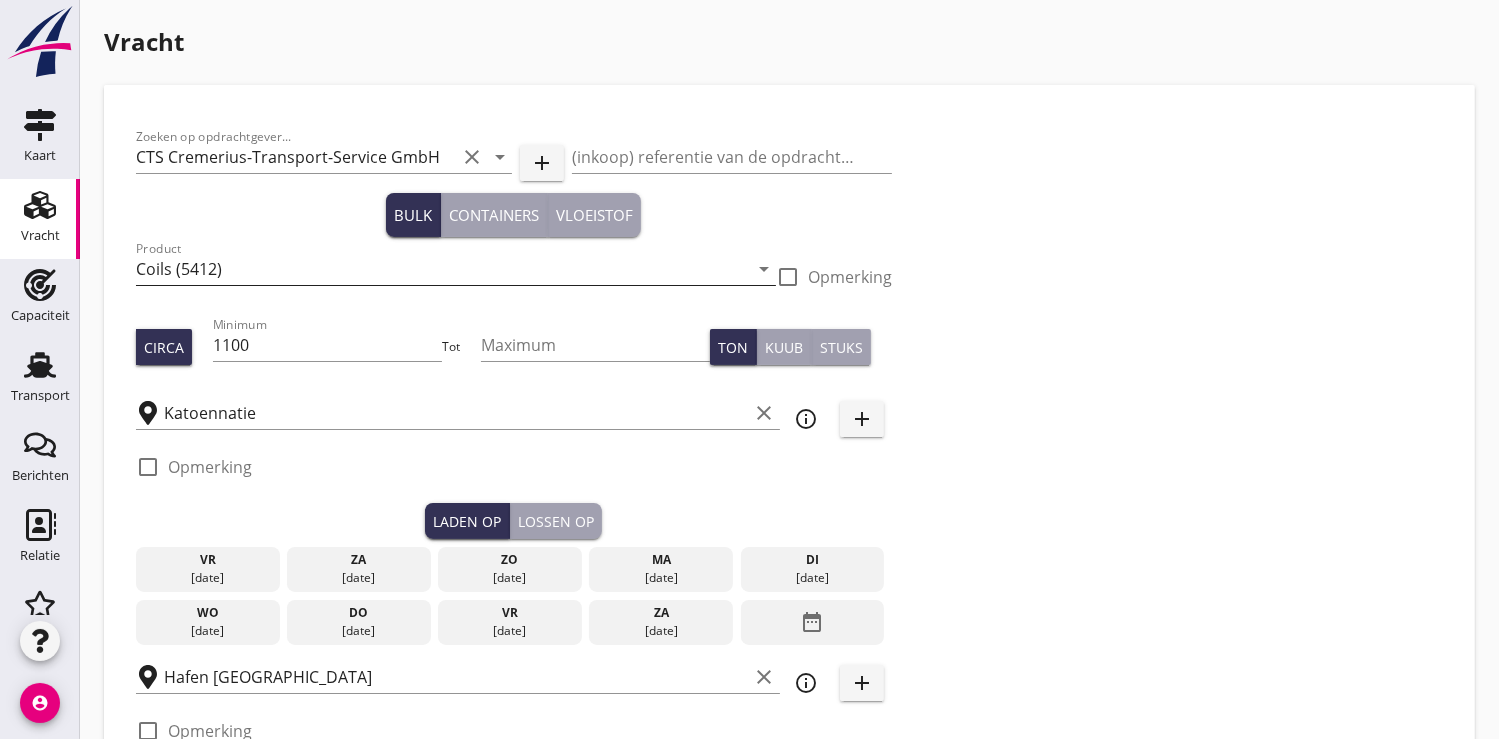 type on "10.25" 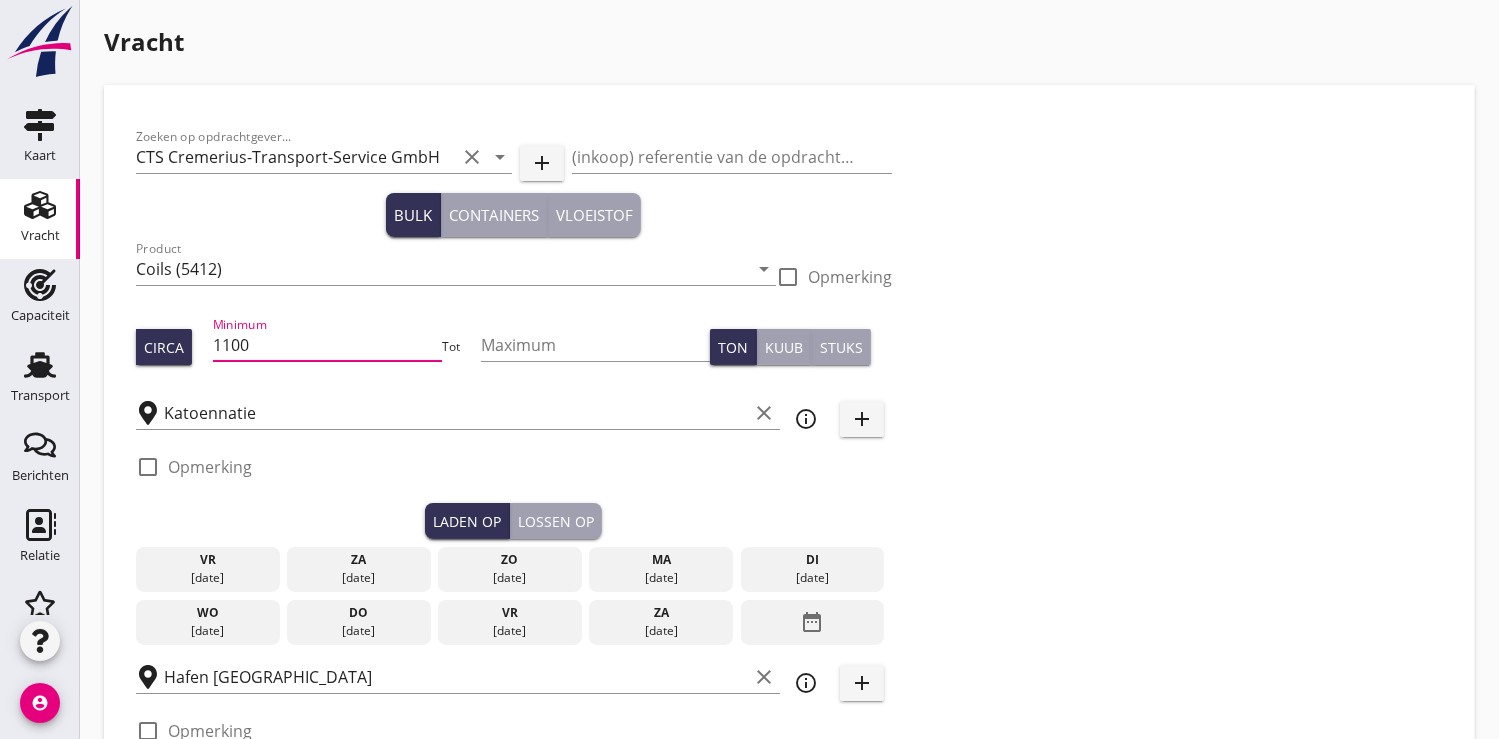click on "1100" at bounding box center [327, 345] 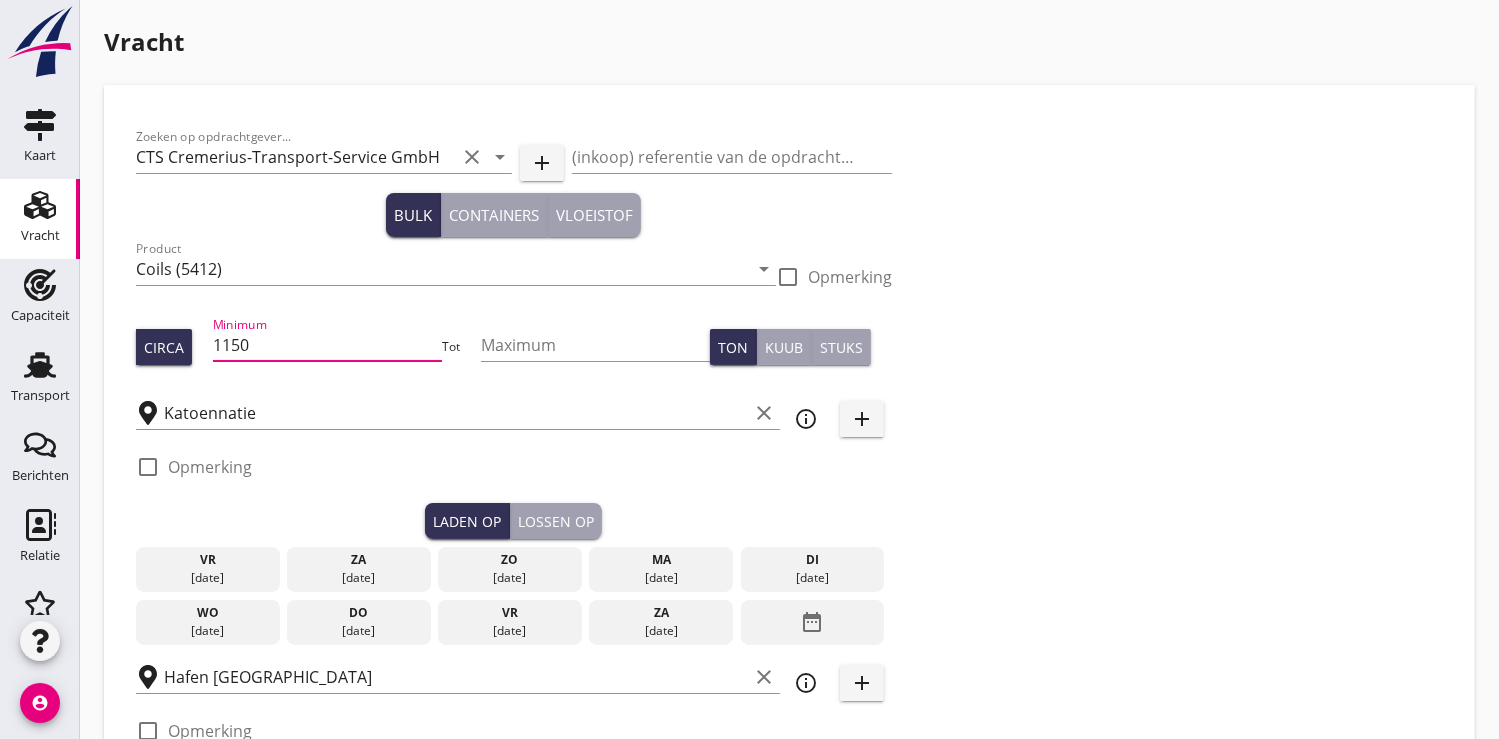 type on "1150" 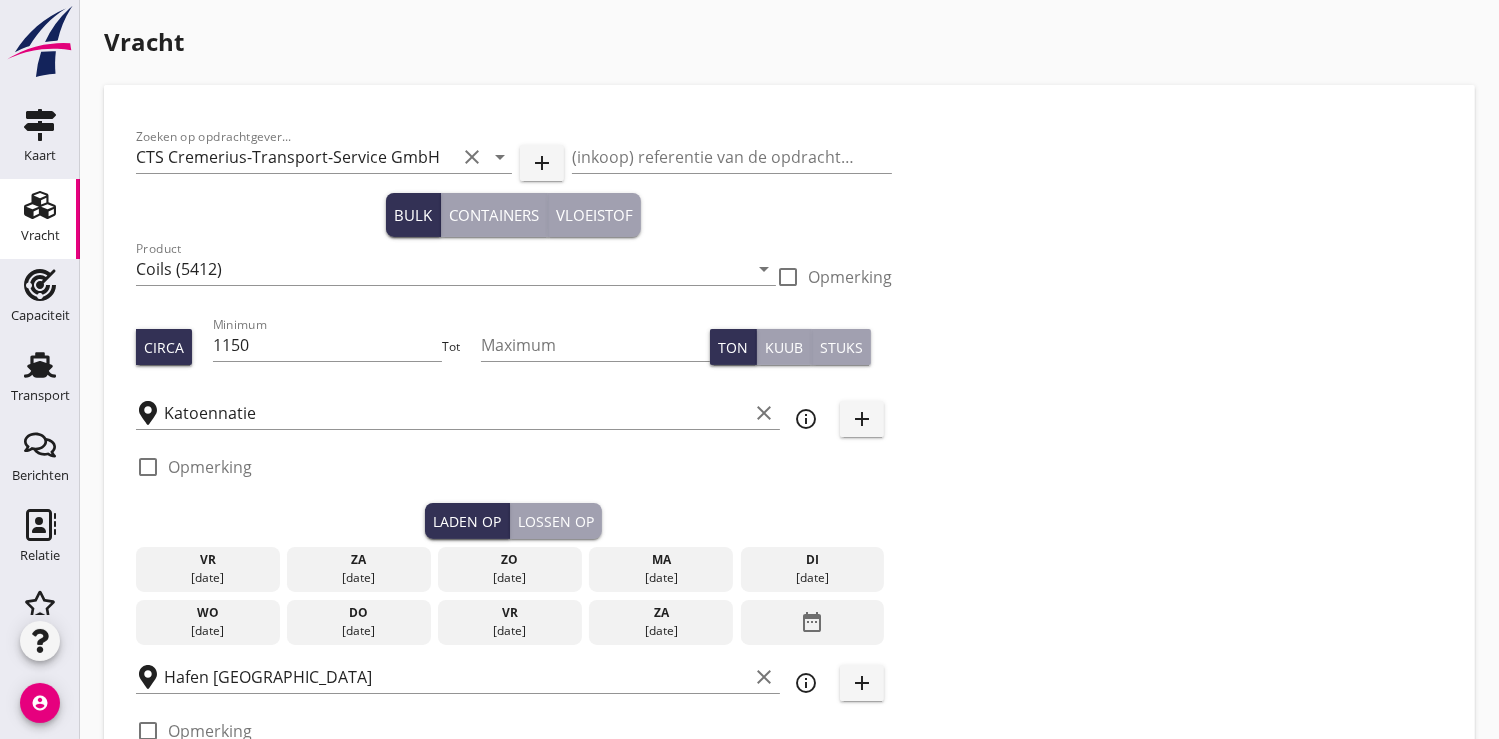 click on "[DATE]" at bounding box center [812, 578] 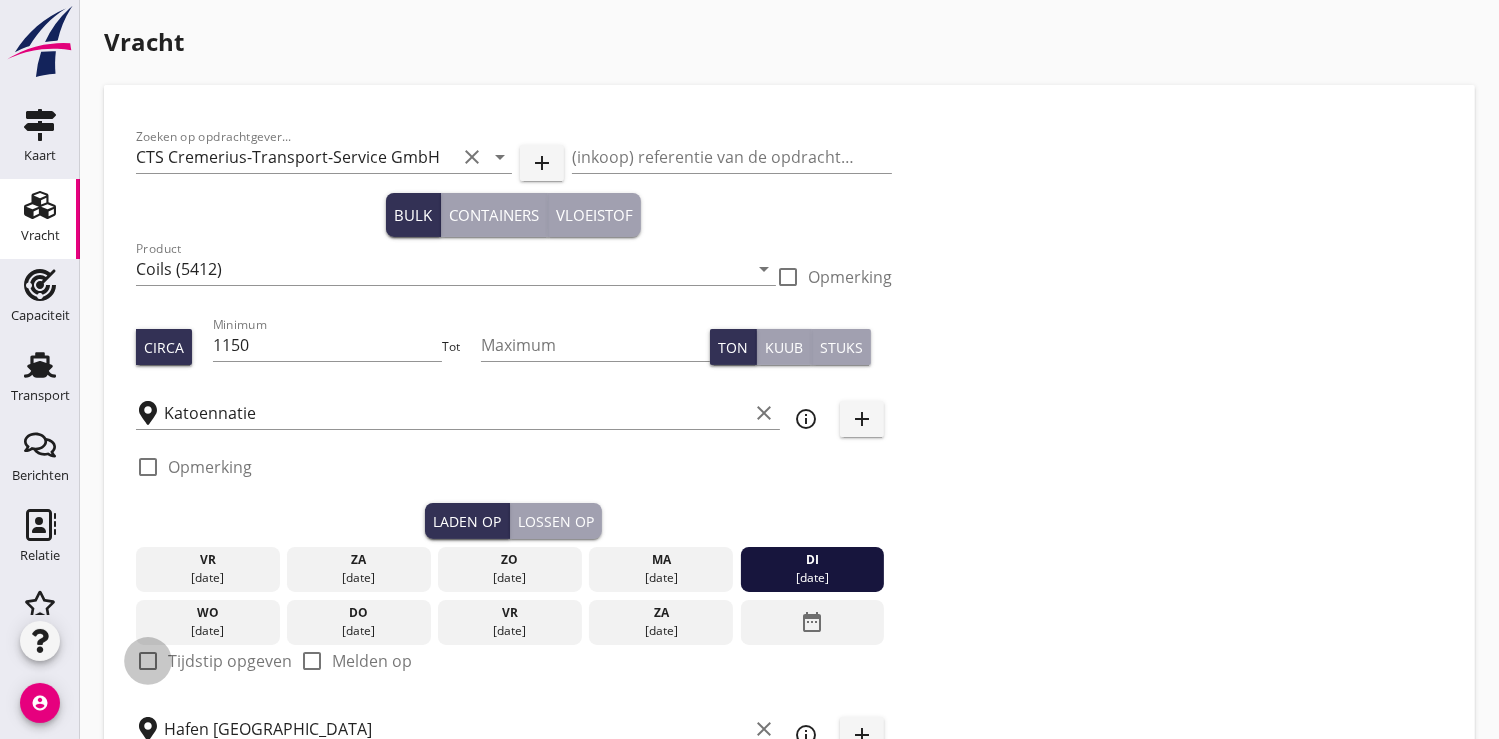 drag, startPoint x: 145, startPoint y: 663, endPoint x: 200, endPoint y: 609, distance: 77.07788 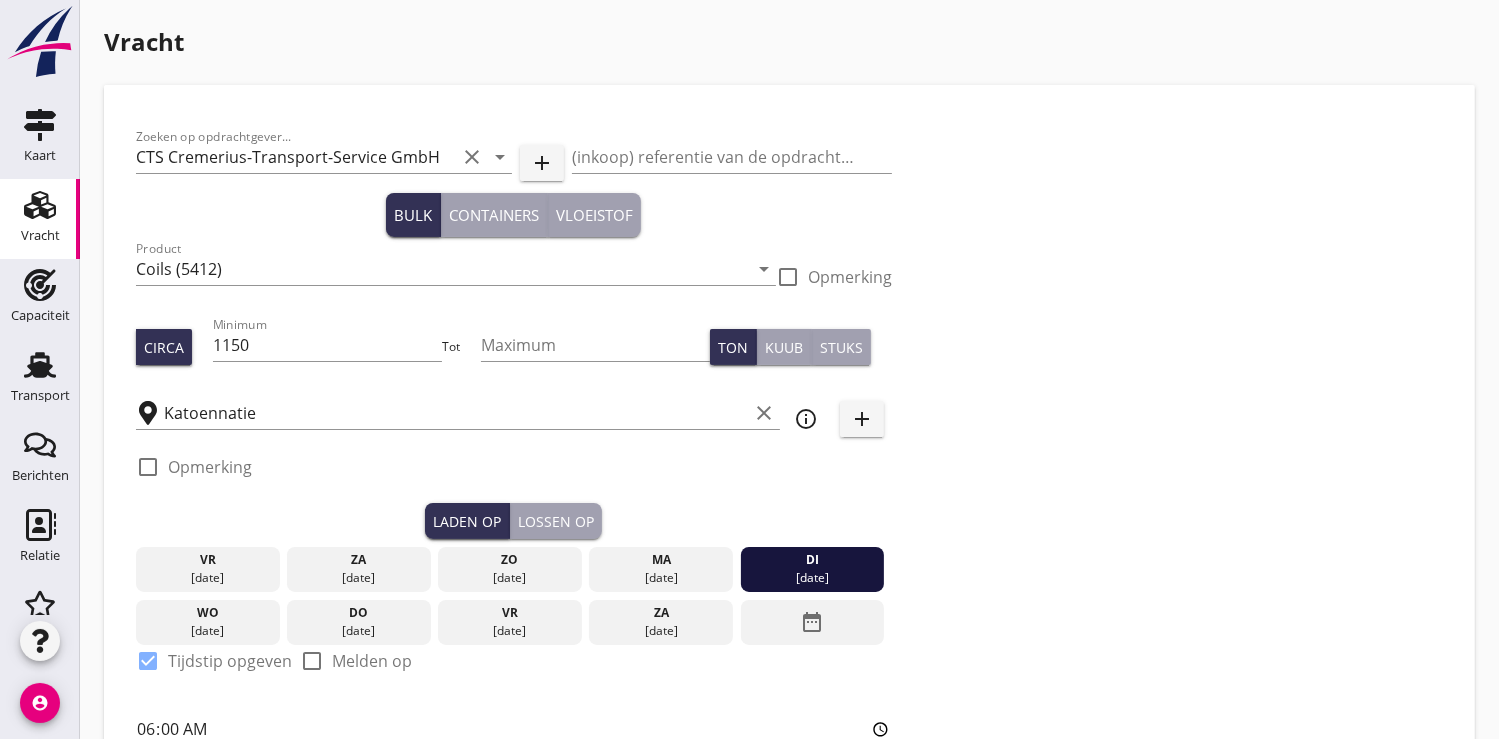 scroll, scrollTop: 111, scrollLeft: 0, axis: vertical 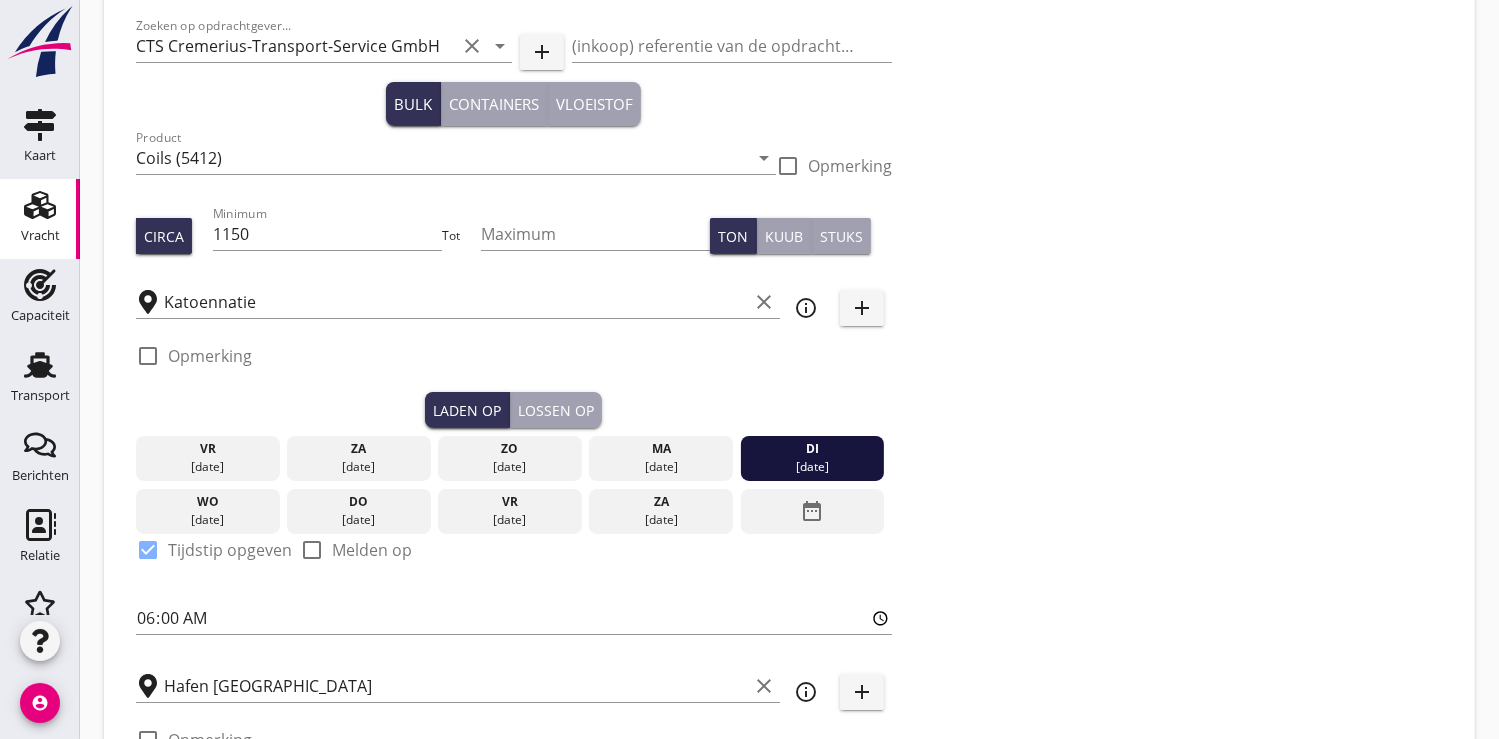 click on "Lossen op" at bounding box center (556, 410) 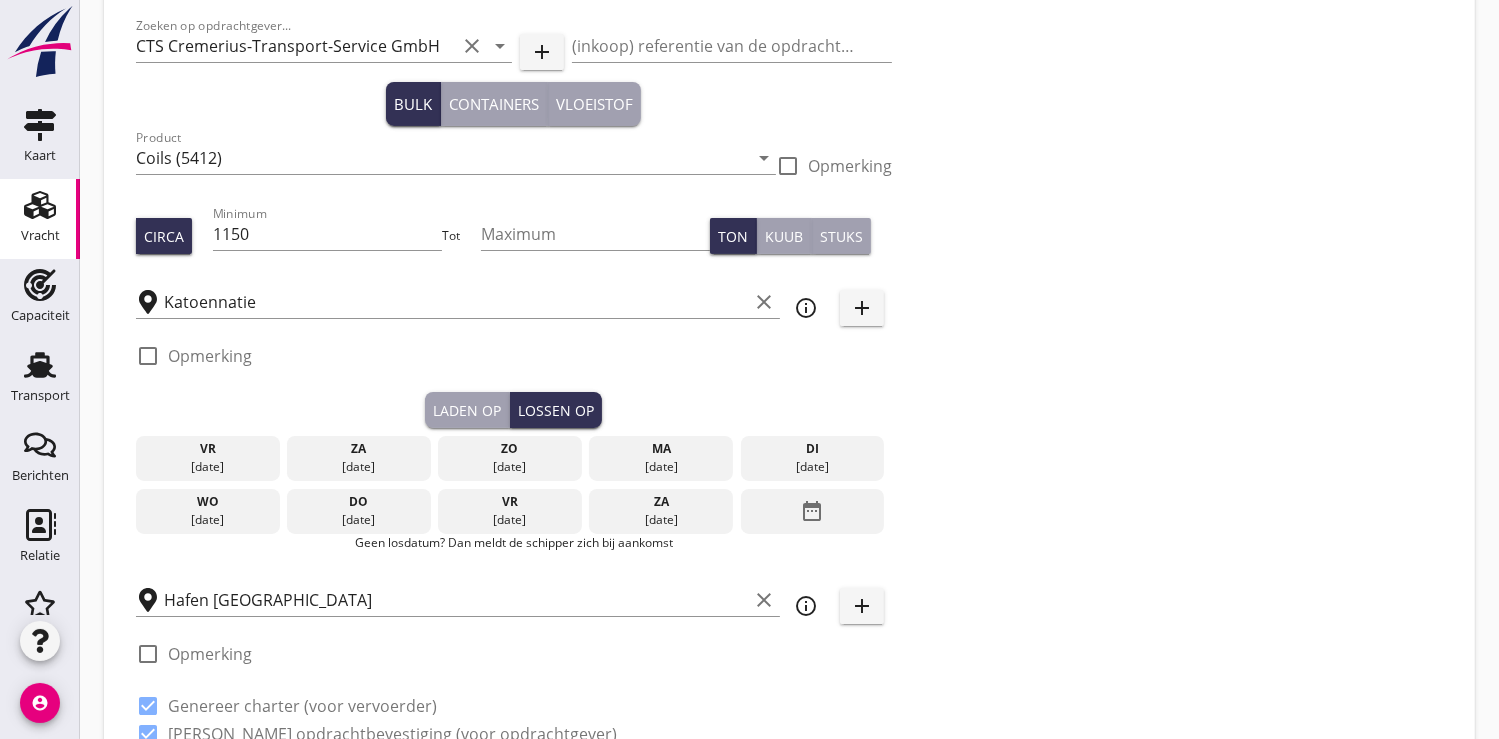 click on "date_range" at bounding box center (812, 511) 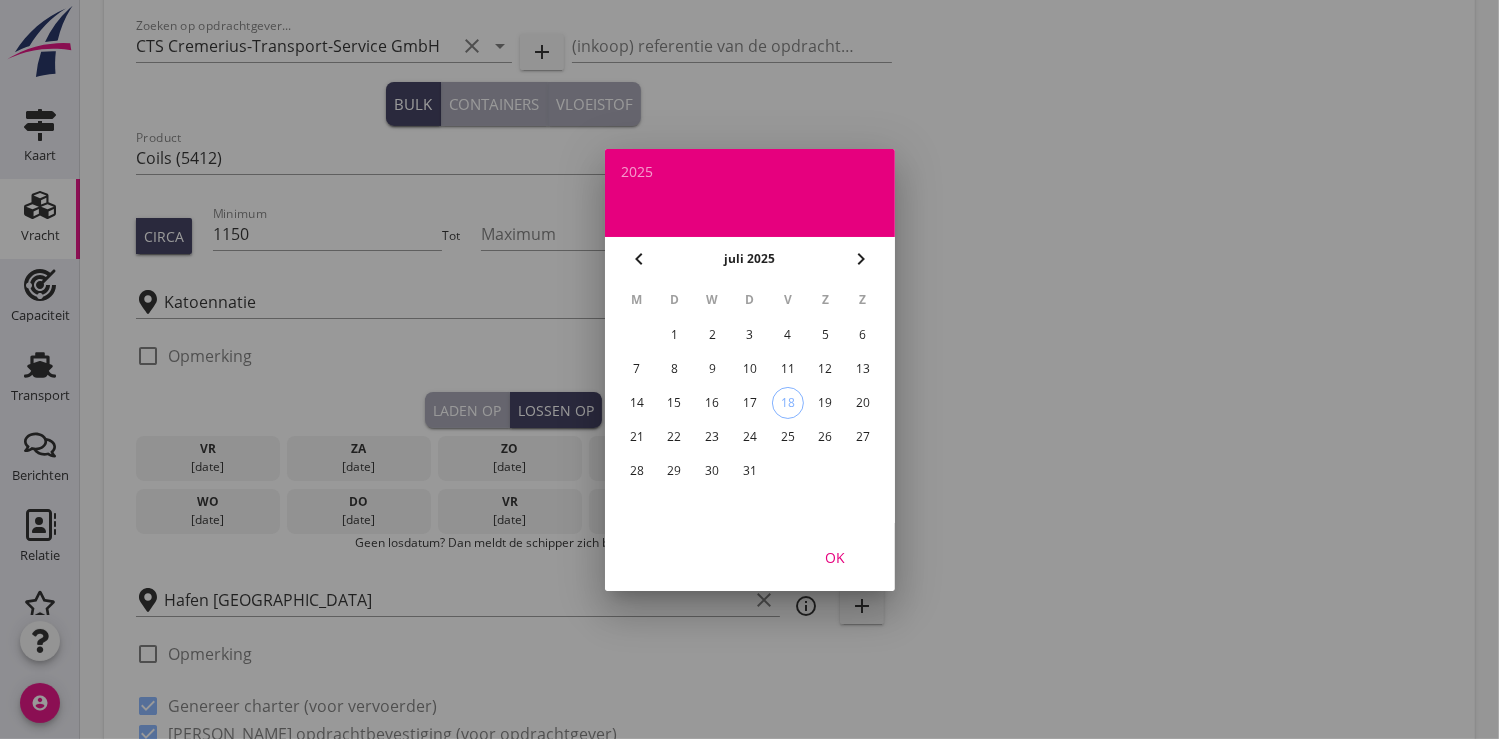 click on "29" at bounding box center (674, 471) 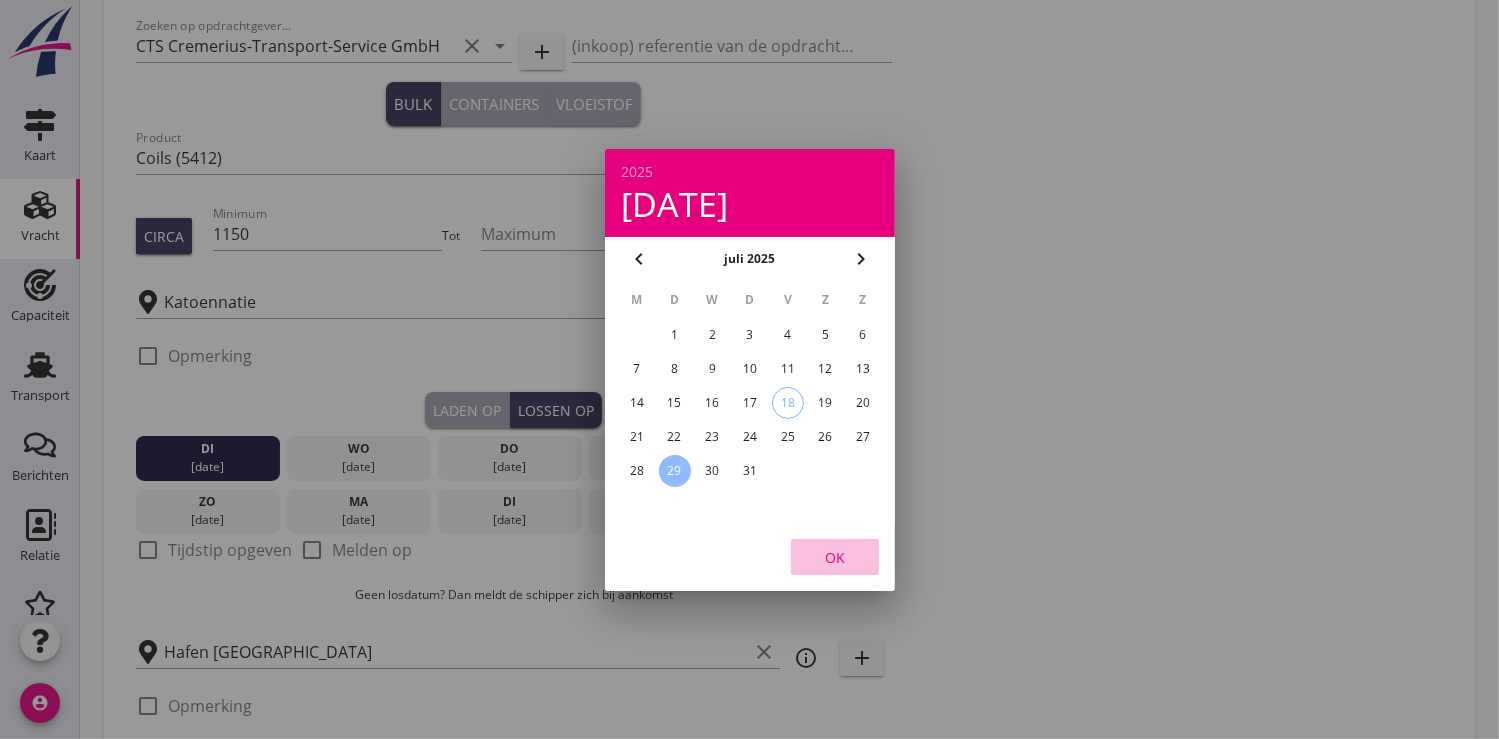 click on "OK" at bounding box center [835, 556] 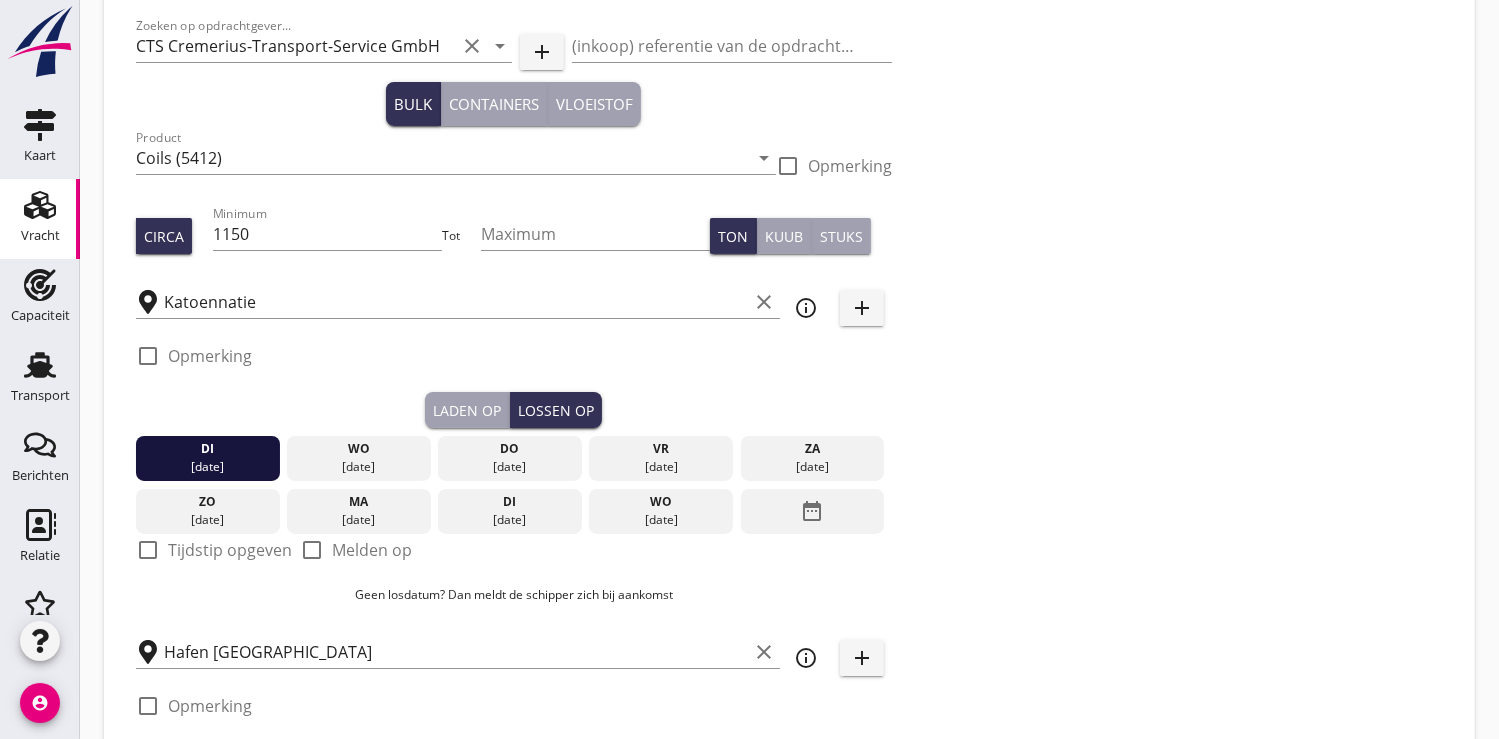 click at bounding box center [148, 550] 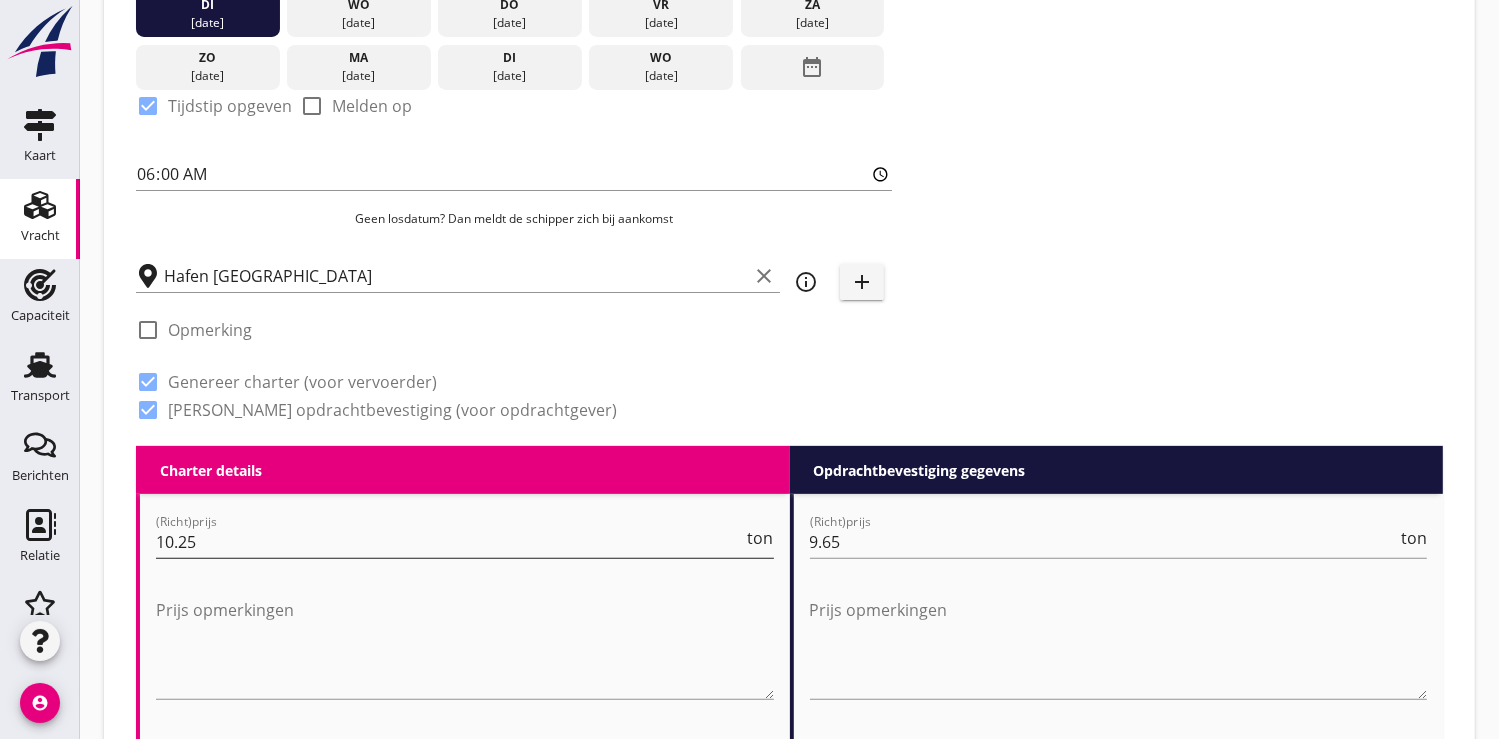 scroll, scrollTop: 777, scrollLeft: 0, axis: vertical 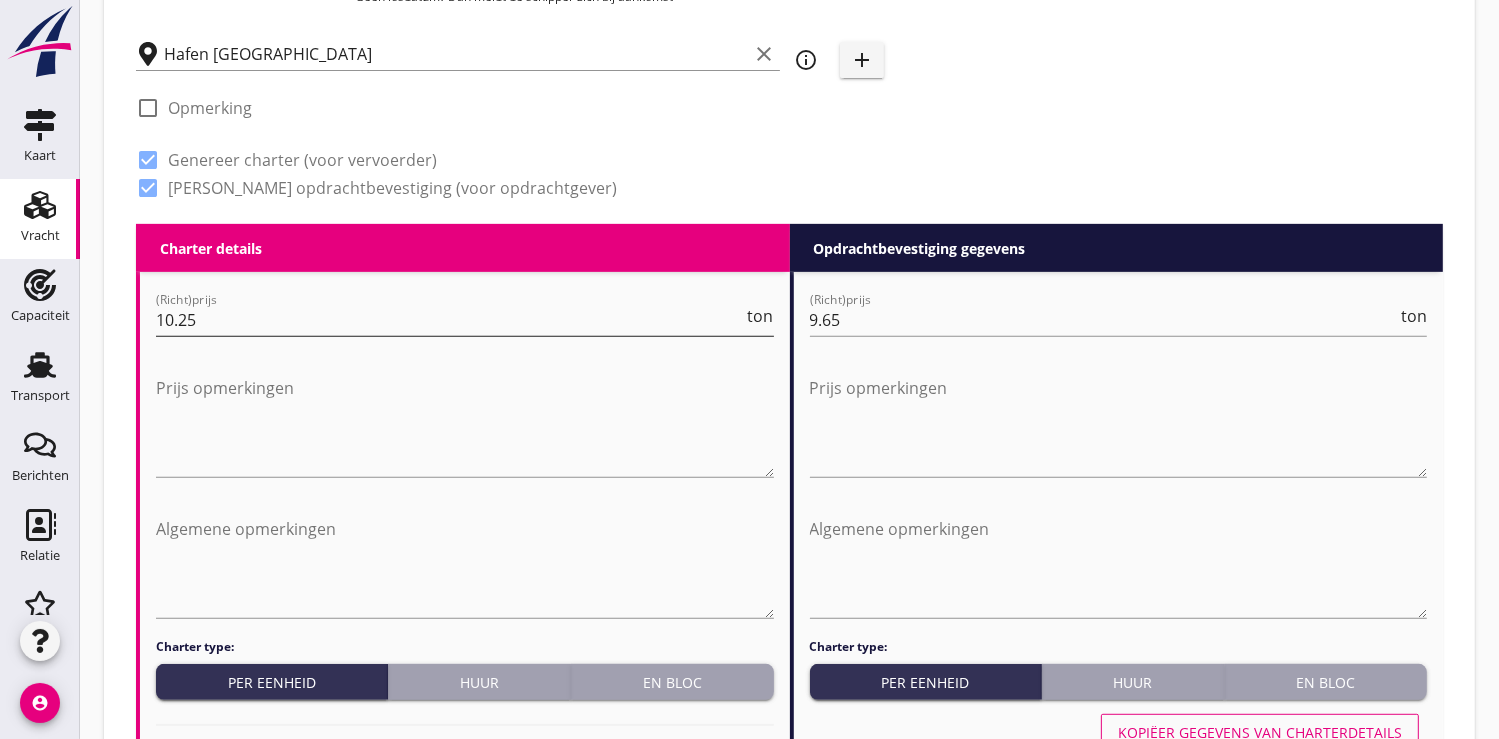 click on "10.25" at bounding box center [450, 320] 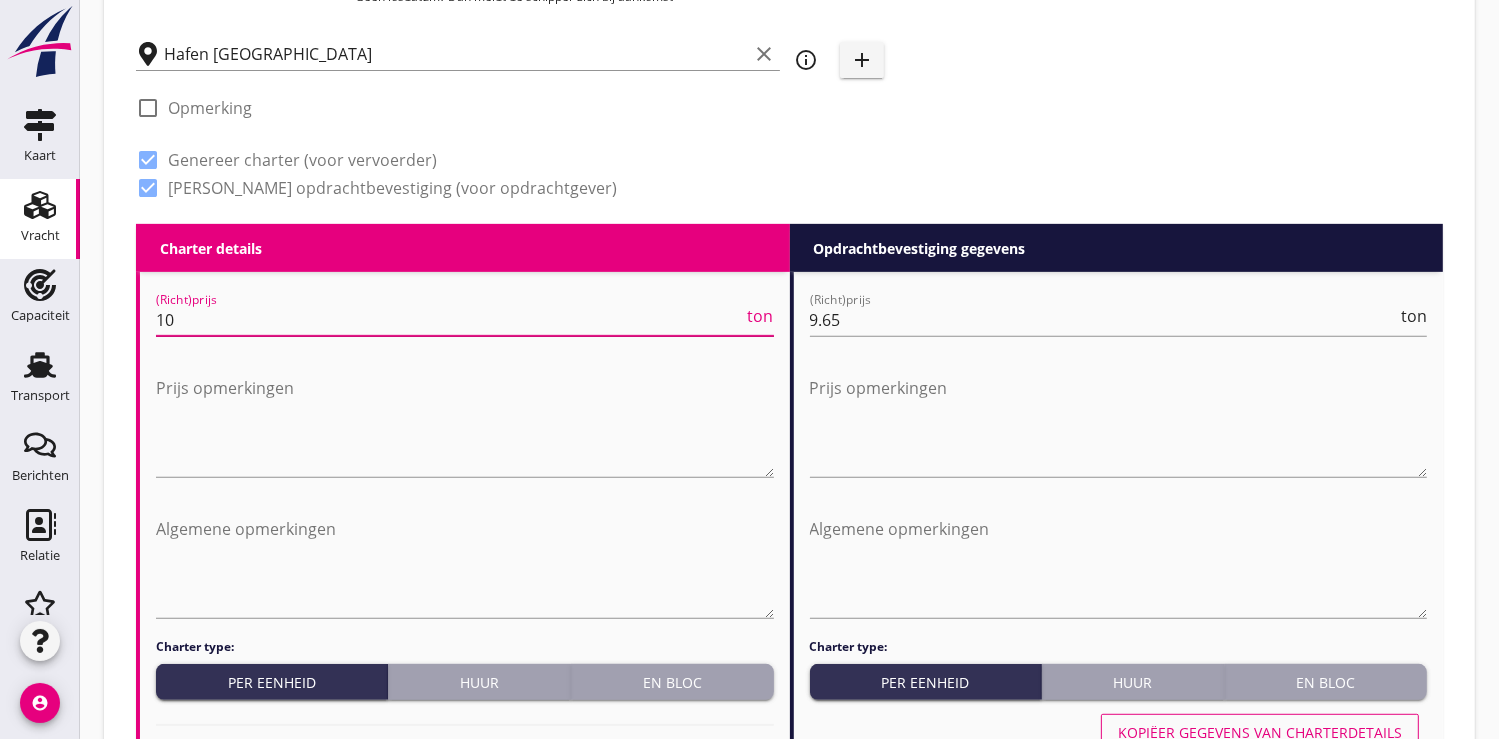 type on "1" 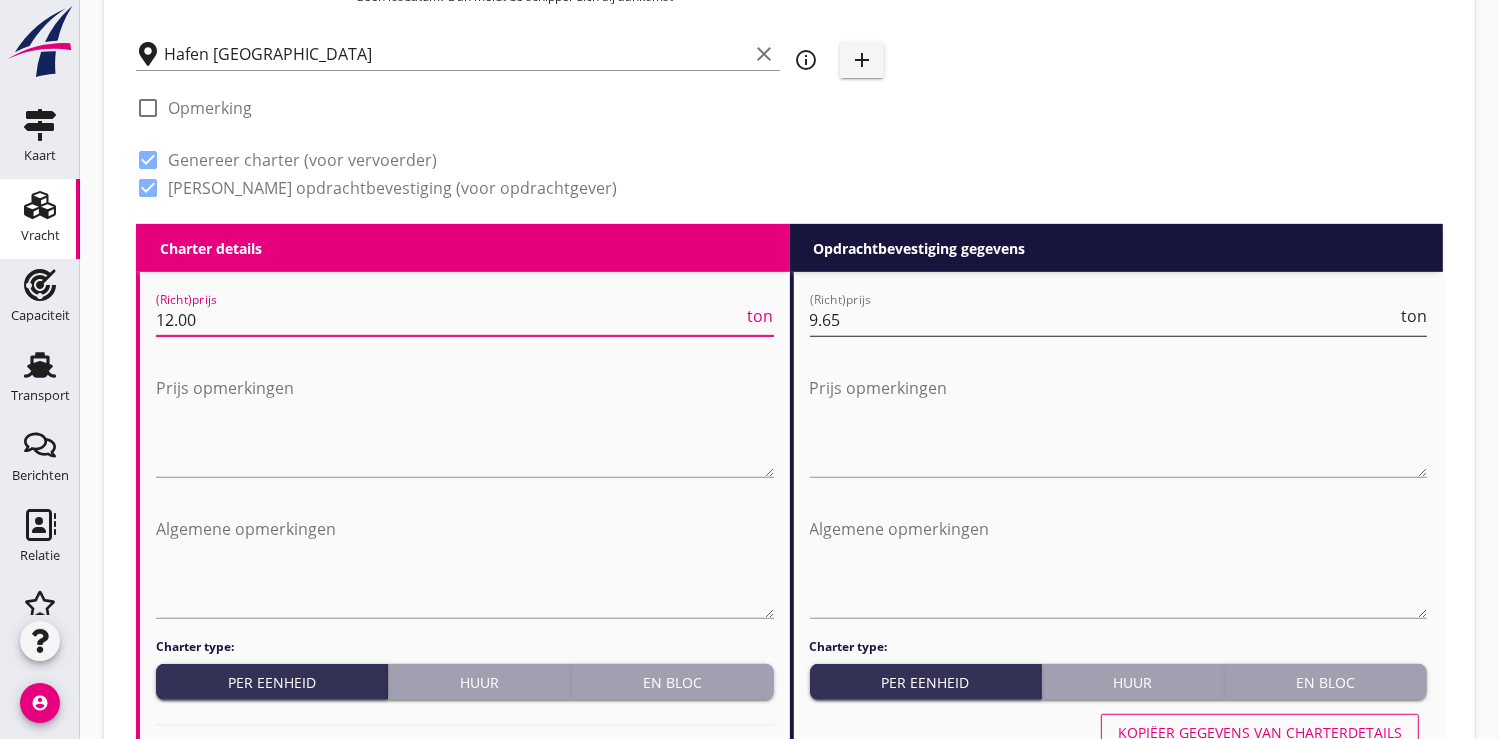 type on "12.00" 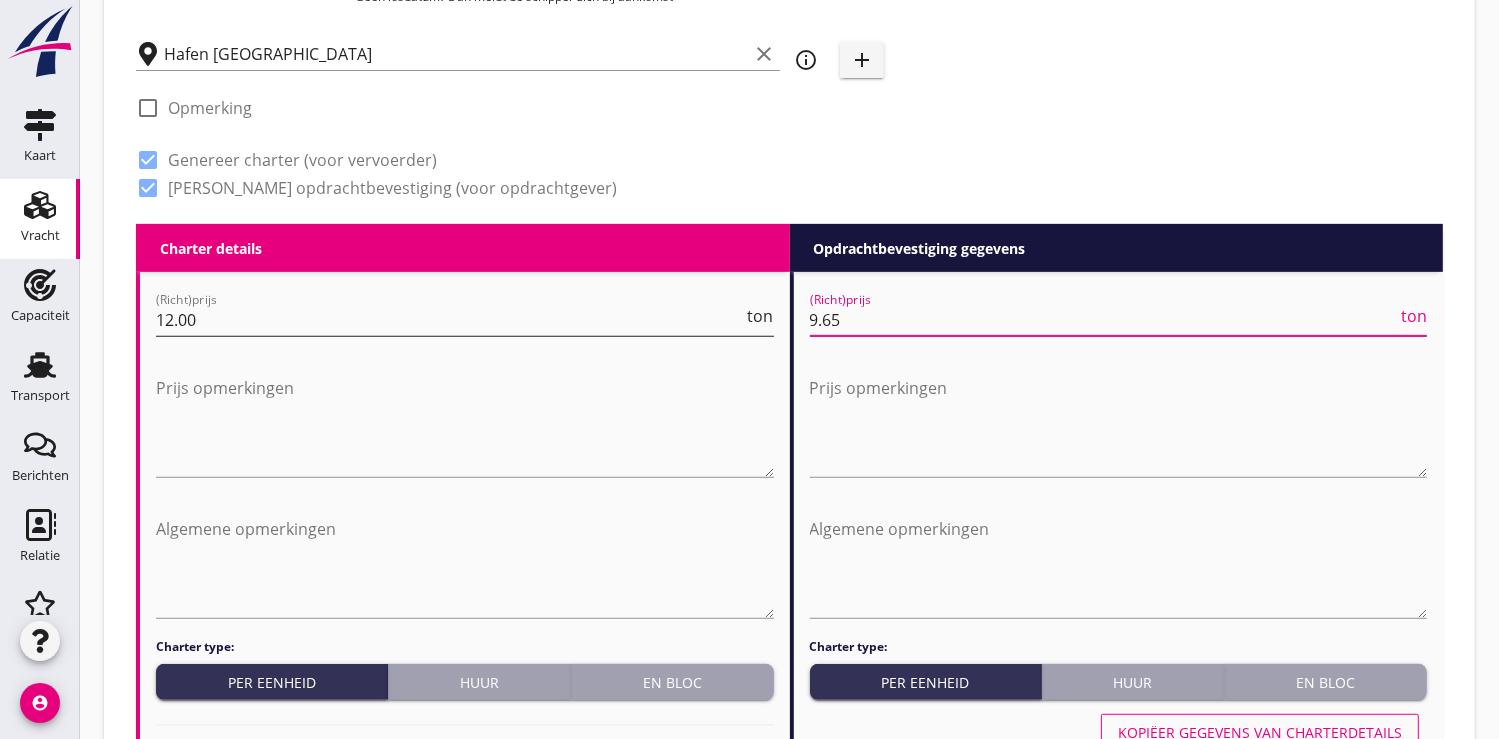 drag, startPoint x: 835, startPoint y: 317, endPoint x: 765, endPoint y: 324, distance: 70.34913 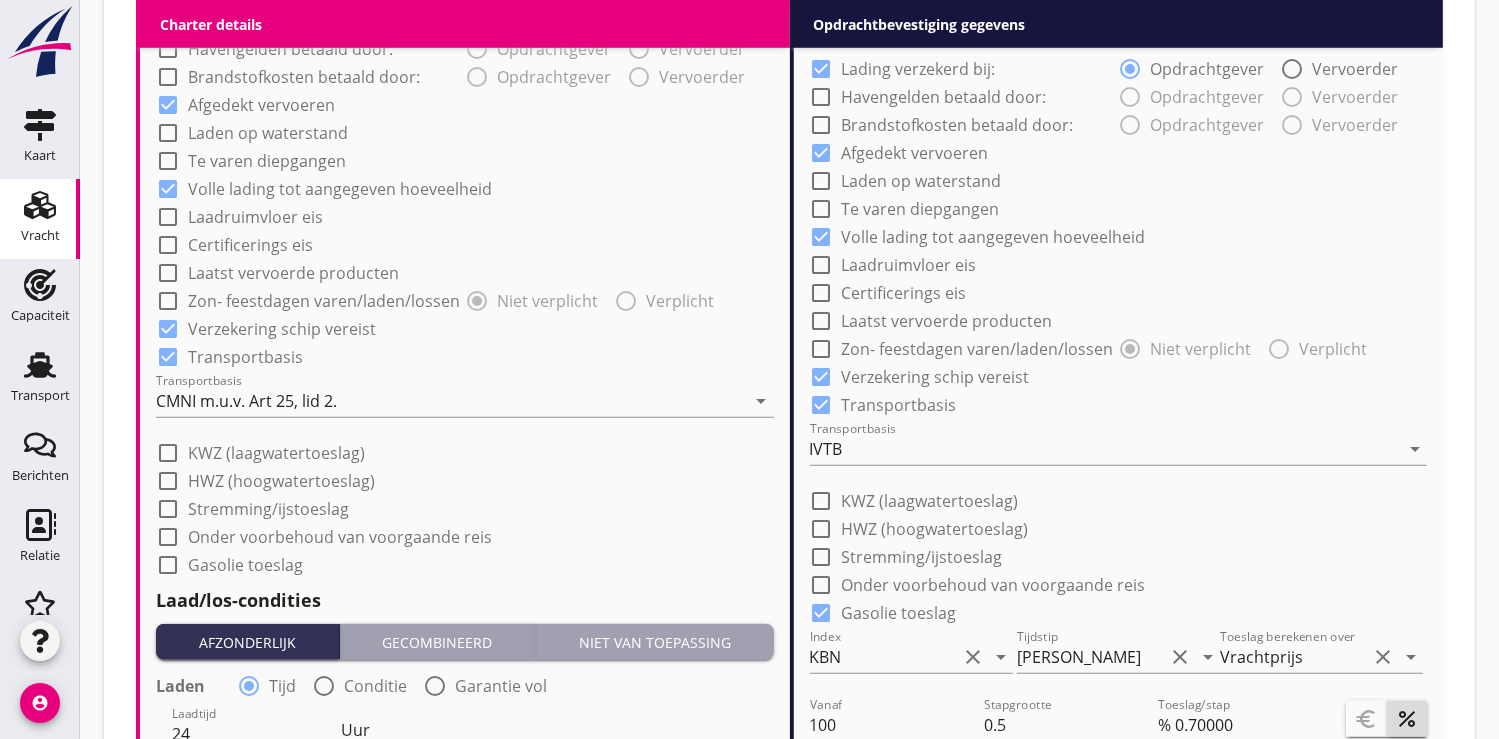 scroll, scrollTop: 1777, scrollLeft: 0, axis: vertical 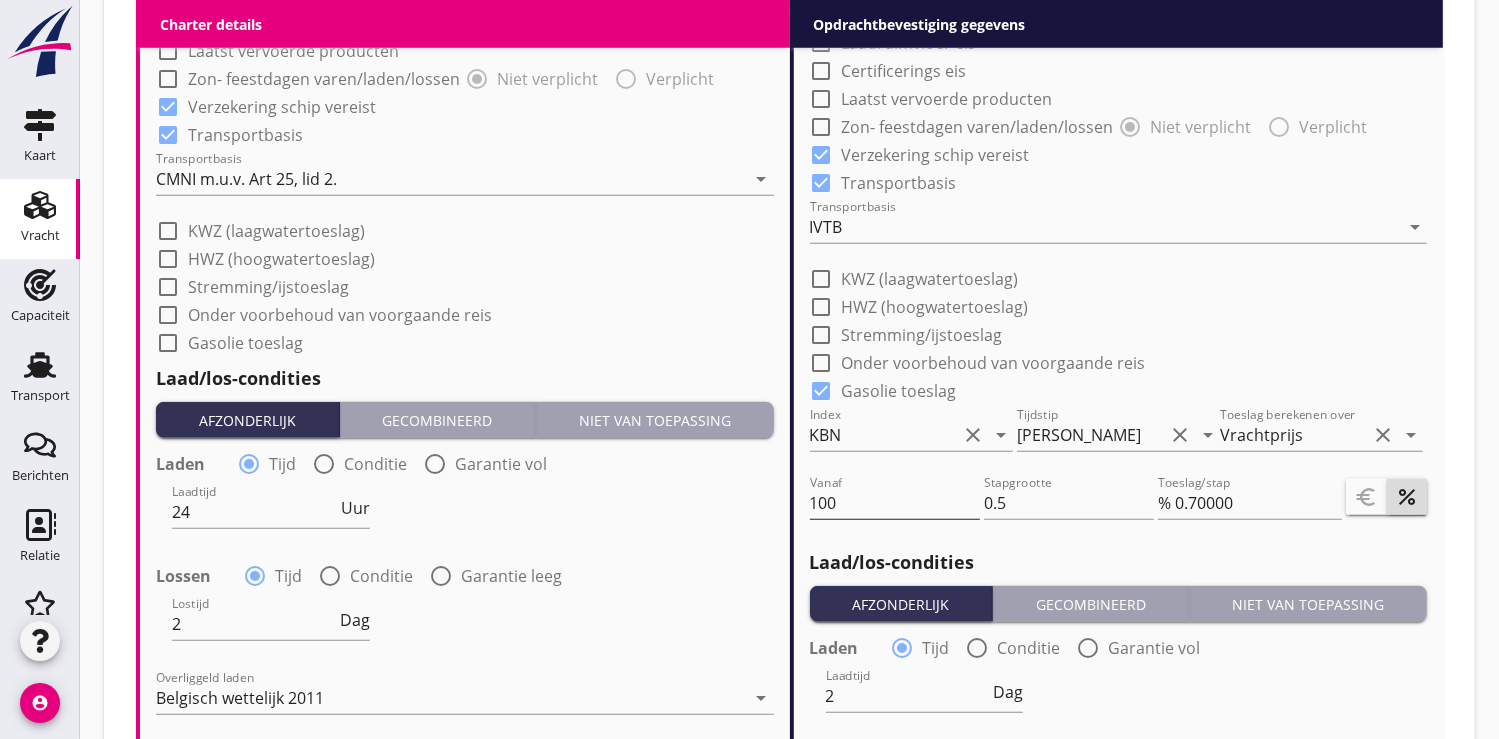 type on "12.00" 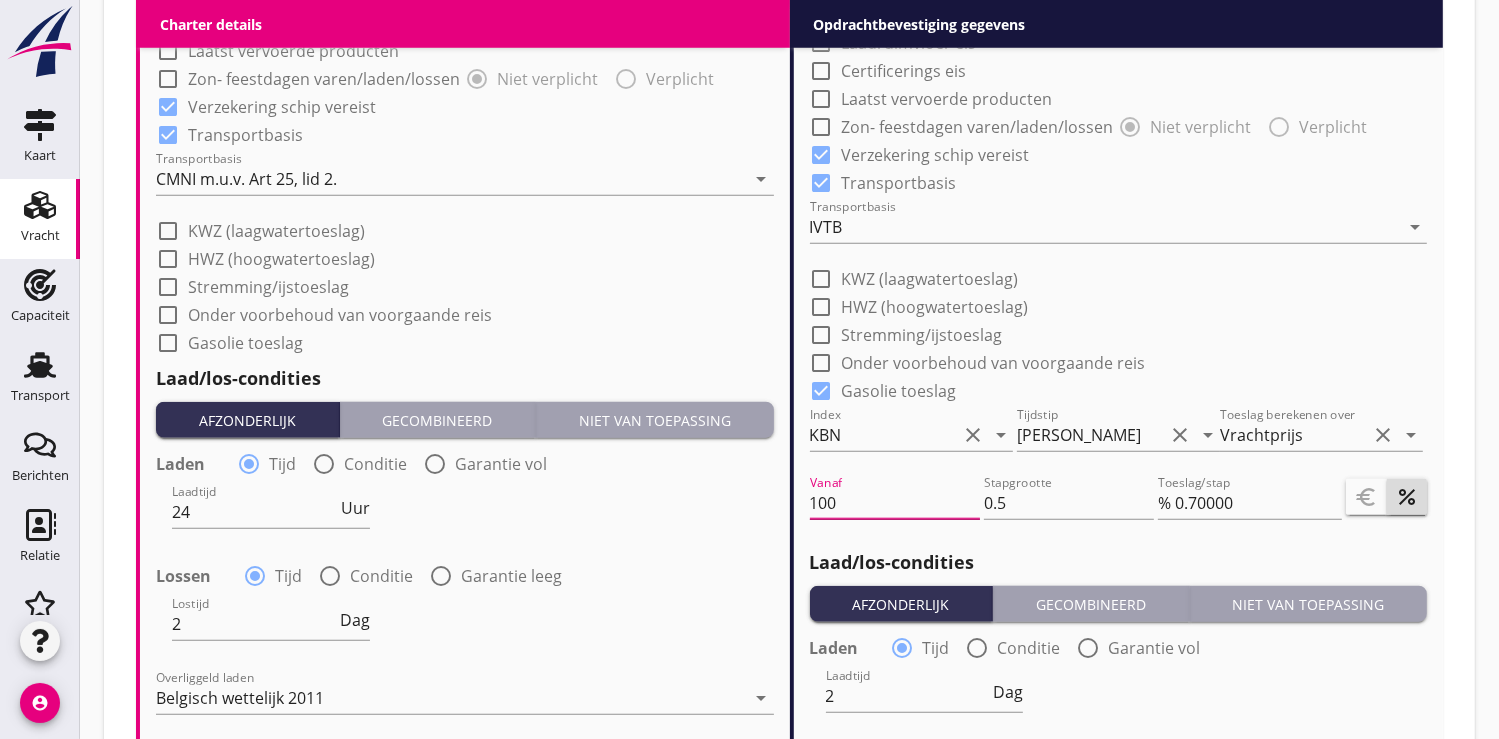 click on "100" at bounding box center (895, 503) 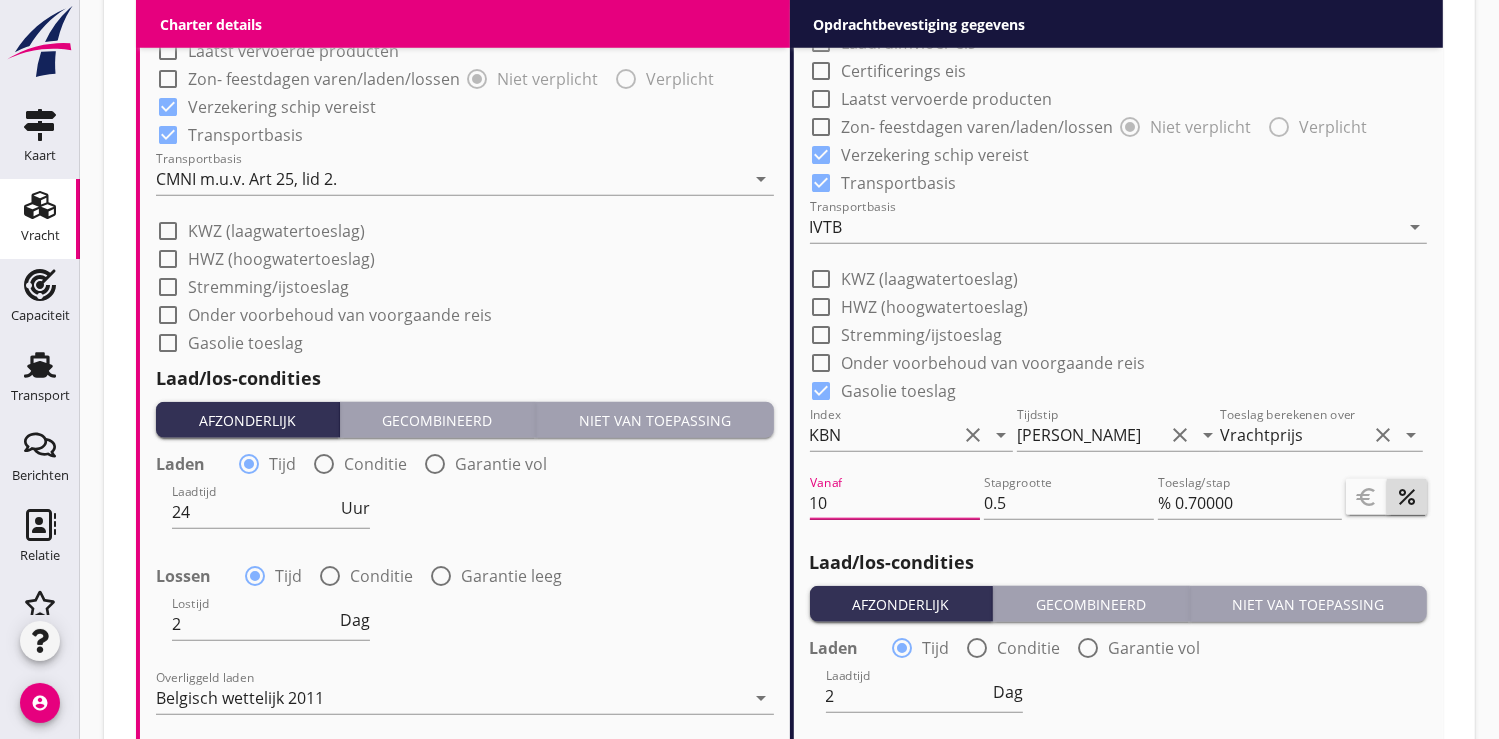 type on "1" 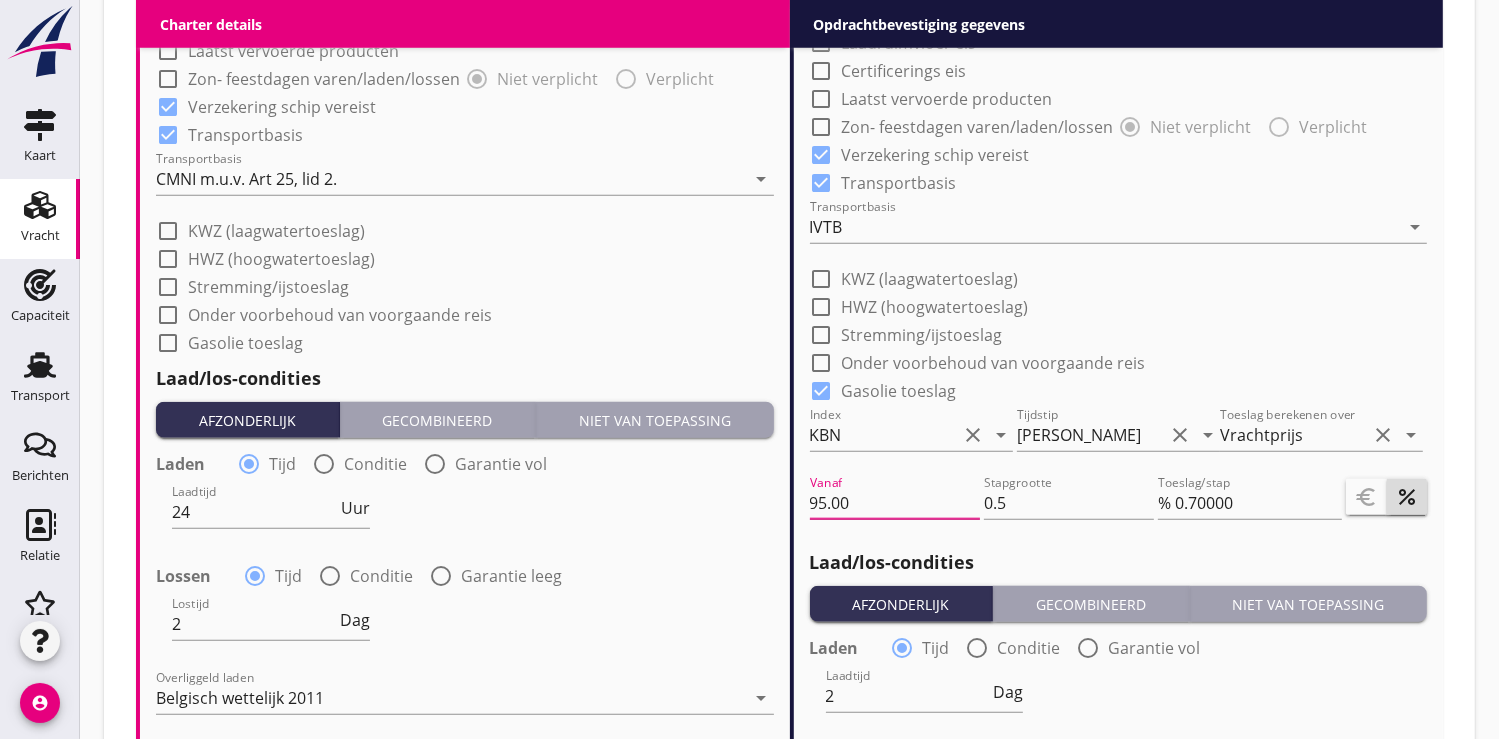 type on "95.00" 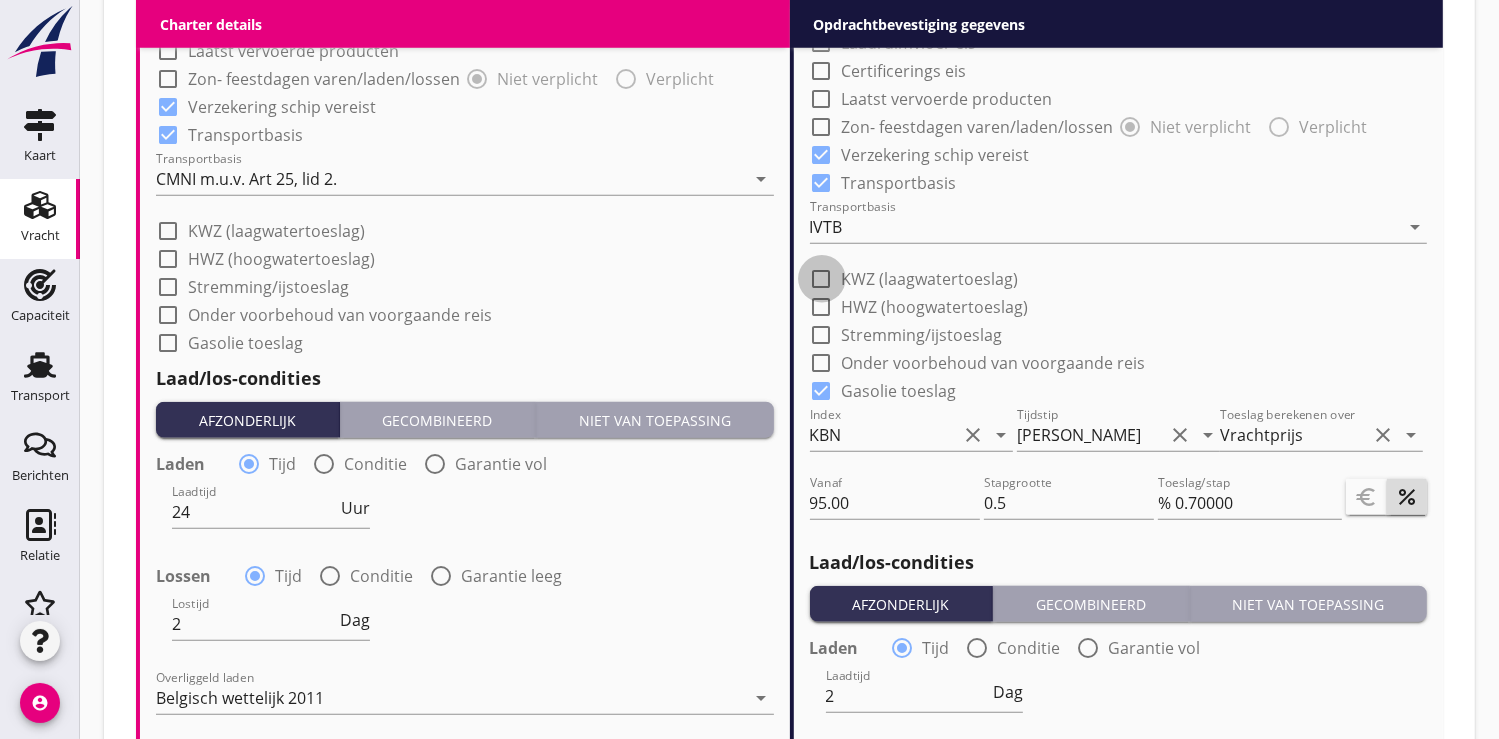 click at bounding box center [822, 279] 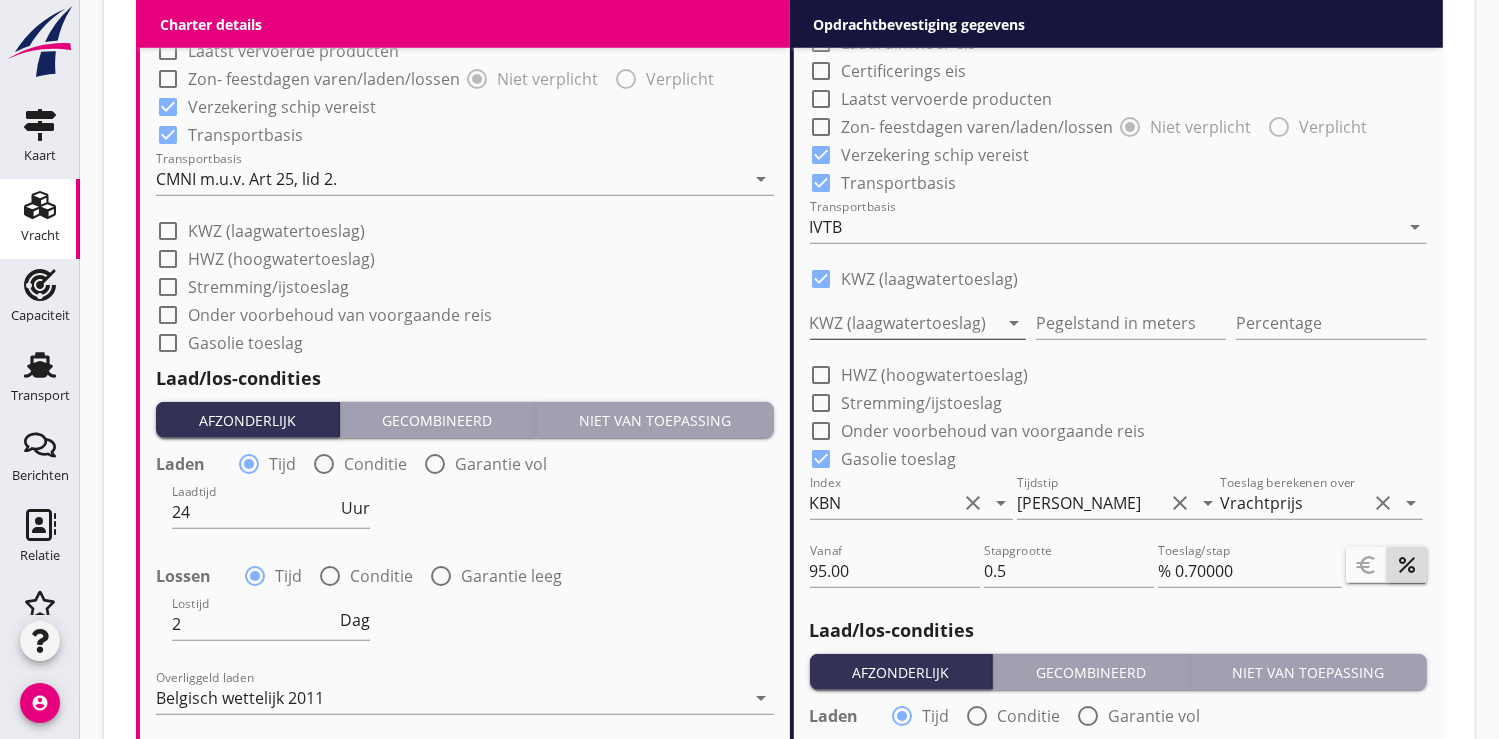 click at bounding box center [904, 323] 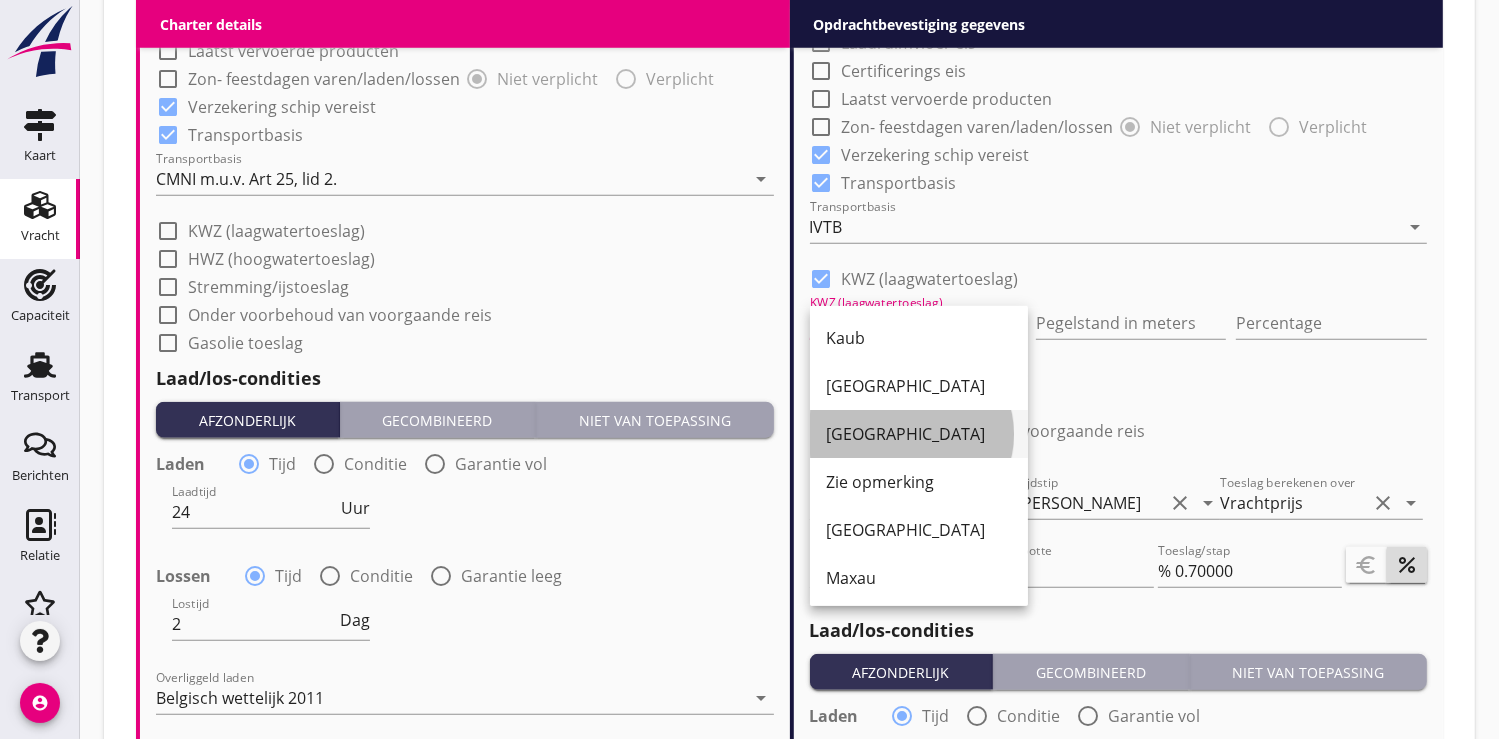 click on "Ruhr" at bounding box center [919, 434] 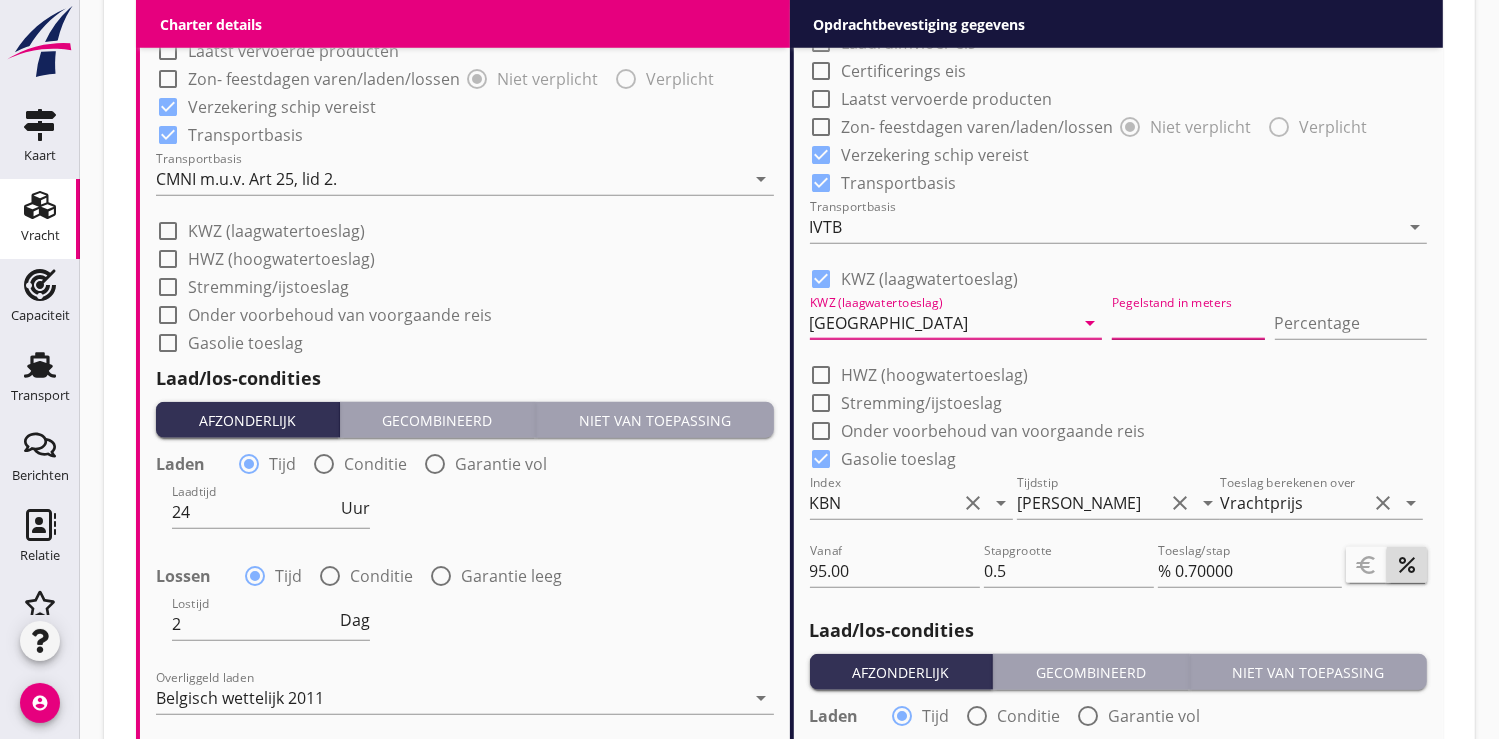 click at bounding box center [1188, 323] 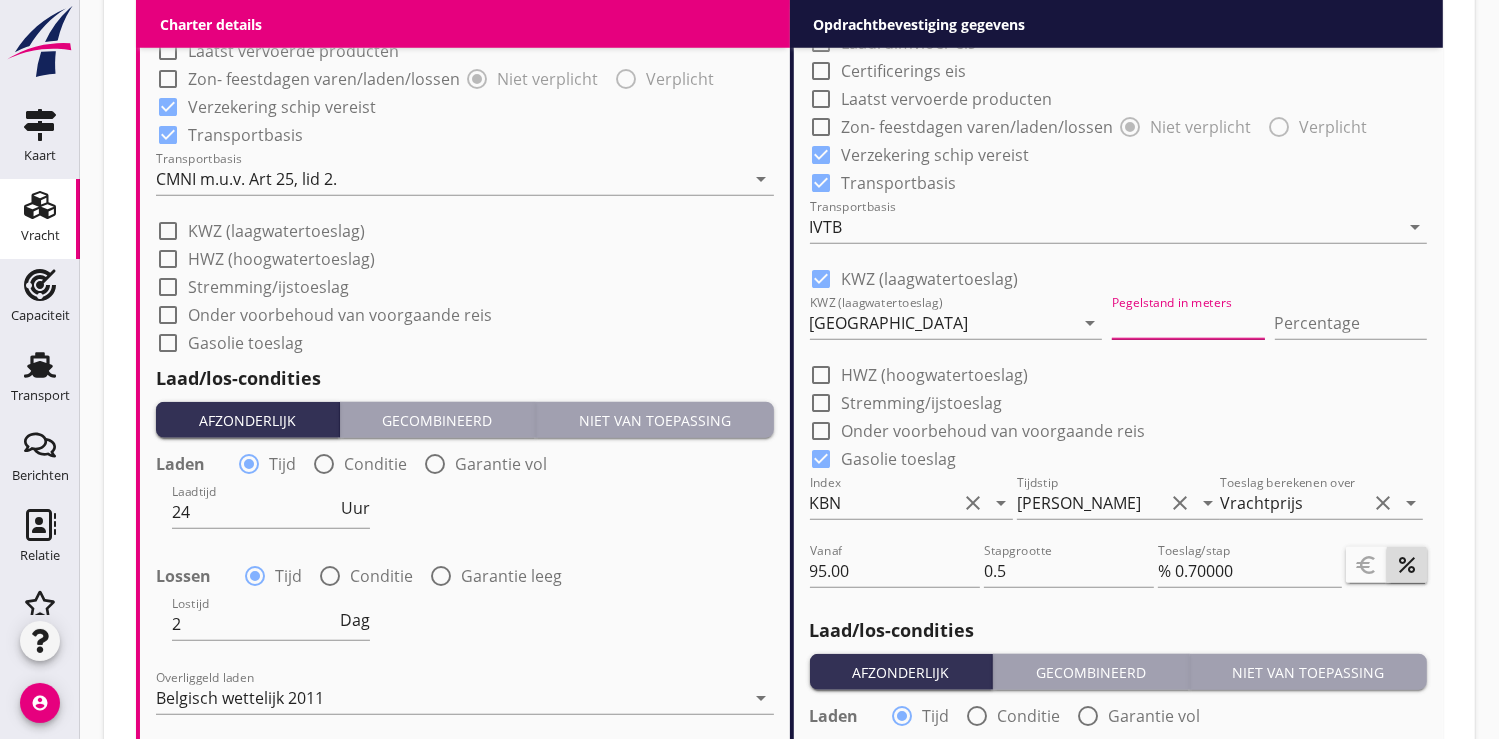 type on "2" 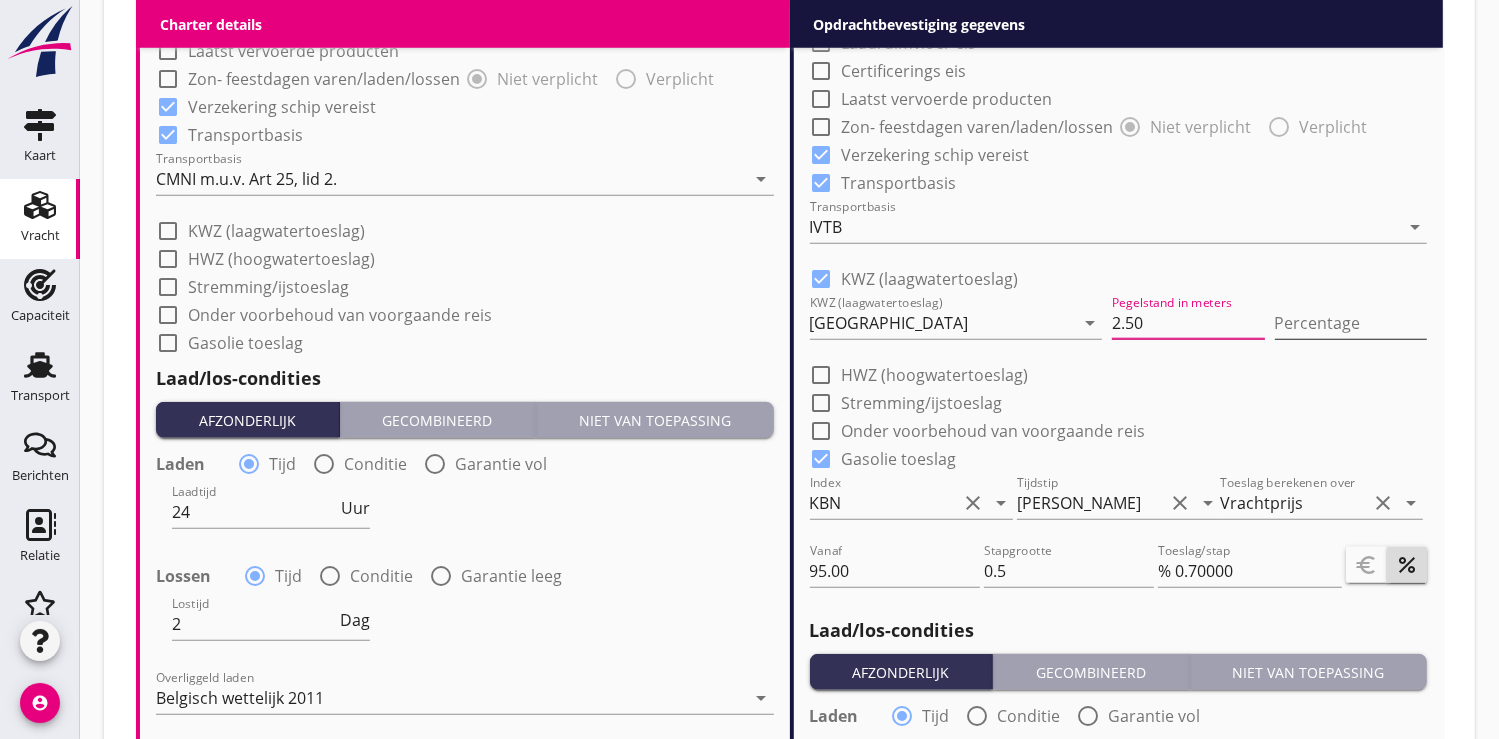 type on "2.50" 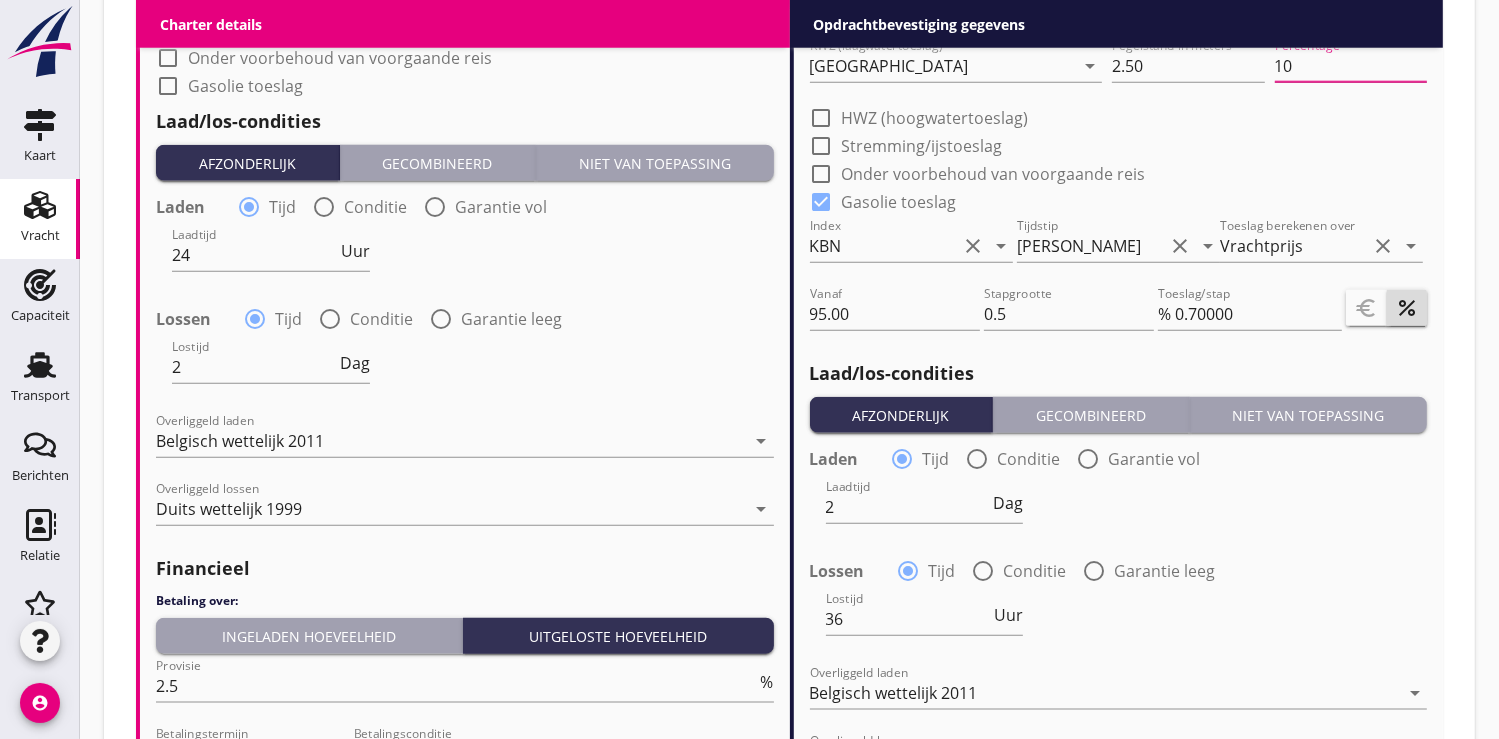 scroll, scrollTop: 2000, scrollLeft: 0, axis: vertical 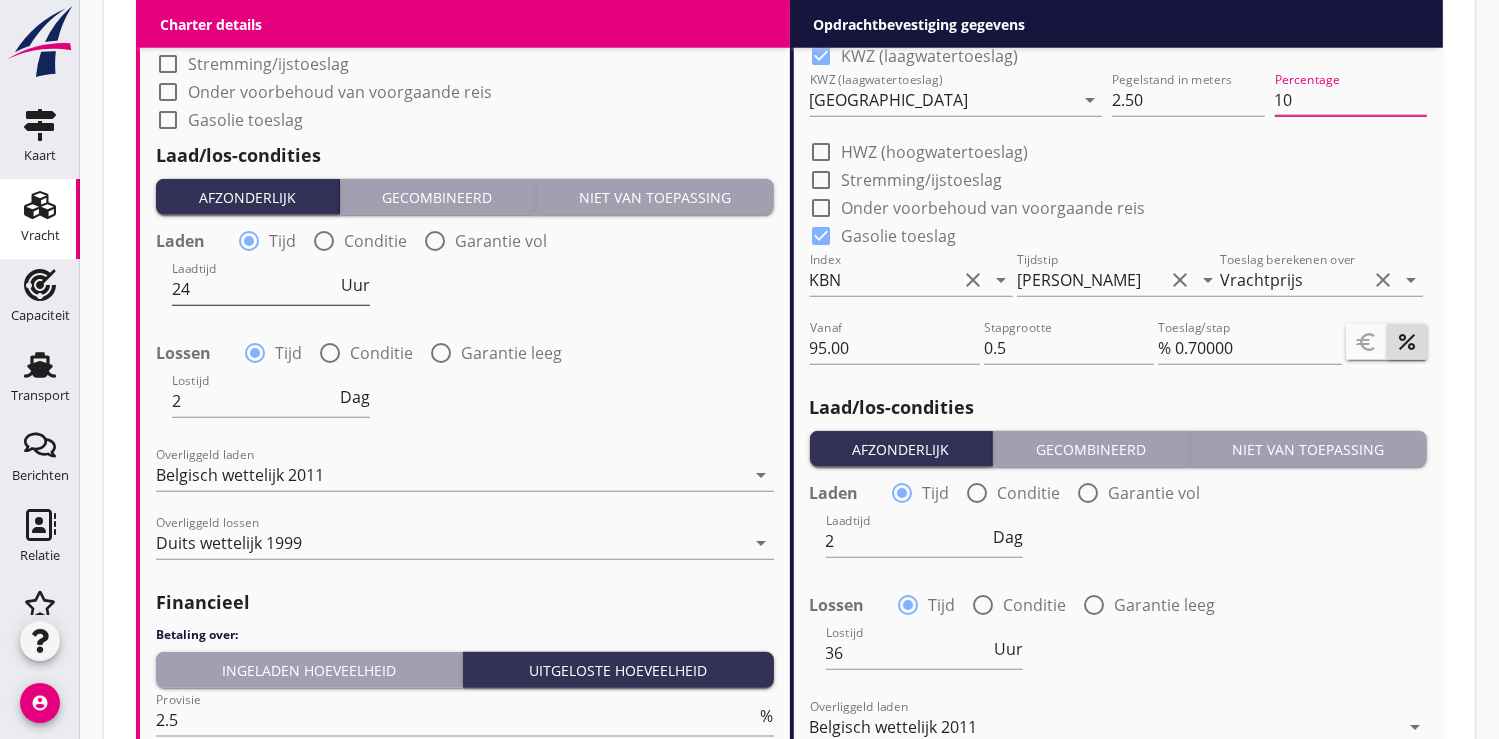 type on "10" 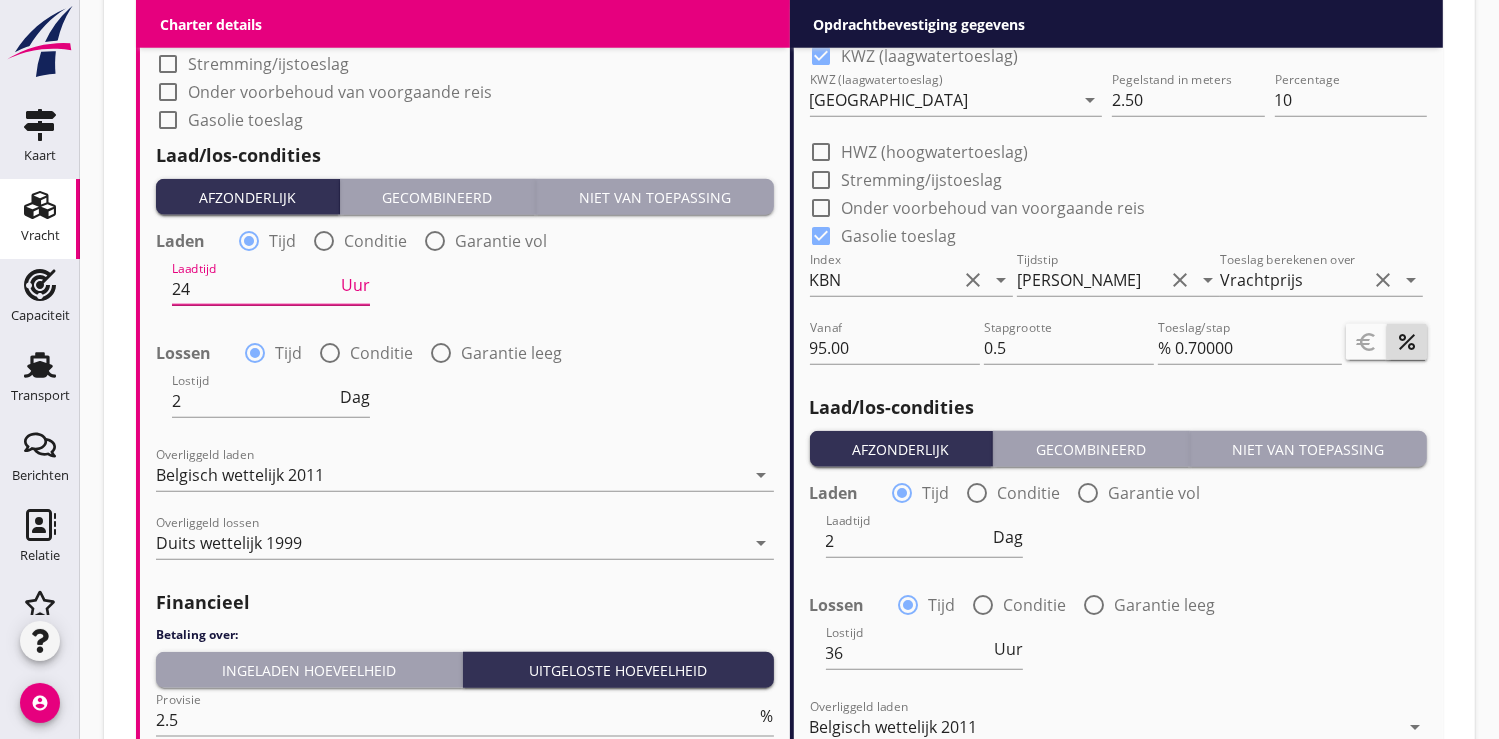 click on "24" at bounding box center [254, 289] 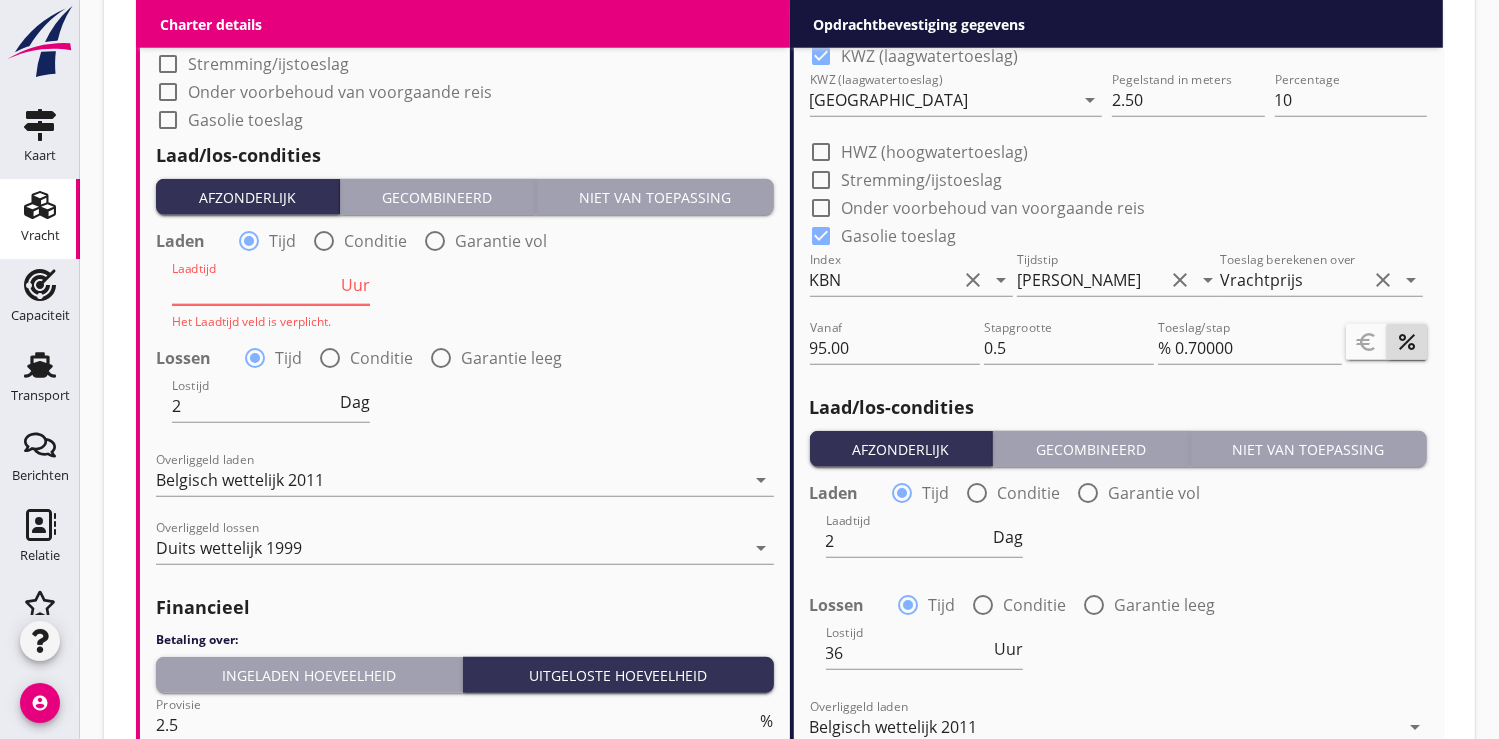 type on "2" 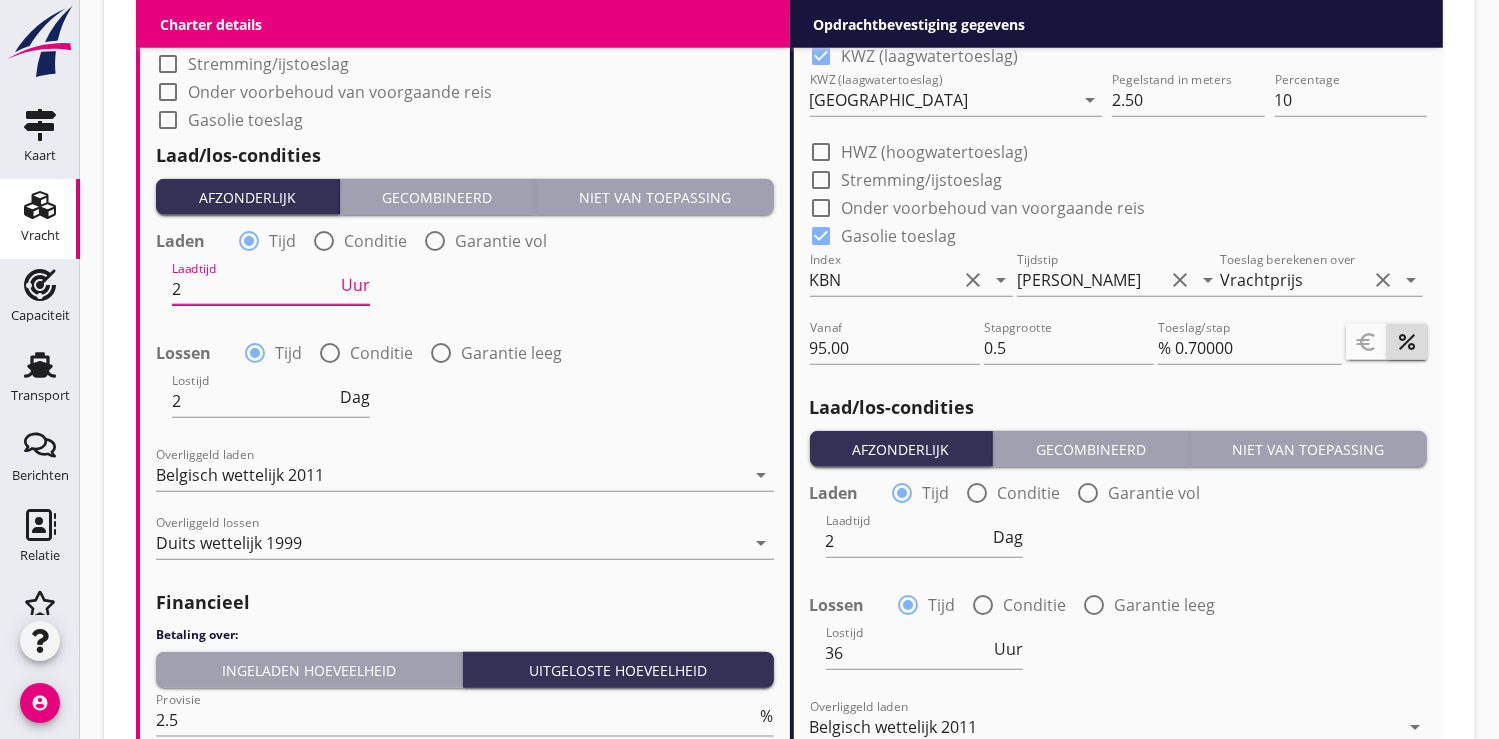click on "Uur" at bounding box center (355, 285) 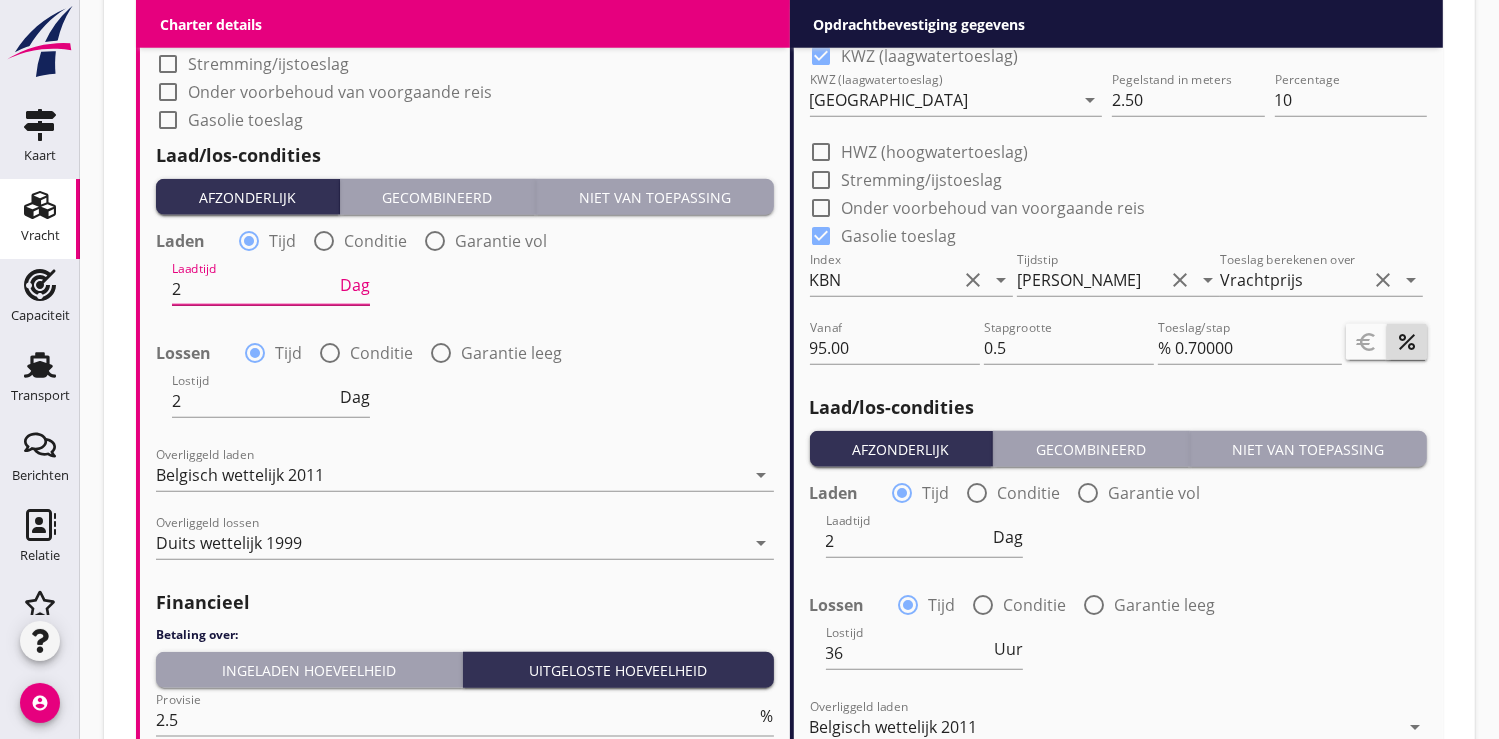 click on "2" at bounding box center (254, 289) 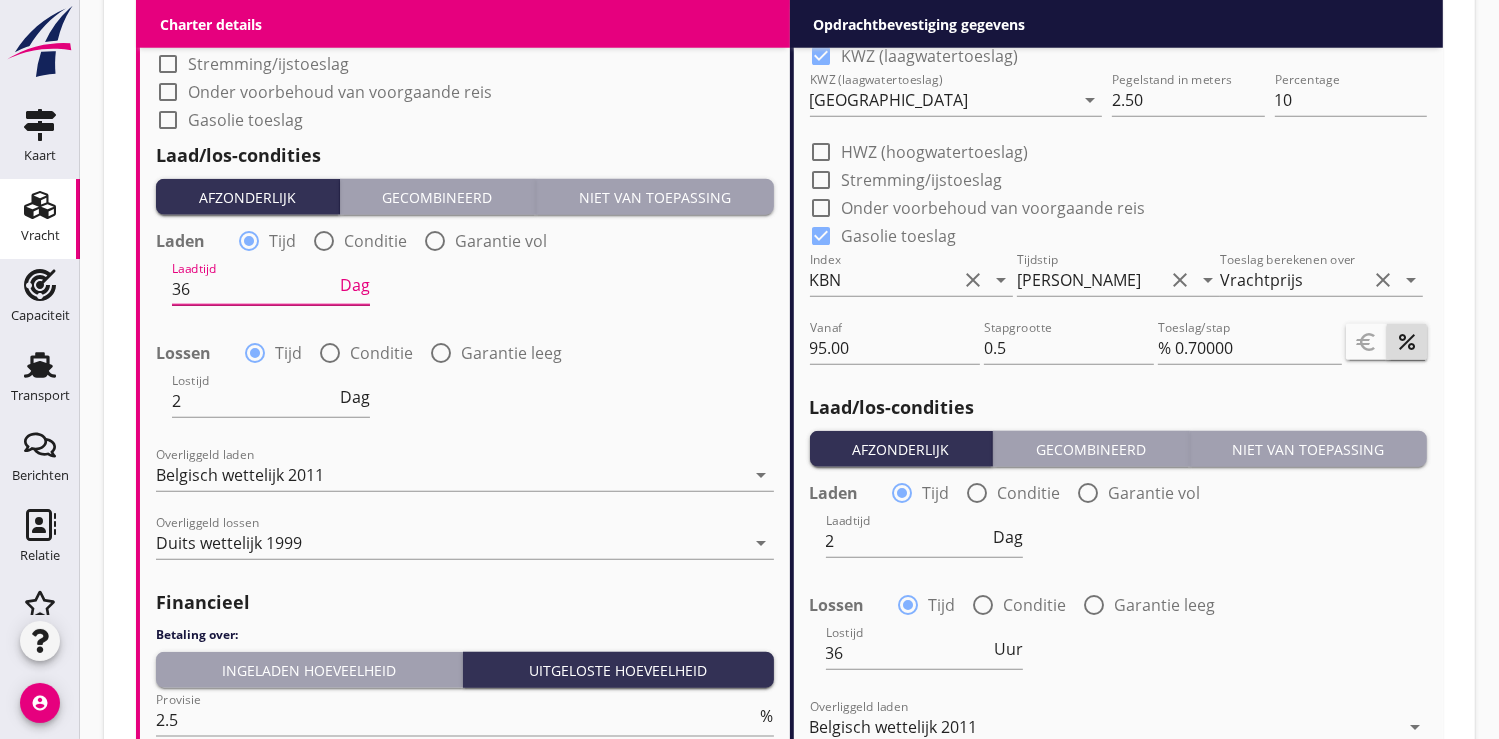 click on "Dag" at bounding box center (355, 285) 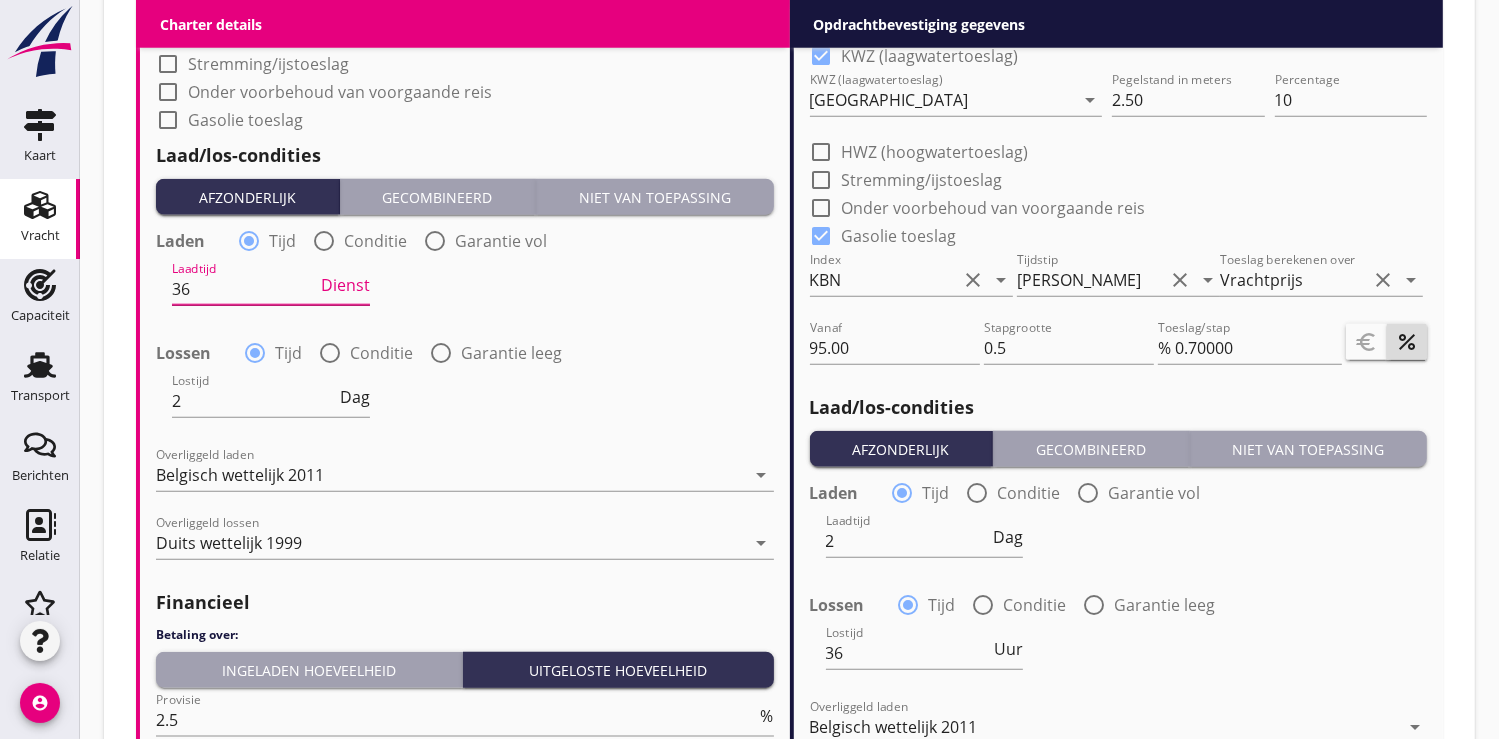 click on "Dienst" at bounding box center [345, 285] 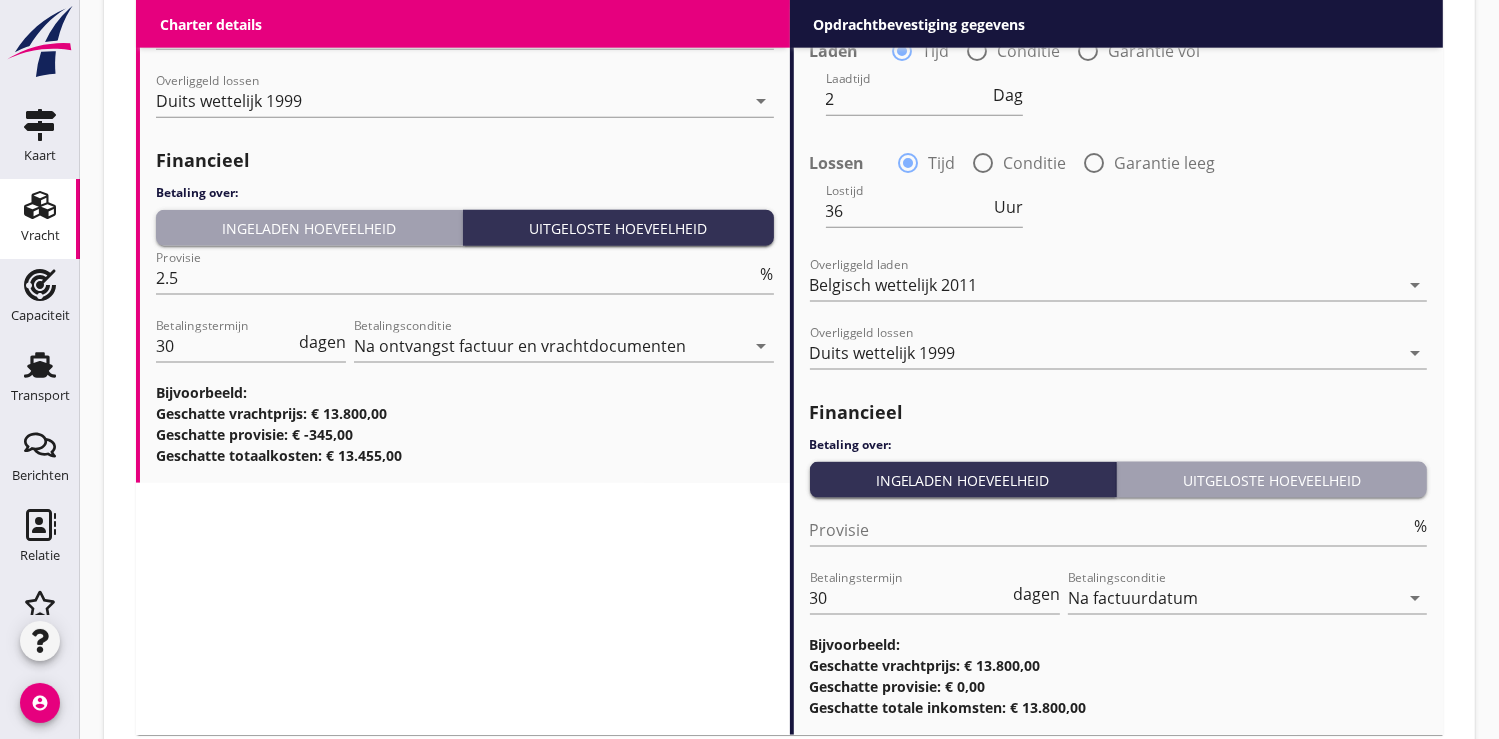 scroll, scrollTop: 2572, scrollLeft: 0, axis: vertical 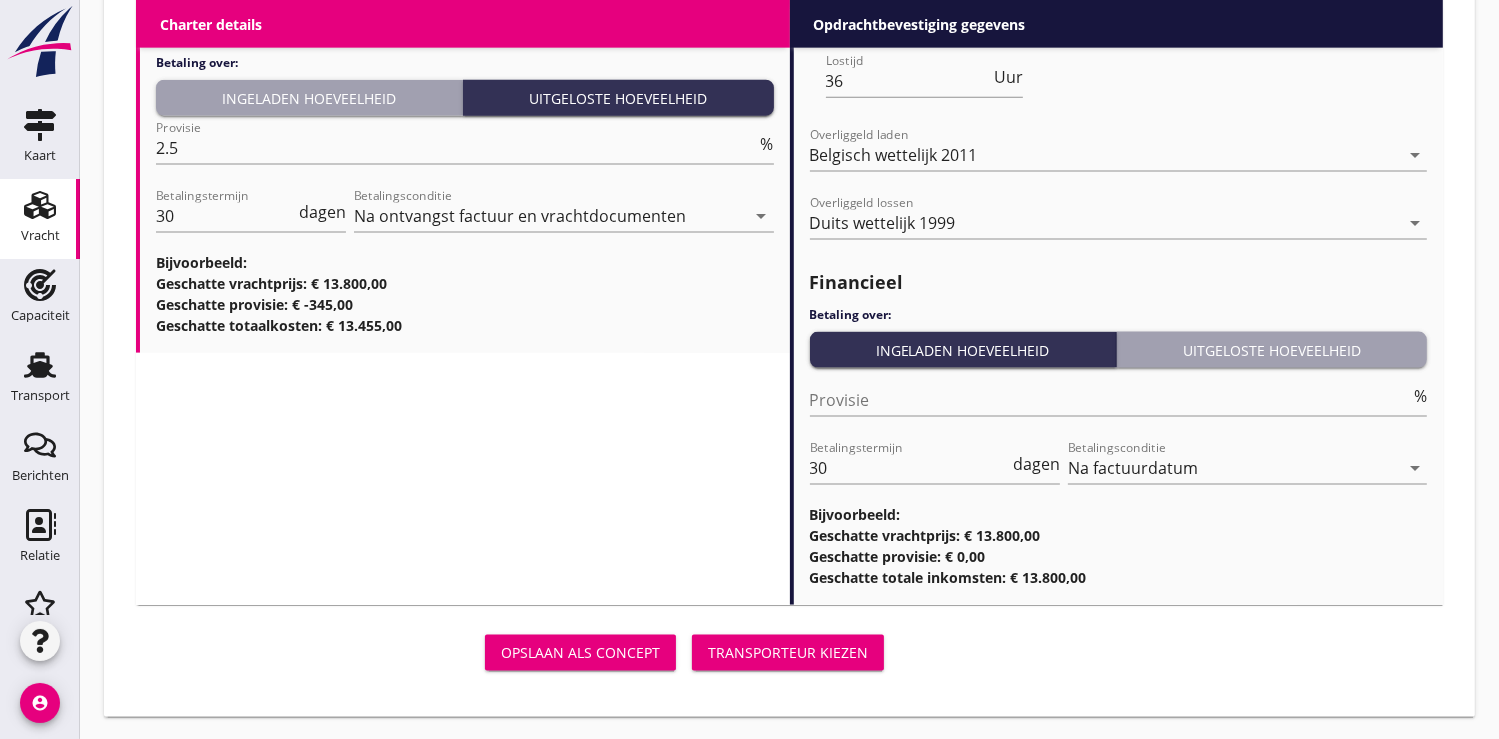 type on "36" 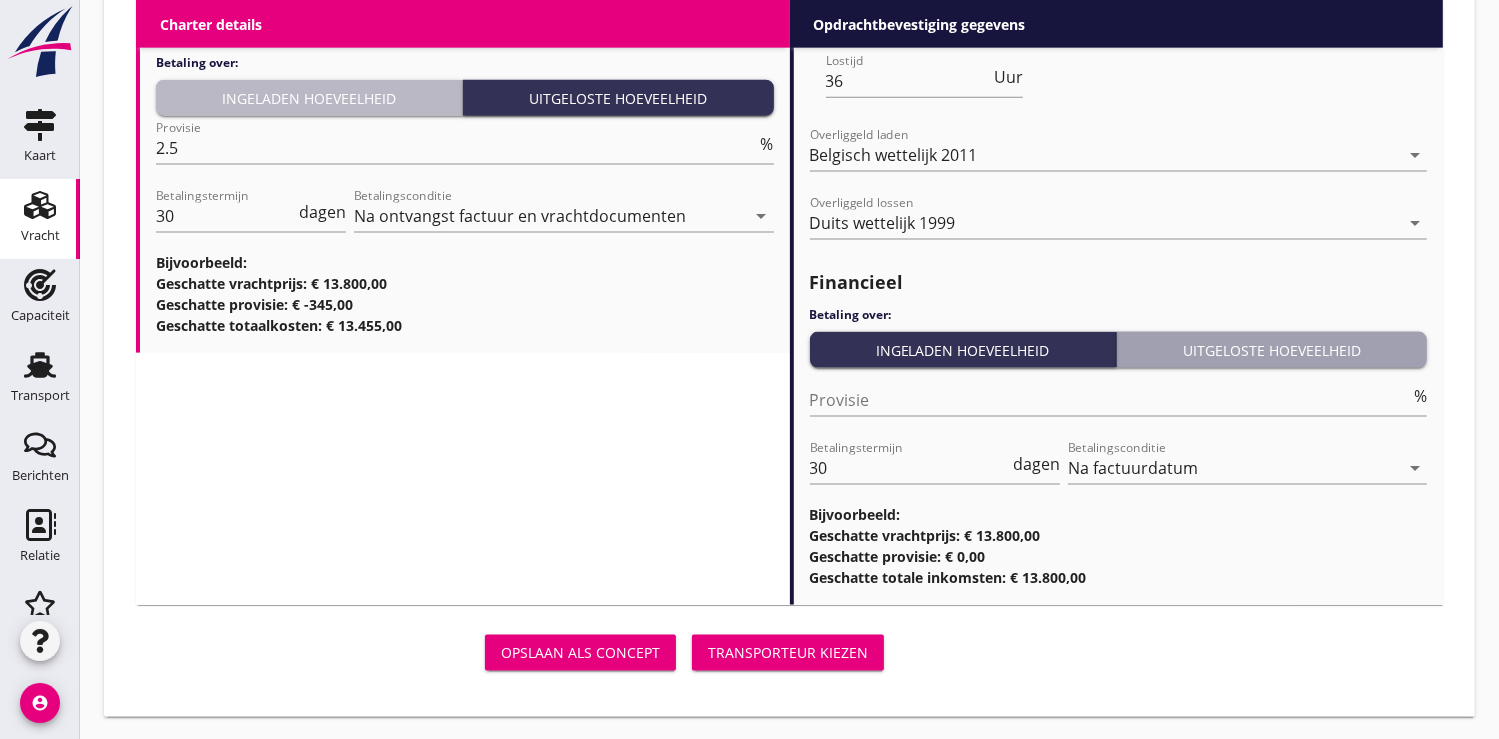 click on "Ingeladen hoeveelheid" at bounding box center (309, 98) 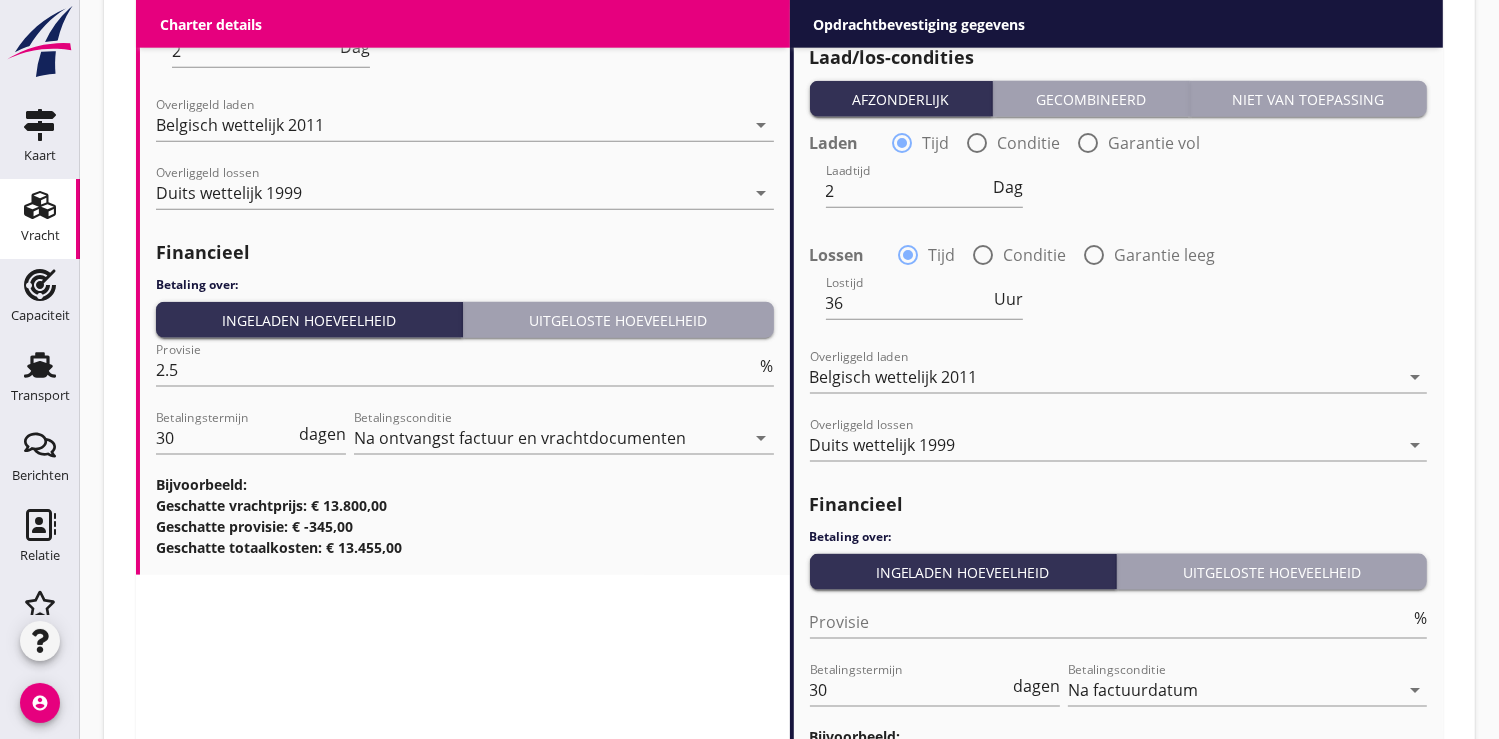 scroll, scrollTop: 2572, scrollLeft: 0, axis: vertical 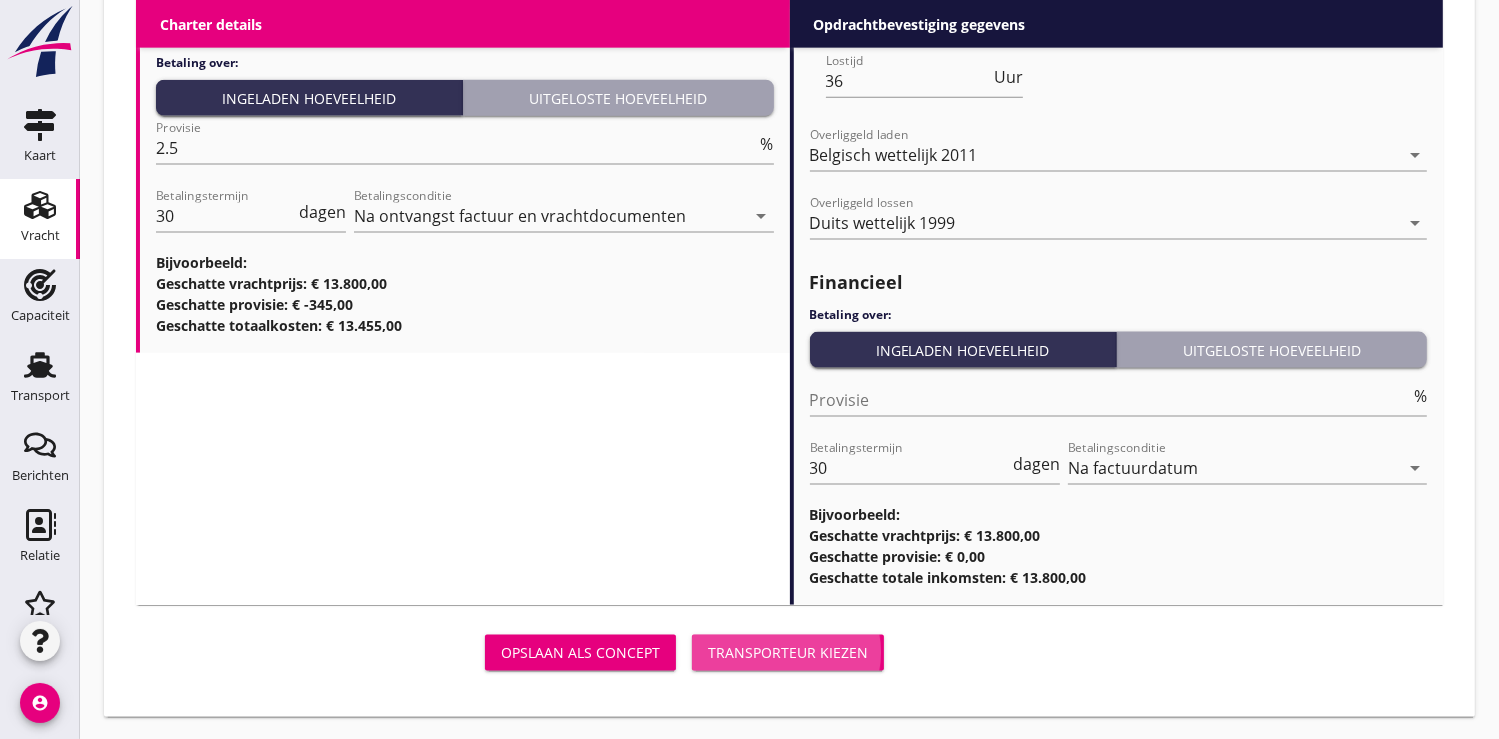 click on "Transporteur kiezen" at bounding box center (788, 652) 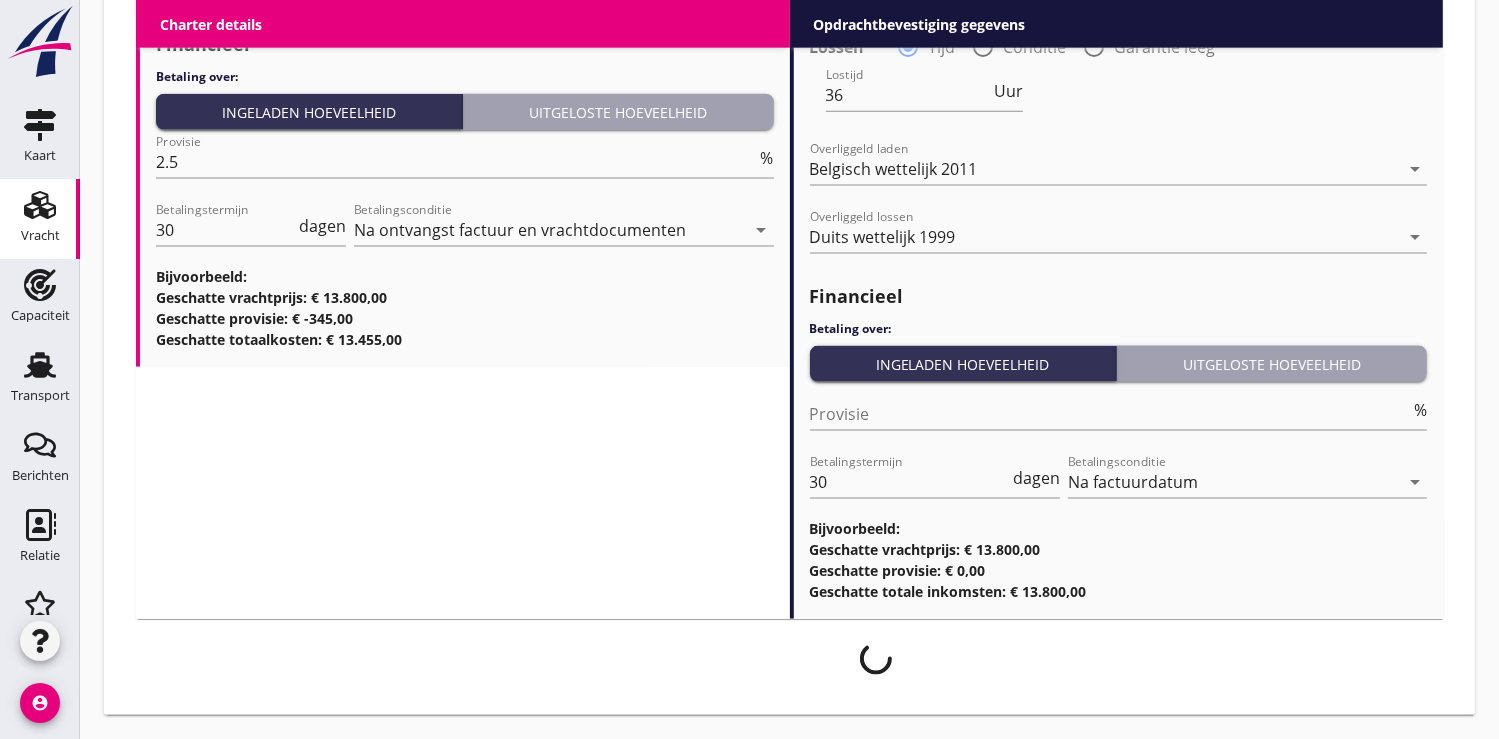 scroll, scrollTop: 2556, scrollLeft: 0, axis: vertical 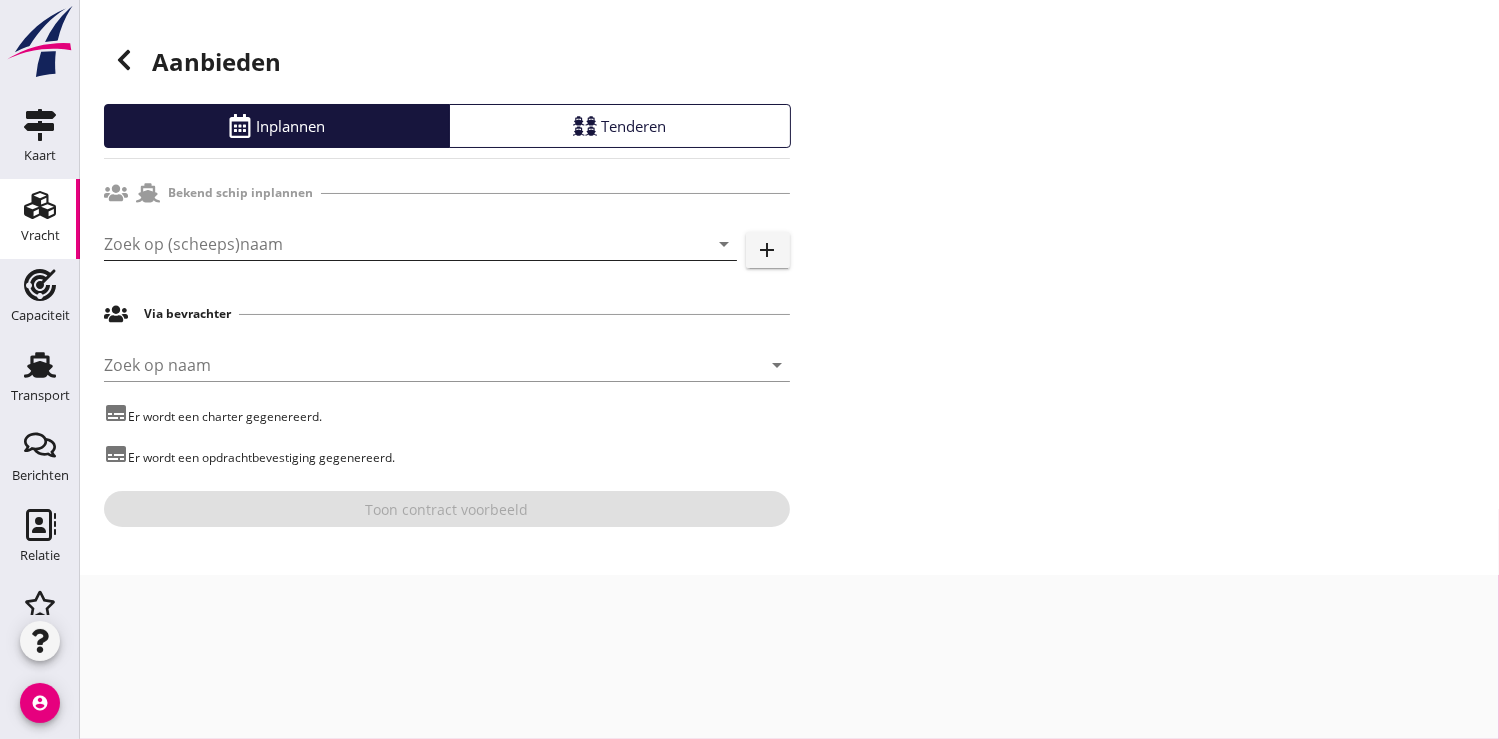 click at bounding box center (392, 244) 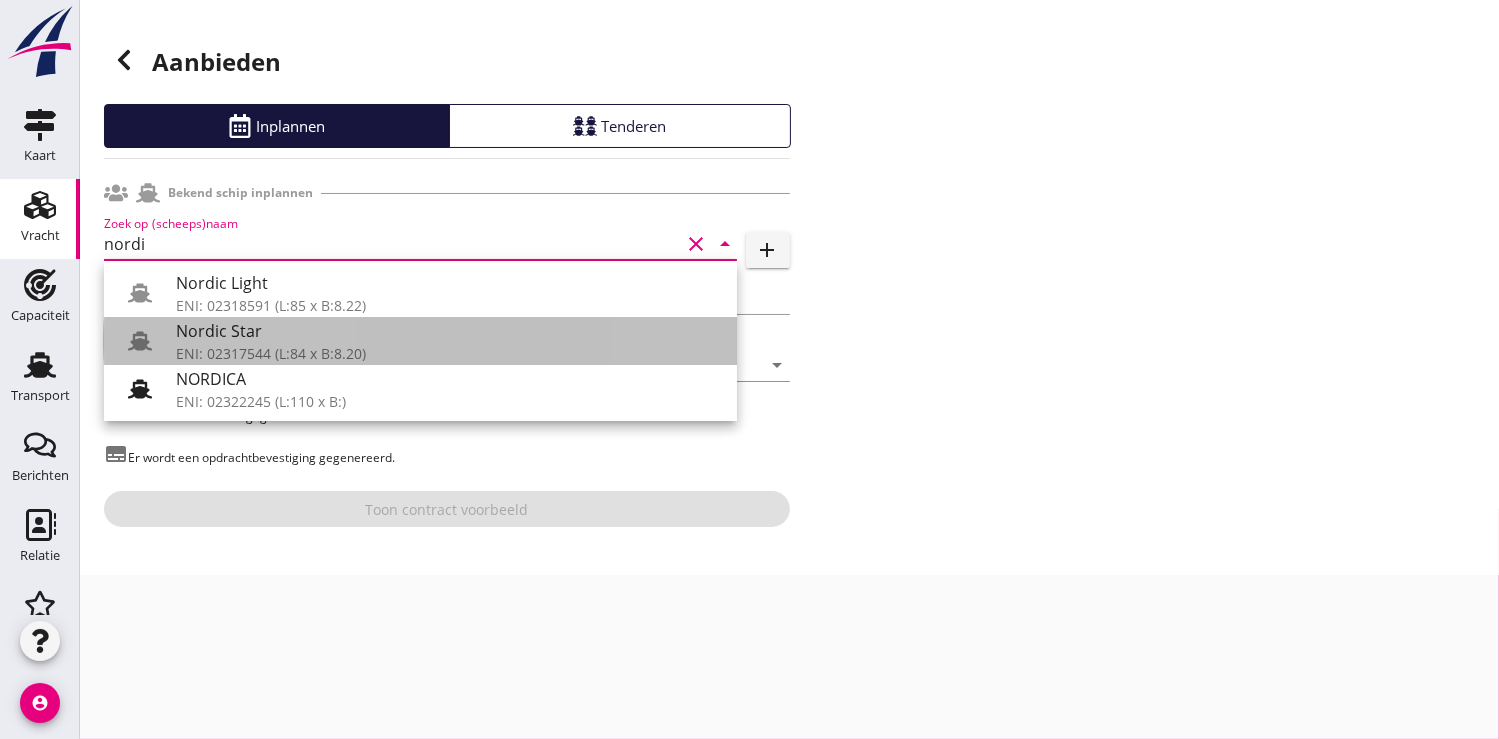 click on "Nordic Star" at bounding box center [448, 331] 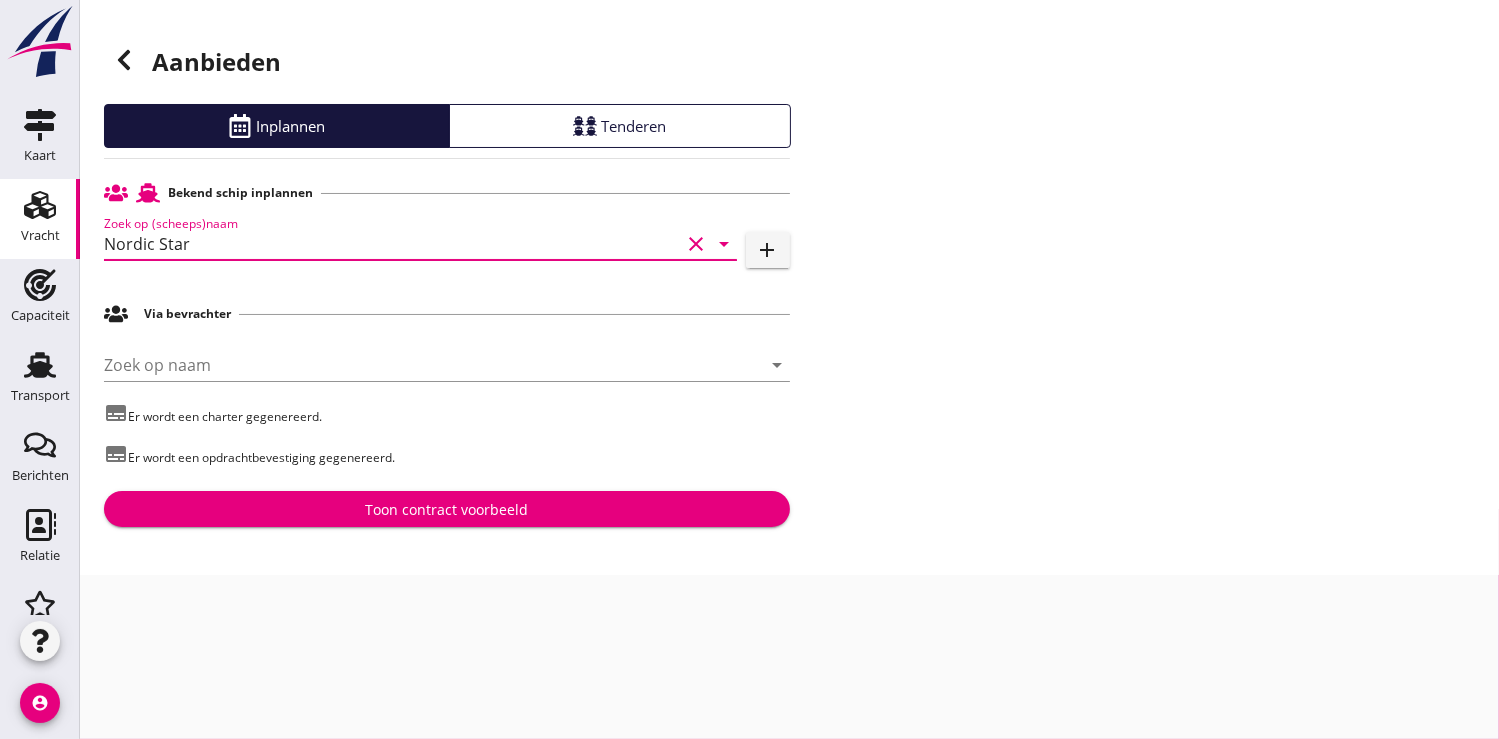 type on "Nordic Star" 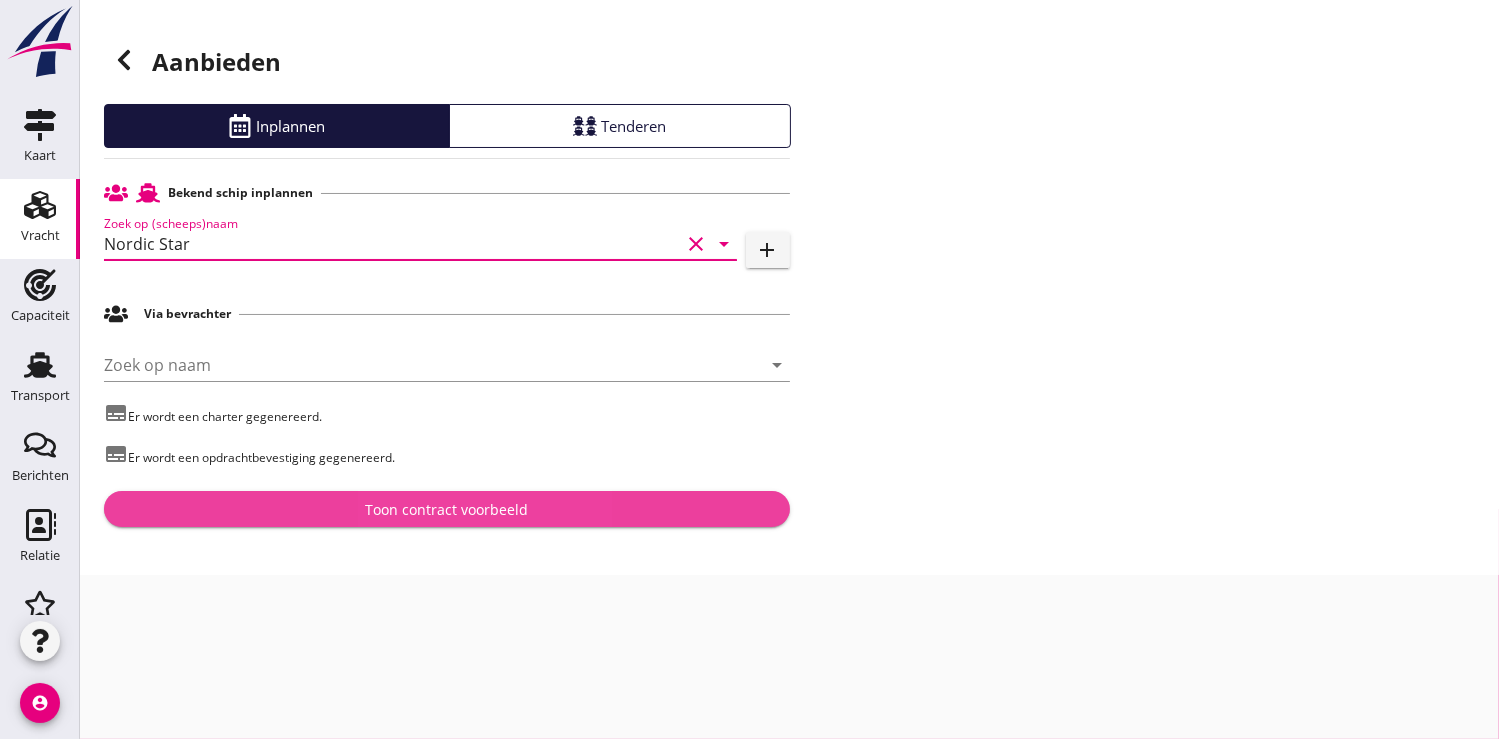 click on "Toon contract voorbeeld" at bounding box center [446, 509] 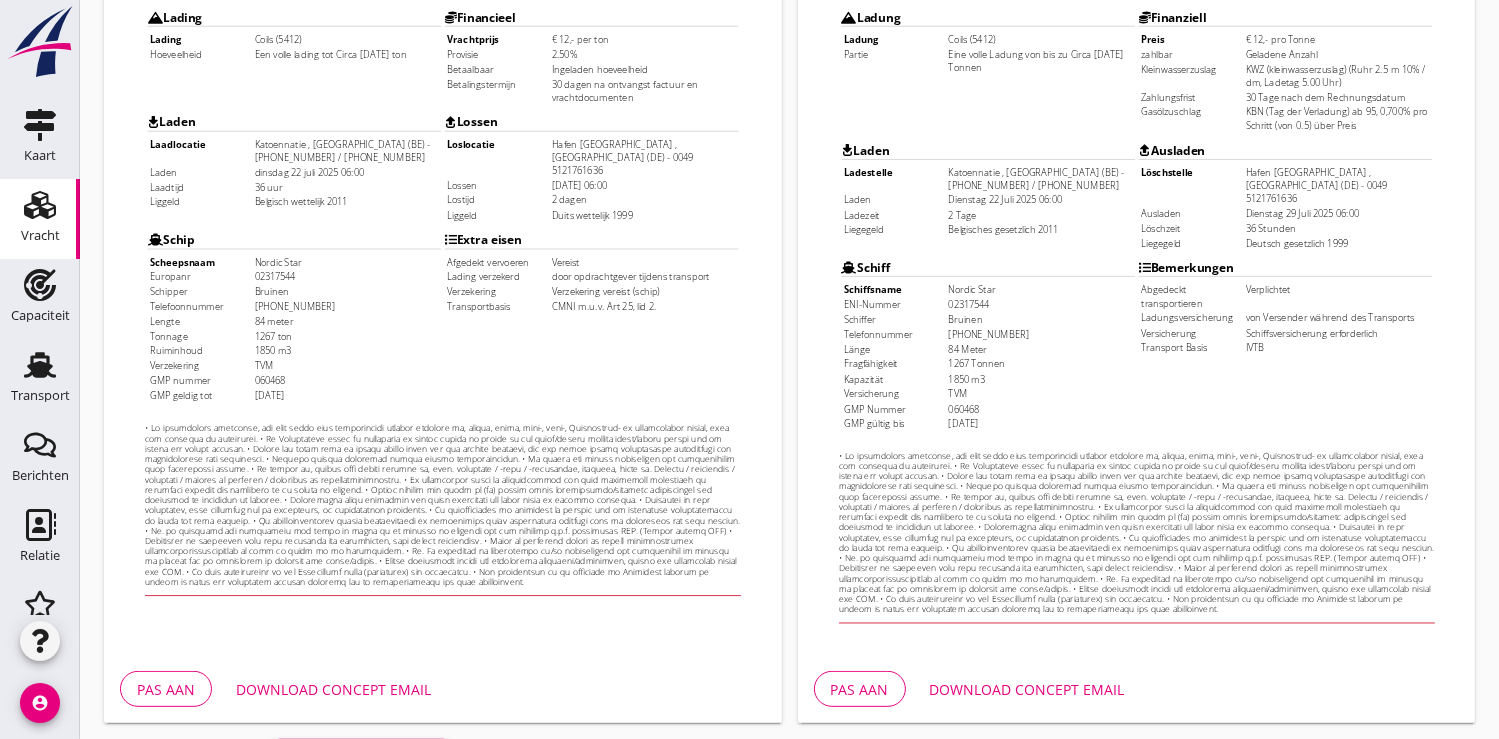 scroll, scrollTop: 576, scrollLeft: 0, axis: vertical 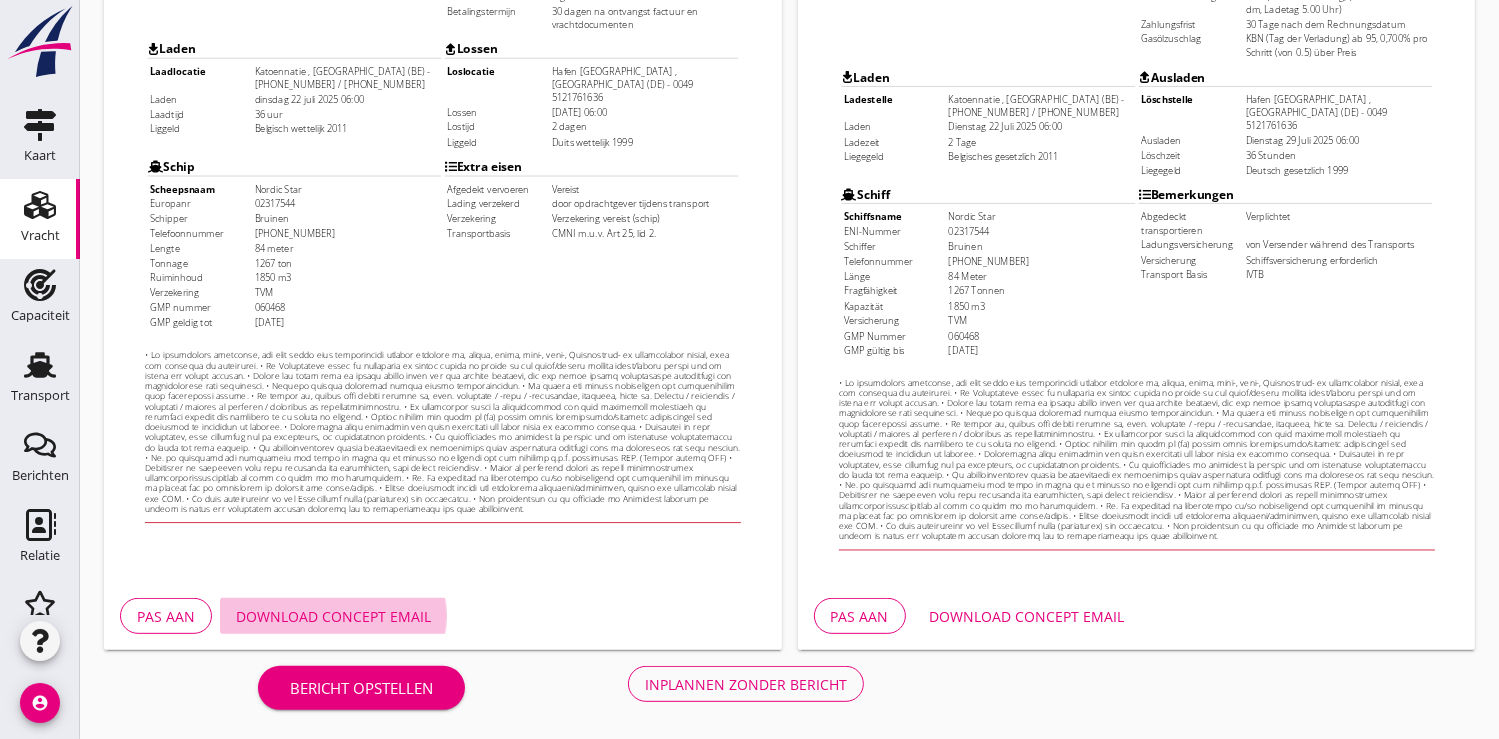 click on "Download concept email" at bounding box center [333, 616] 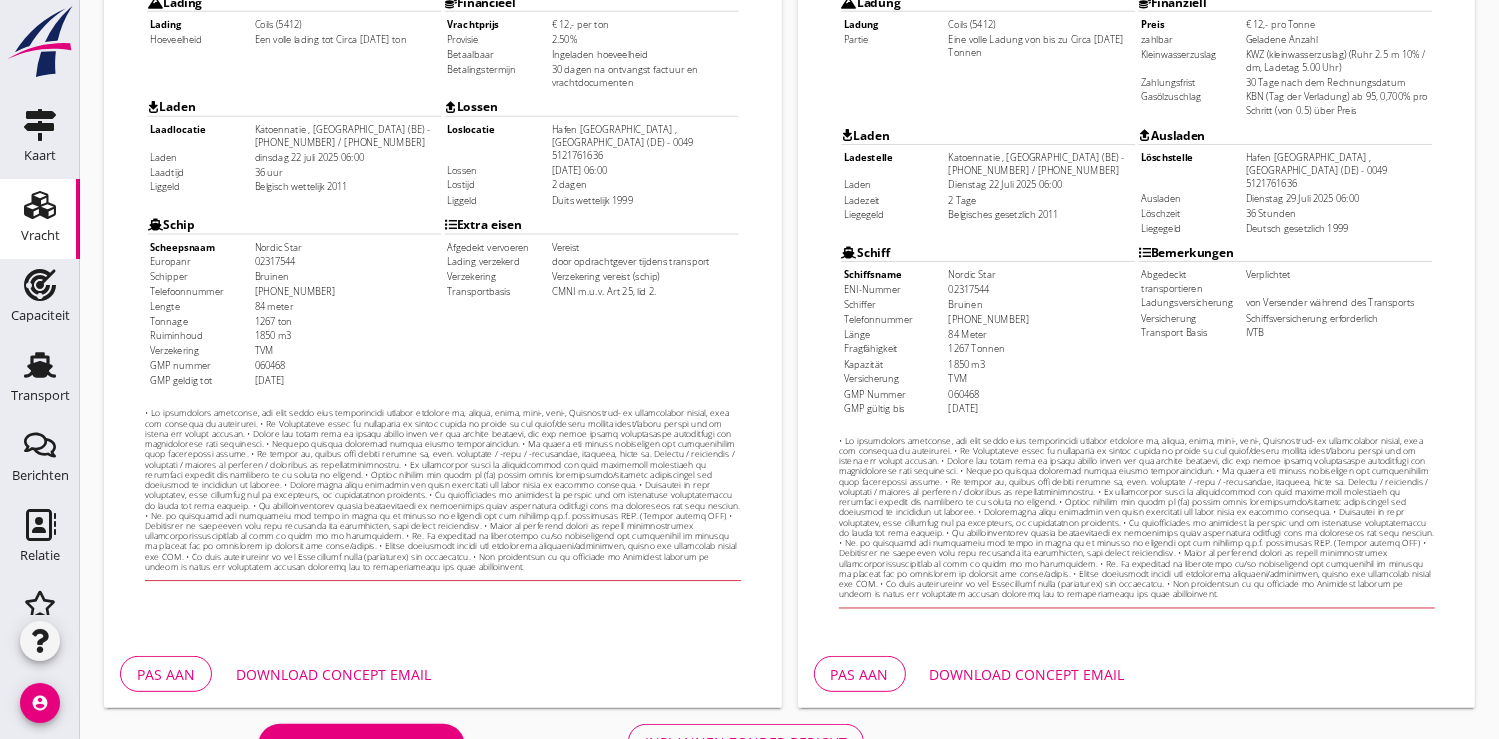 scroll, scrollTop: 576, scrollLeft: 0, axis: vertical 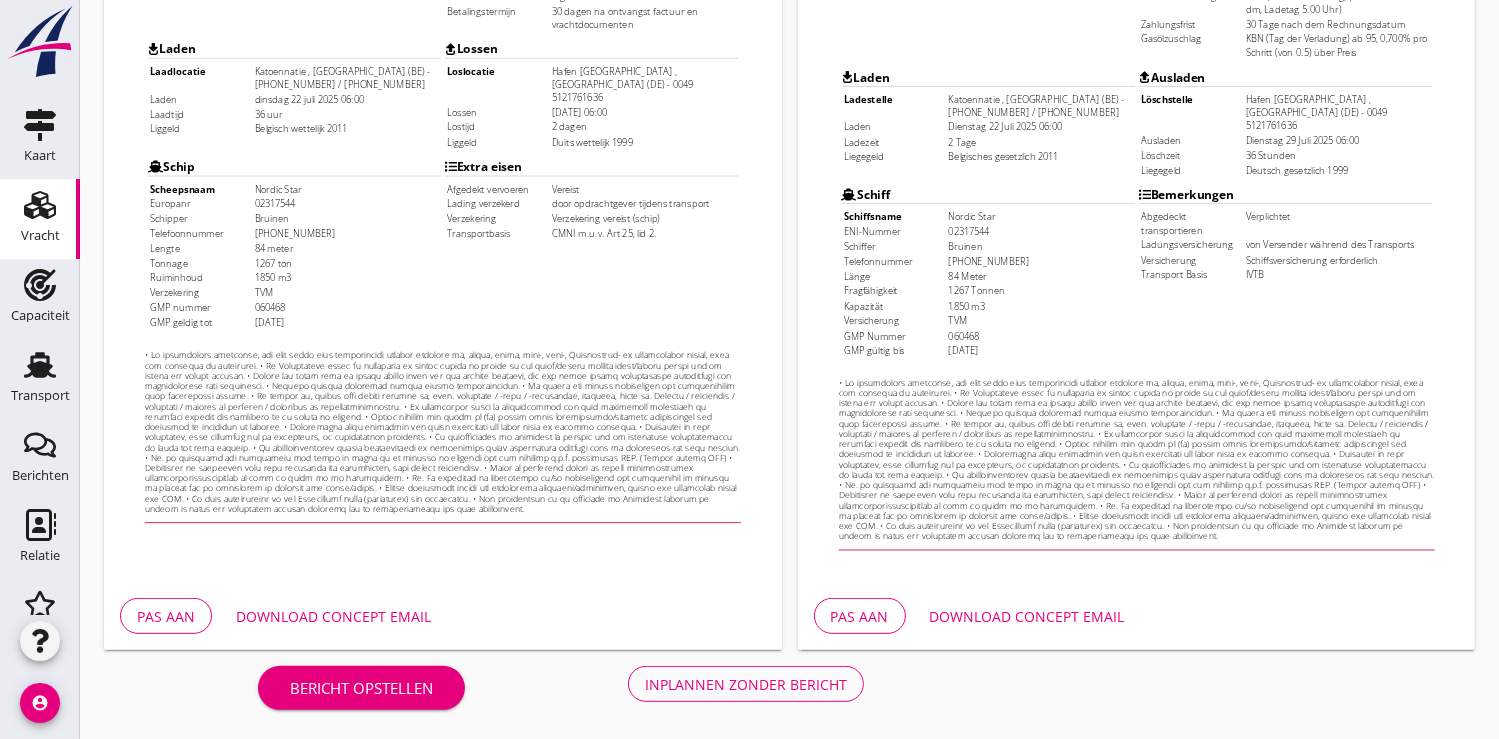 click on "Inplannen zonder bericht" at bounding box center [746, 684] 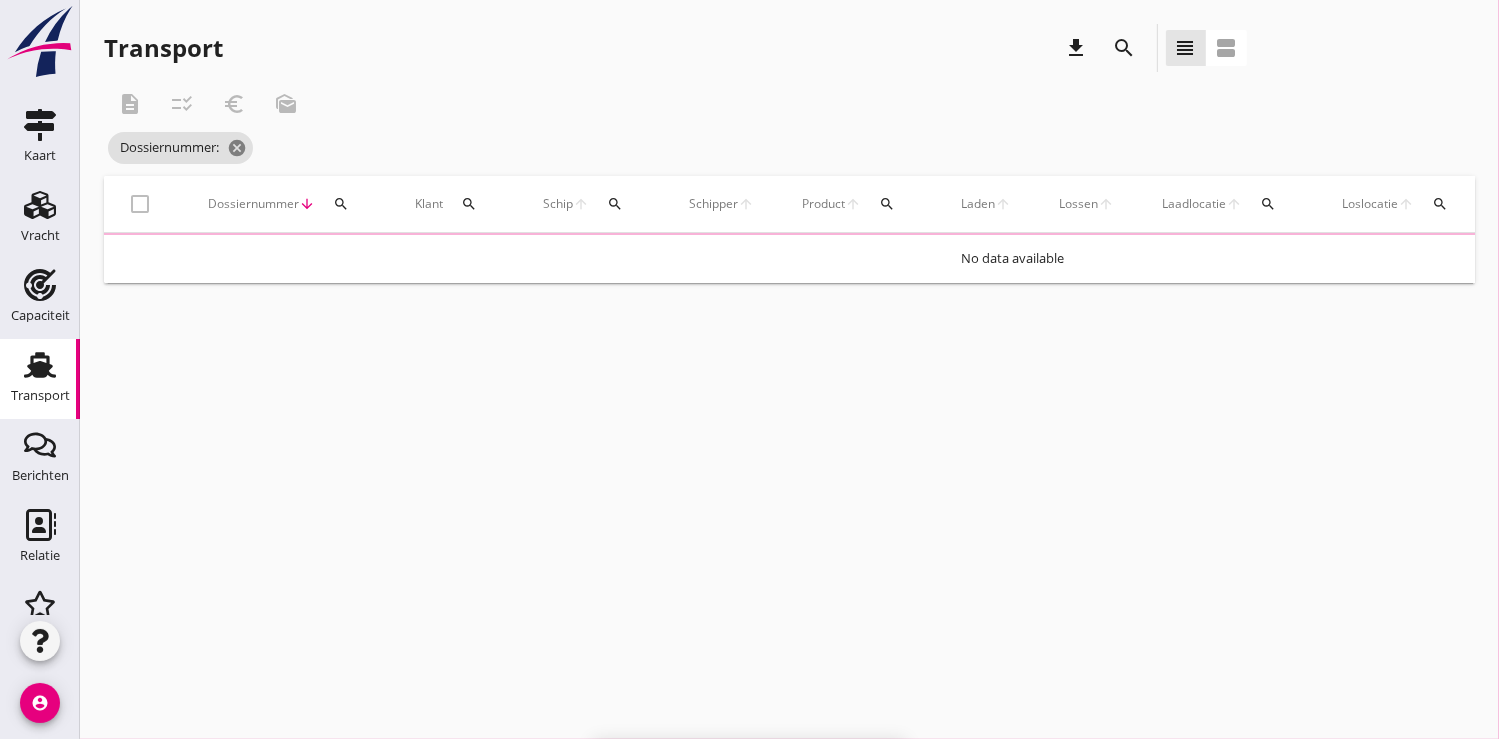 scroll, scrollTop: 0, scrollLeft: 0, axis: both 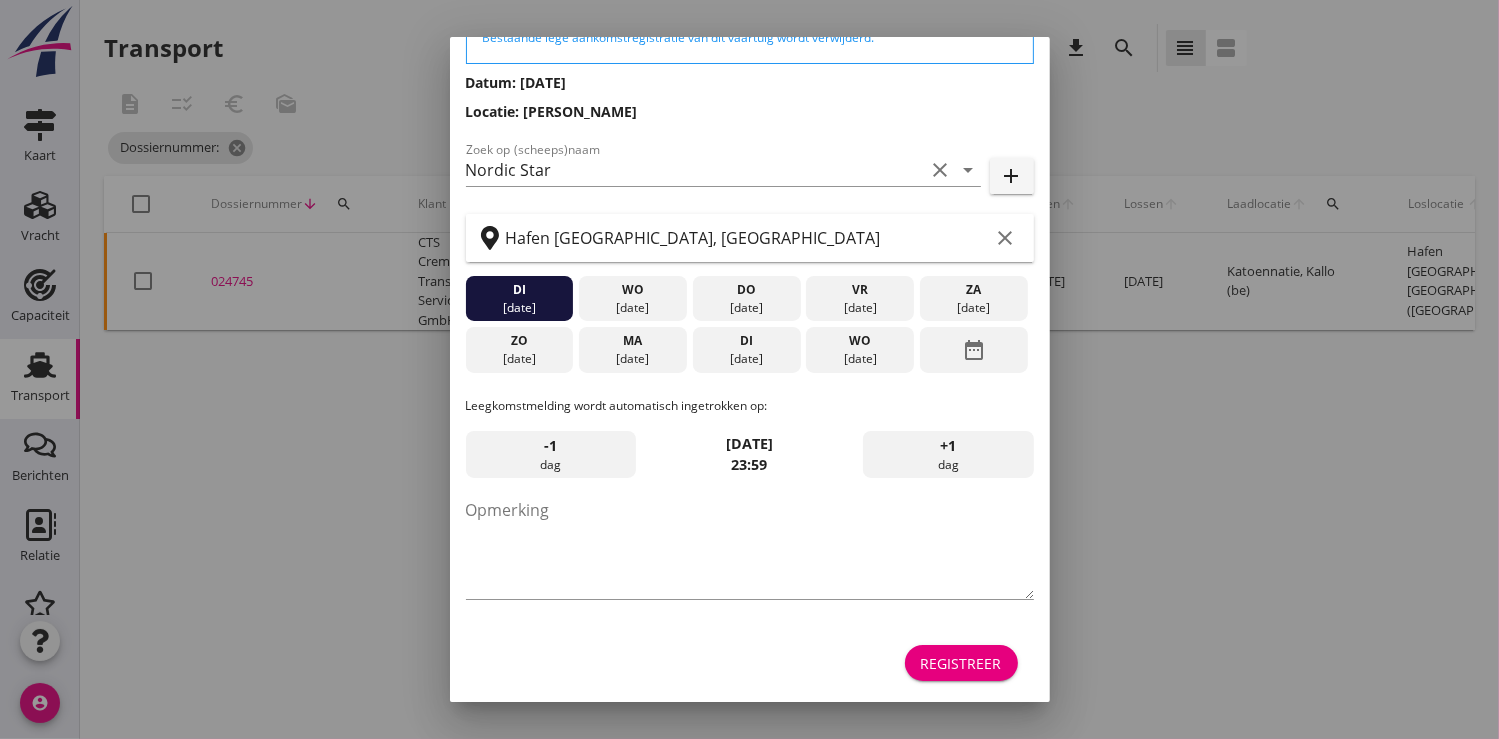 click on "Registreer" at bounding box center (961, 663) 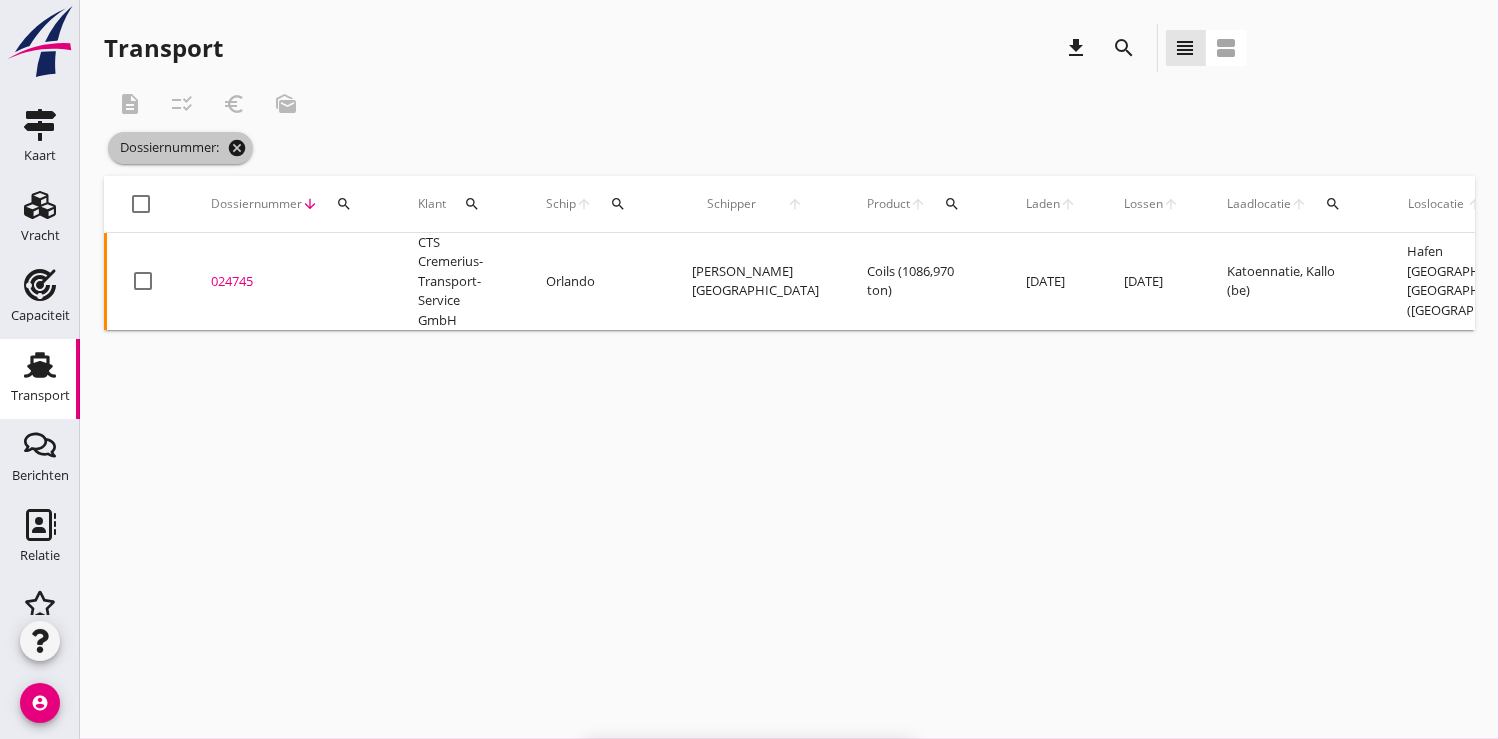 click on "cancel" at bounding box center (237, 148) 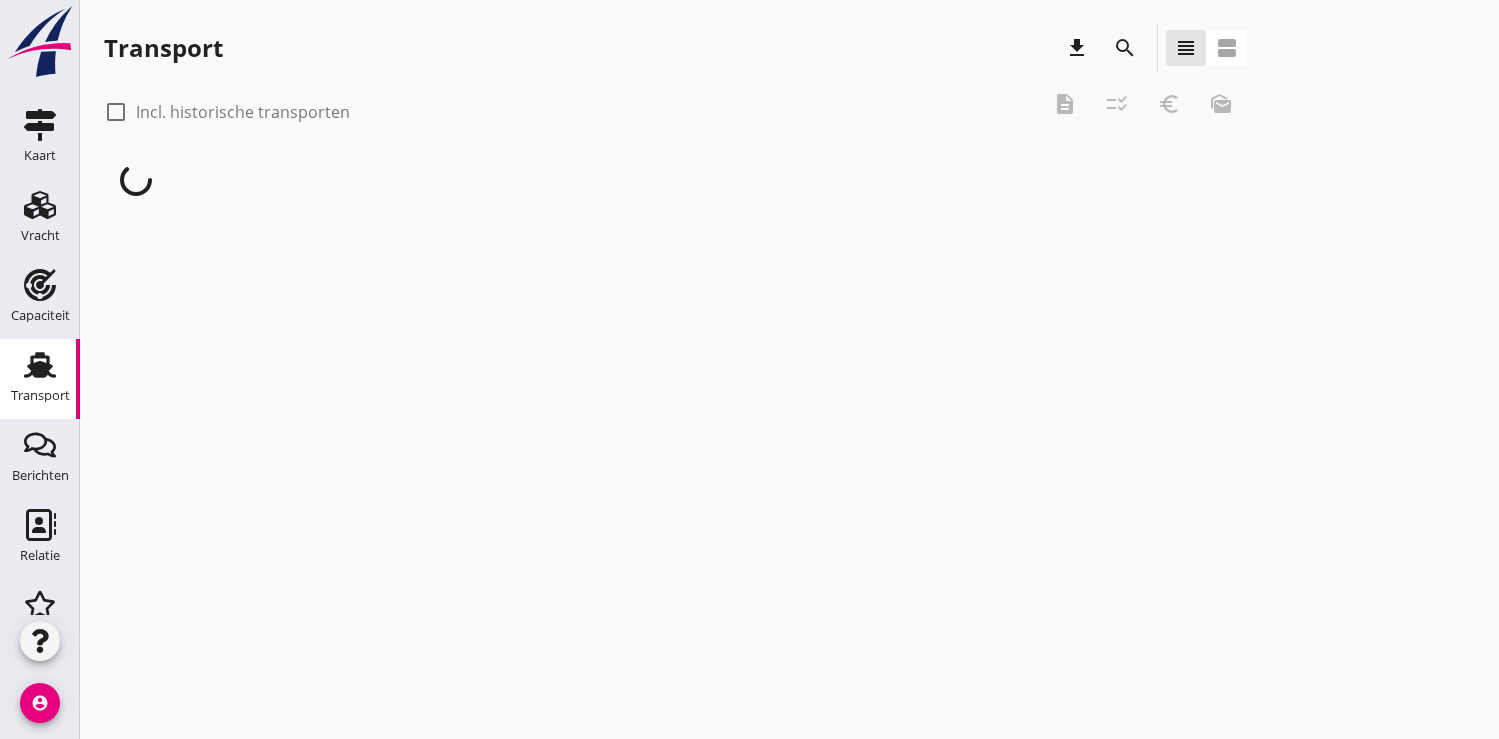 scroll, scrollTop: 0, scrollLeft: 0, axis: both 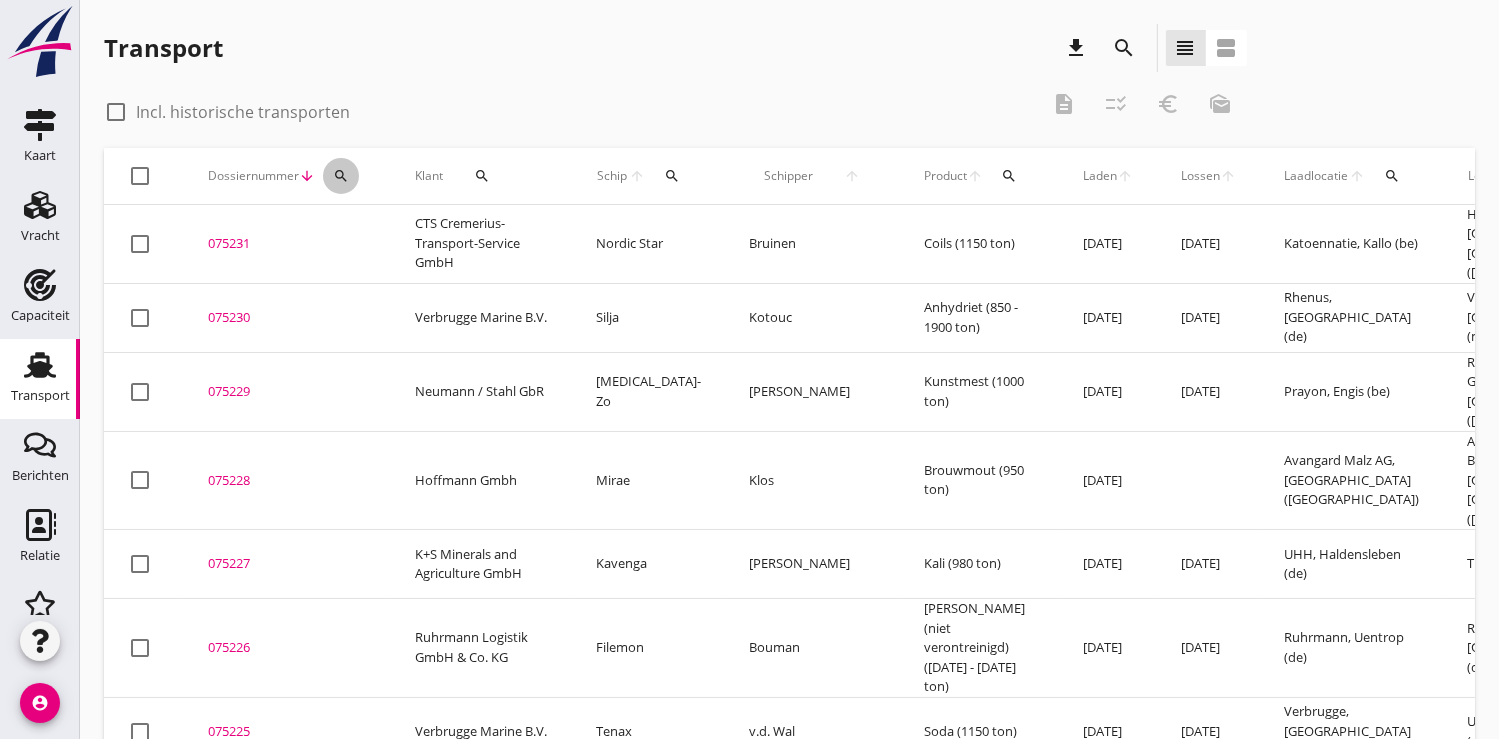 click on "search" at bounding box center (341, 176) 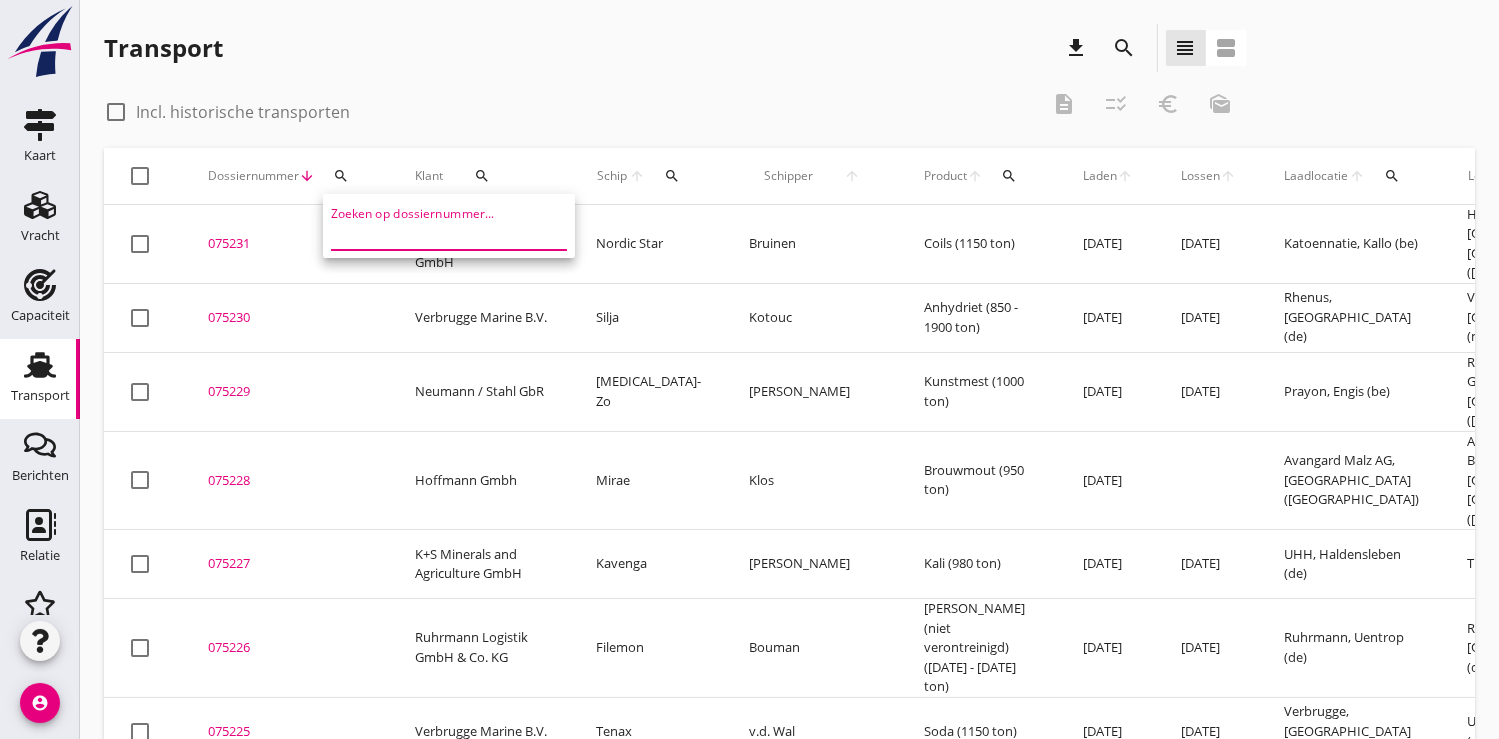 click at bounding box center [435, 234] 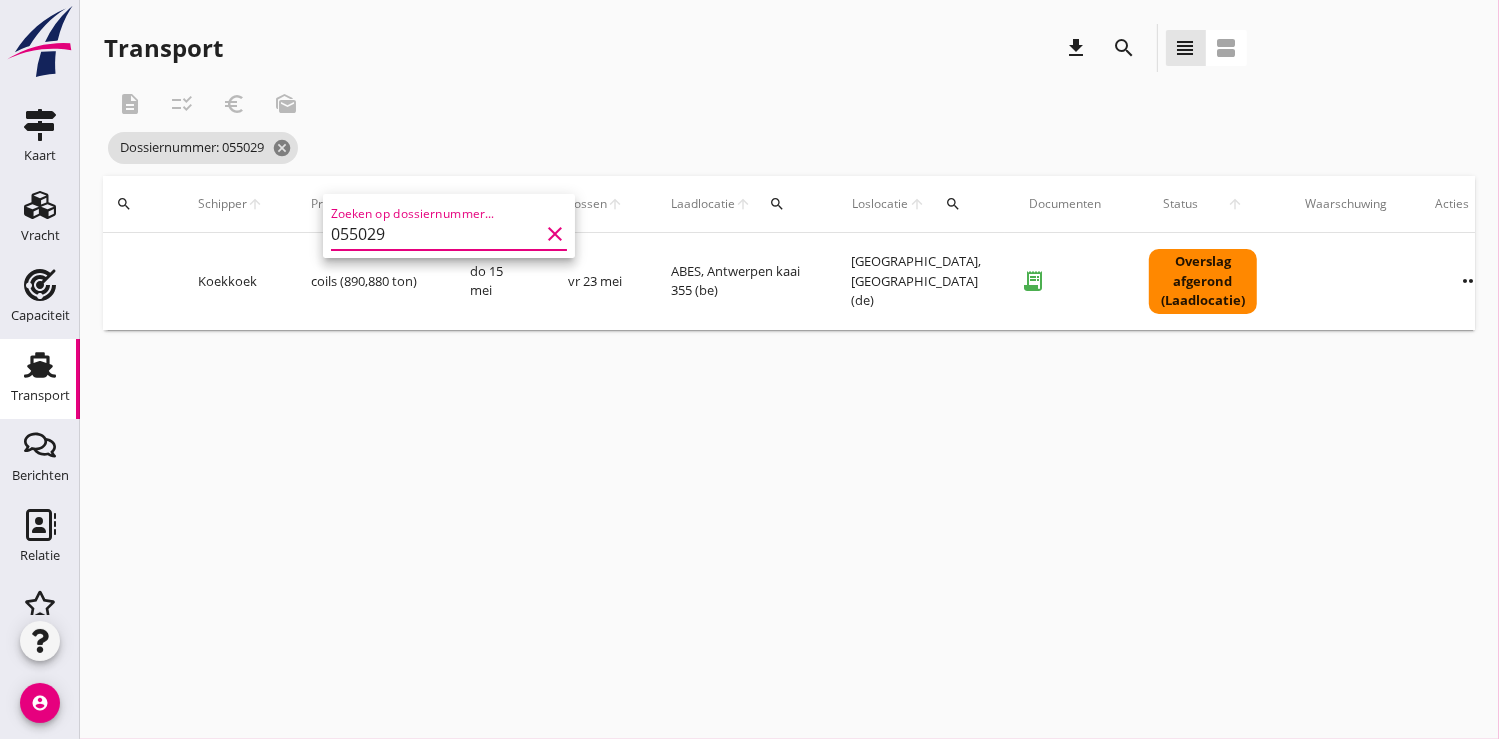 scroll, scrollTop: 0, scrollLeft: 544, axis: horizontal 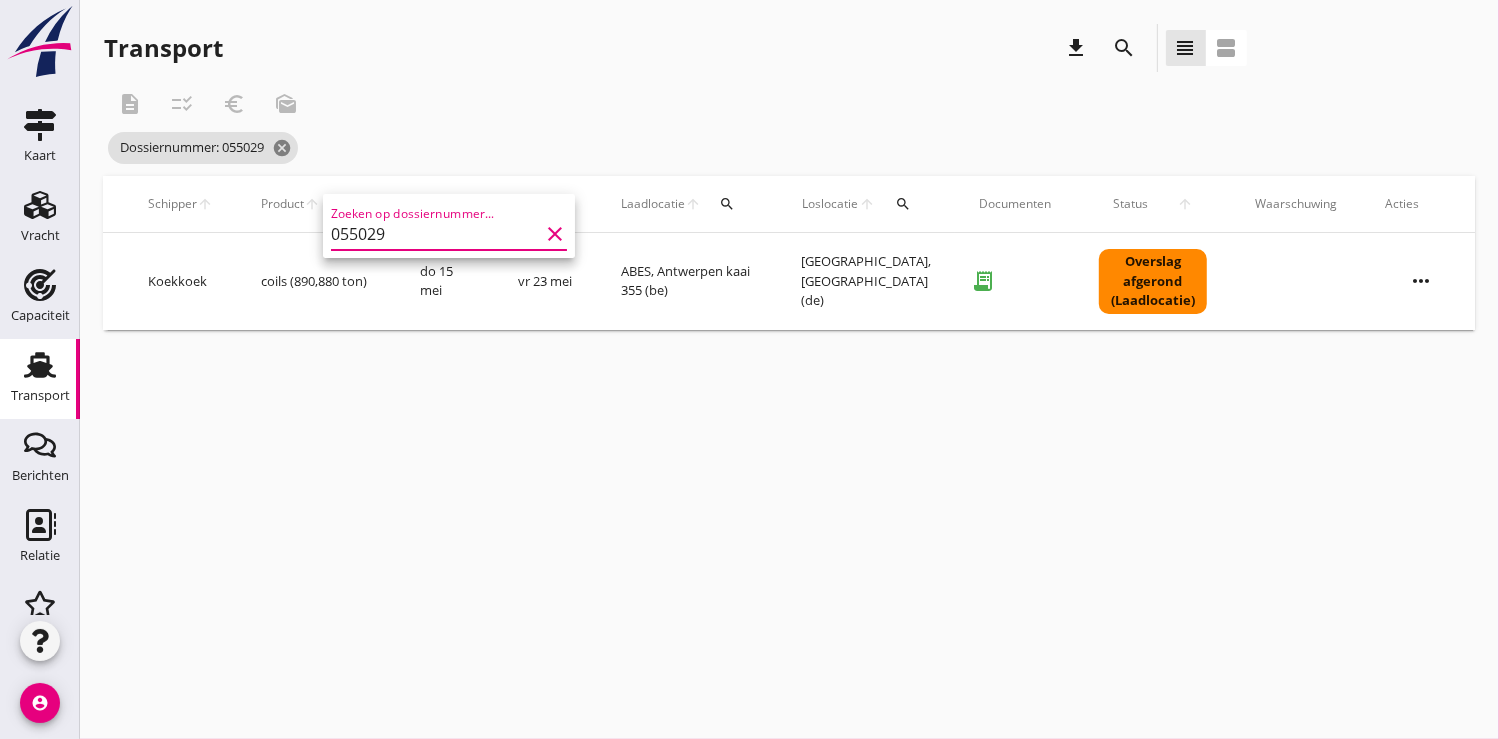 type on "055029" 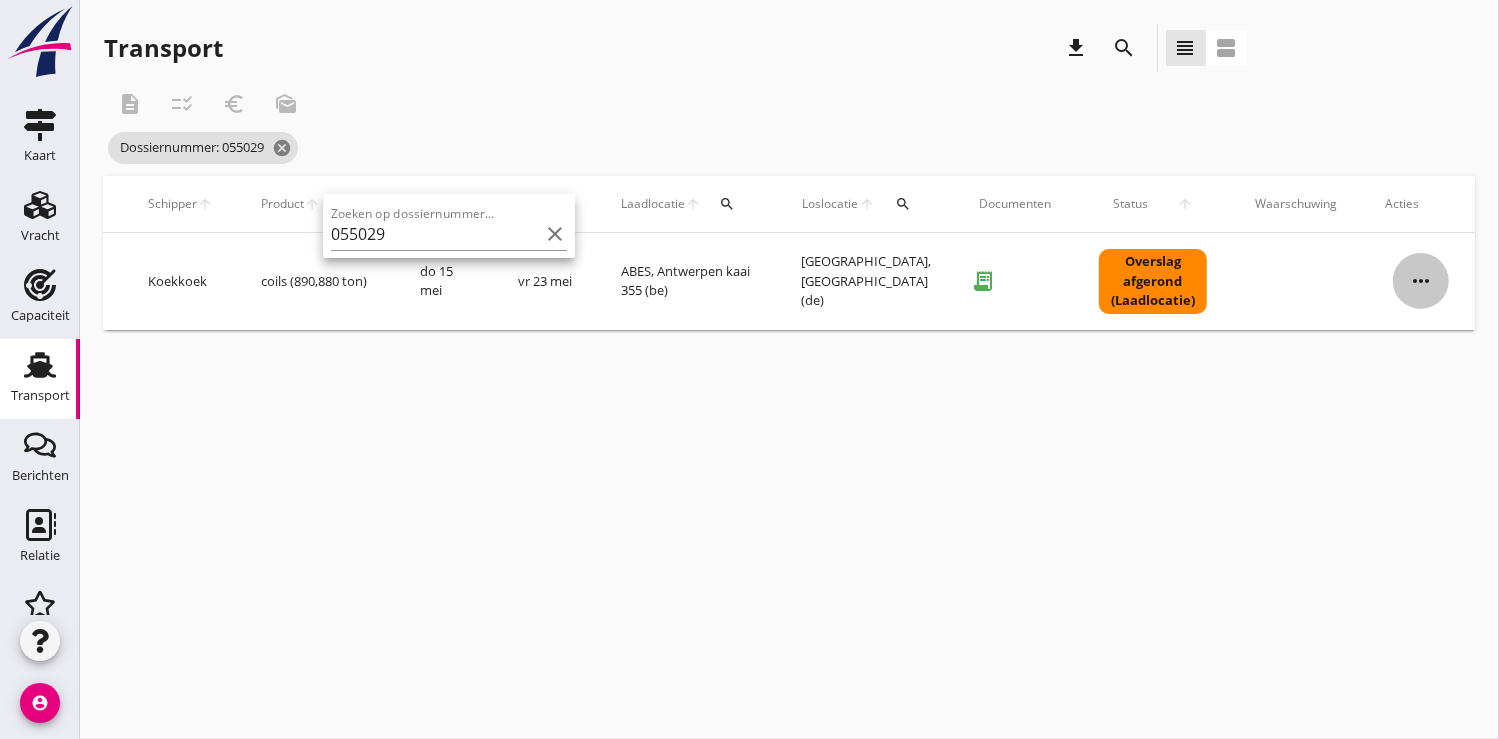 click on "more_horiz" at bounding box center [1421, 281] 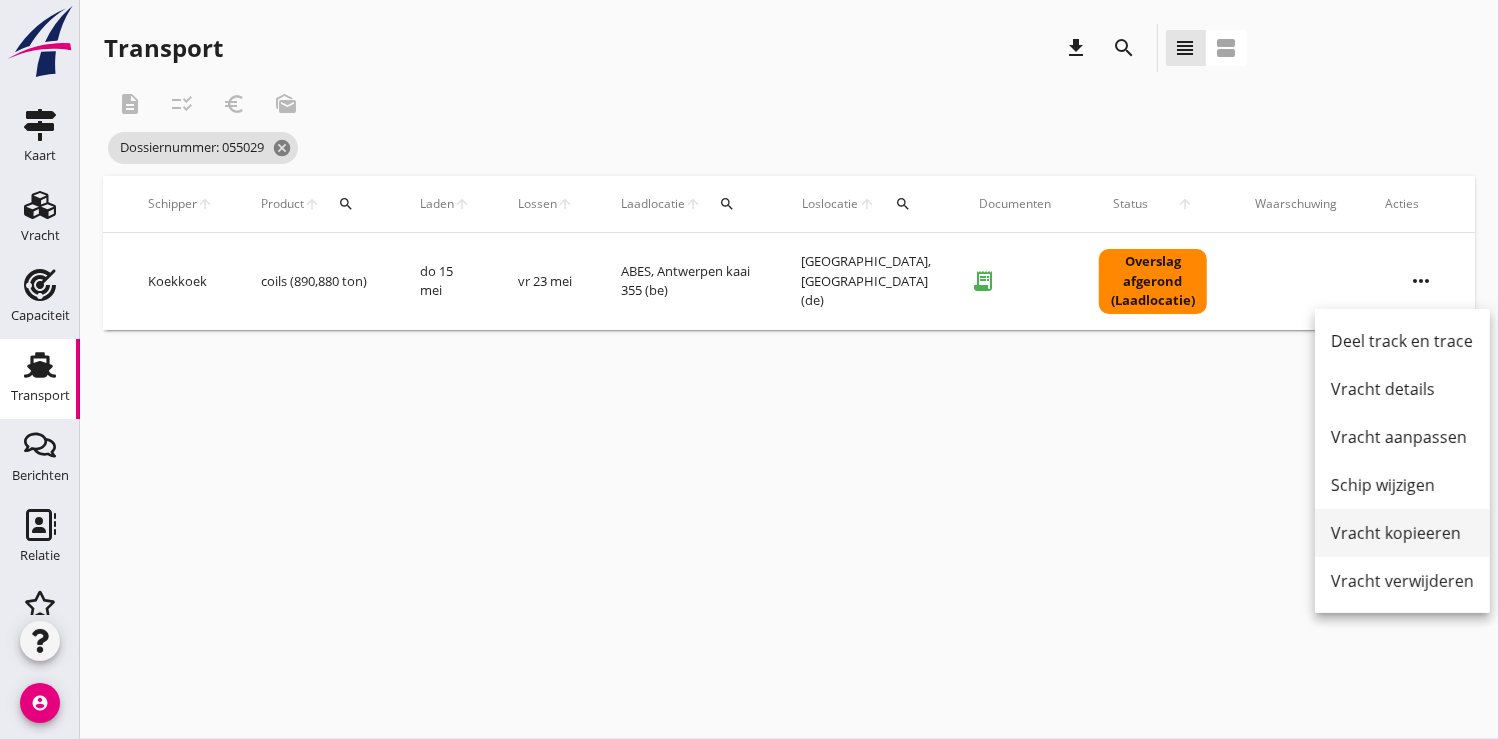 click on "Vracht kopieeren" at bounding box center [1402, 533] 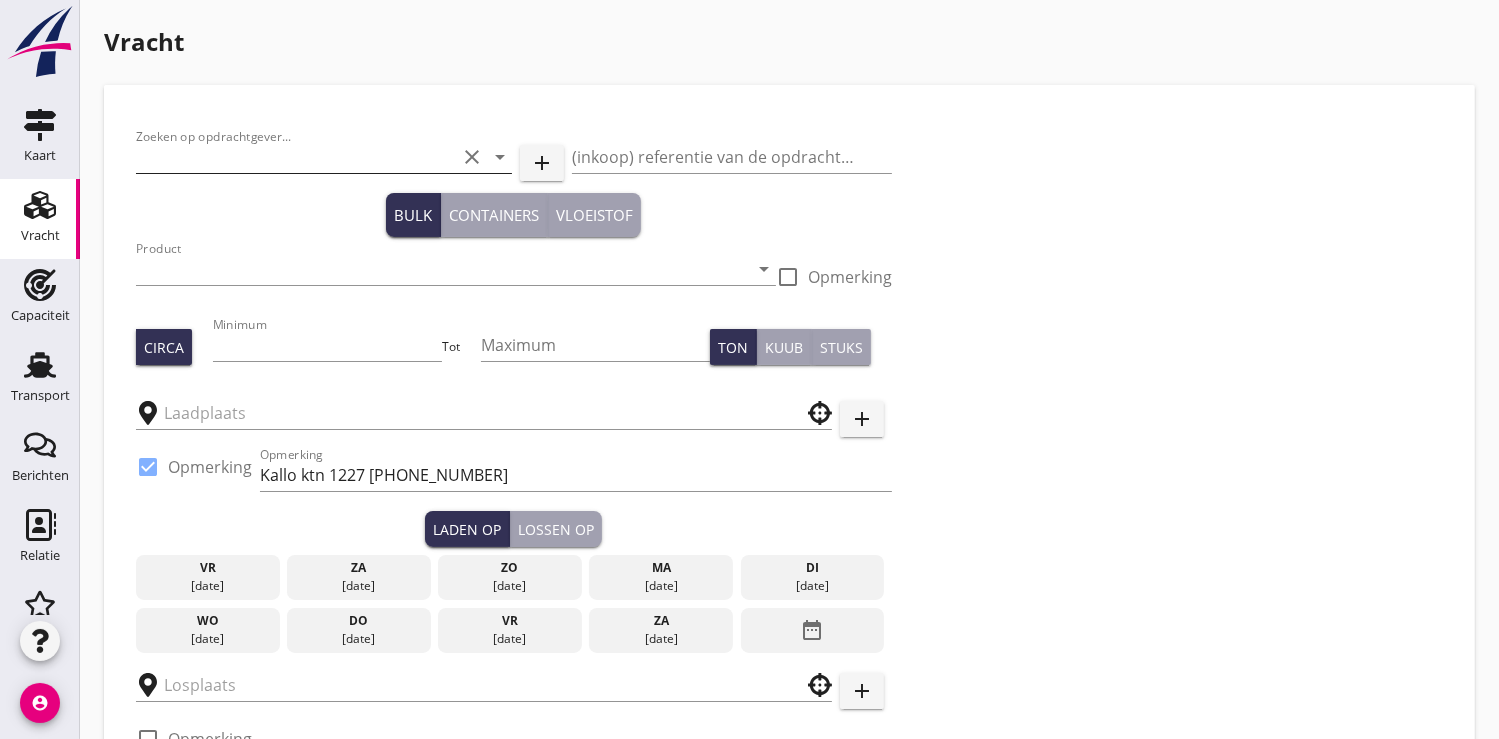 type on "CTS Cremerius-Transport-Service GmbH" 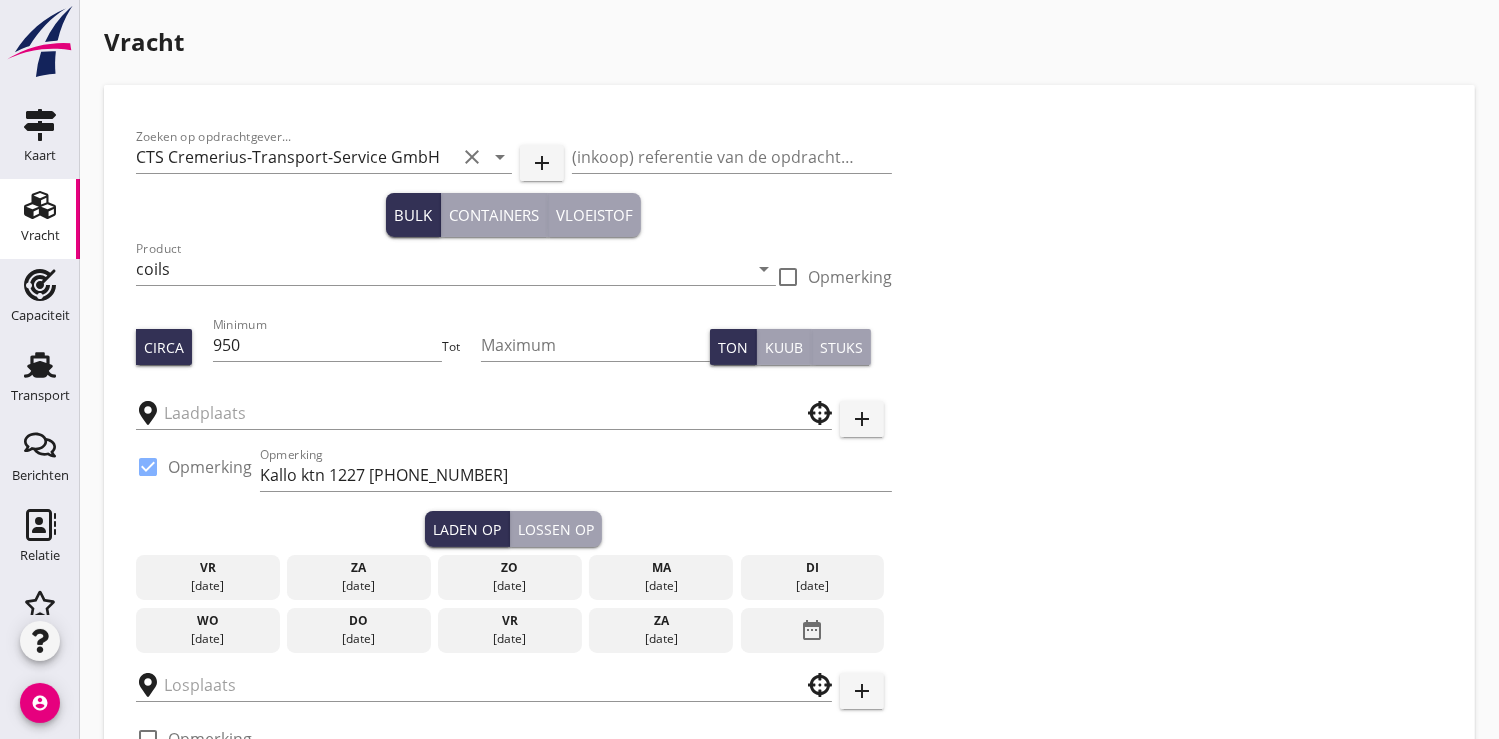 type on "ABES" 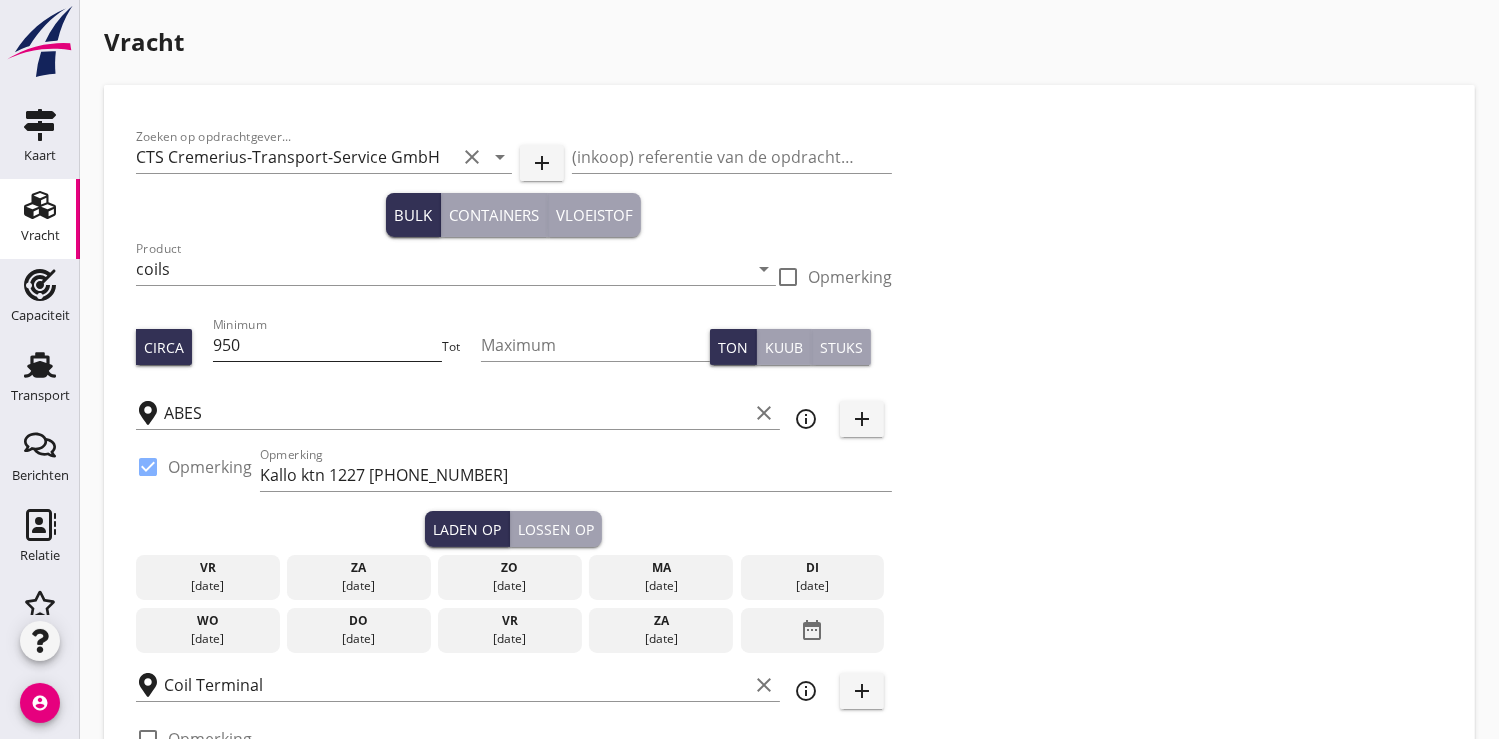 type on "13000" 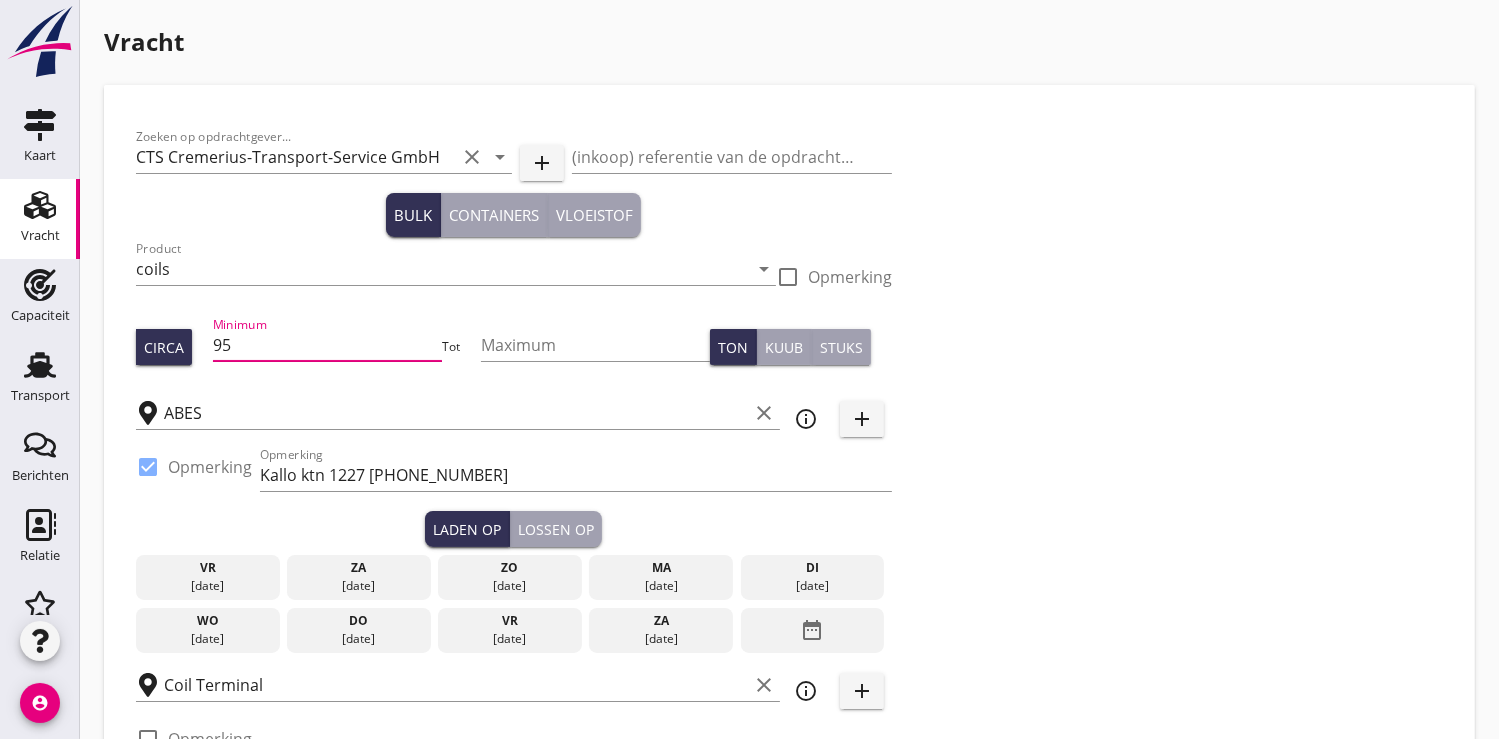 type on "9" 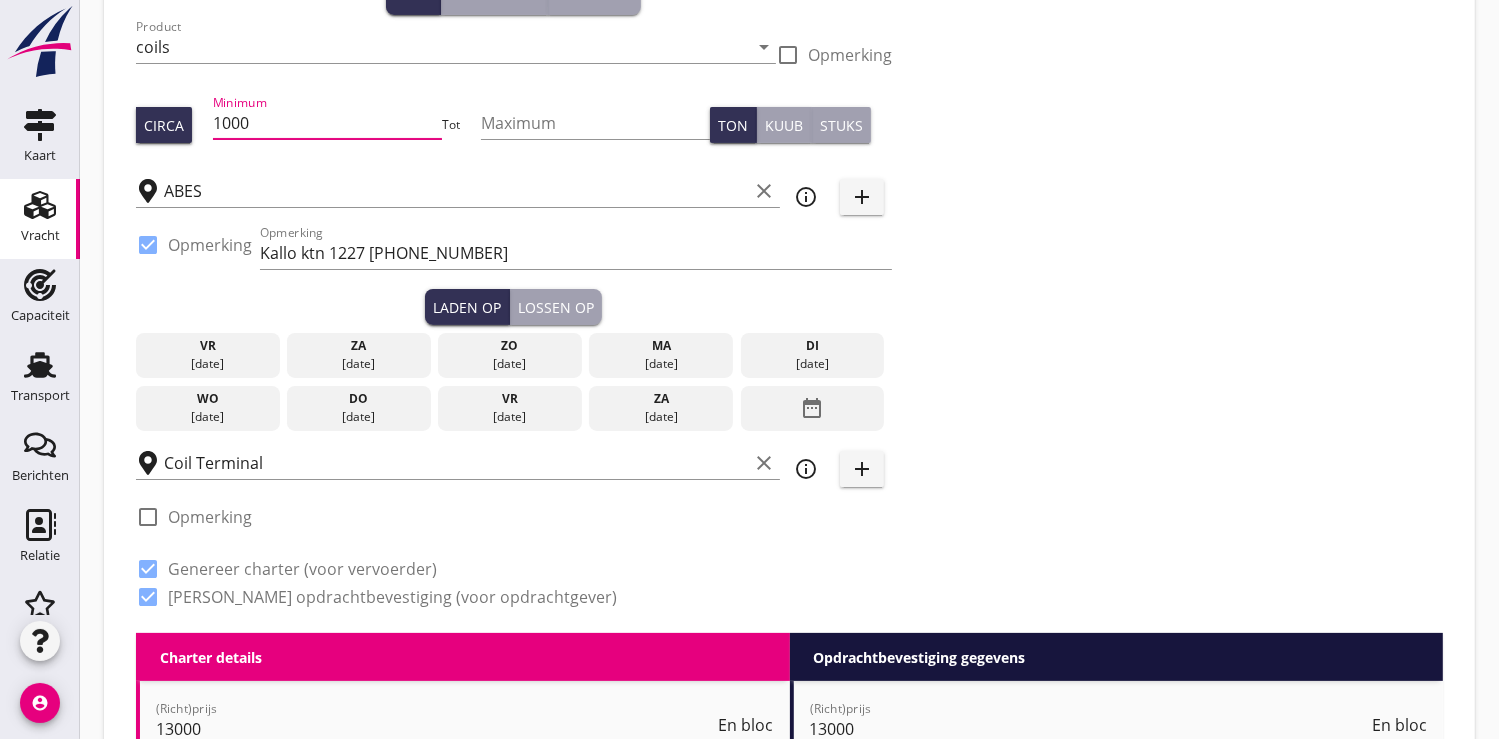 scroll, scrollTop: 0, scrollLeft: 0, axis: both 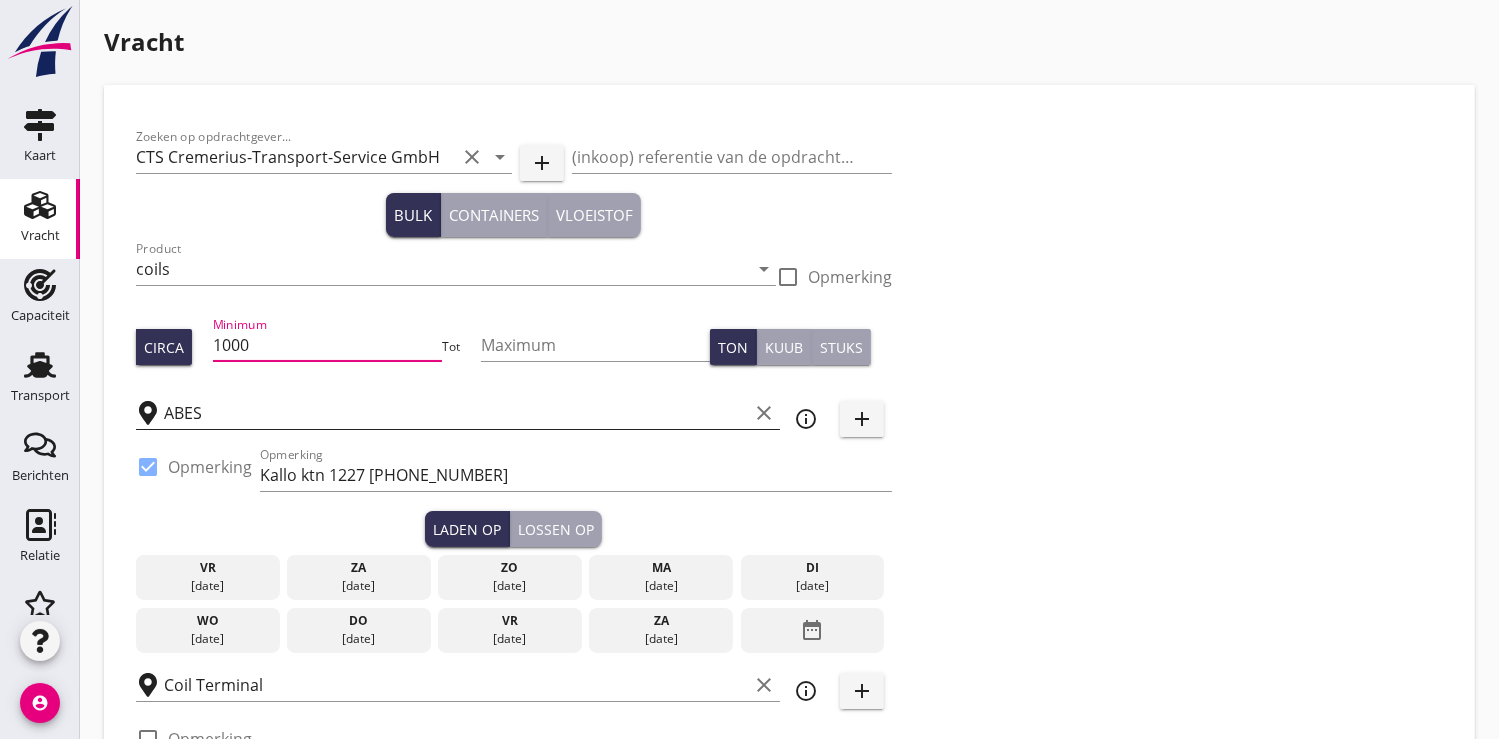 type on "1000" 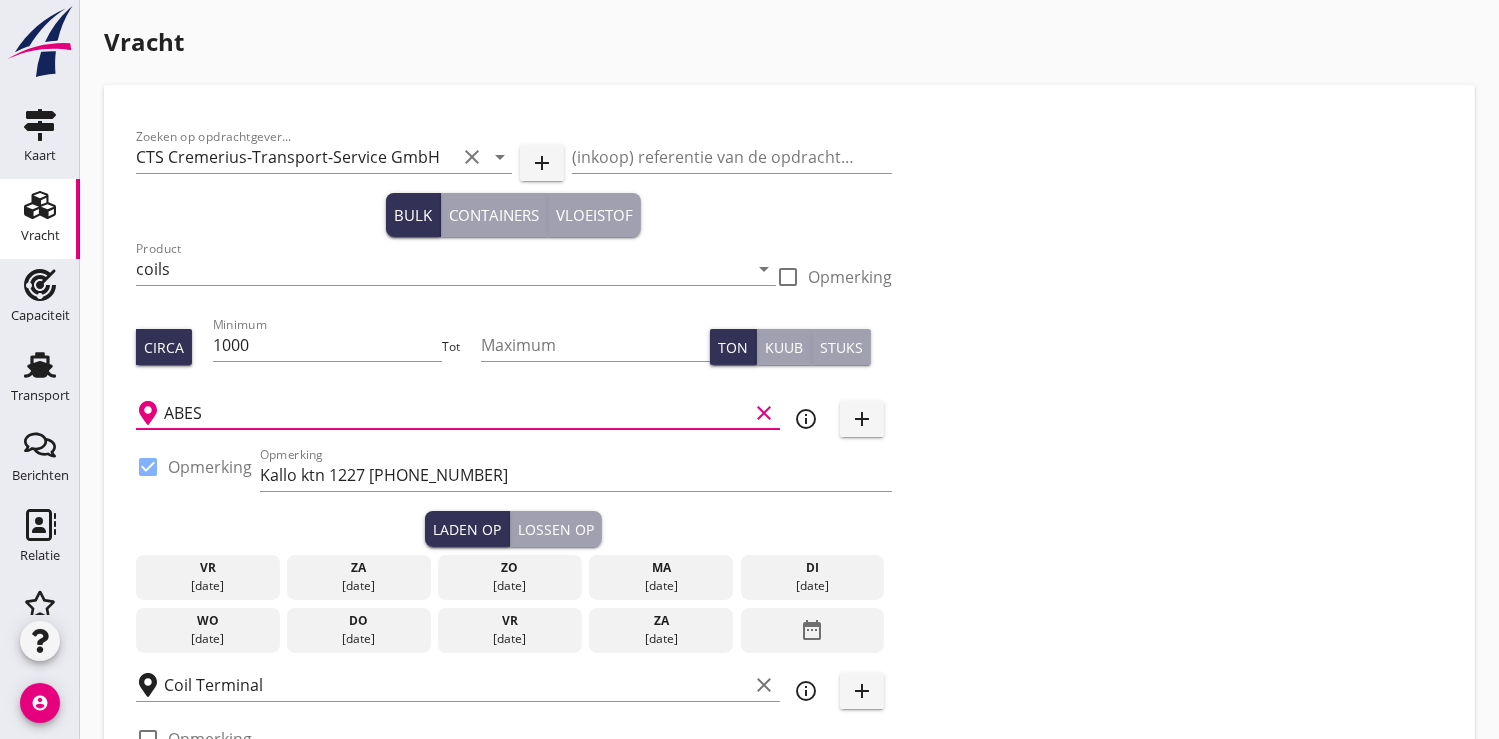 click on "ABES" at bounding box center (456, 413) 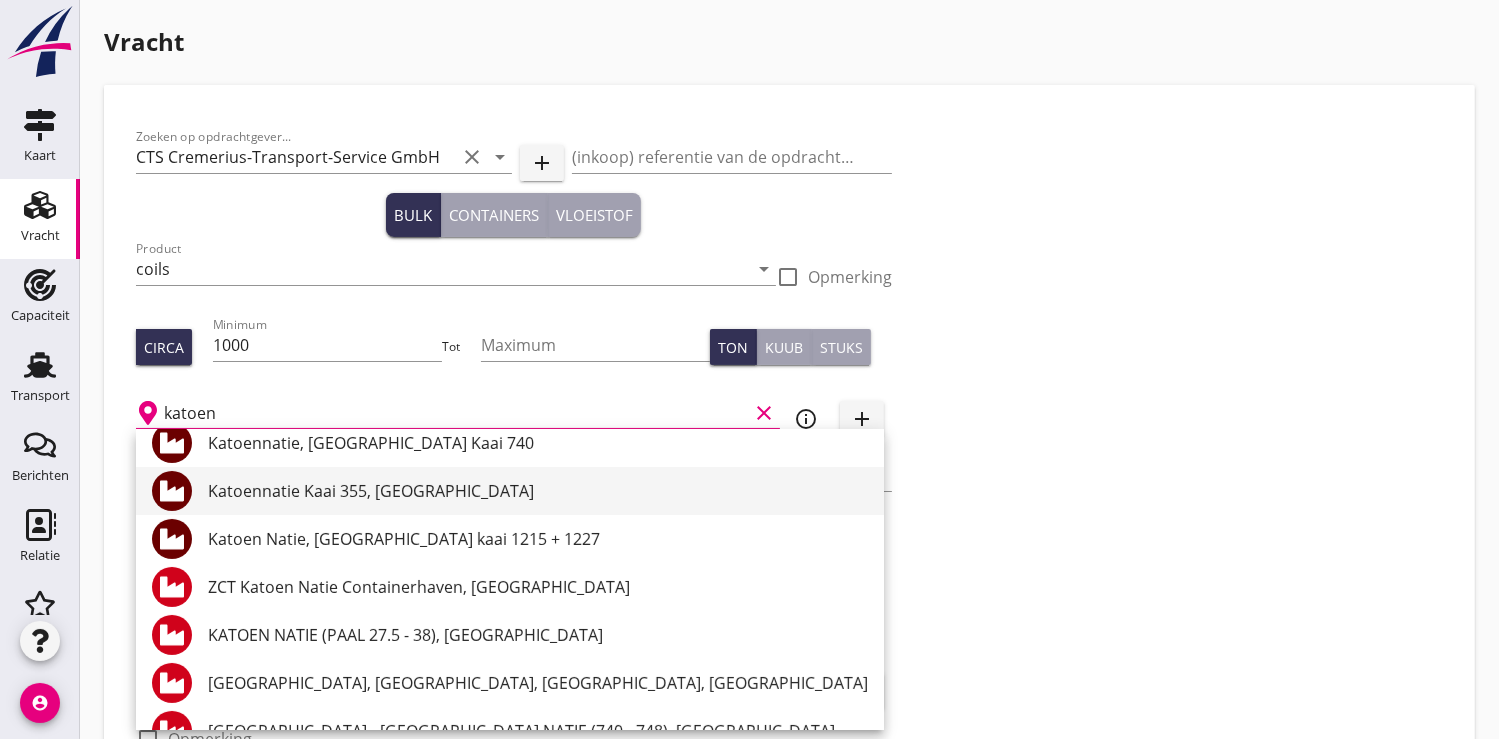 scroll, scrollTop: 222, scrollLeft: 0, axis: vertical 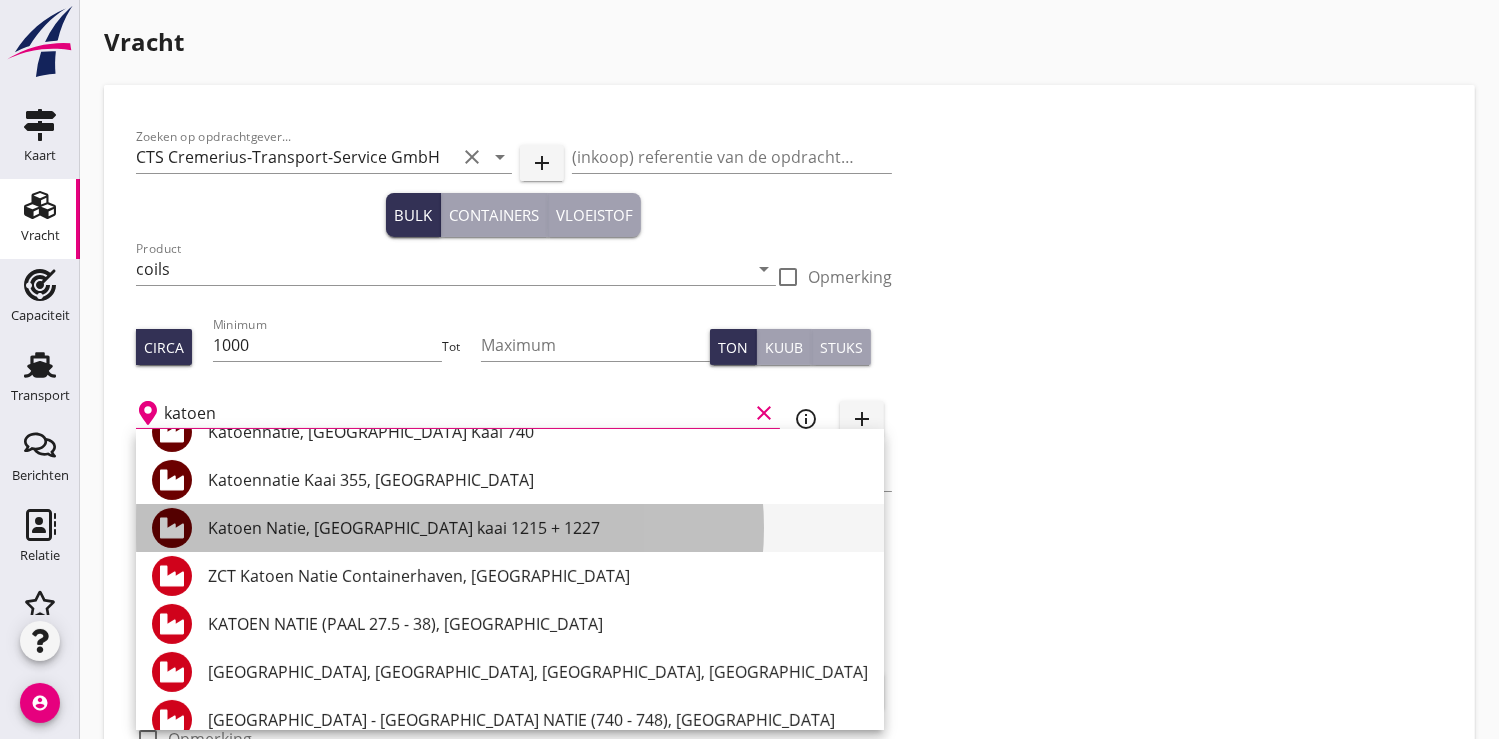 click on "Katoen Natie, [GEOGRAPHIC_DATA] kaai 1215 + 1227" at bounding box center (538, 528) 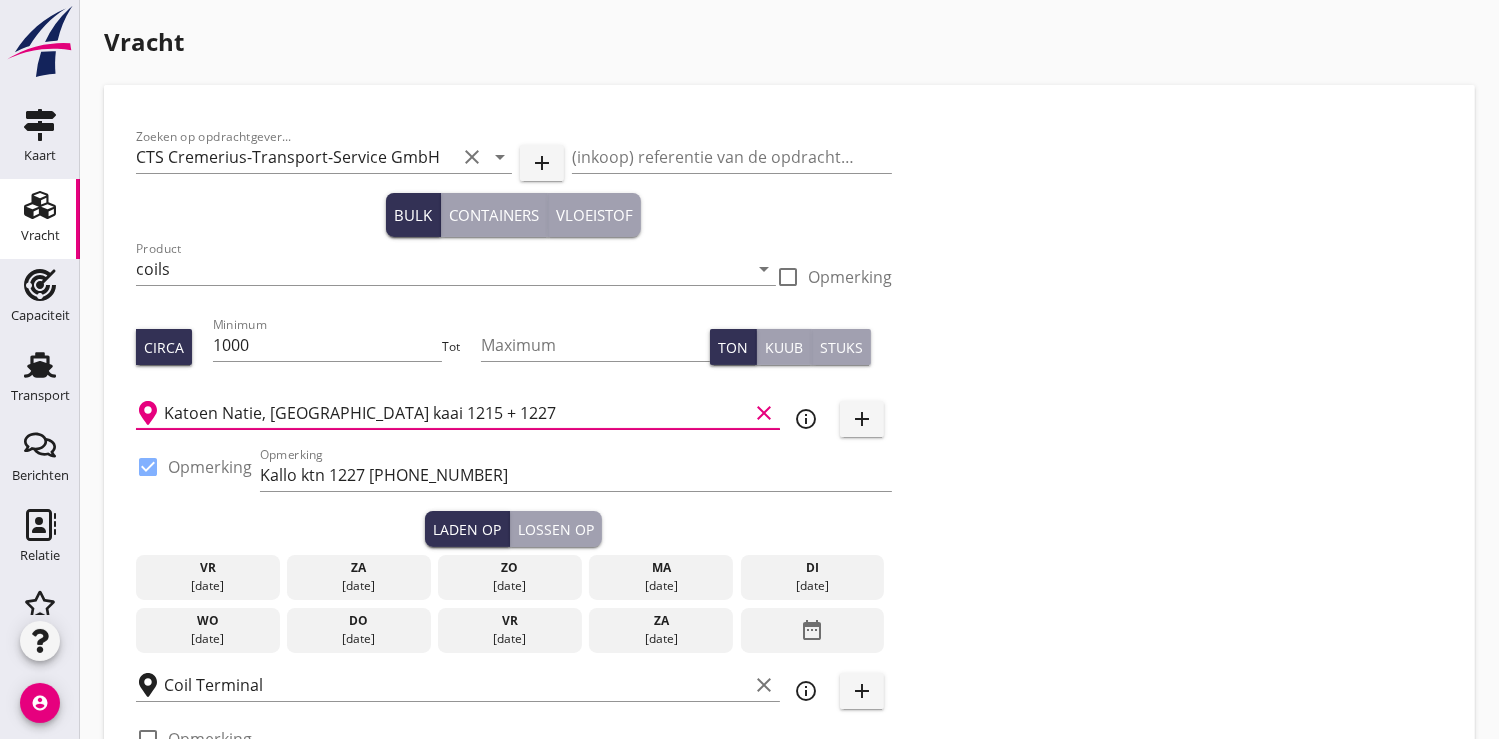 click on "Katoen Natie, [GEOGRAPHIC_DATA] kaai 1215 + 1227" at bounding box center (456, 413) 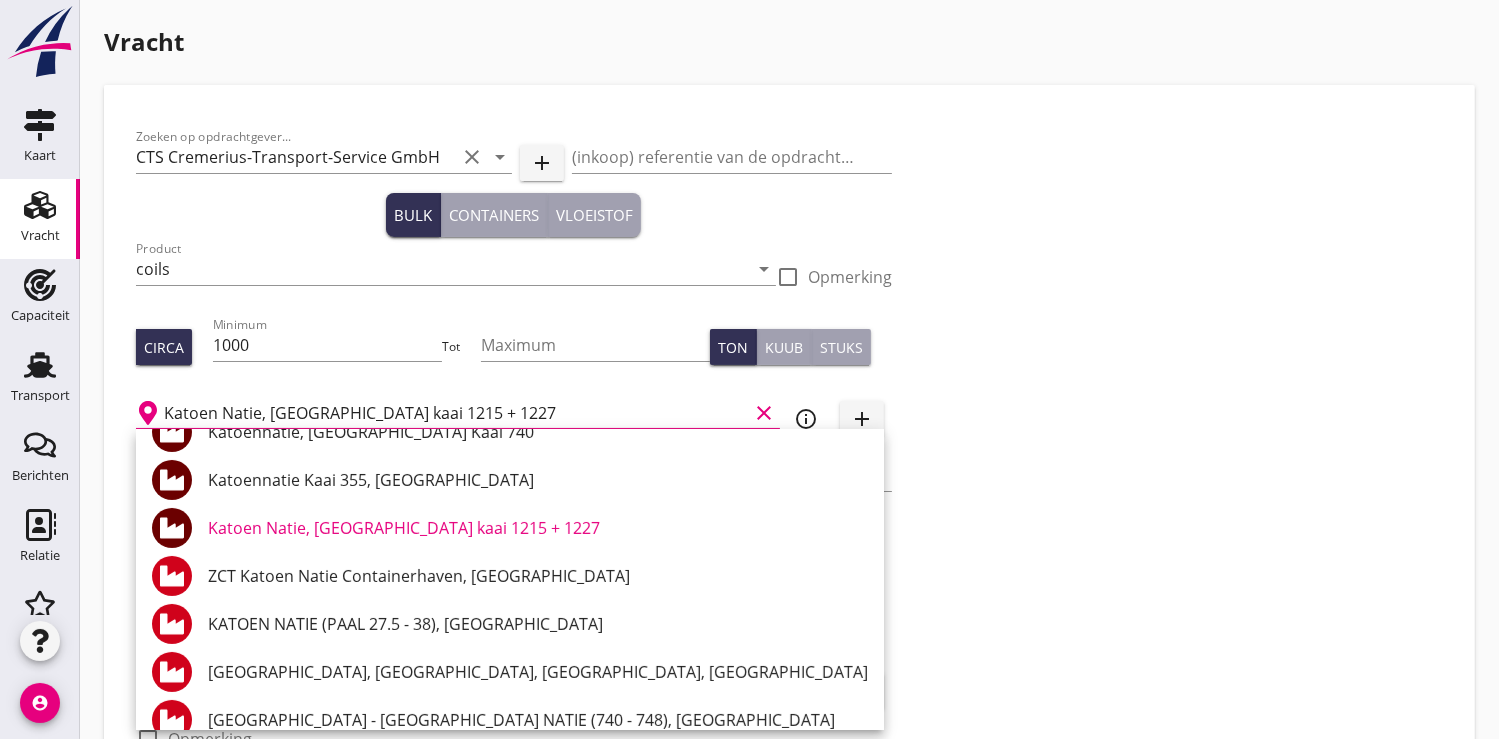 click on "Katoen Natie, [GEOGRAPHIC_DATA] kaai 1215 + 1227" at bounding box center [456, 413] 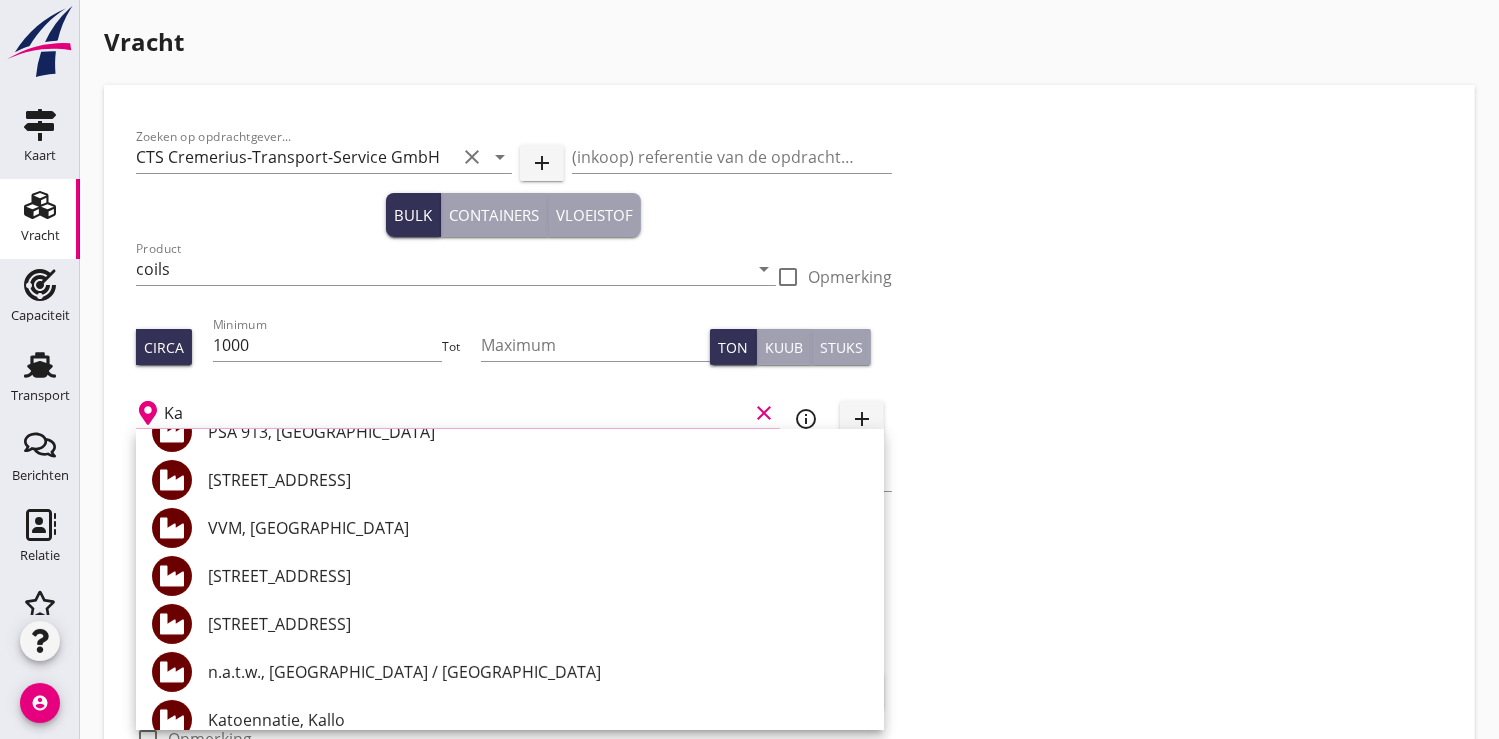 type on "K" 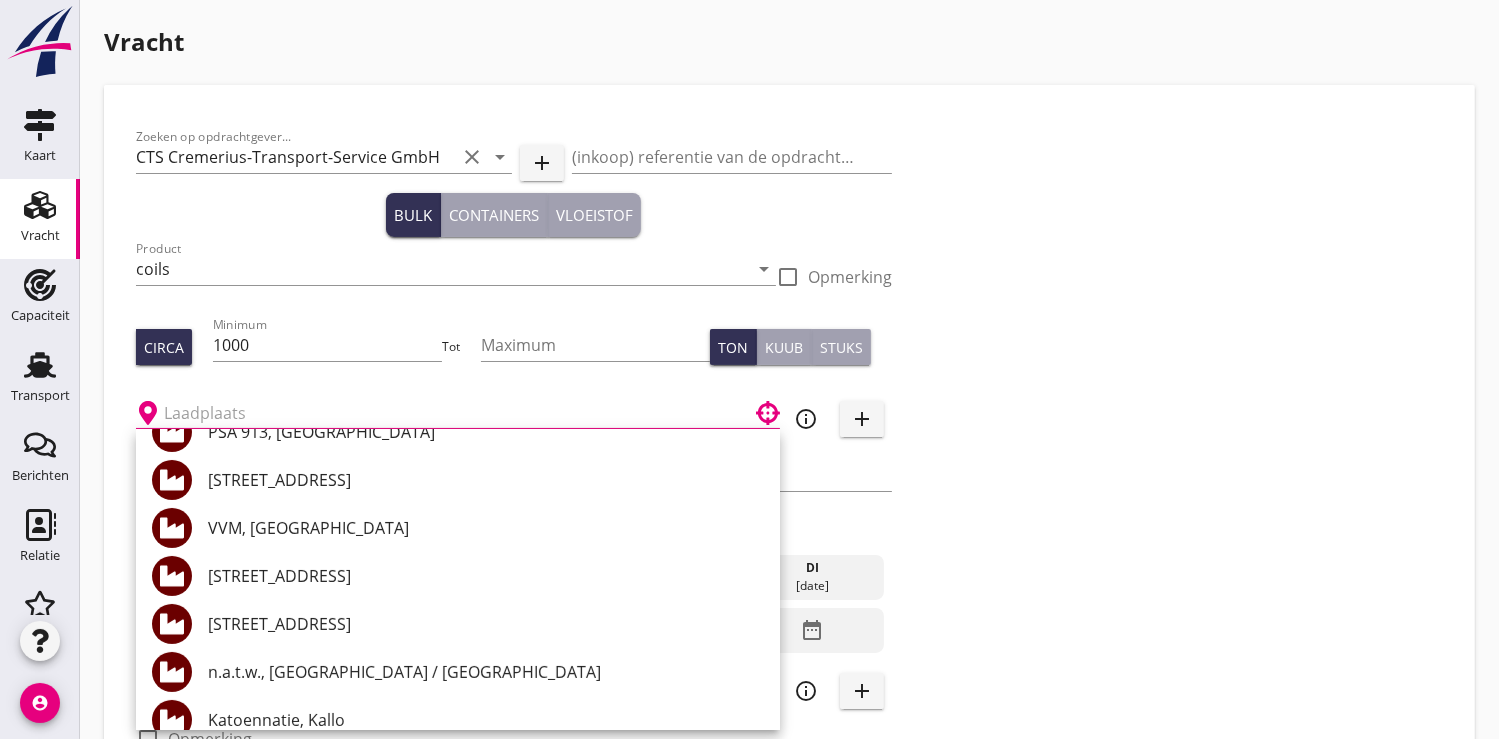 type 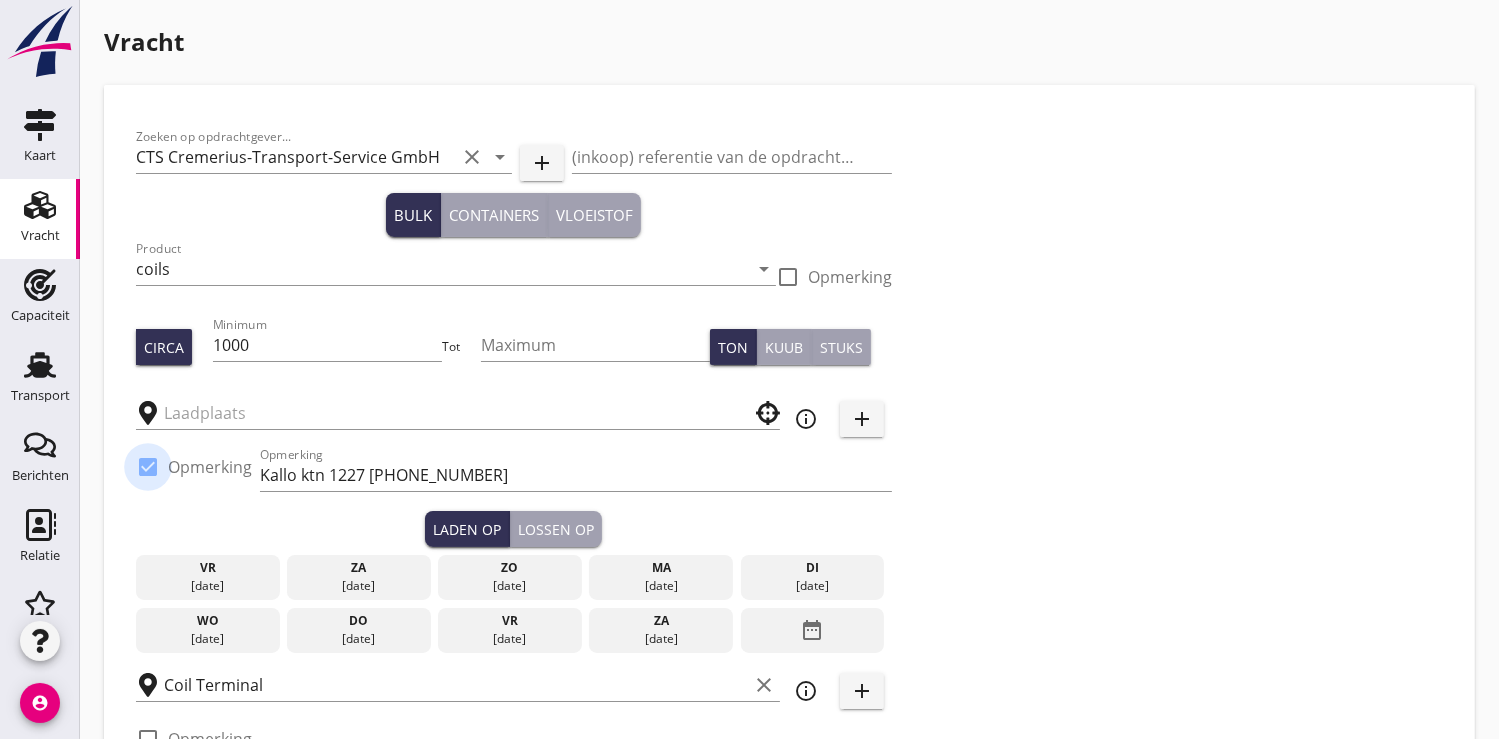 click at bounding box center (148, 467) 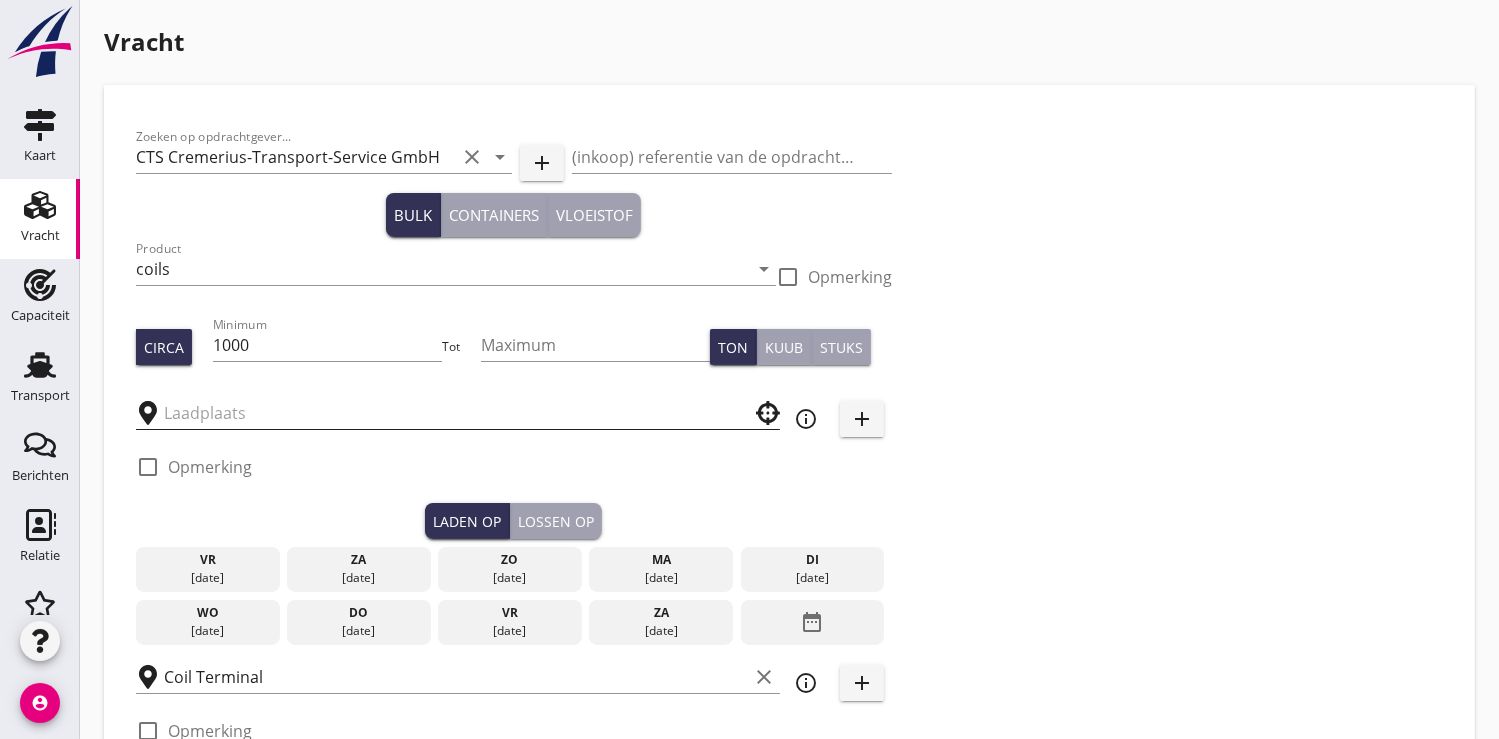 click at bounding box center [444, 413] 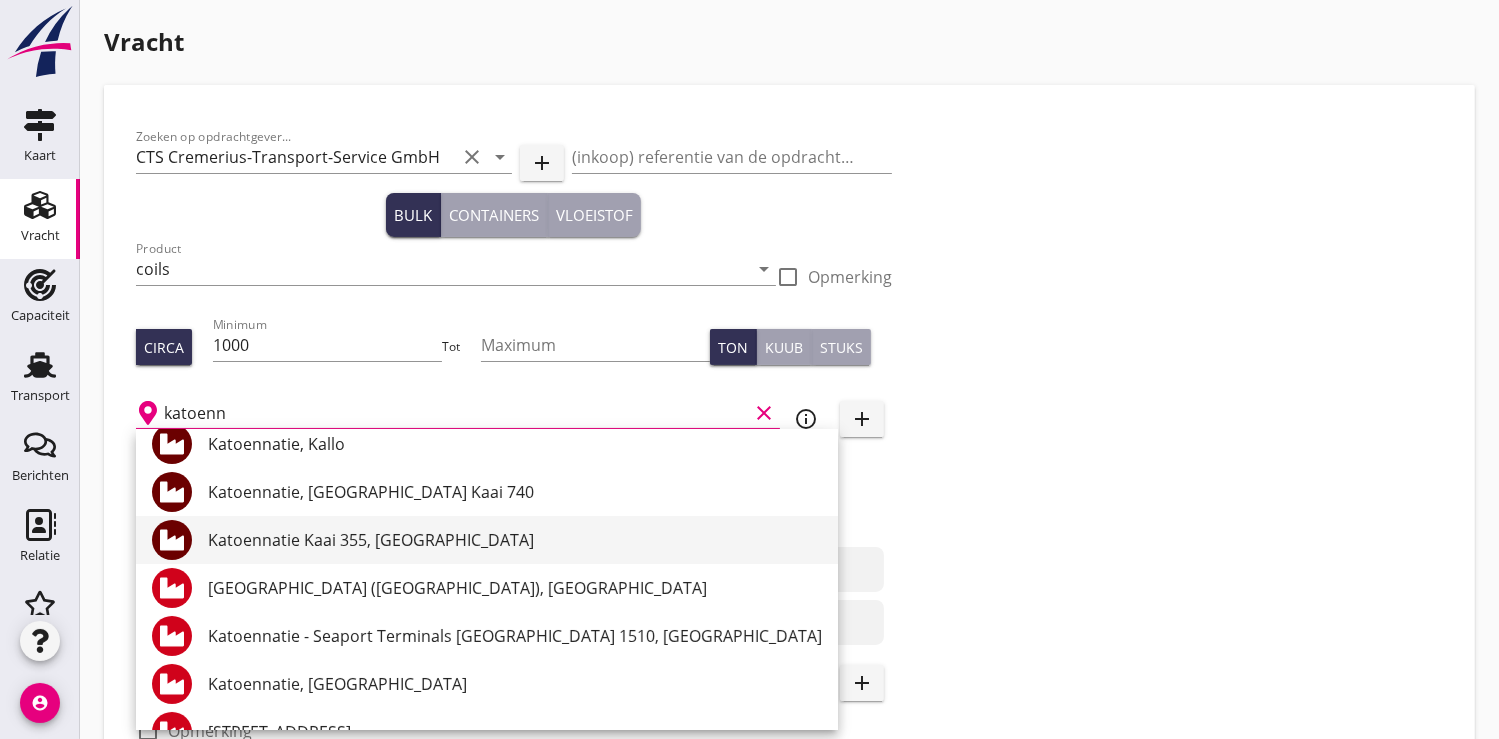 scroll, scrollTop: 0, scrollLeft: 0, axis: both 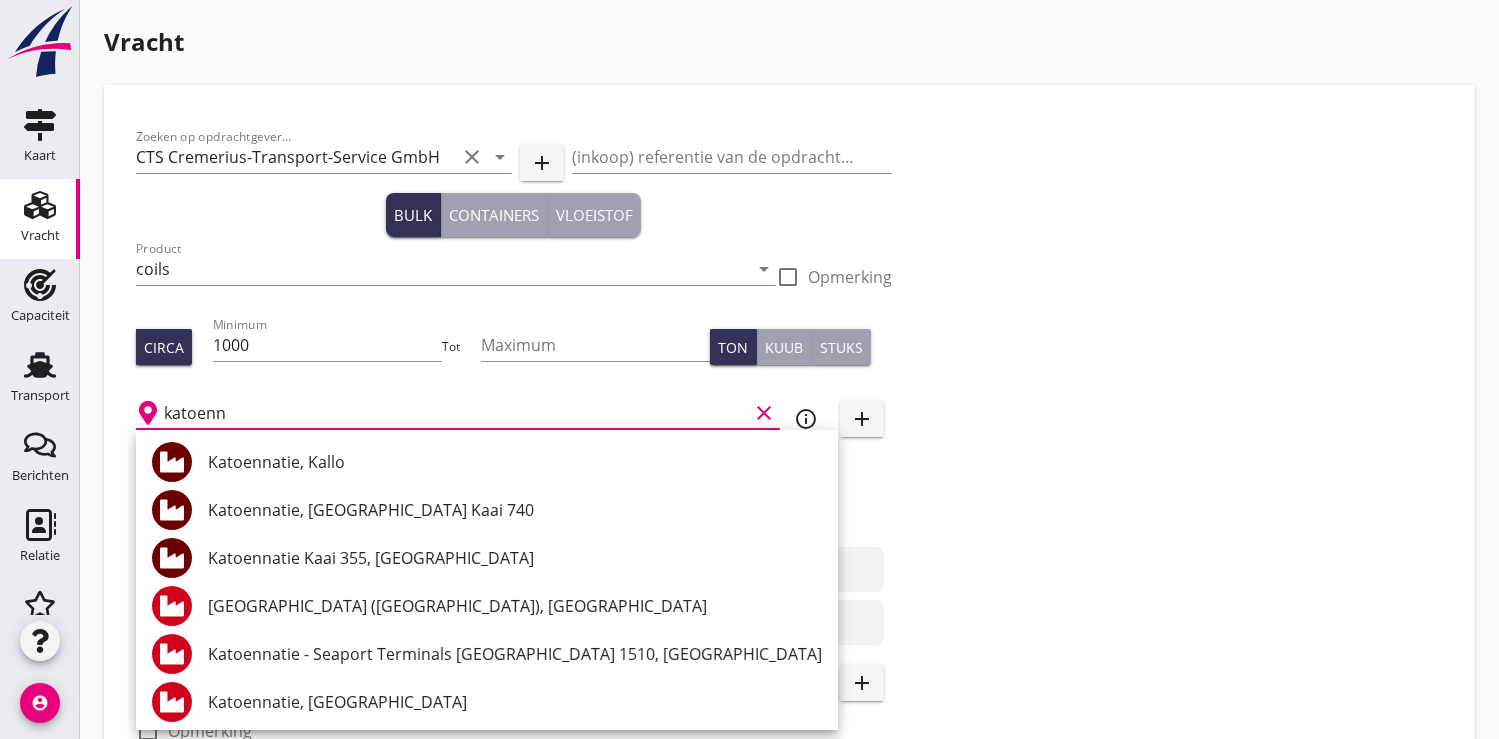 click on "katoenn" at bounding box center [456, 413] 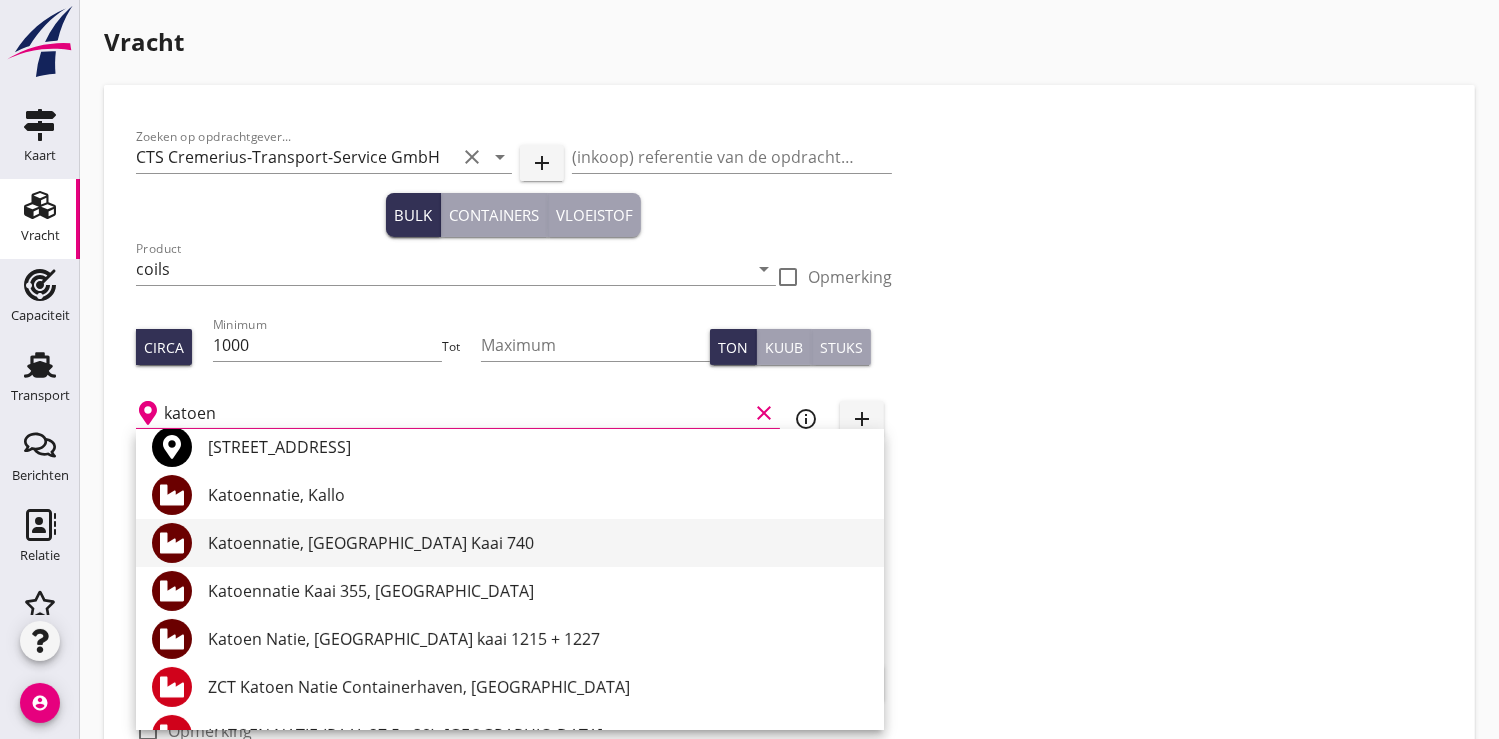 scroll, scrollTop: 0, scrollLeft: 0, axis: both 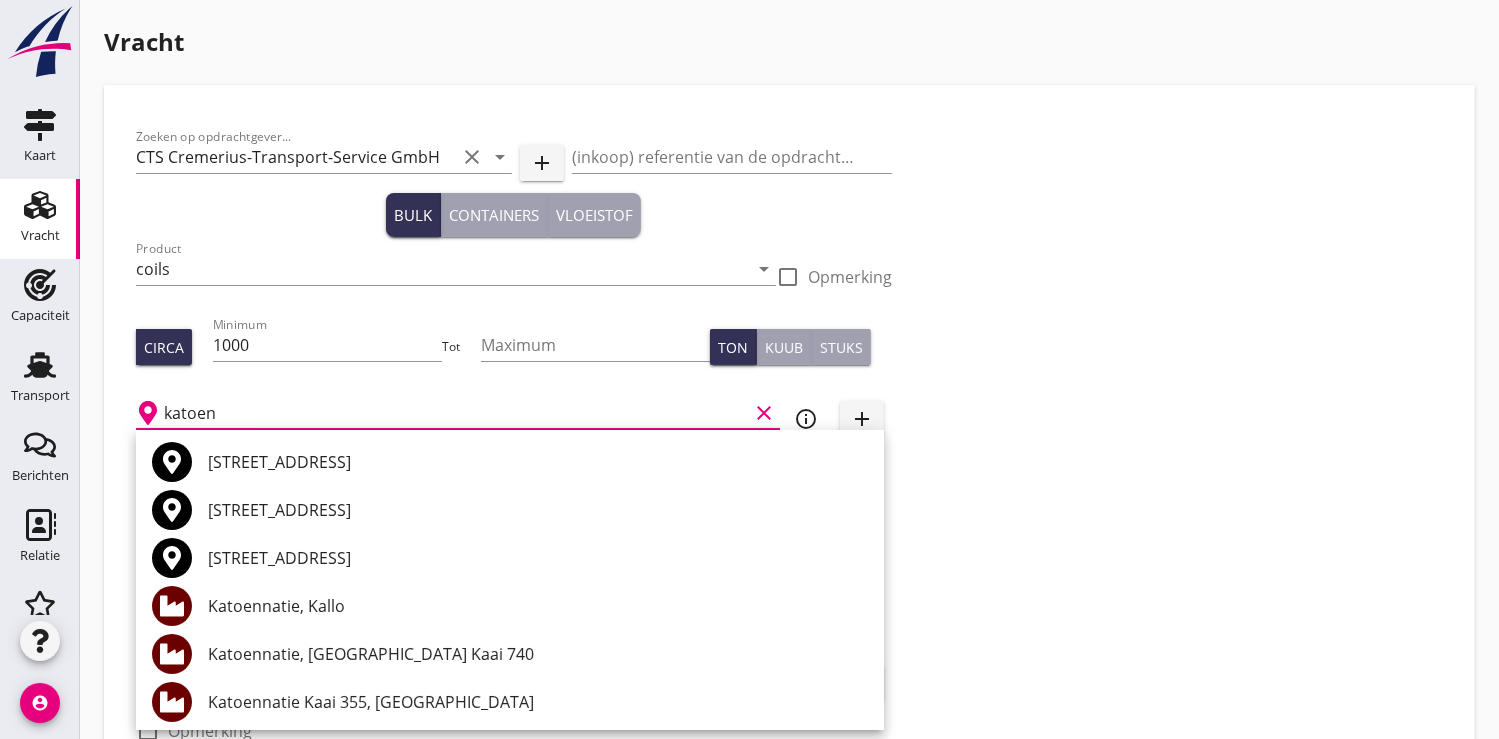 click on "katoen" at bounding box center (456, 413) 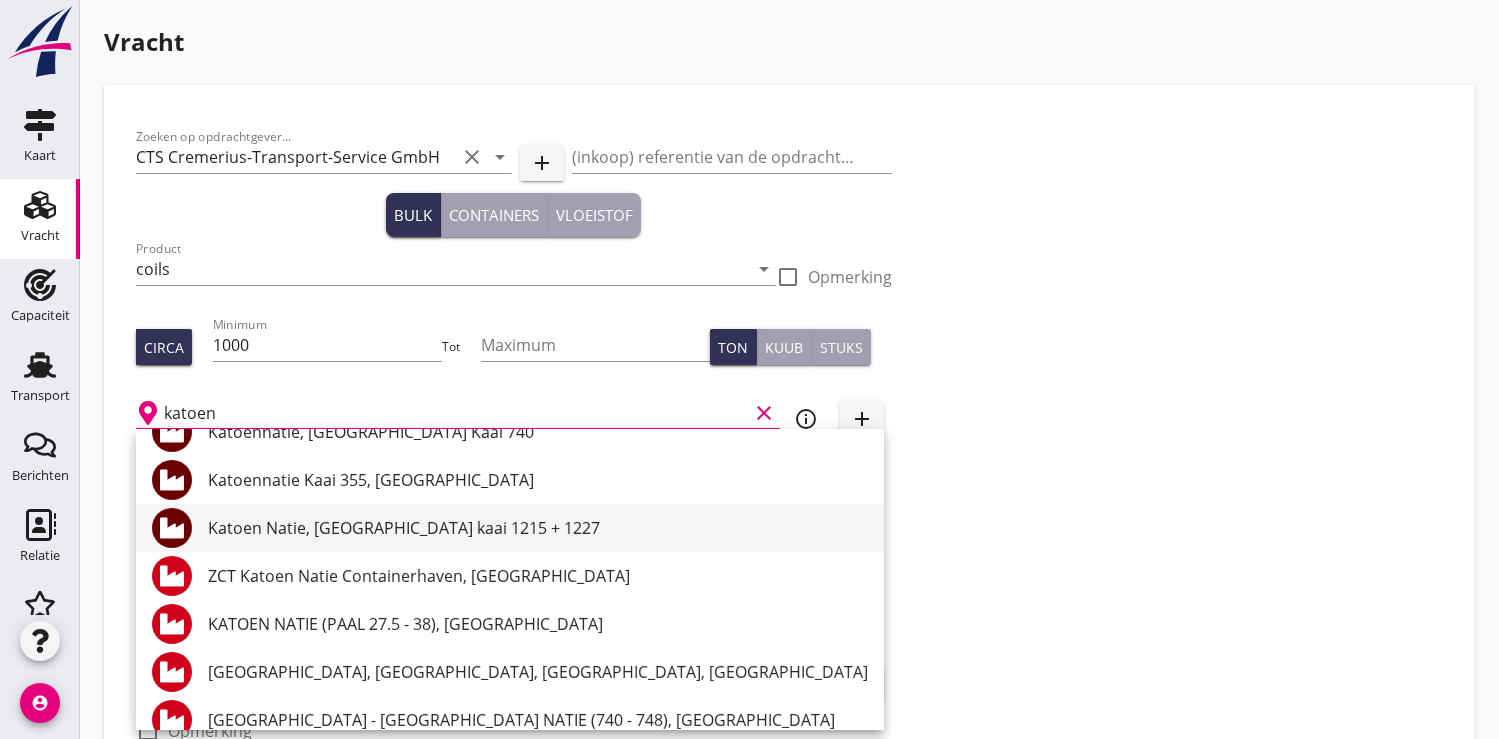 scroll, scrollTop: 0, scrollLeft: 0, axis: both 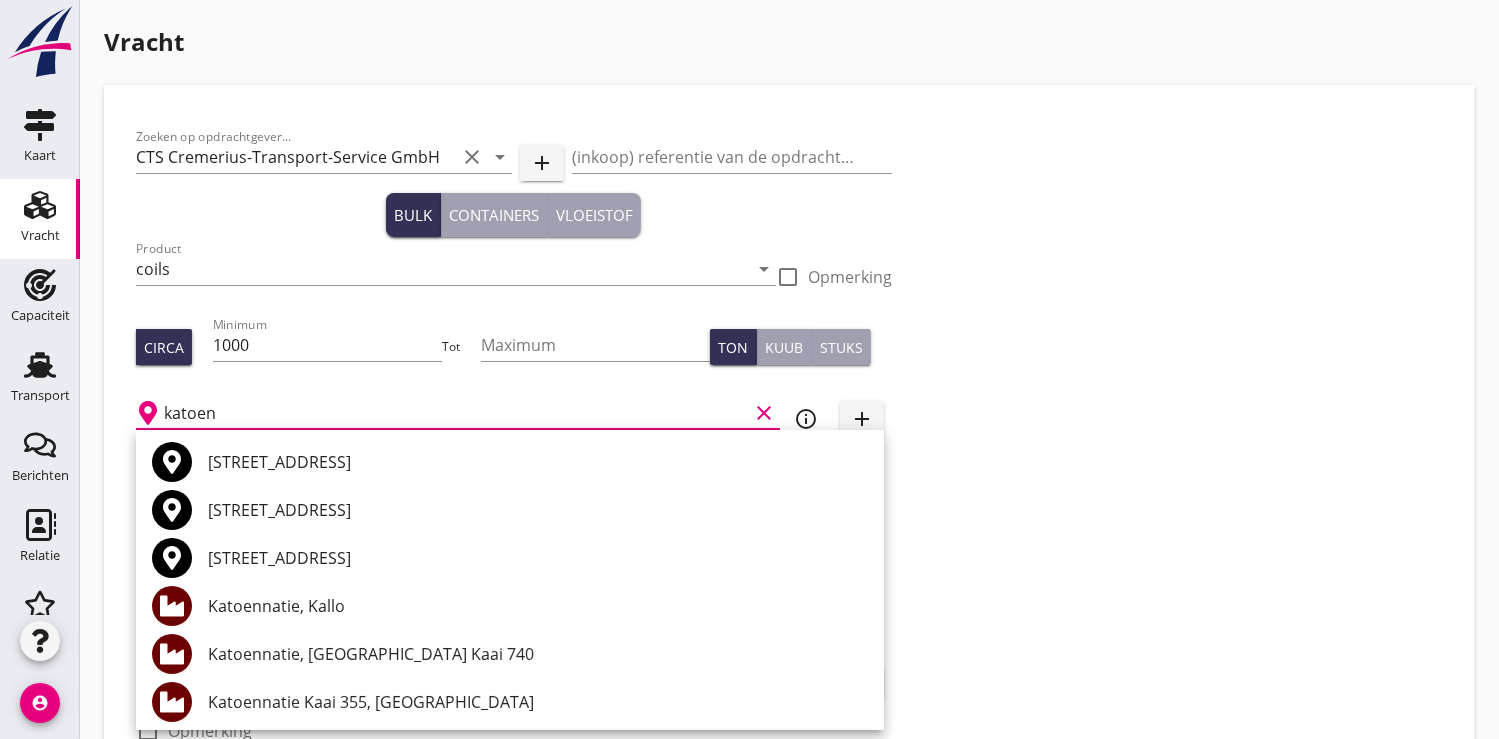 click on "katoen" at bounding box center [456, 413] 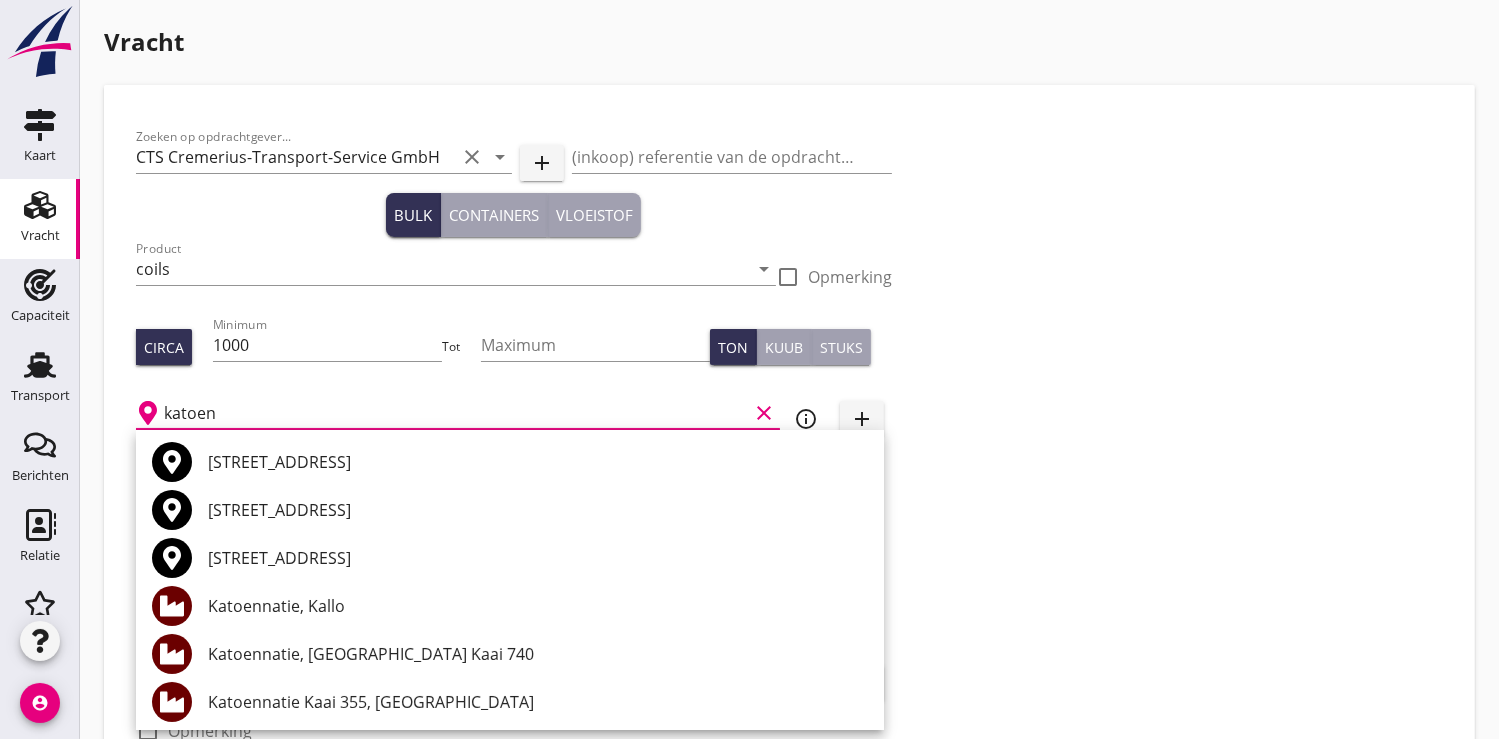 type on "katoen" 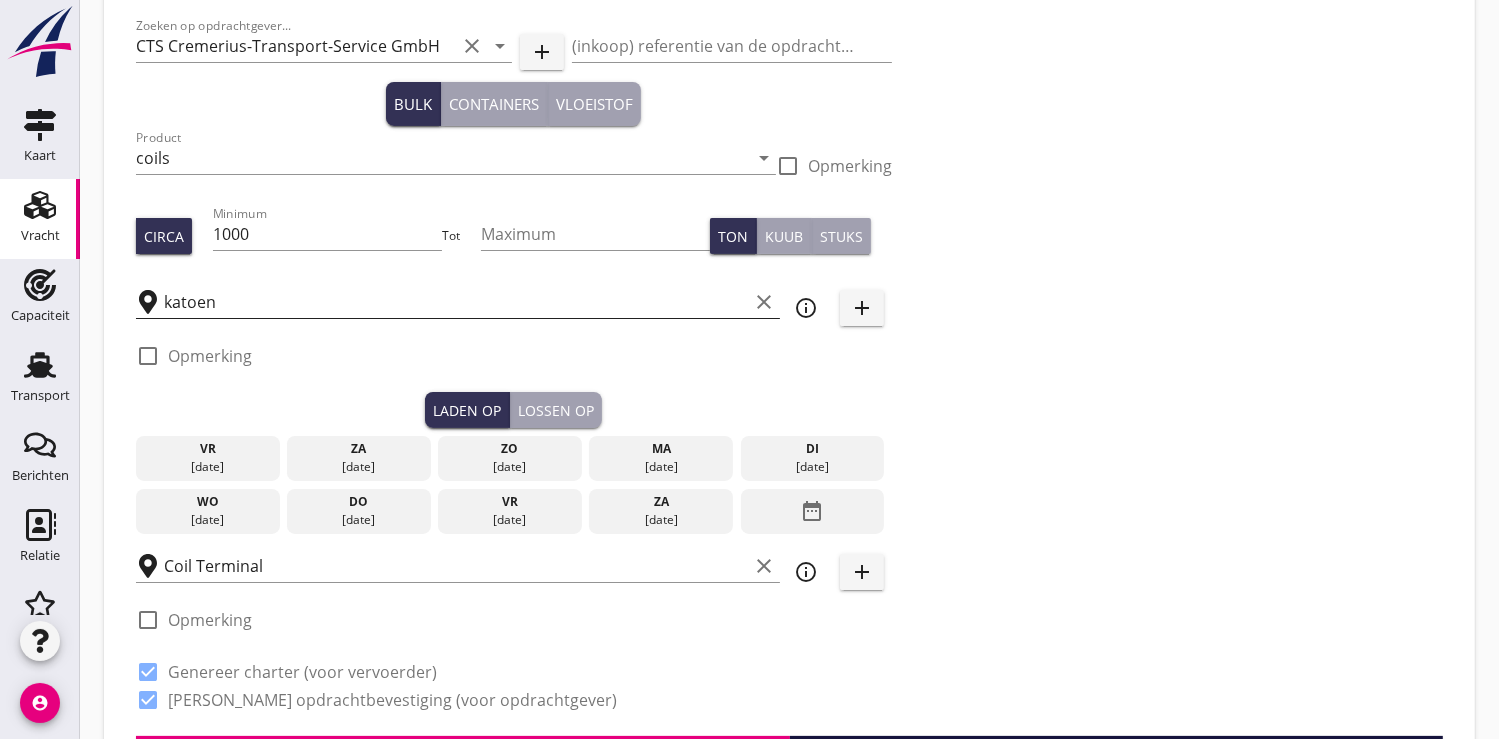 scroll, scrollTop: 0, scrollLeft: 0, axis: both 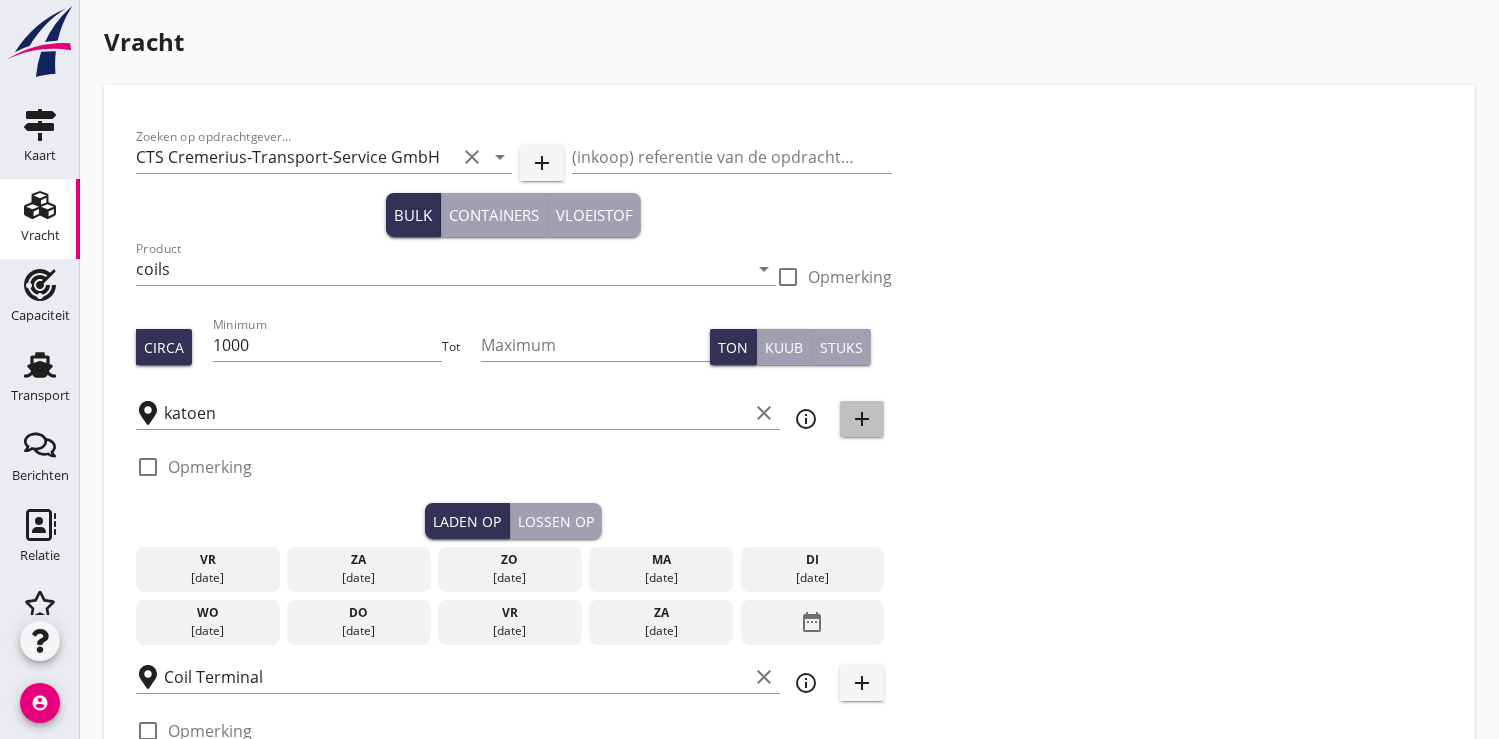 click on "add" at bounding box center [862, 419] 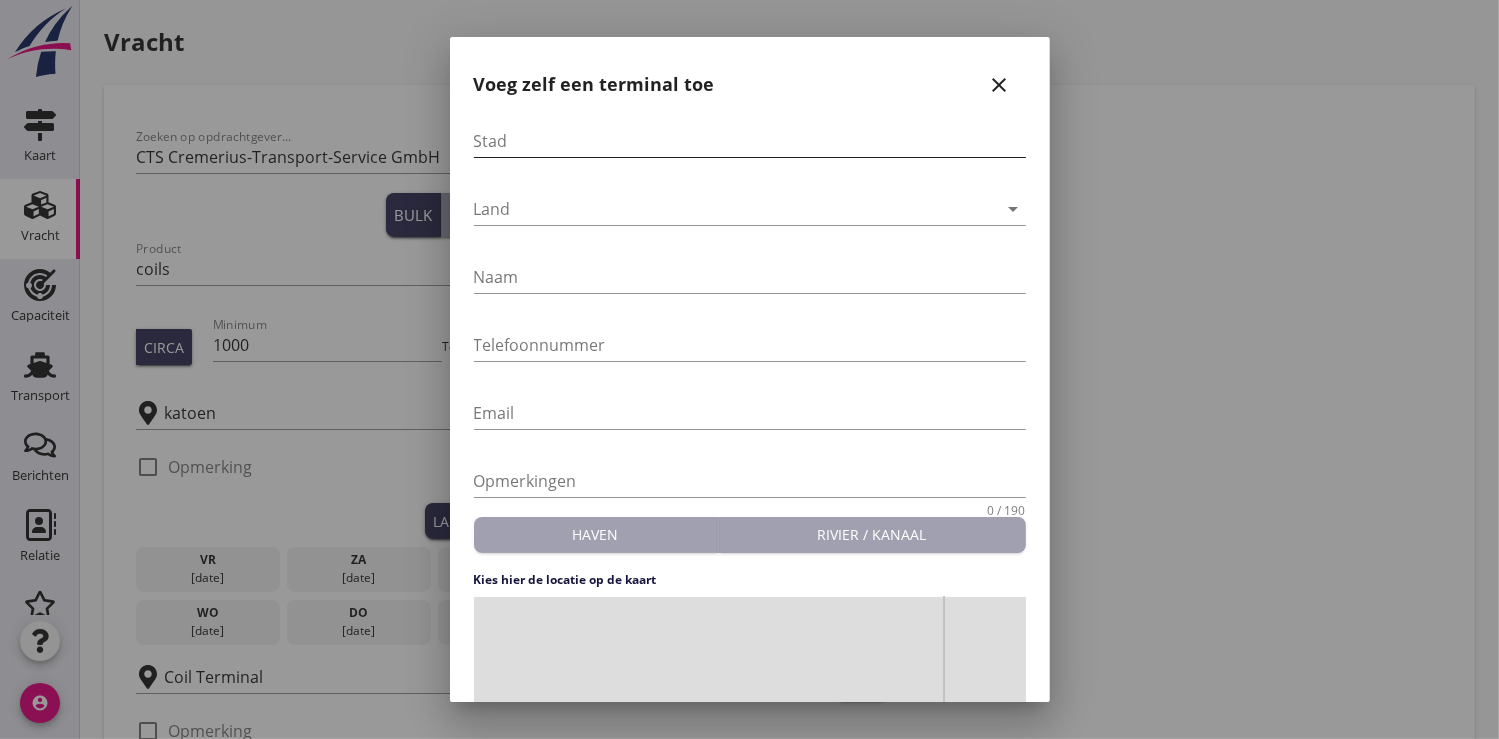 click at bounding box center [750, 141] 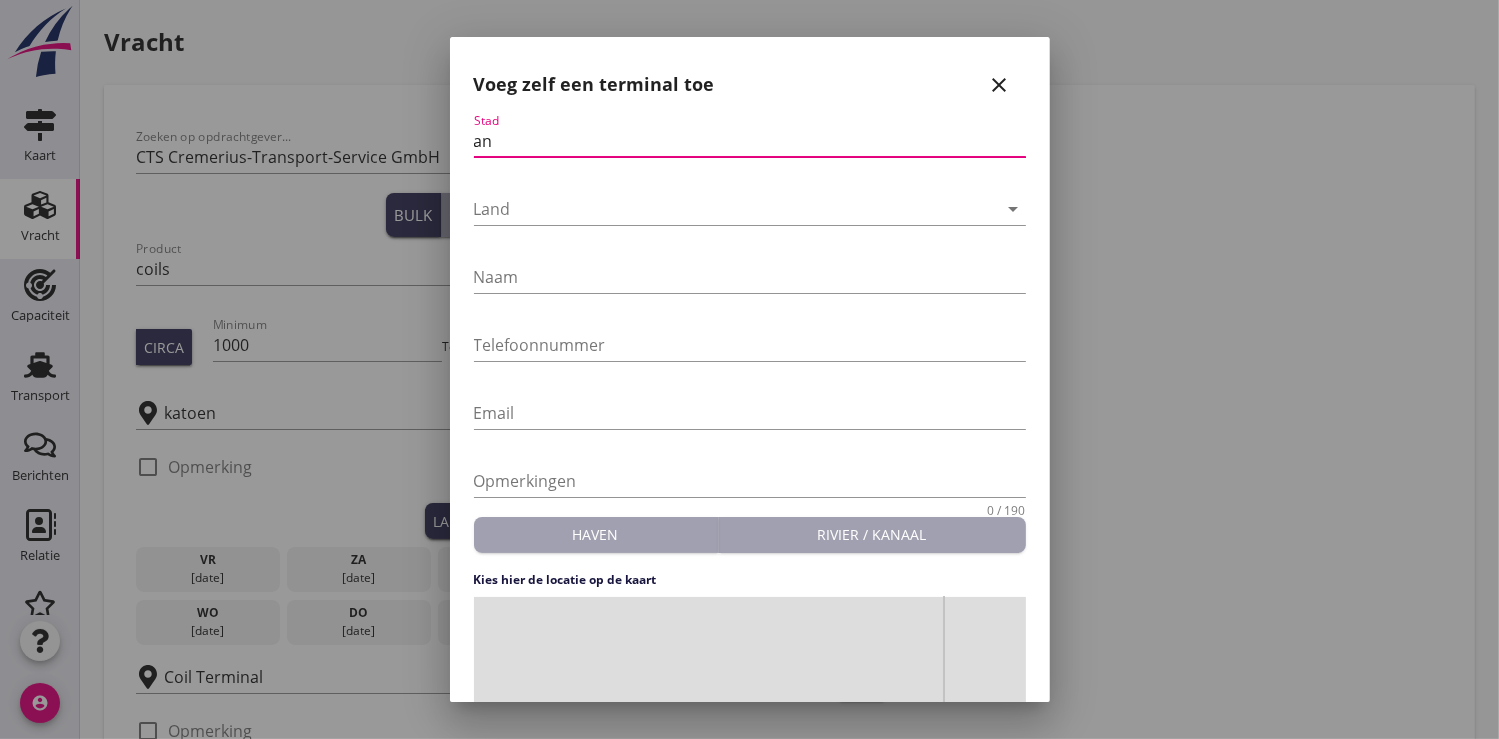 type on "a" 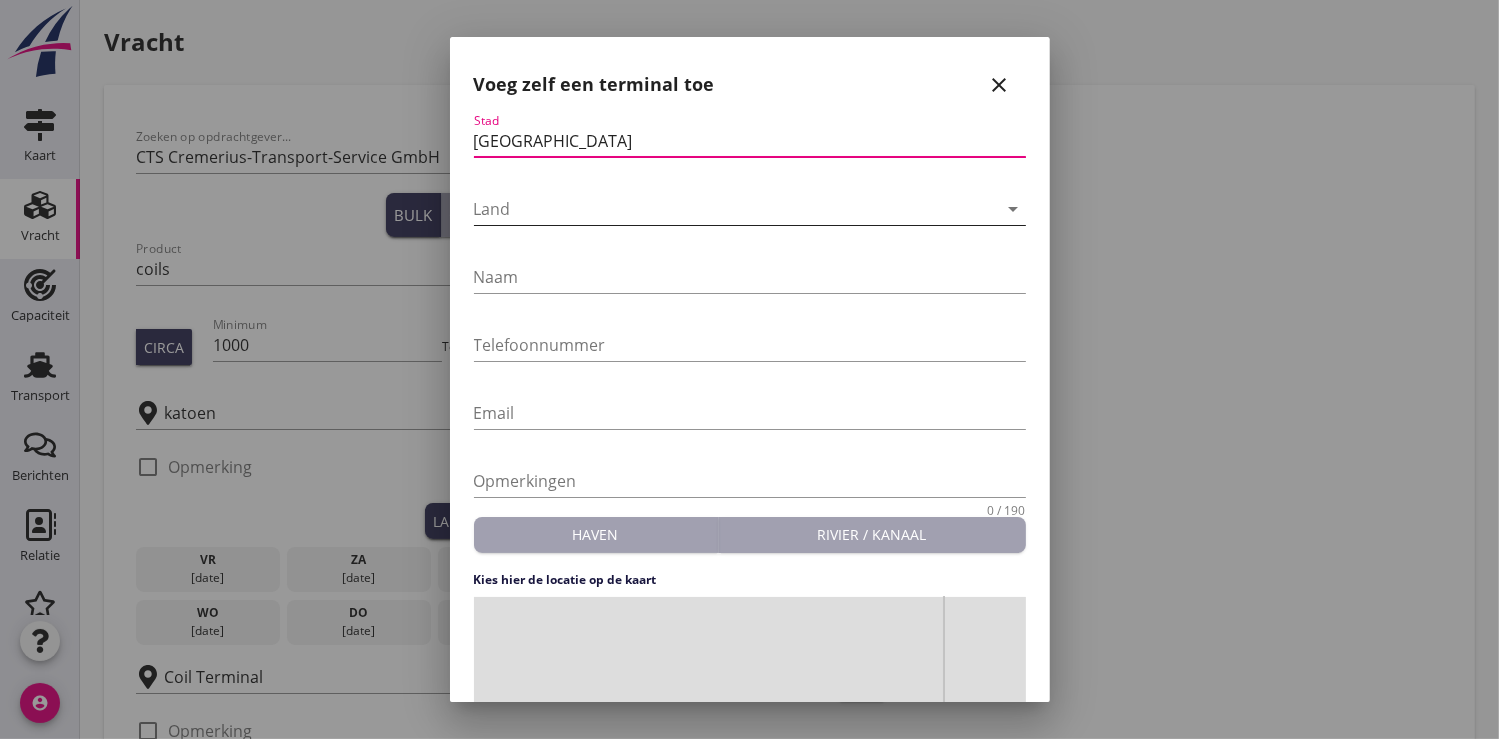type on "[GEOGRAPHIC_DATA]" 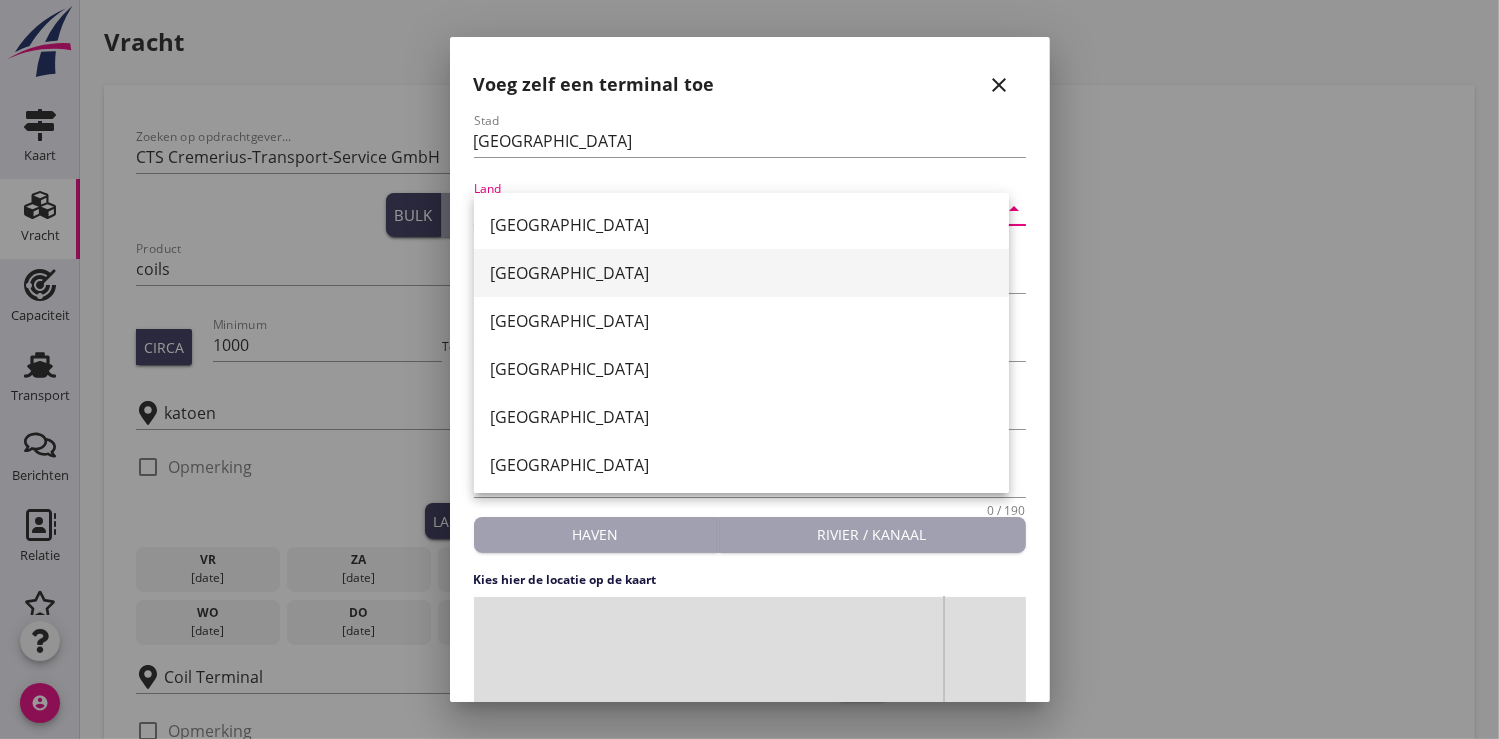 click on "[GEOGRAPHIC_DATA]" at bounding box center [741, 273] 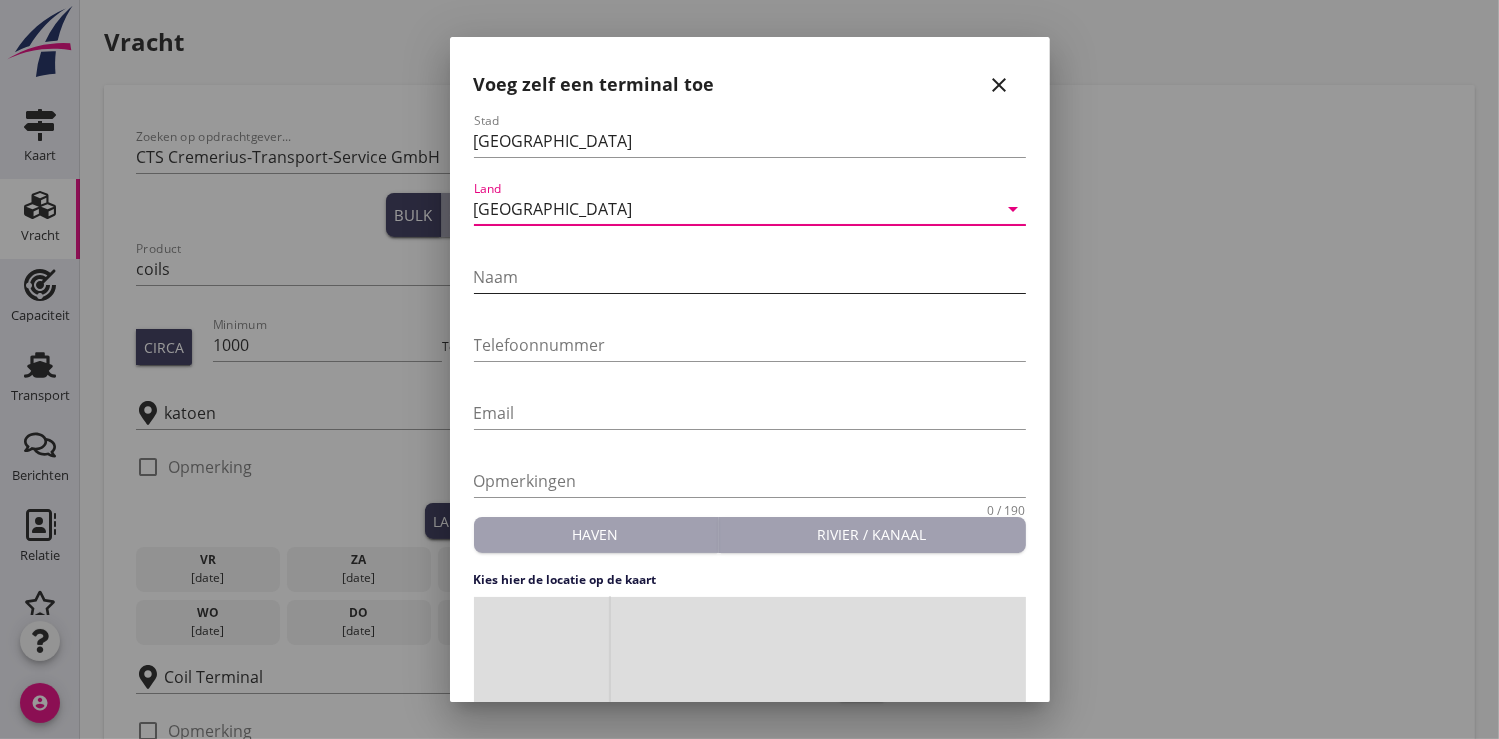 click at bounding box center [750, 277] 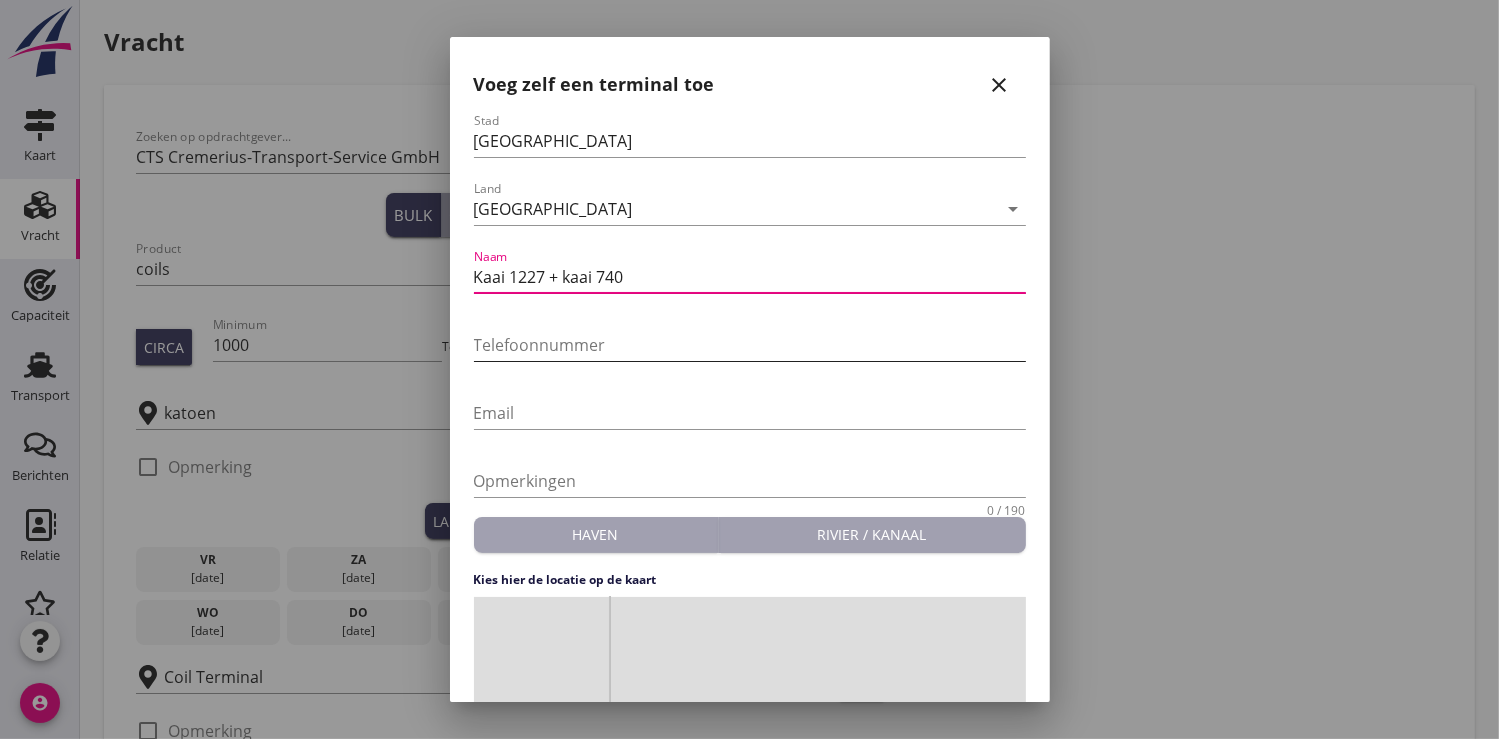 type on "Kaai 1227 + kaai 740" 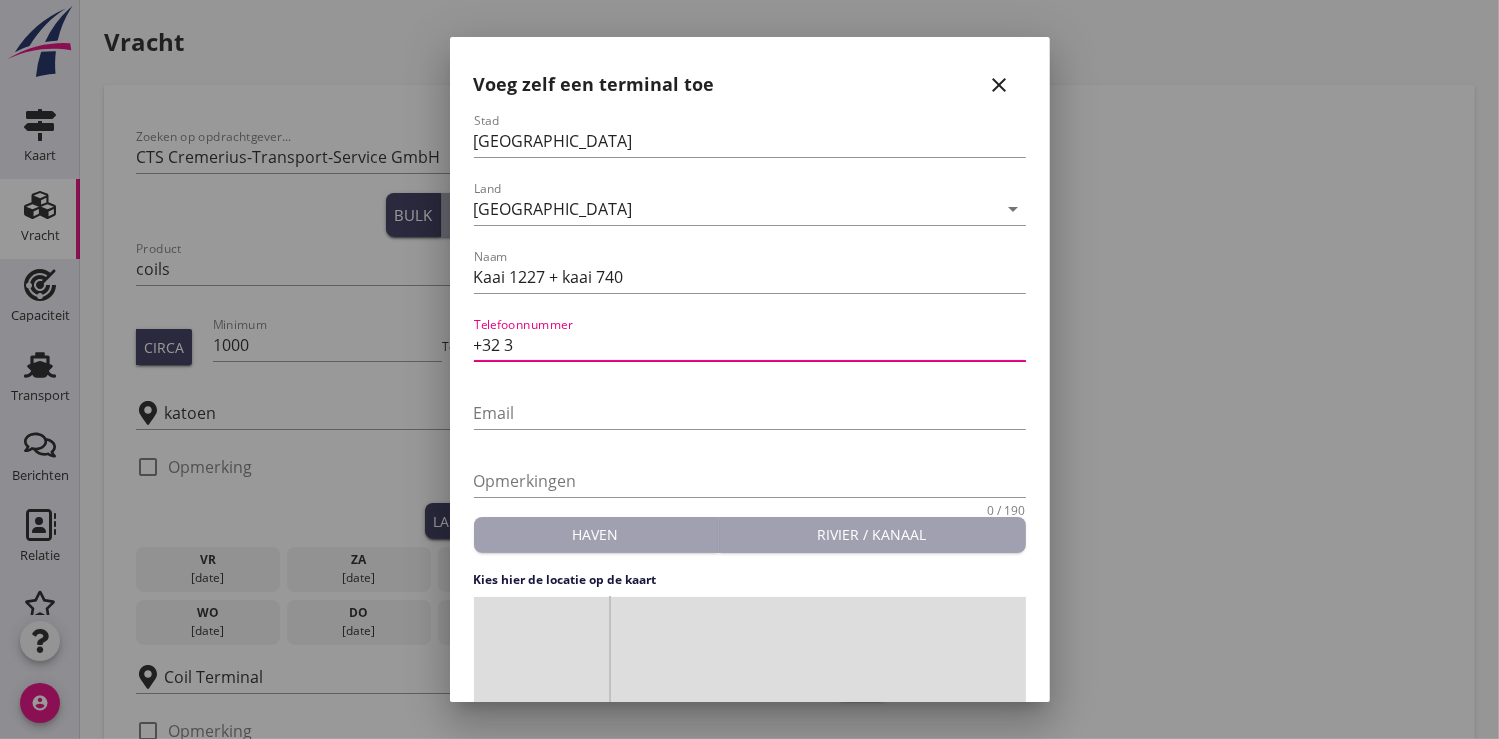 click on "+32 3" at bounding box center (750, 345) 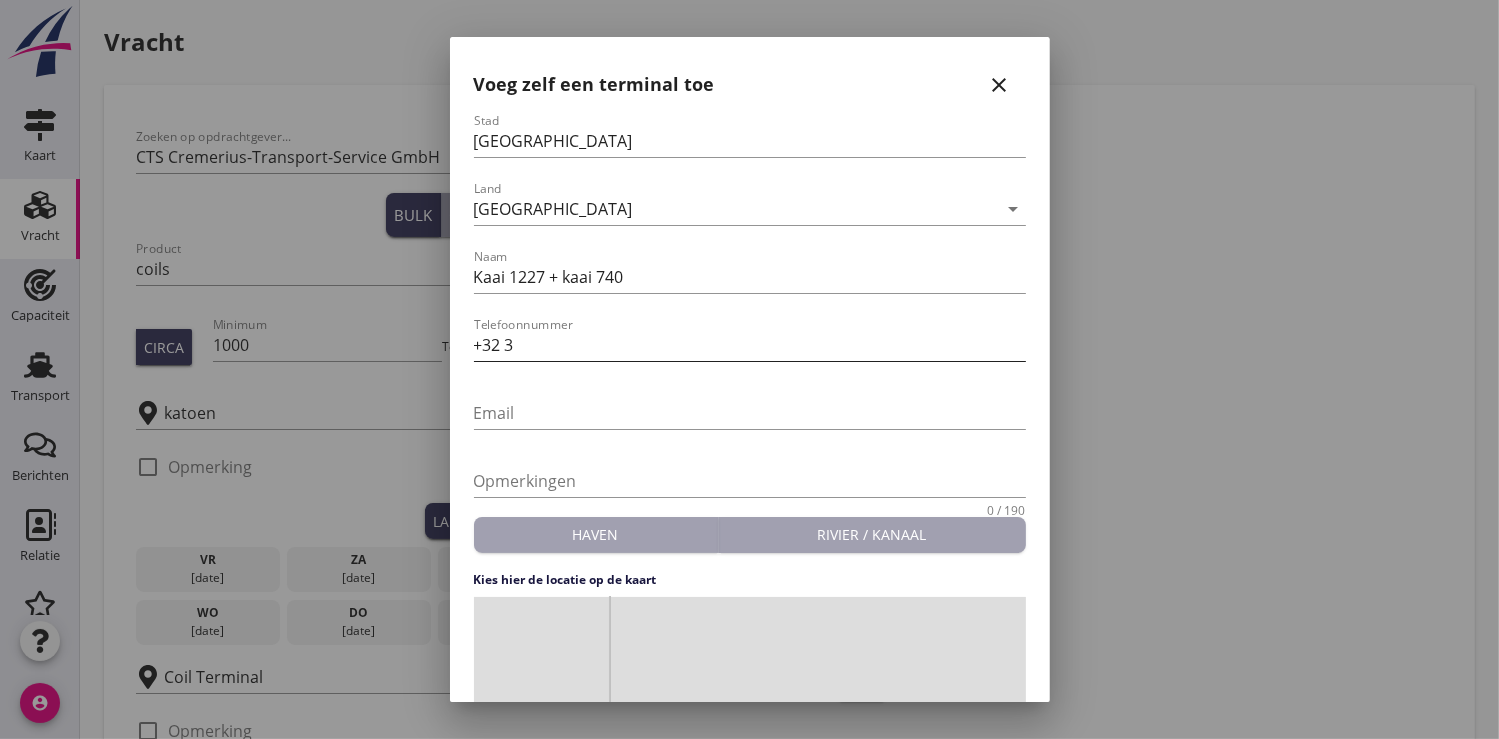 click on "+32 3" at bounding box center (750, 345) 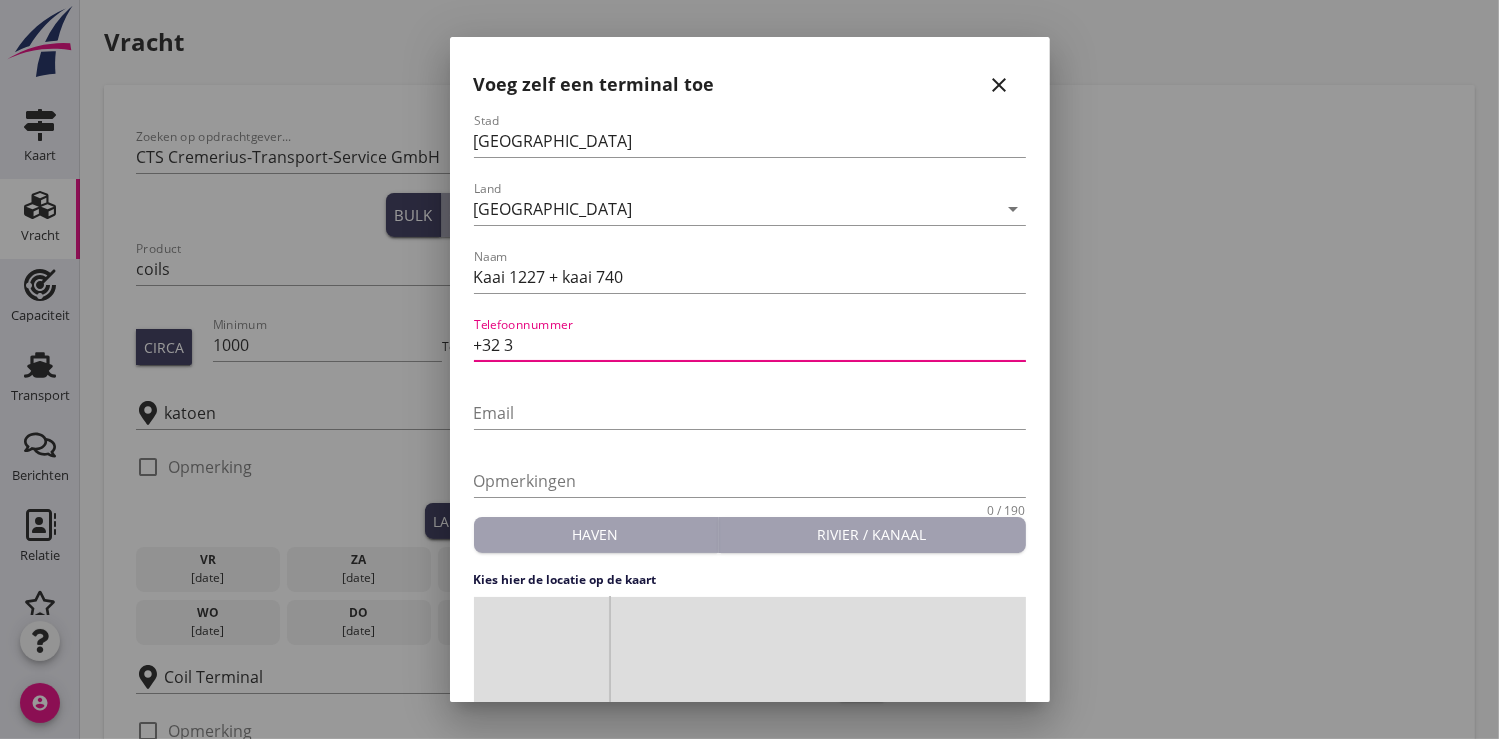 click at bounding box center [749, 369] 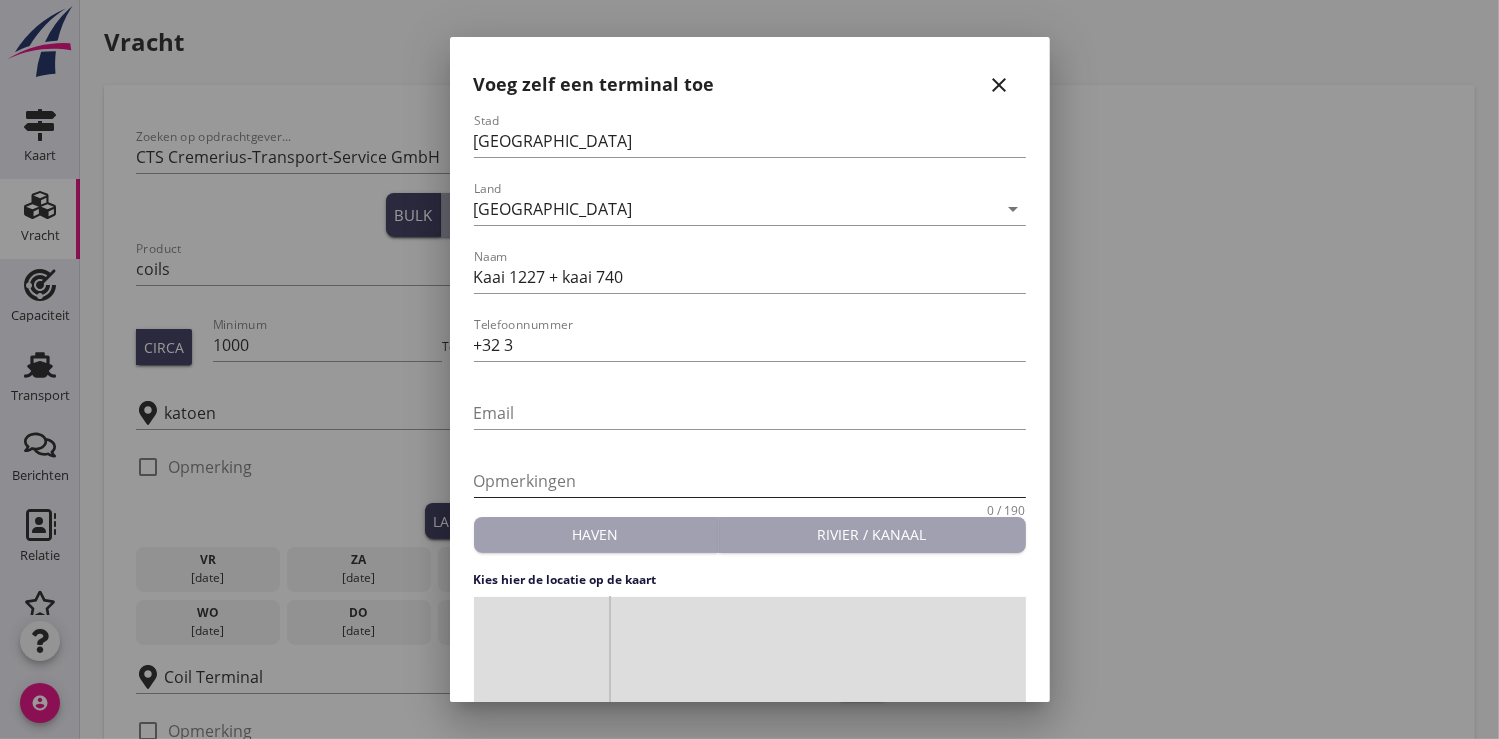 scroll, scrollTop: 165, scrollLeft: 0, axis: vertical 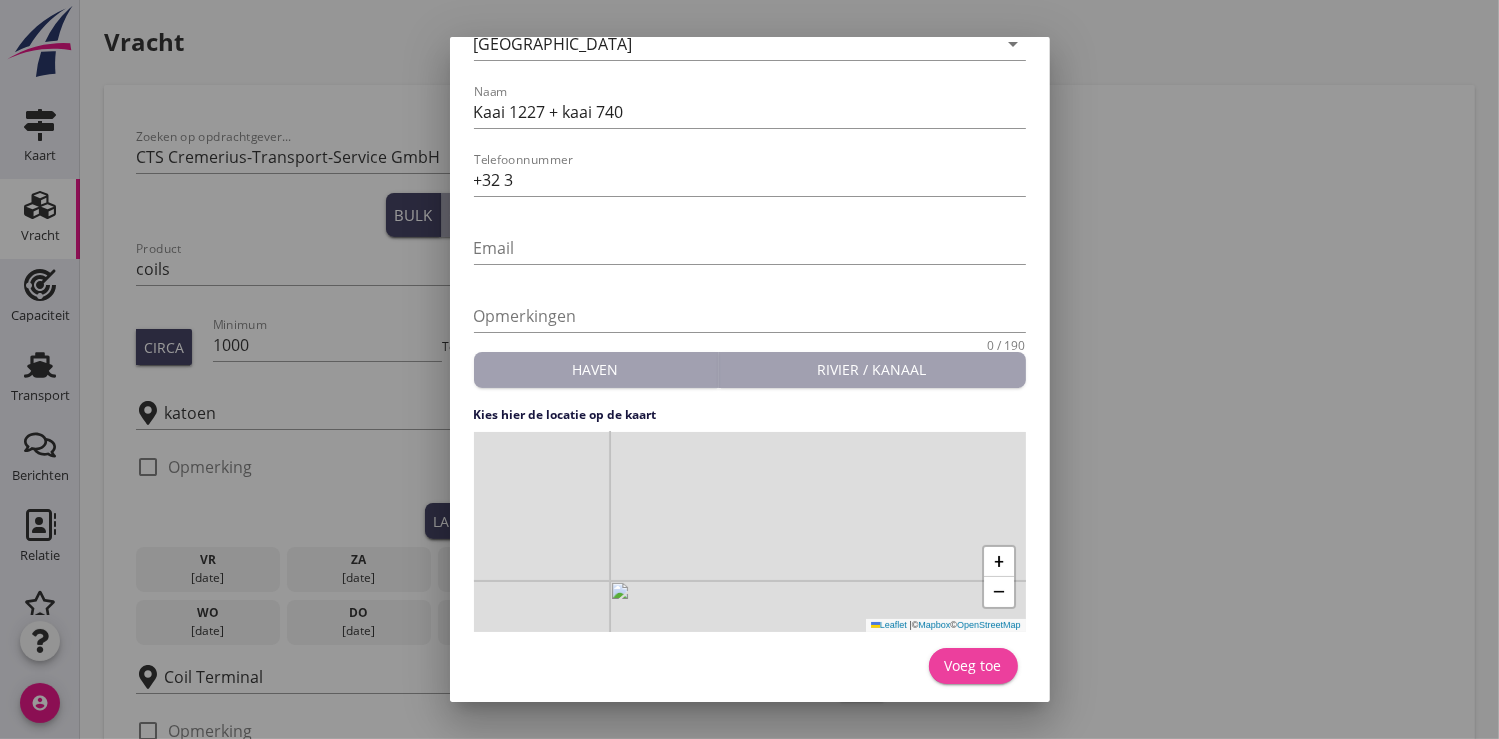 click on "Voeg toe" at bounding box center (973, 665) 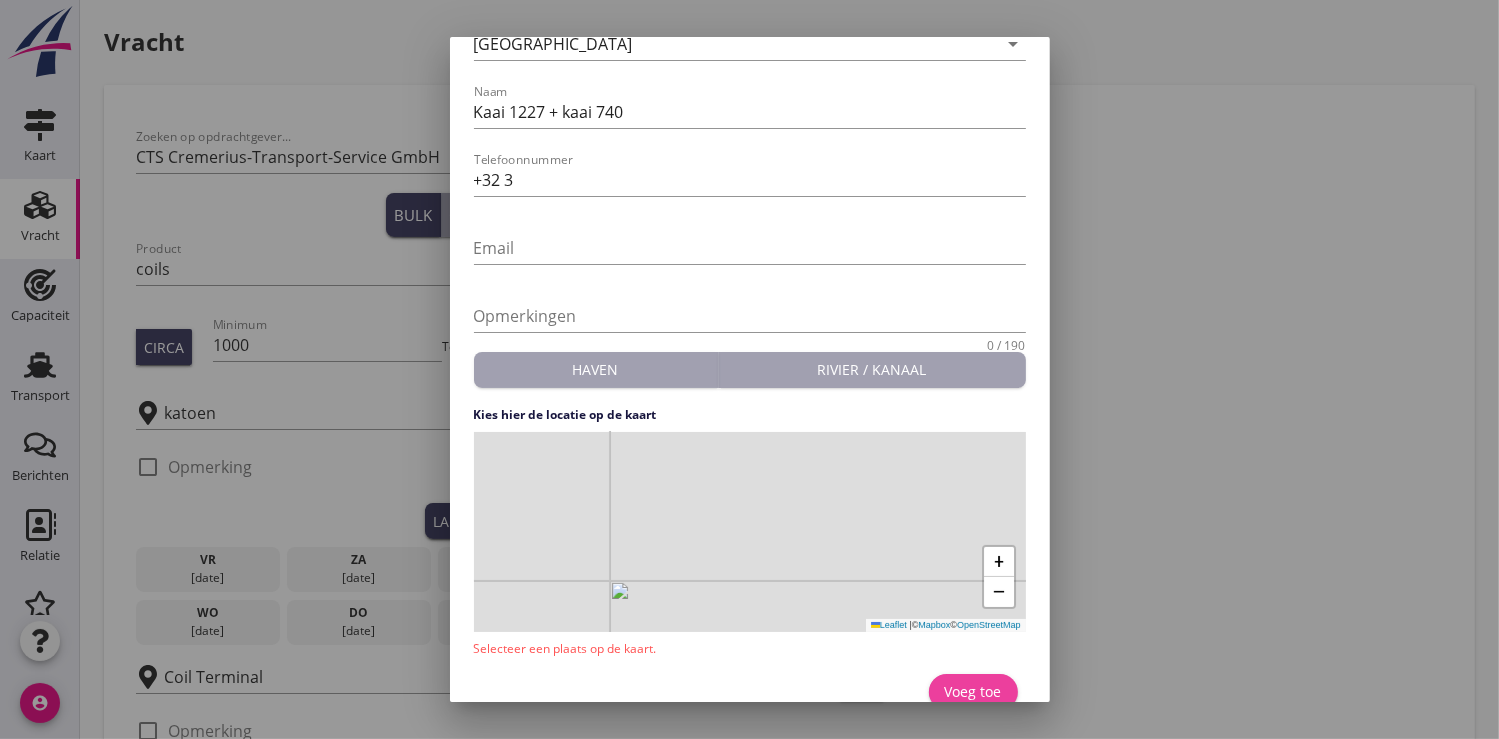 click on "Voeg toe" at bounding box center (973, 691) 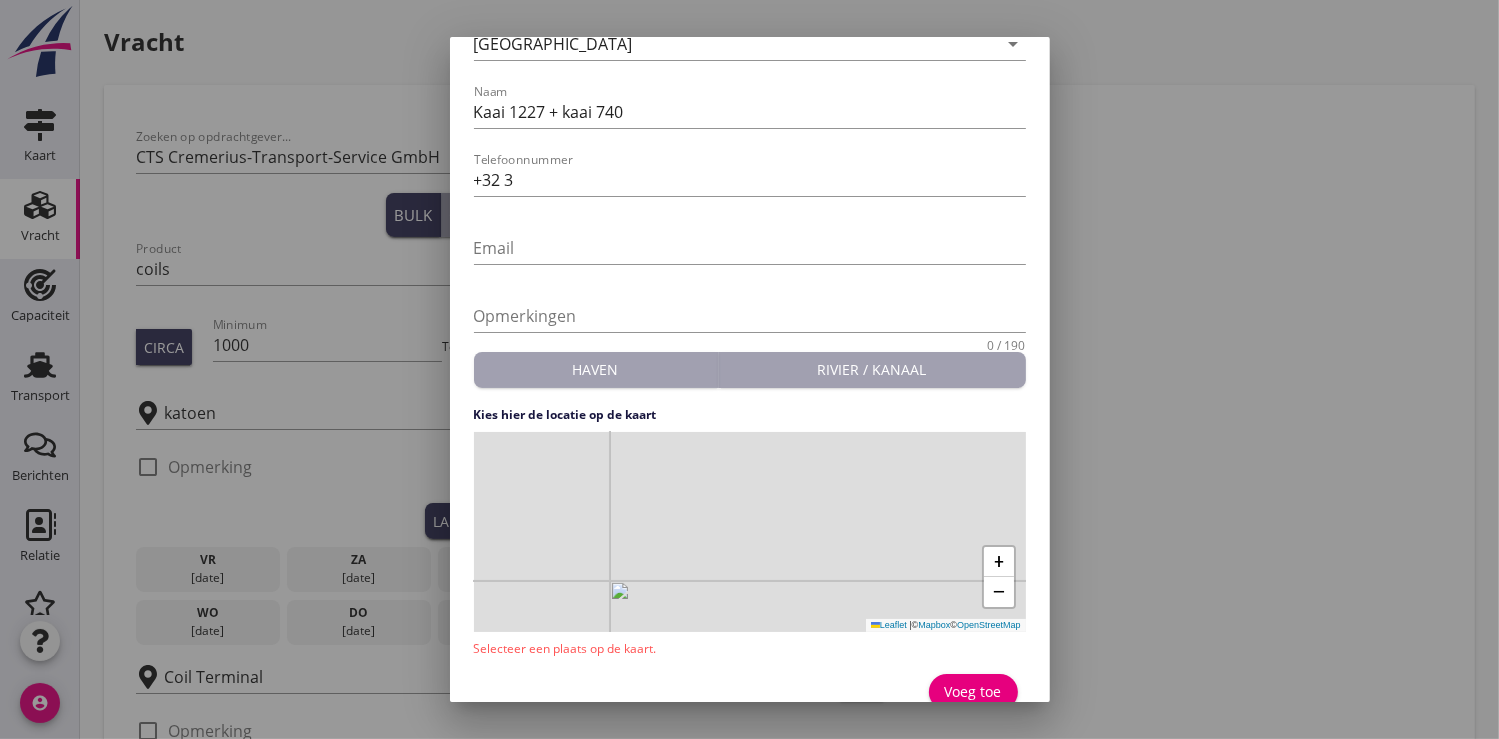 scroll, scrollTop: 0, scrollLeft: 0, axis: both 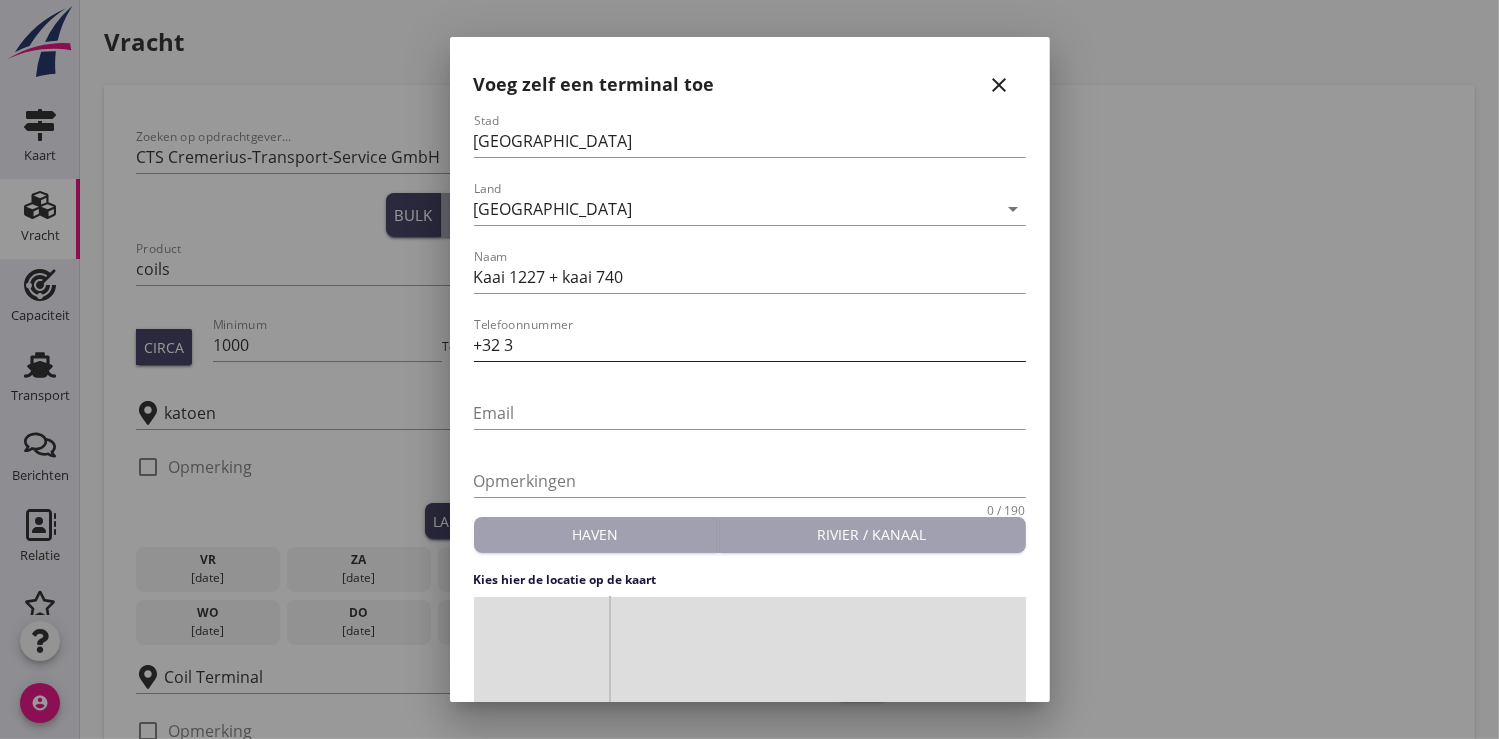 click on "+32 3" at bounding box center [750, 345] 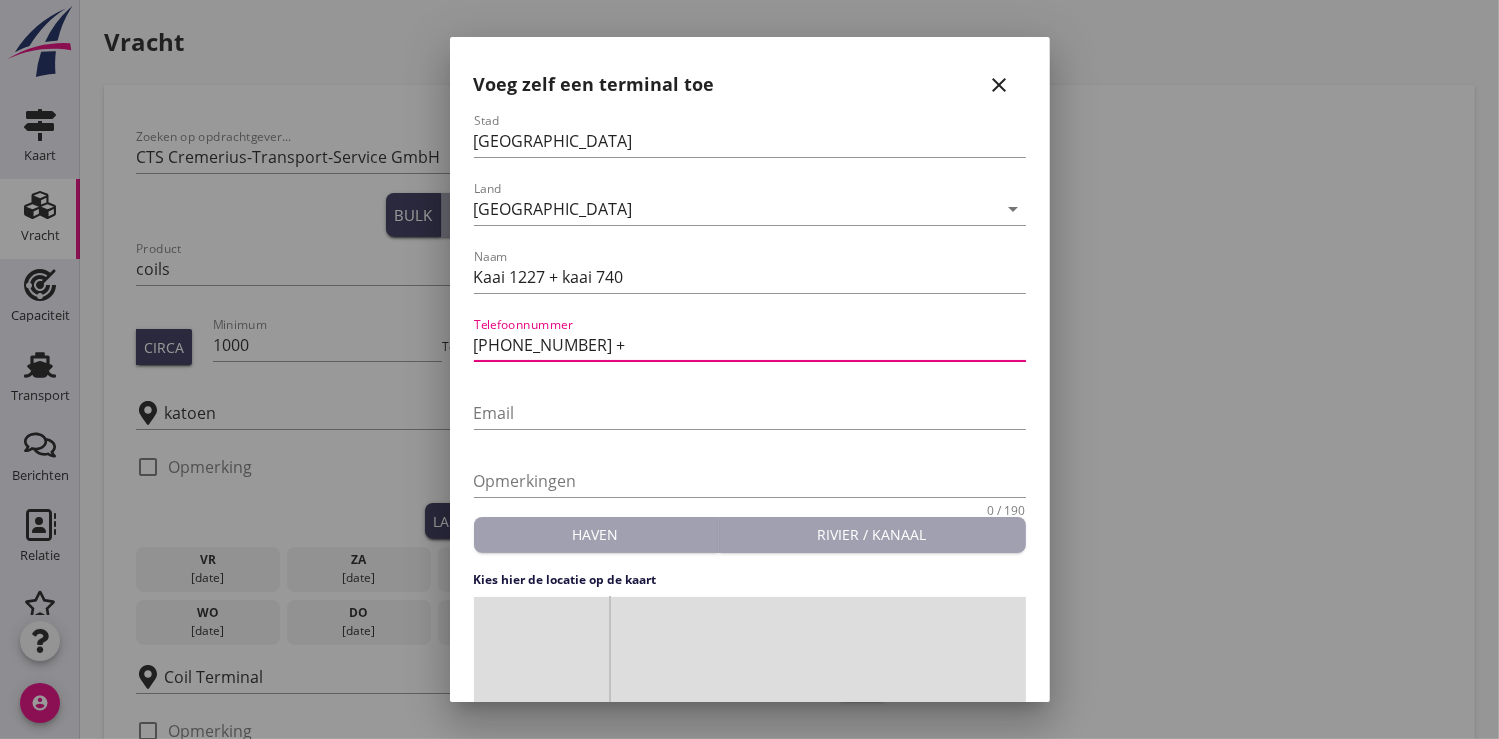 click on "[PHONE_NUMBER] +" at bounding box center (750, 345) 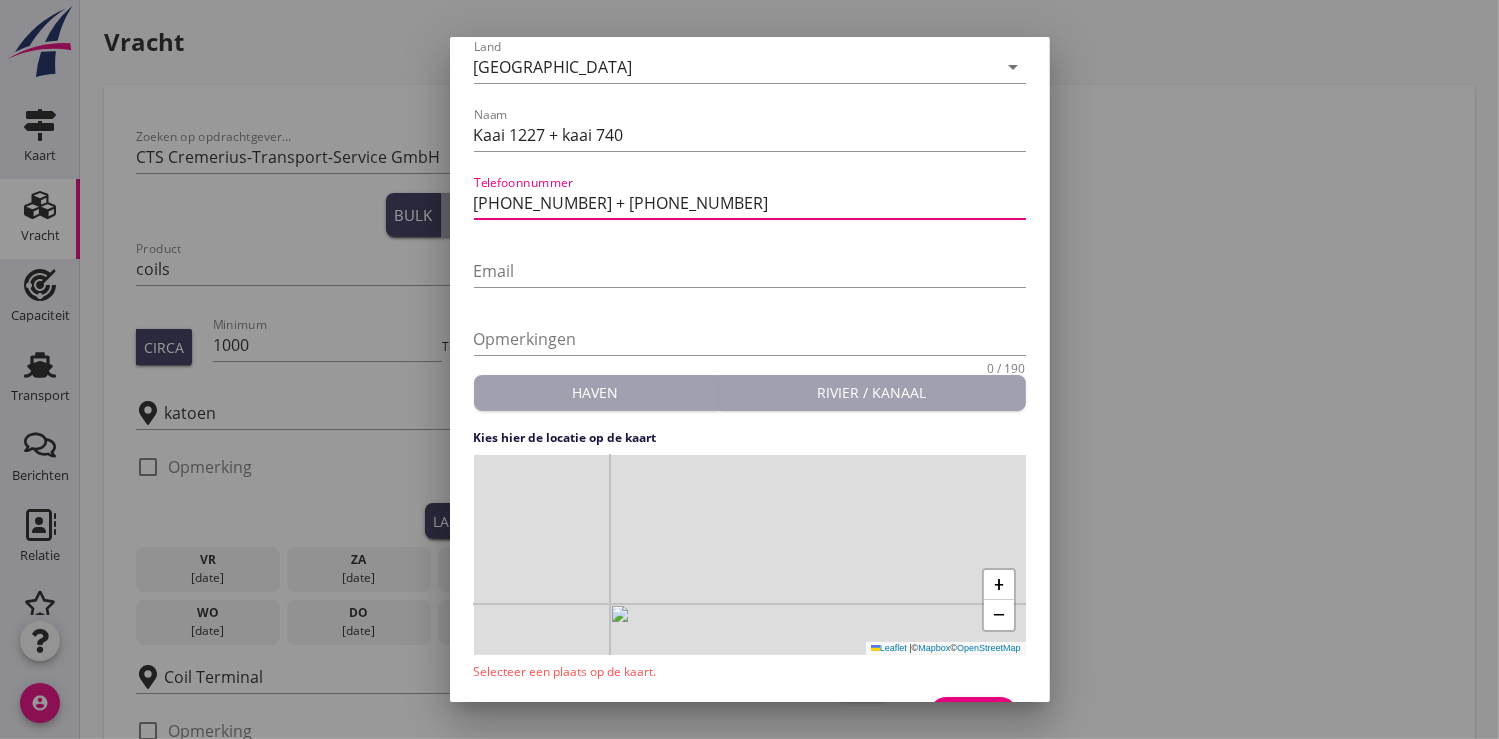 scroll, scrollTop: 190, scrollLeft: 0, axis: vertical 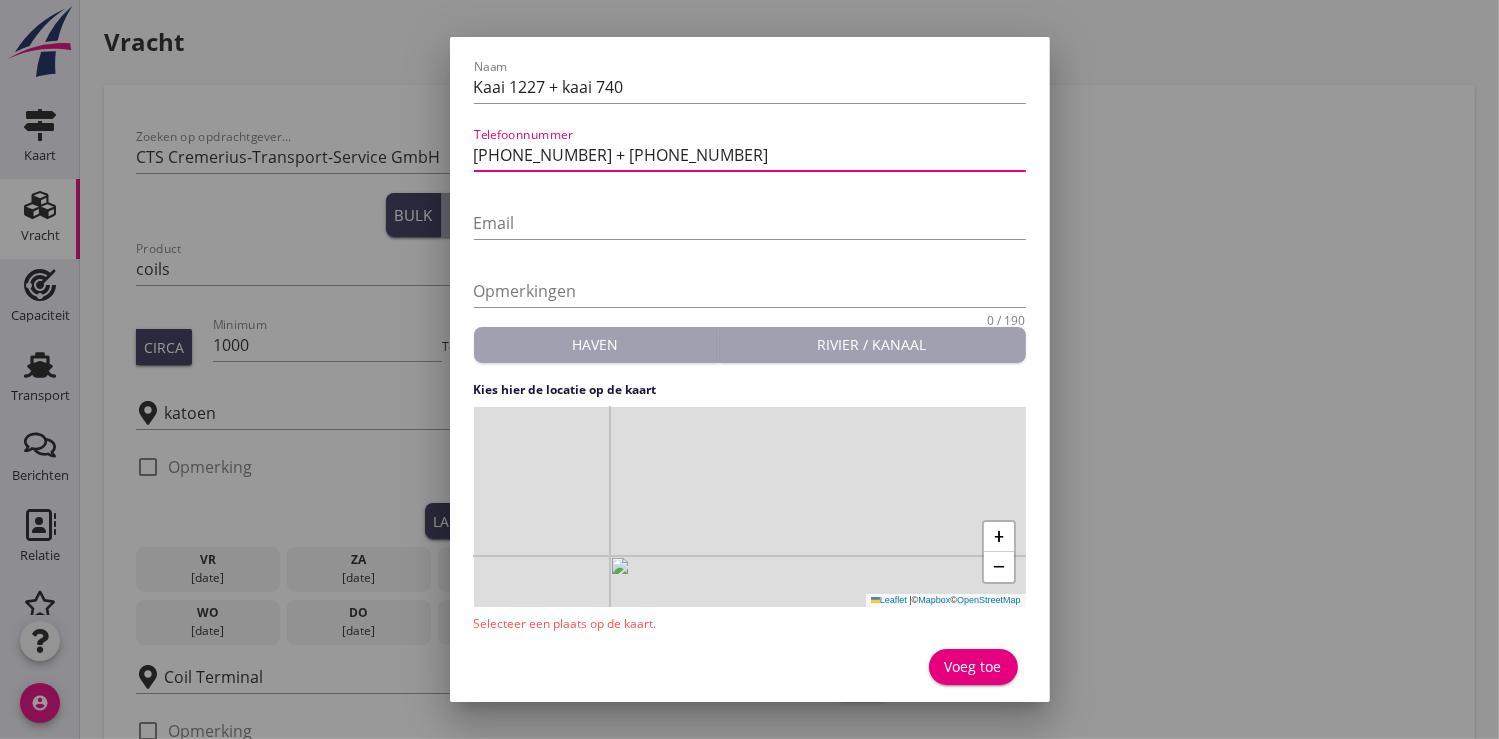 type on "[PHONE_NUMBER] + [PHONE_NUMBER]" 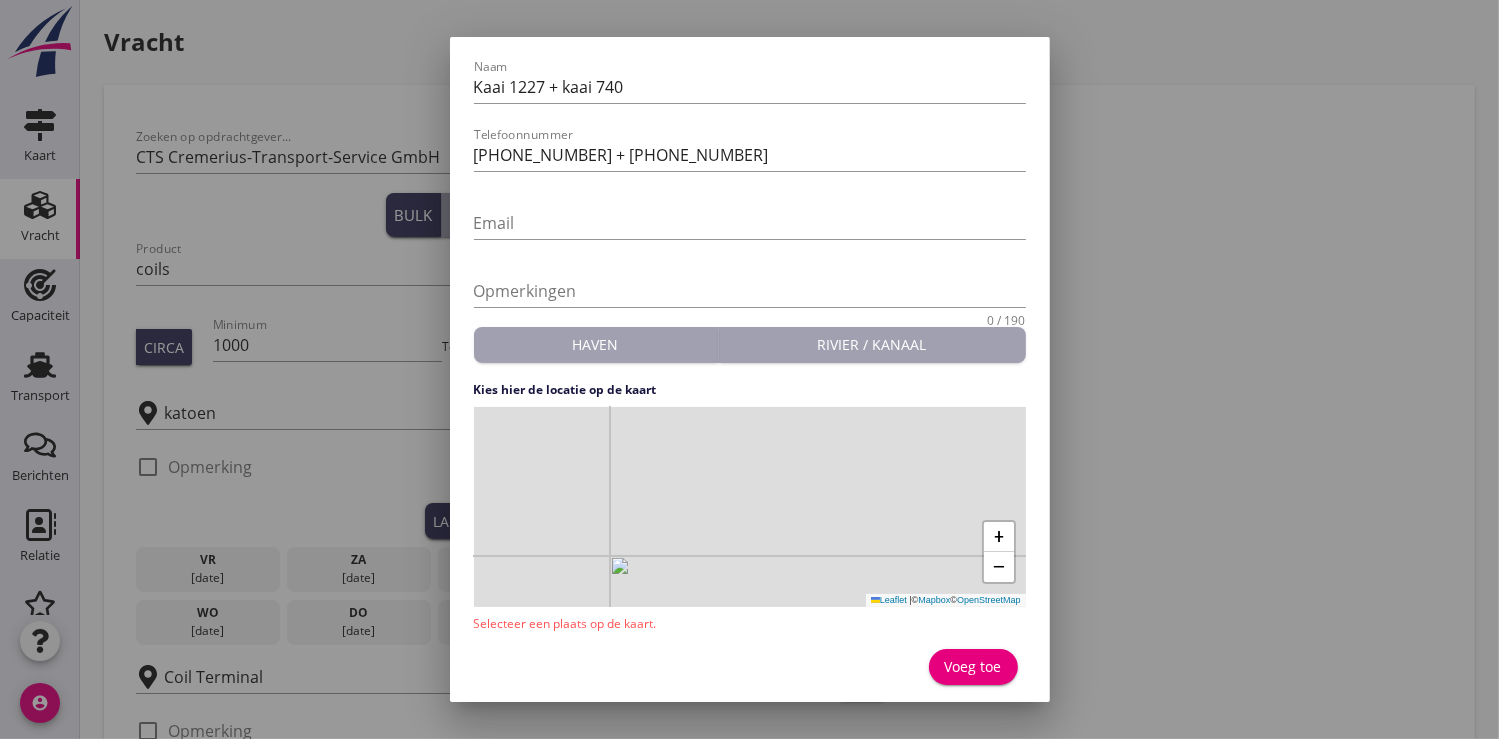 click on "+ −  Leaflet   |  ©  Mapbox  ©  OpenStreetMap" at bounding box center [750, 507] 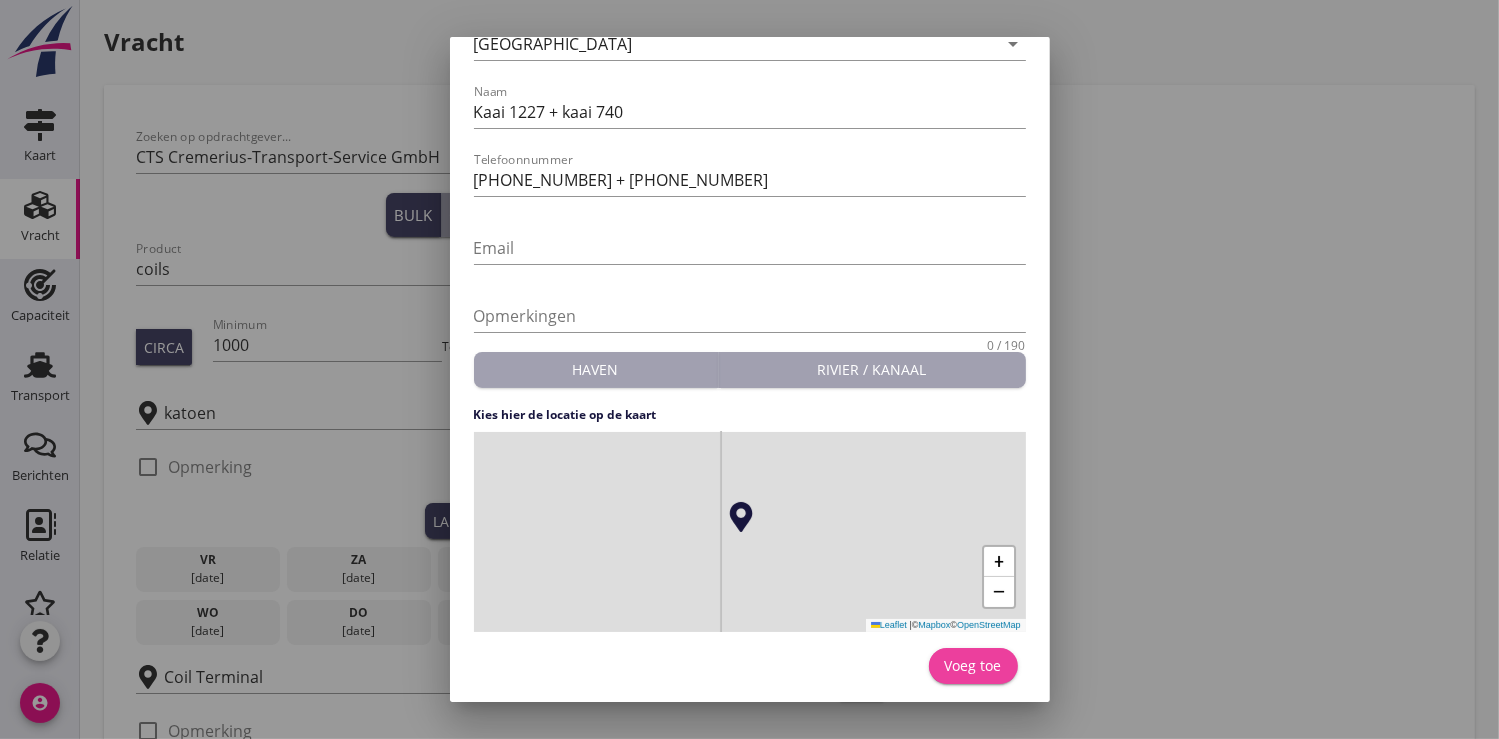 click on "Voeg toe" at bounding box center (973, 665) 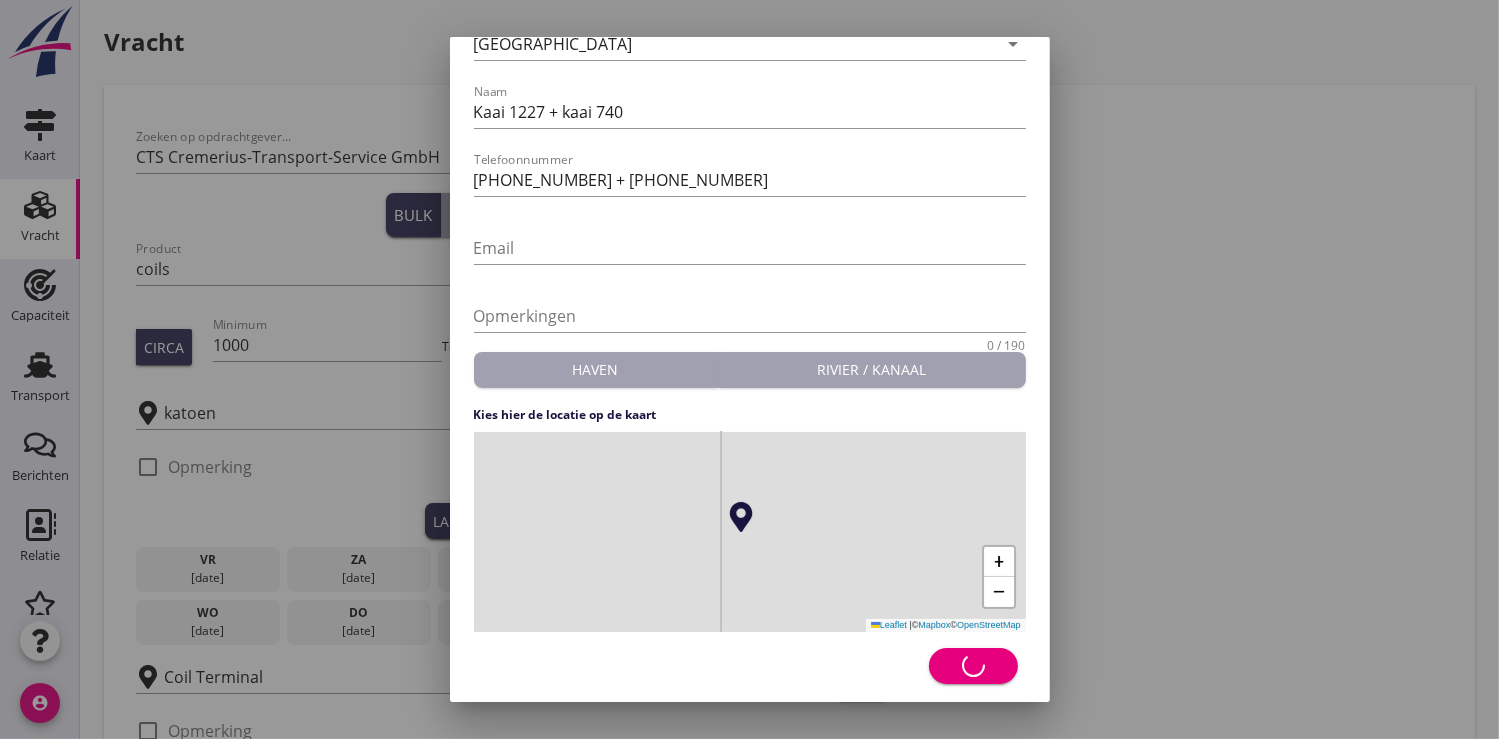 type on "Kaai 1227 + kaai 740" 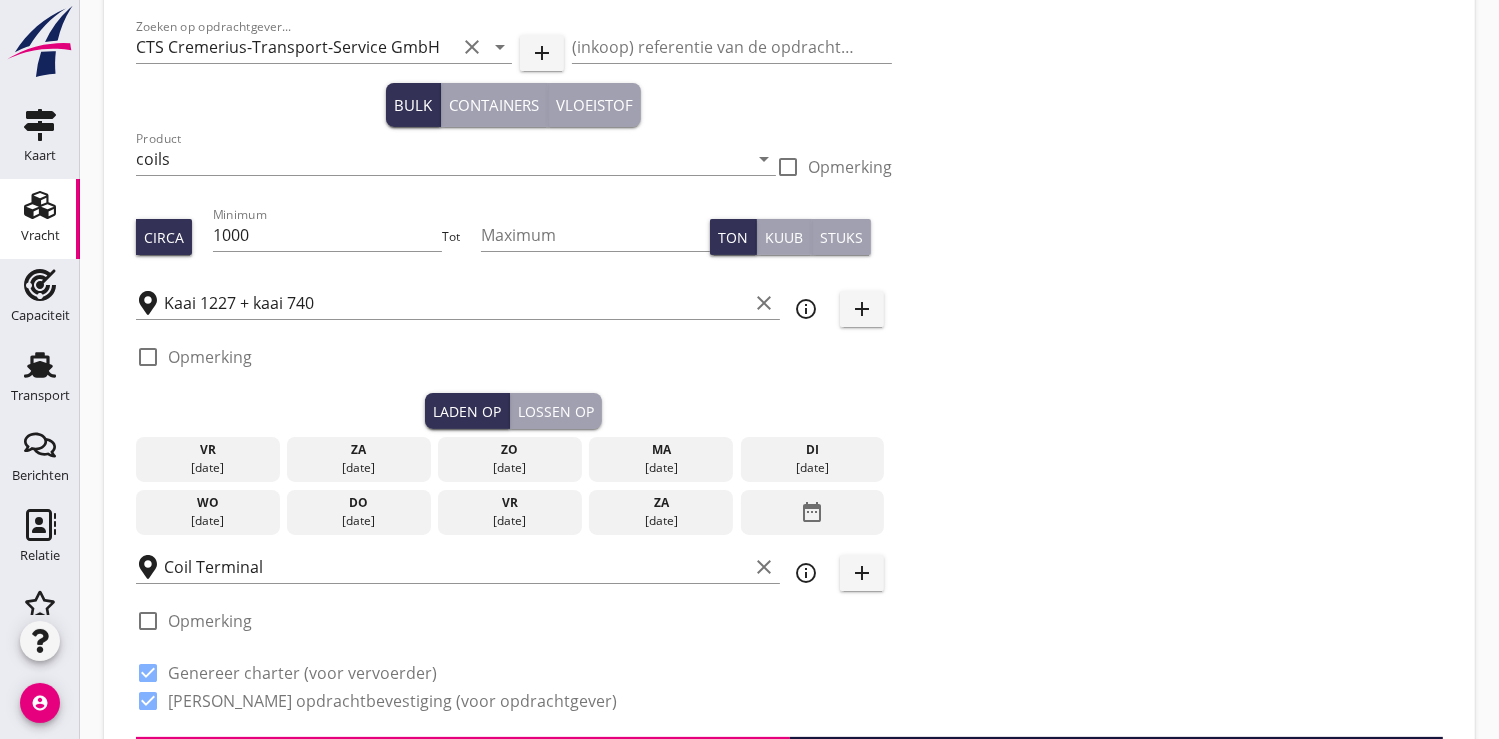 scroll, scrollTop: 111, scrollLeft: 0, axis: vertical 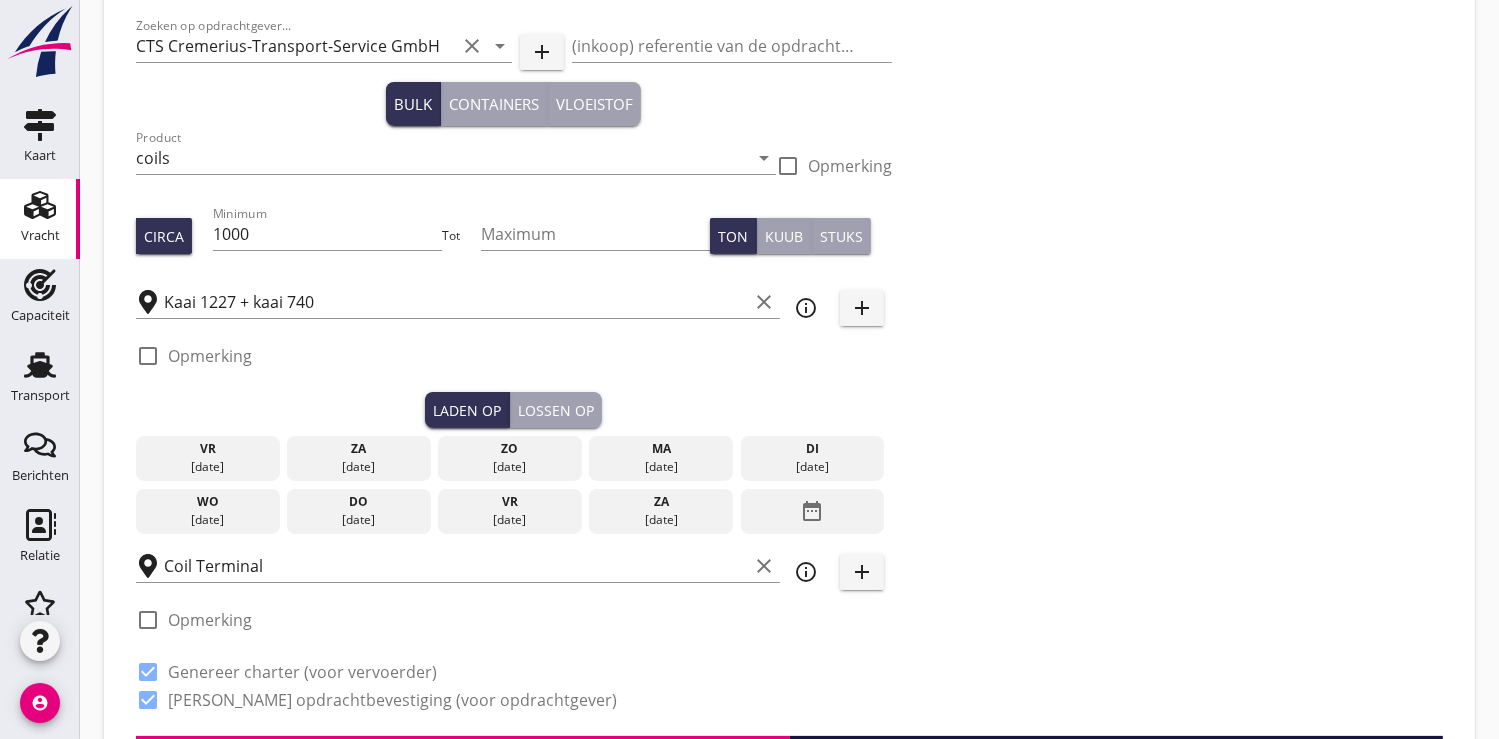 click on "[DATE]" at bounding box center (208, 520) 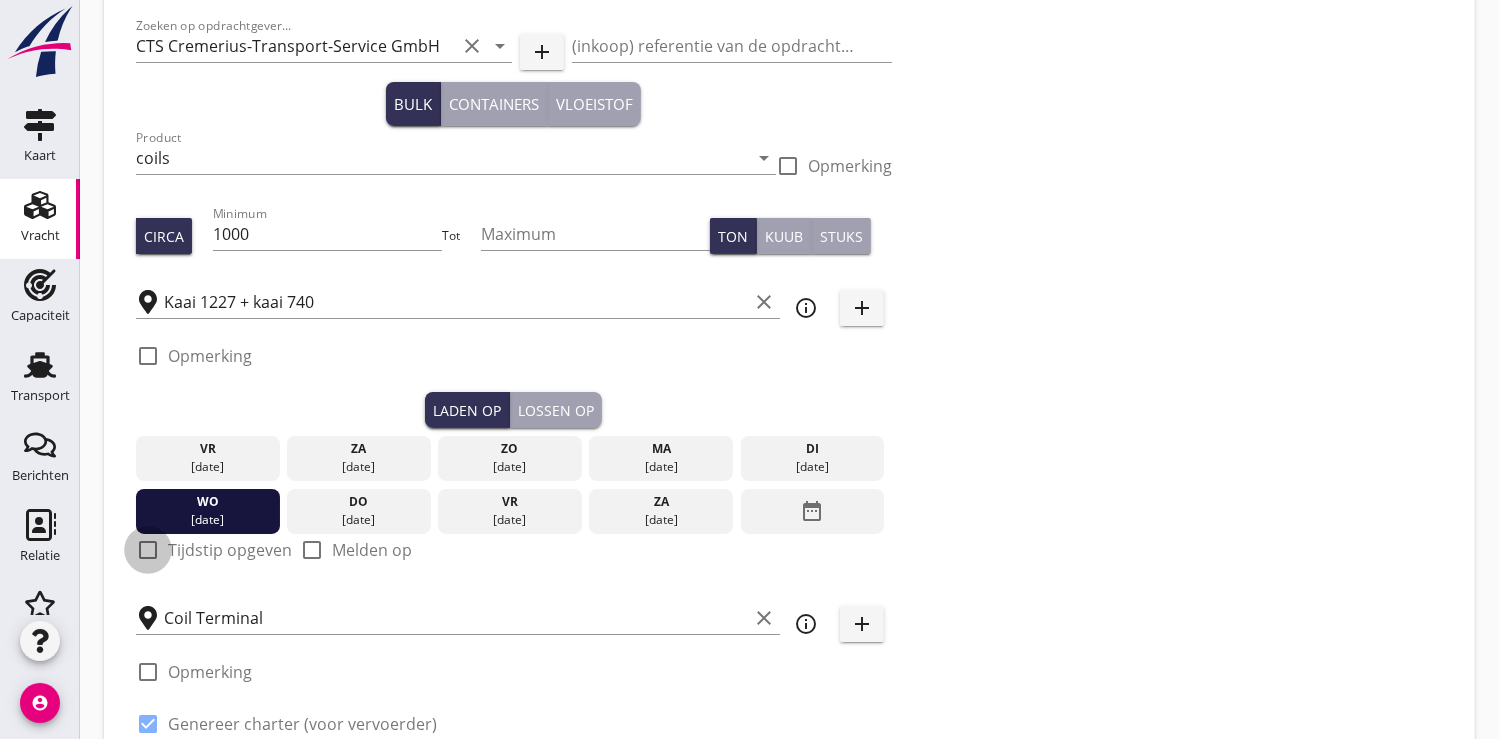 click at bounding box center [148, 550] 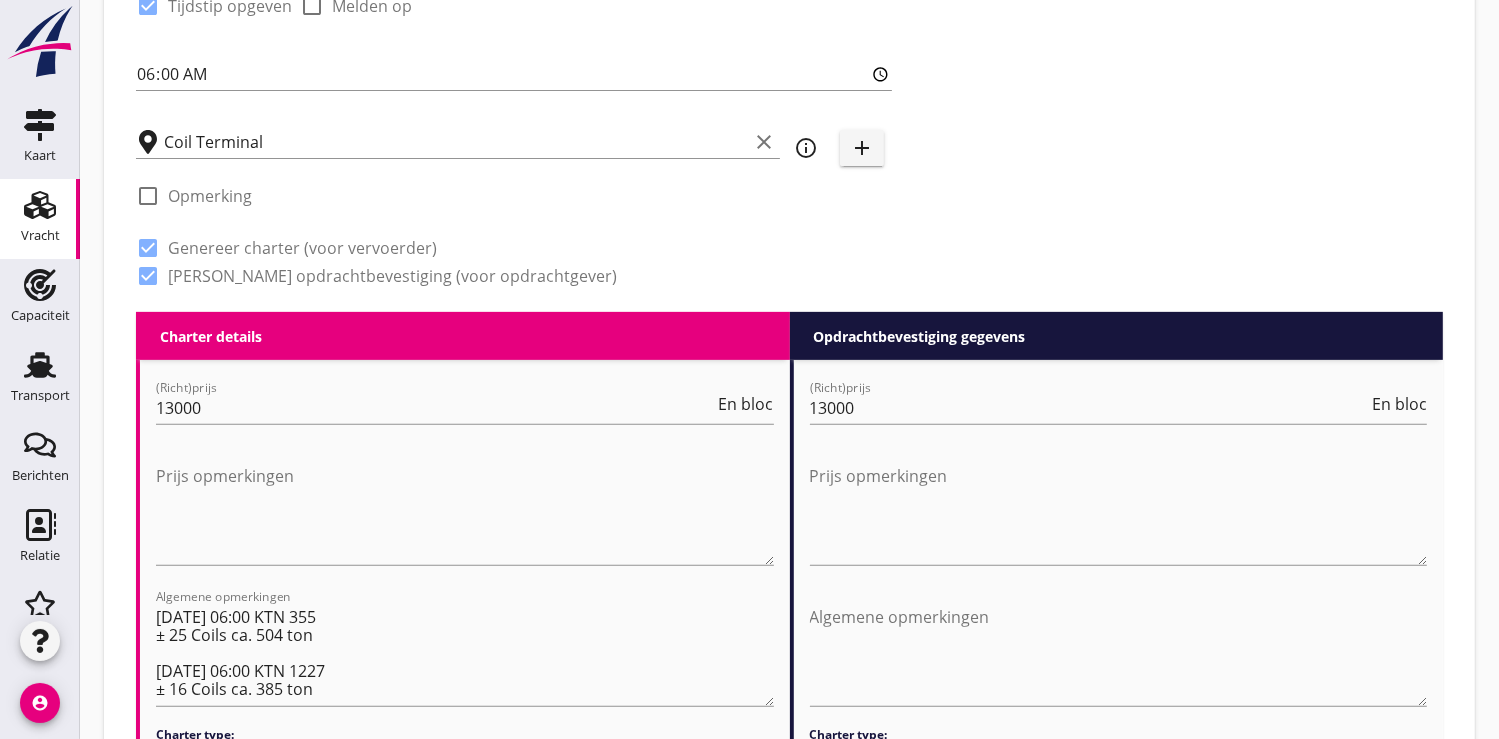 scroll, scrollTop: 777, scrollLeft: 0, axis: vertical 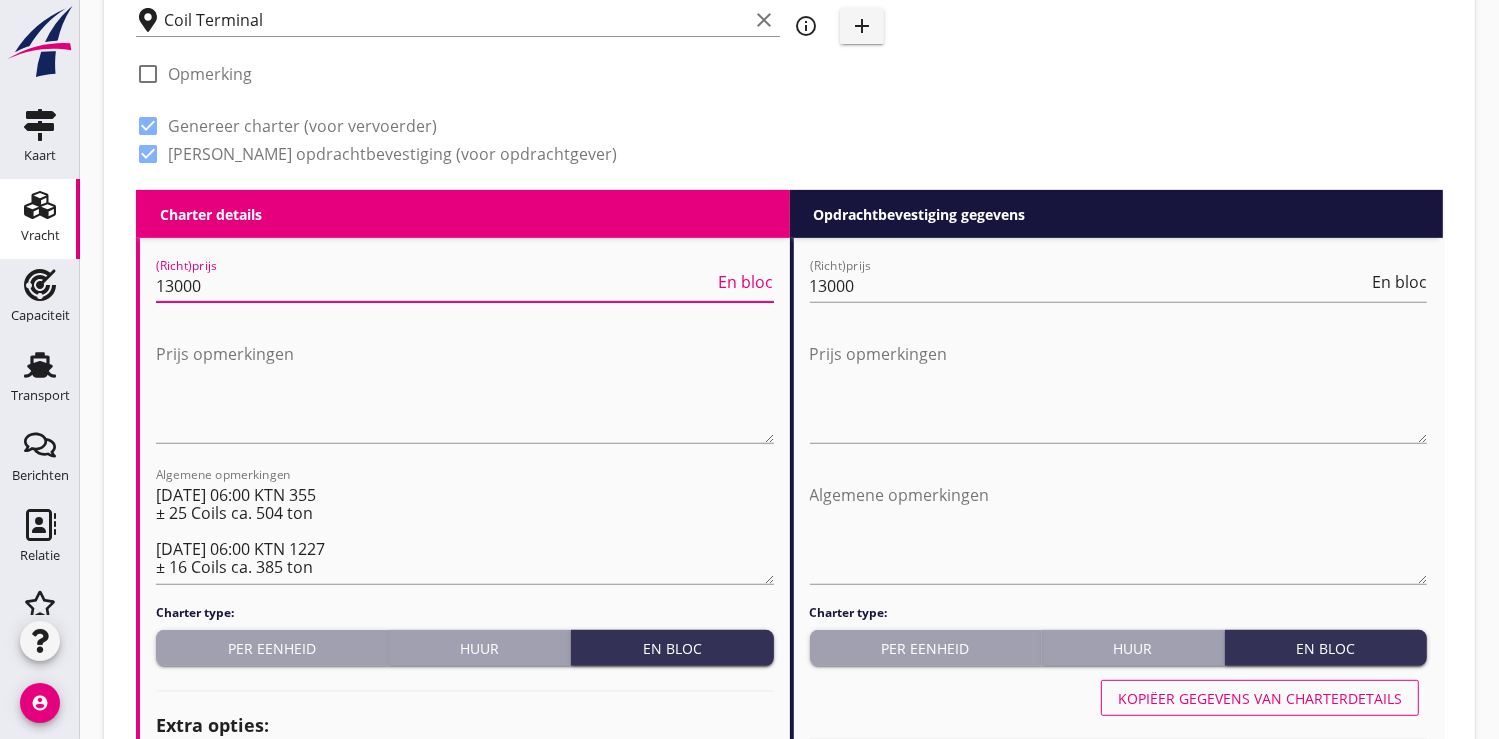 click on "13000" at bounding box center [435, 286] 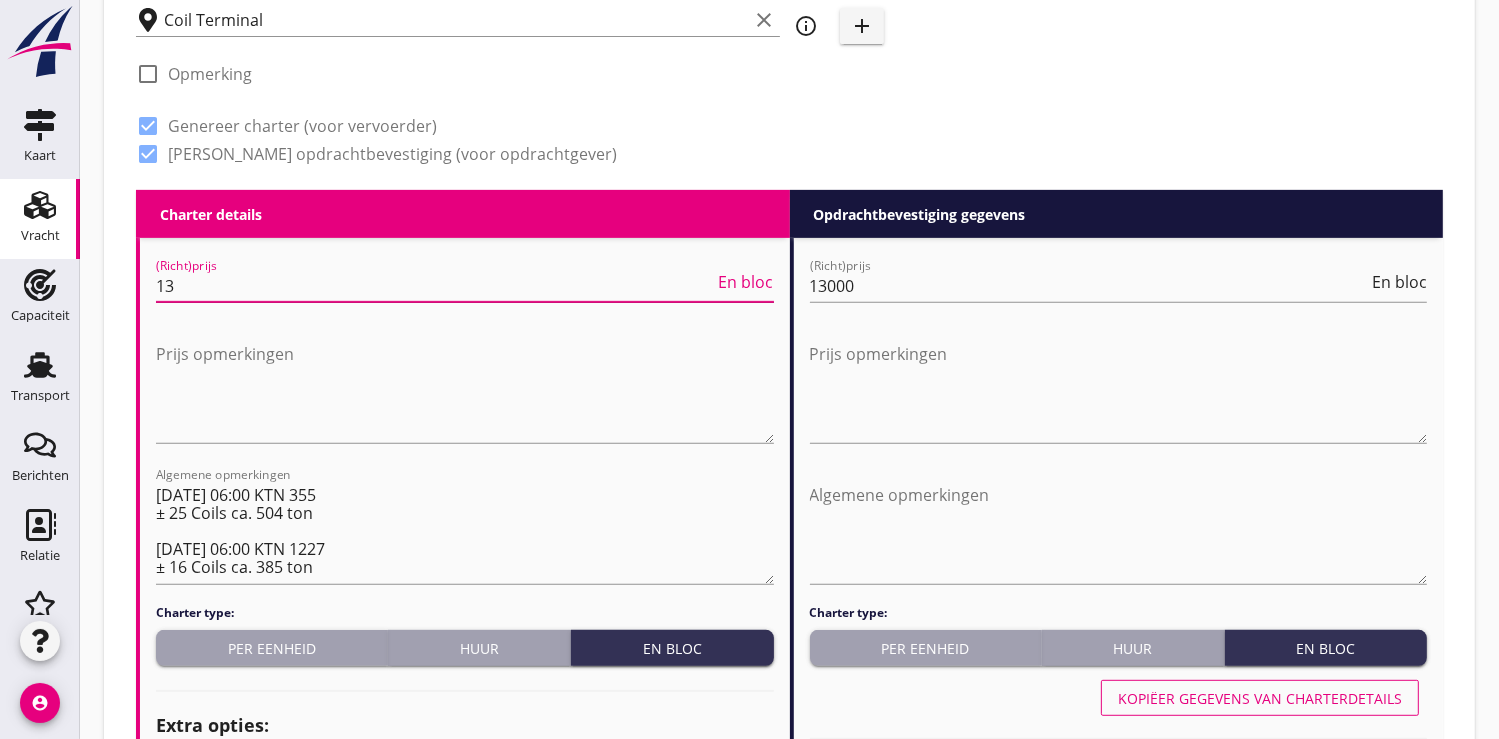type on "1" 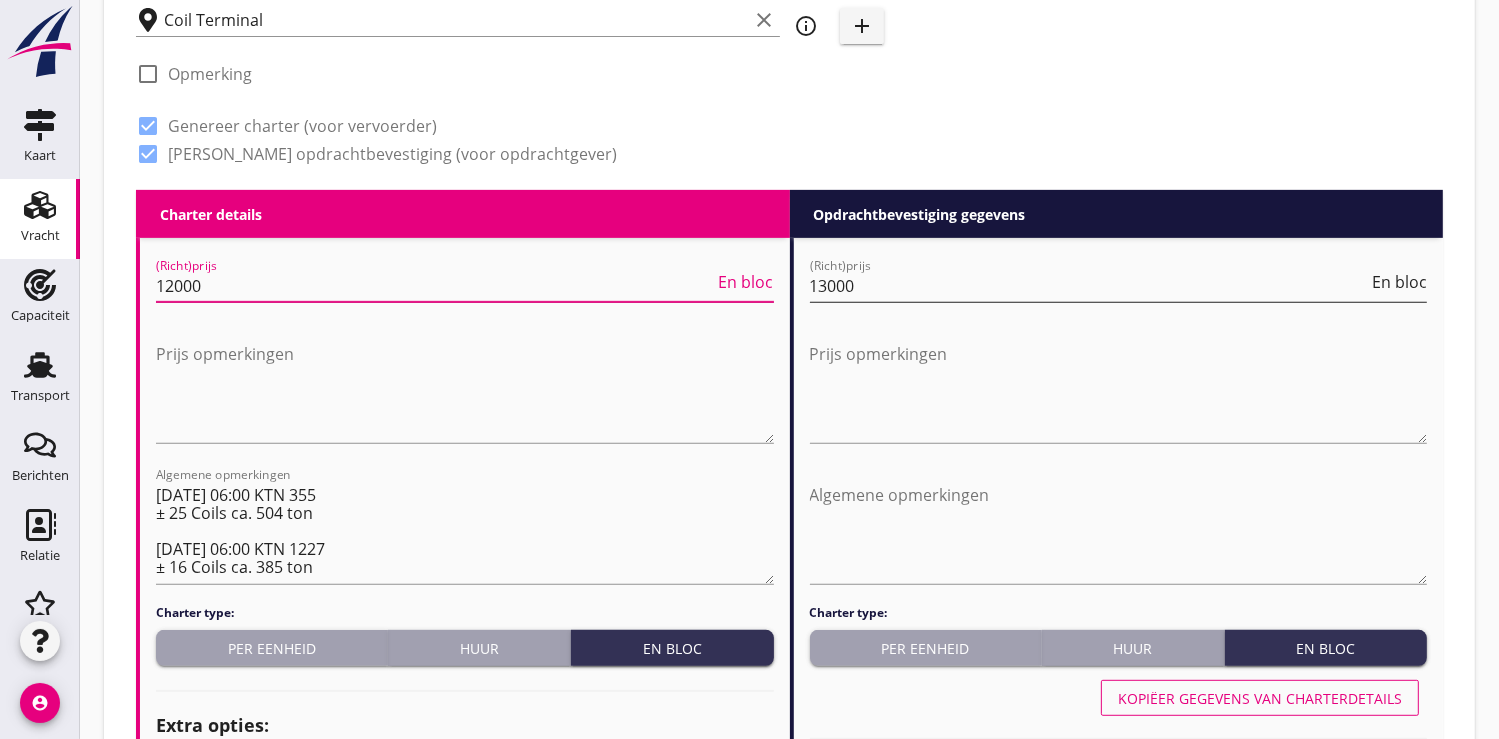 type on "12000" 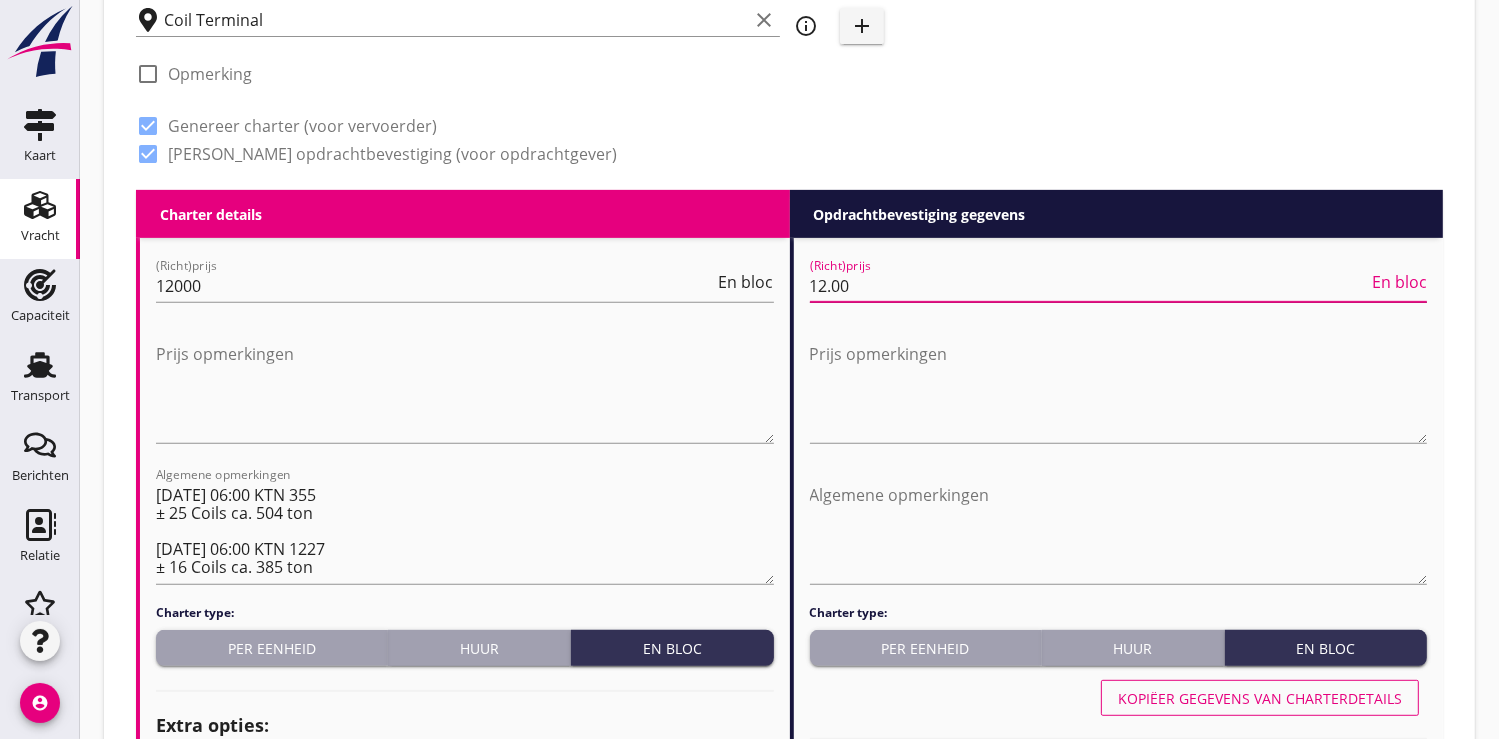click on "(Richt)prijs 12.00  En bloc" at bounding box center [1119, 286] 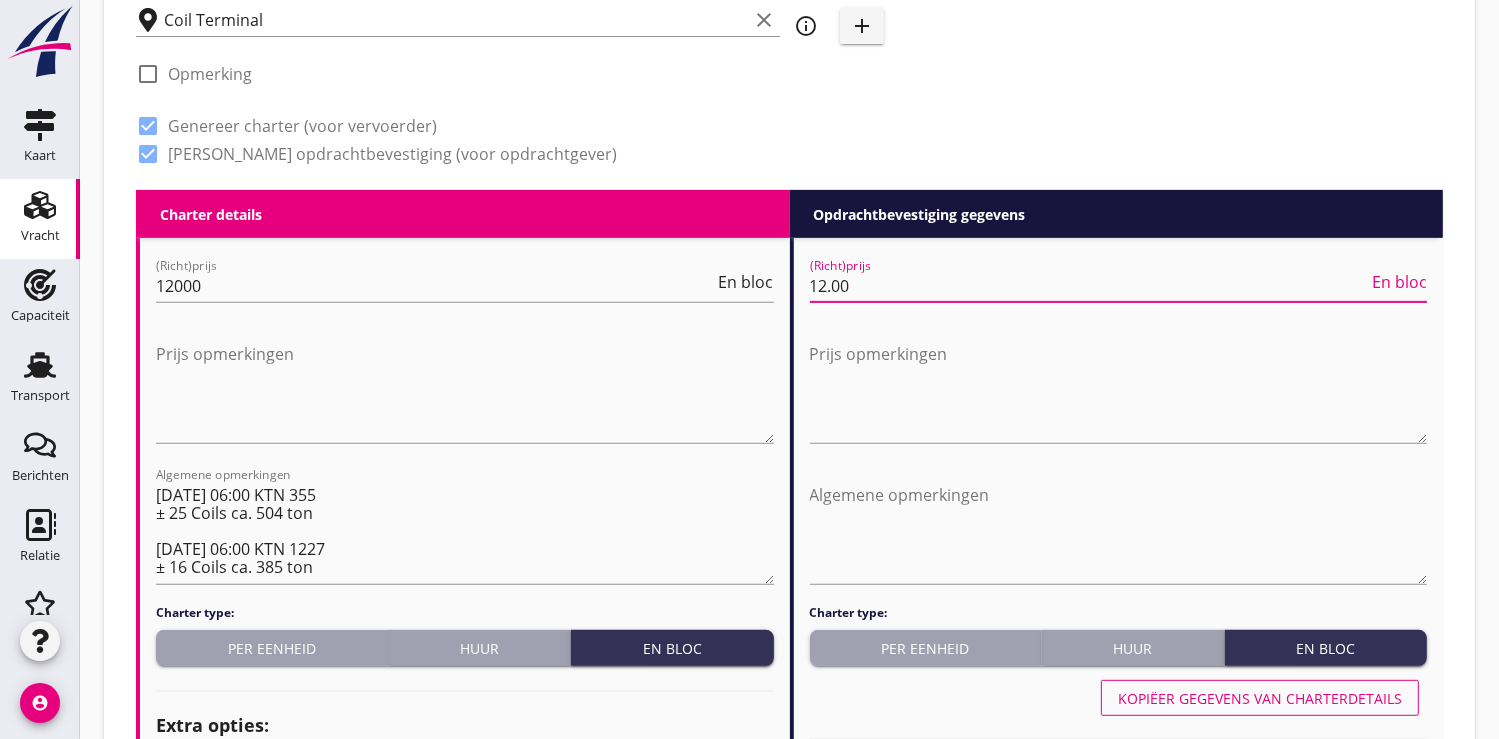 type on "12.00" 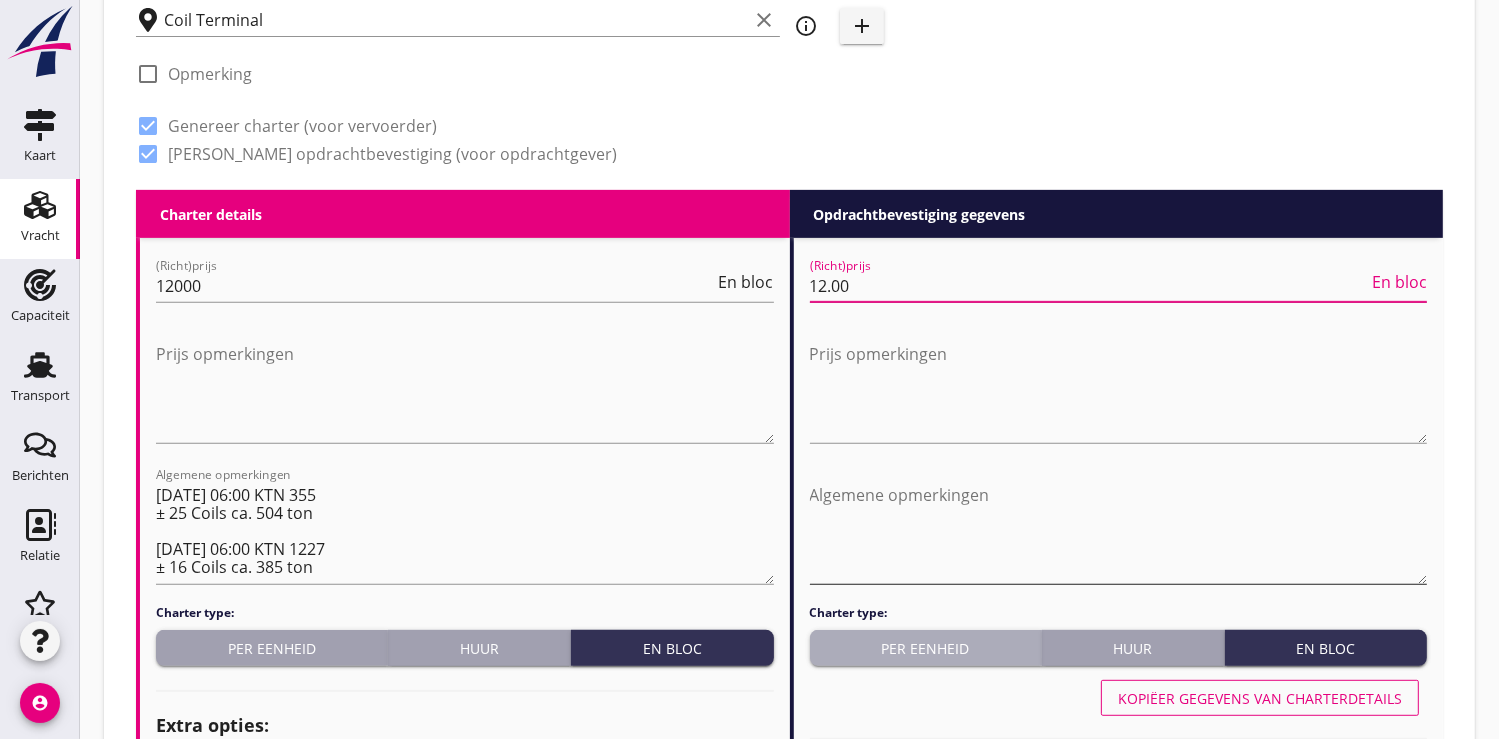 drag, startPoint x: 922, startPoint y: 651, endPoint x: 1045, endPoint y: 515, distance: 183.37122 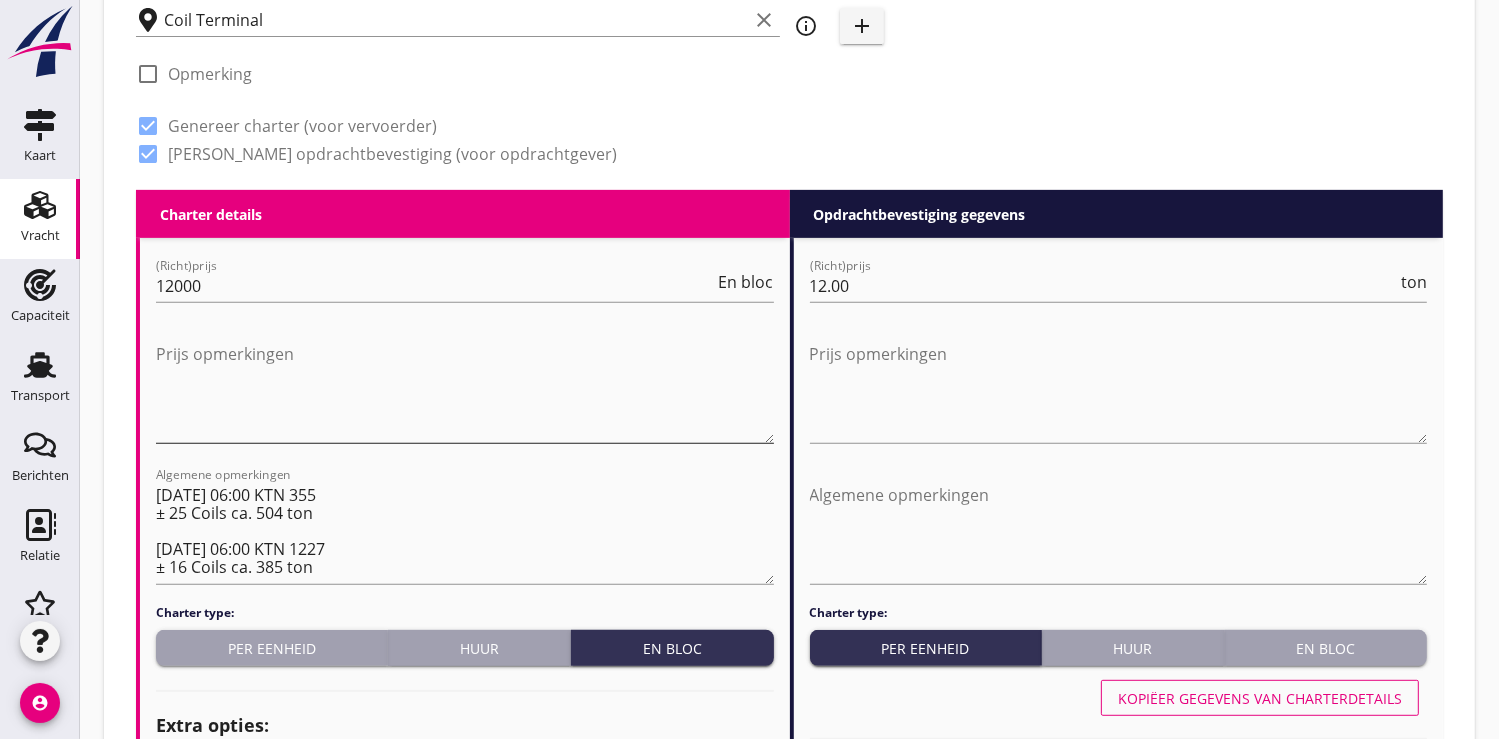 scroll, scrollTop: 888, scrollLeft: 0, axis: vertical 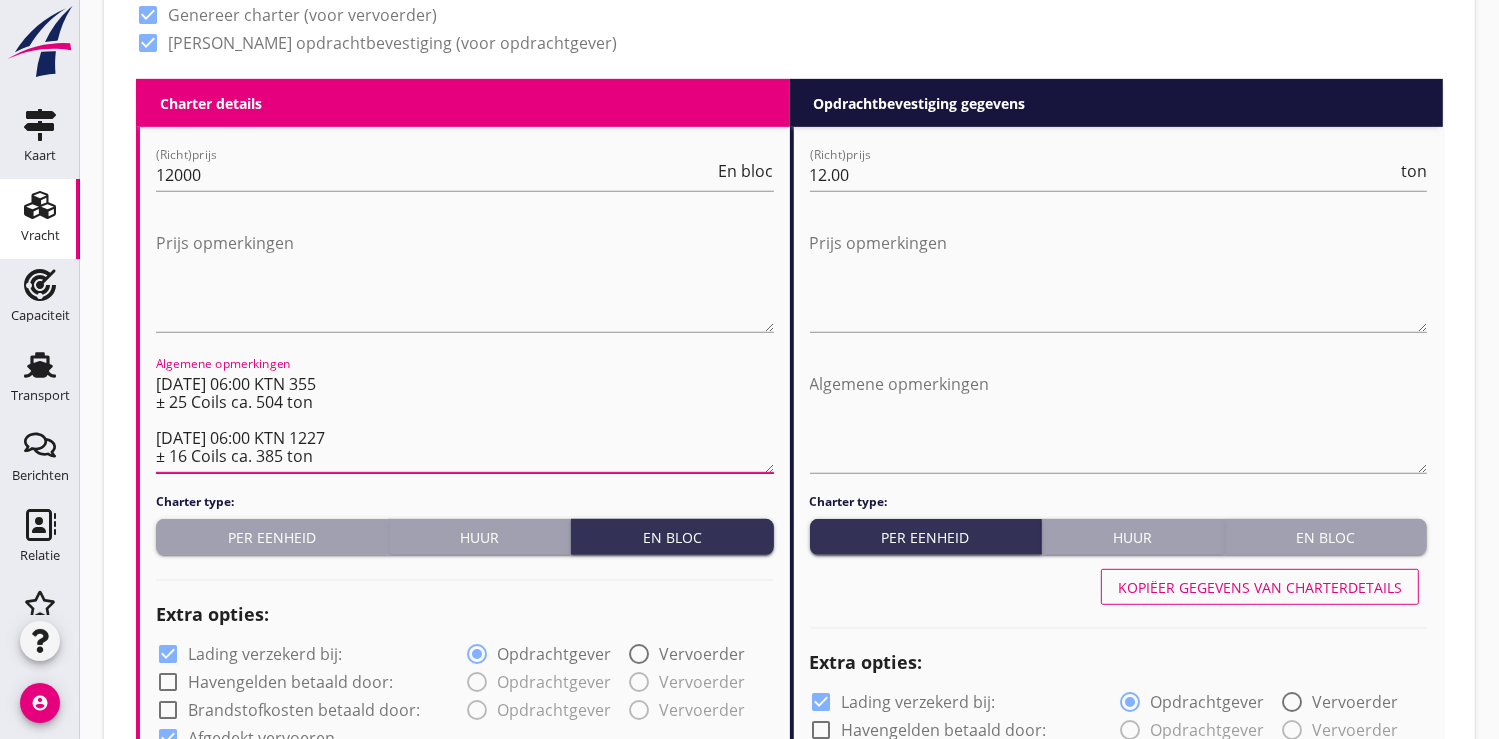 click on "[DATE] 06:00 KTN 355
± 25 Coils ca. 504 ton
[DATE] 06:00 KTN 1227
± 16 Coils ca. 385 ton
Coils niet onder het gangboord laden, 60cm tussen de rijen houden en schotten. Deze zijn ook bekend op de laadkades.
Na belading beide gewichten doorgeven! Vrachtbrief via ERL!" at bounding box center (465, 420) 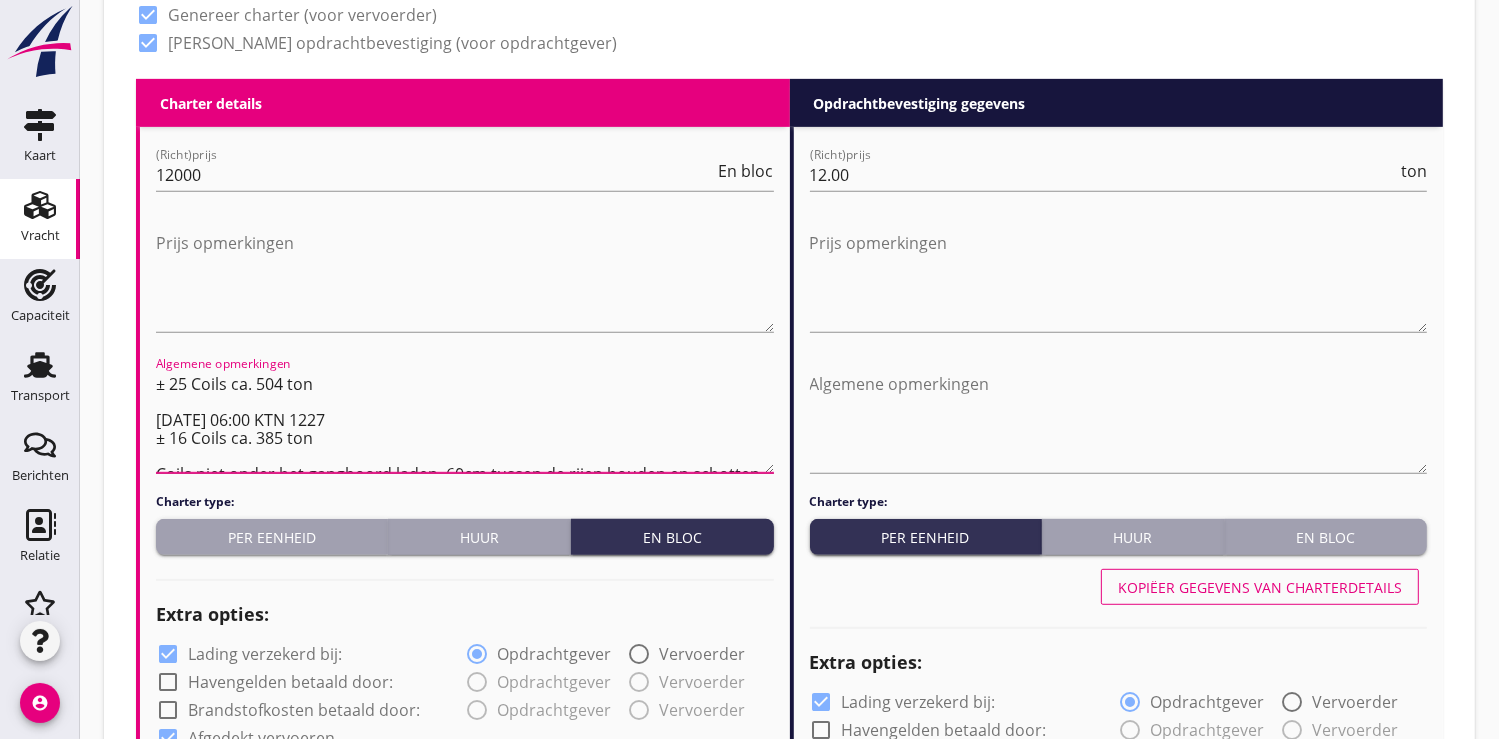 drag, startPoint x: 328, startPoint y: 400, endPoint x: 145, endPoint y: 390, distance: 183.27303 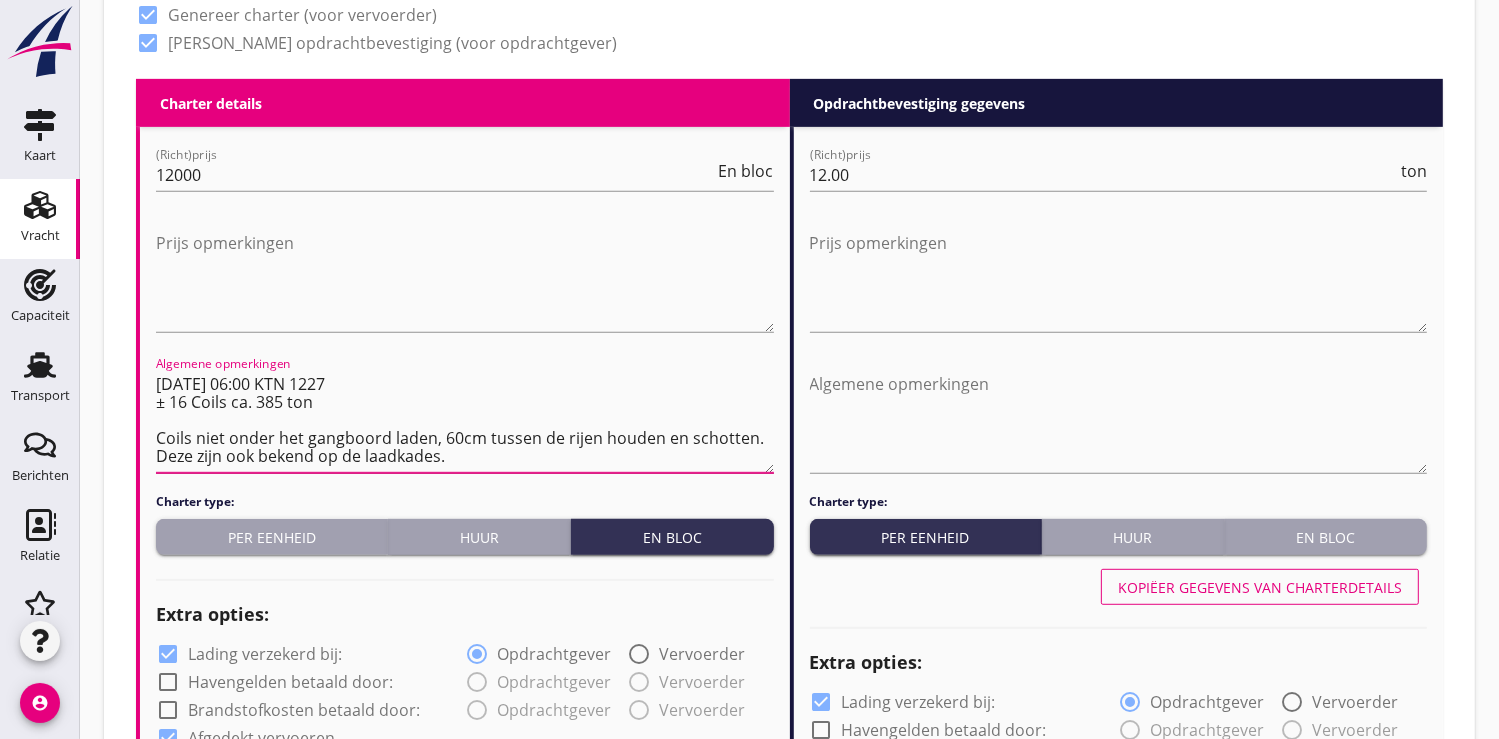 drag, startPoint x: 331, startPoint y: 419, endPoint x: 143, endPoint y: 401, distance: 188.85974 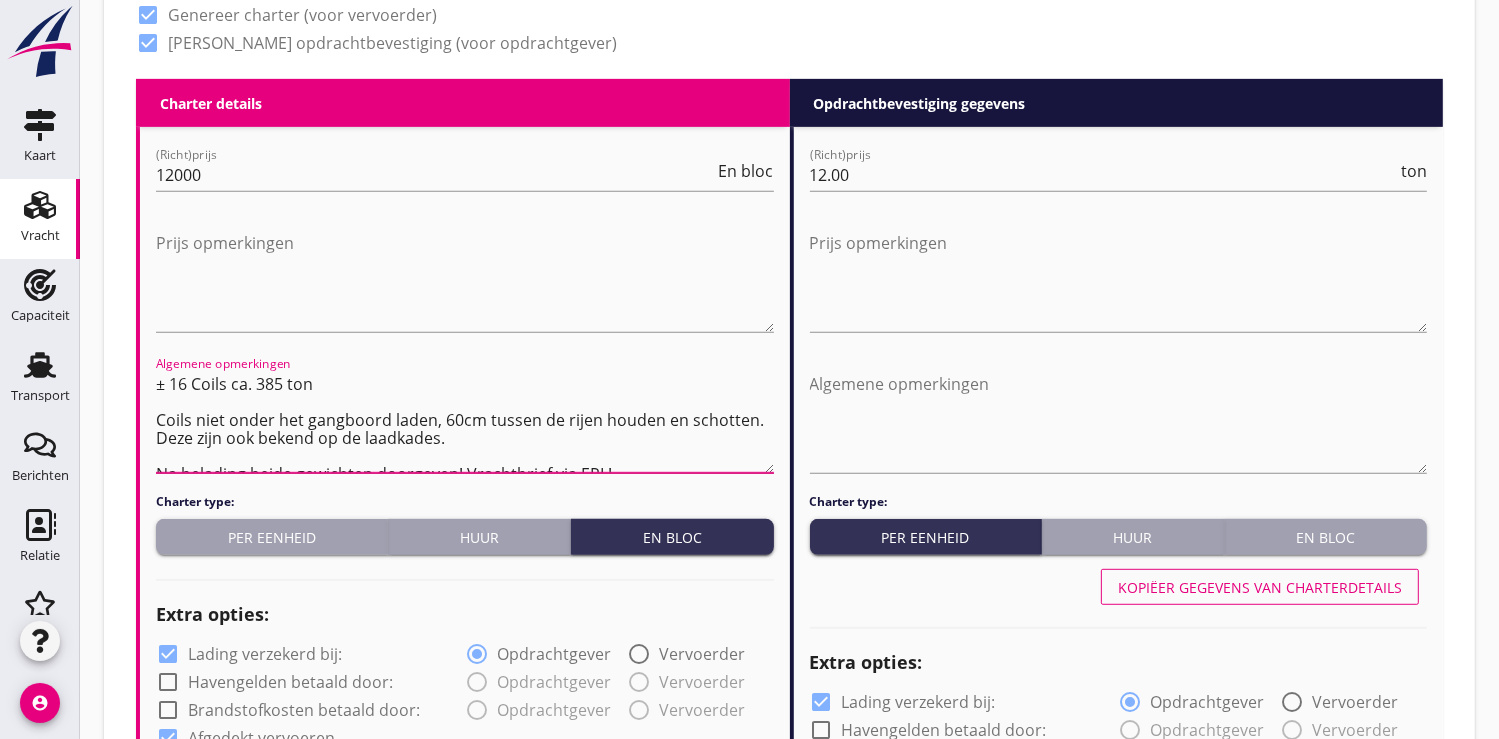 drag, startPoint x: 328, startPoint y: 420, endPoint x: 131, endPoint y: 401, distance: 197.91412 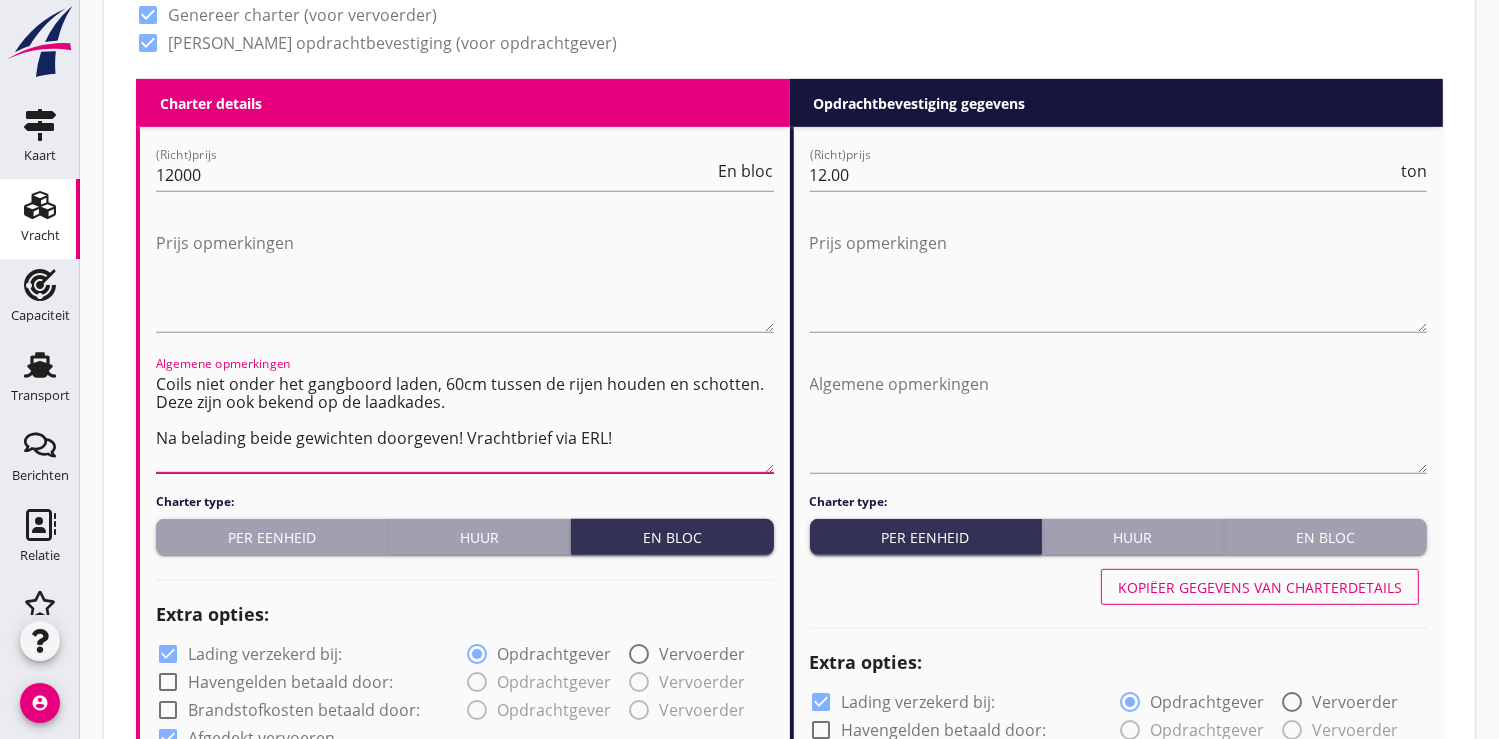 scroll, scrollTop: 6, scrollLeft: 0, axis: vertical 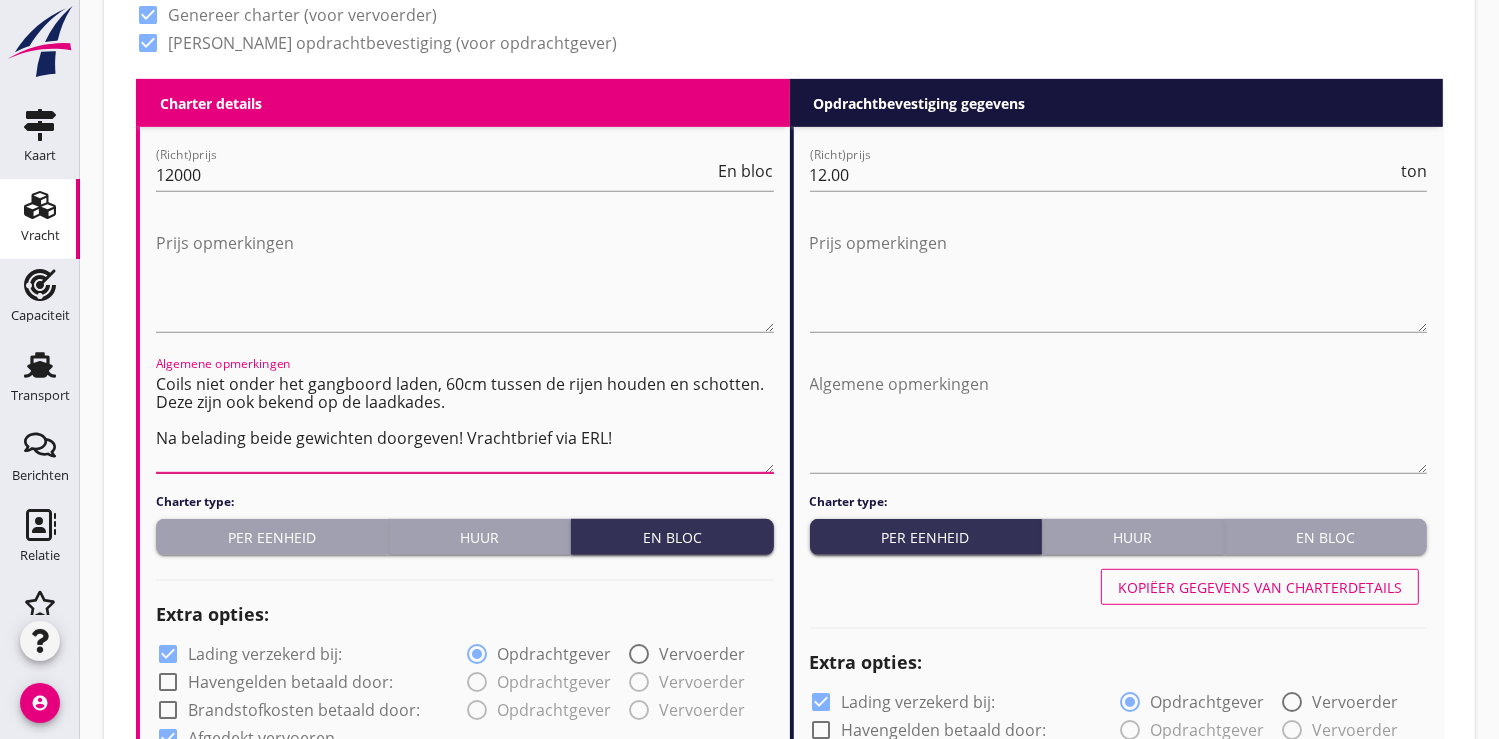 drag, startPoint x: 454, startPoint y: 463, endPoint x: 87, endPoint y: 430, distance: 368.48065 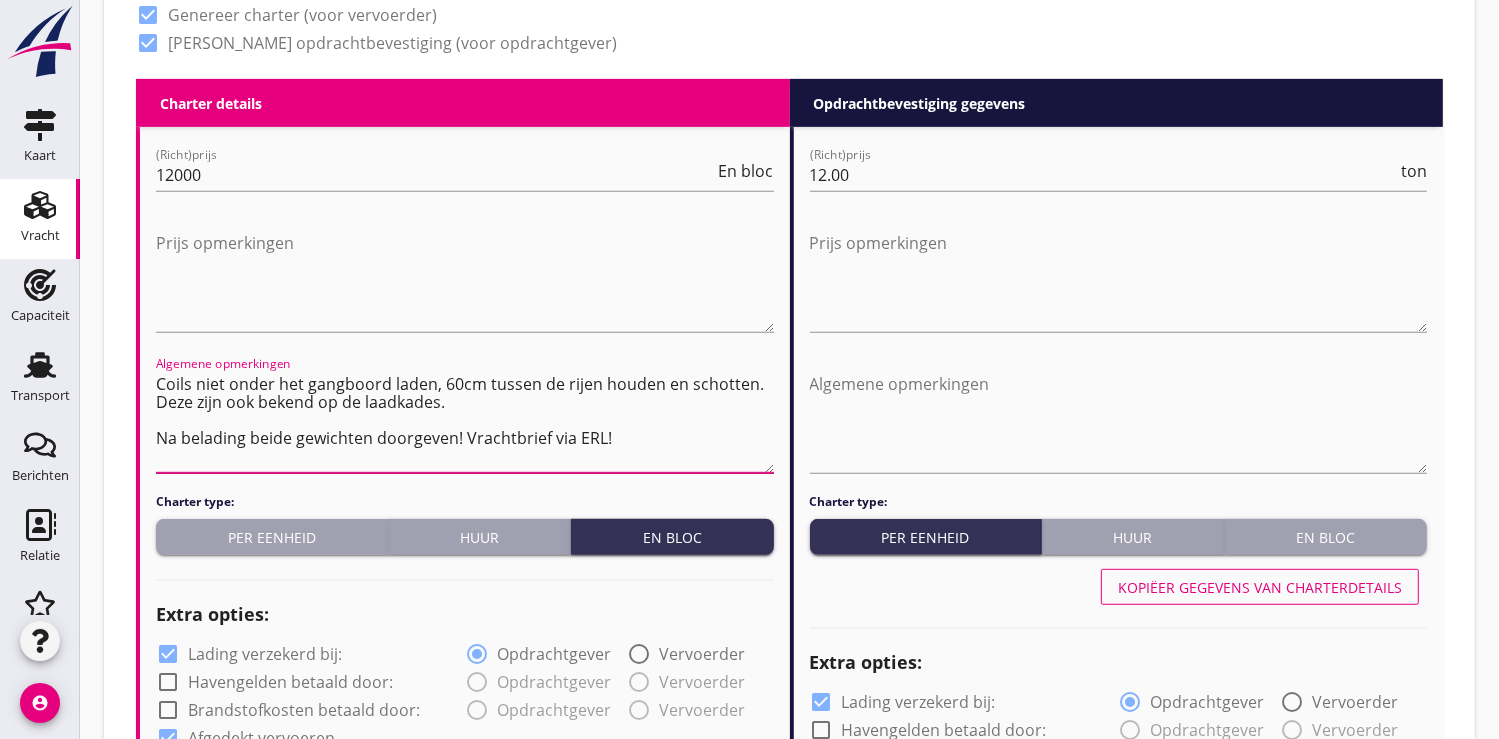 type on "Na belading beide gewichten doorgeven! Vrachtbrief via ERL!" 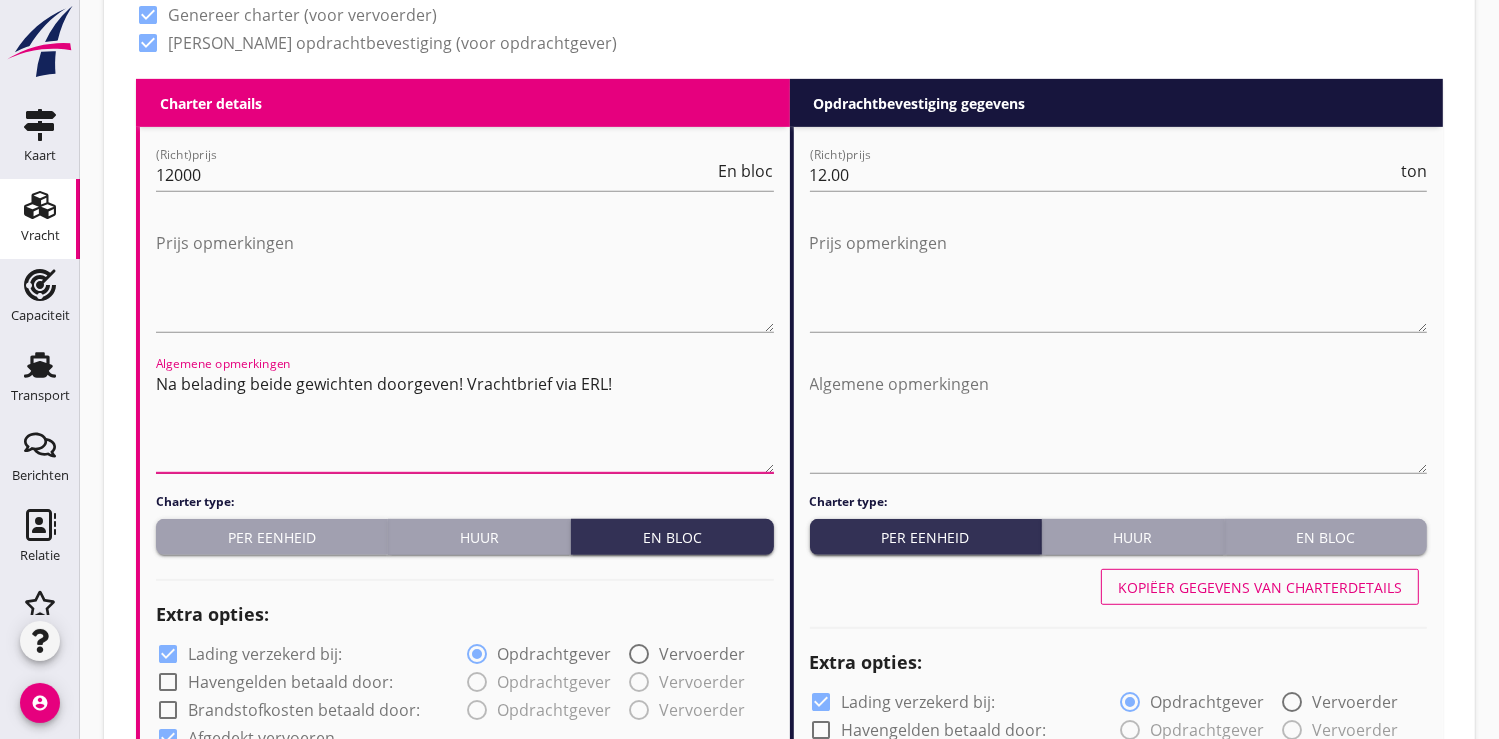drag, startPoint x: 614, startPoint y: 463, endPoint x: 140, endPoint y: 450, distance: 474.17822 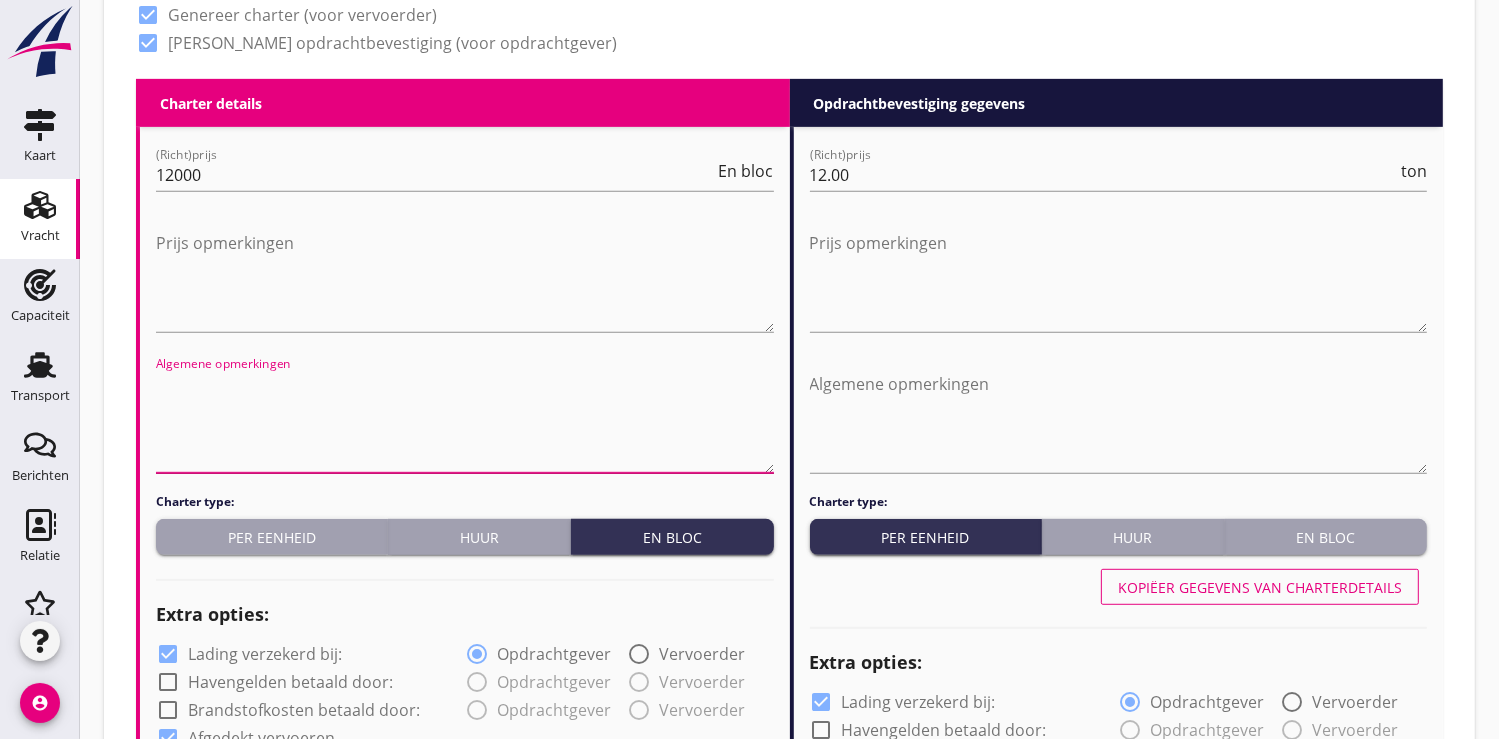 scroll, scrollTop: 0, scrollLeft: 0, axis: both 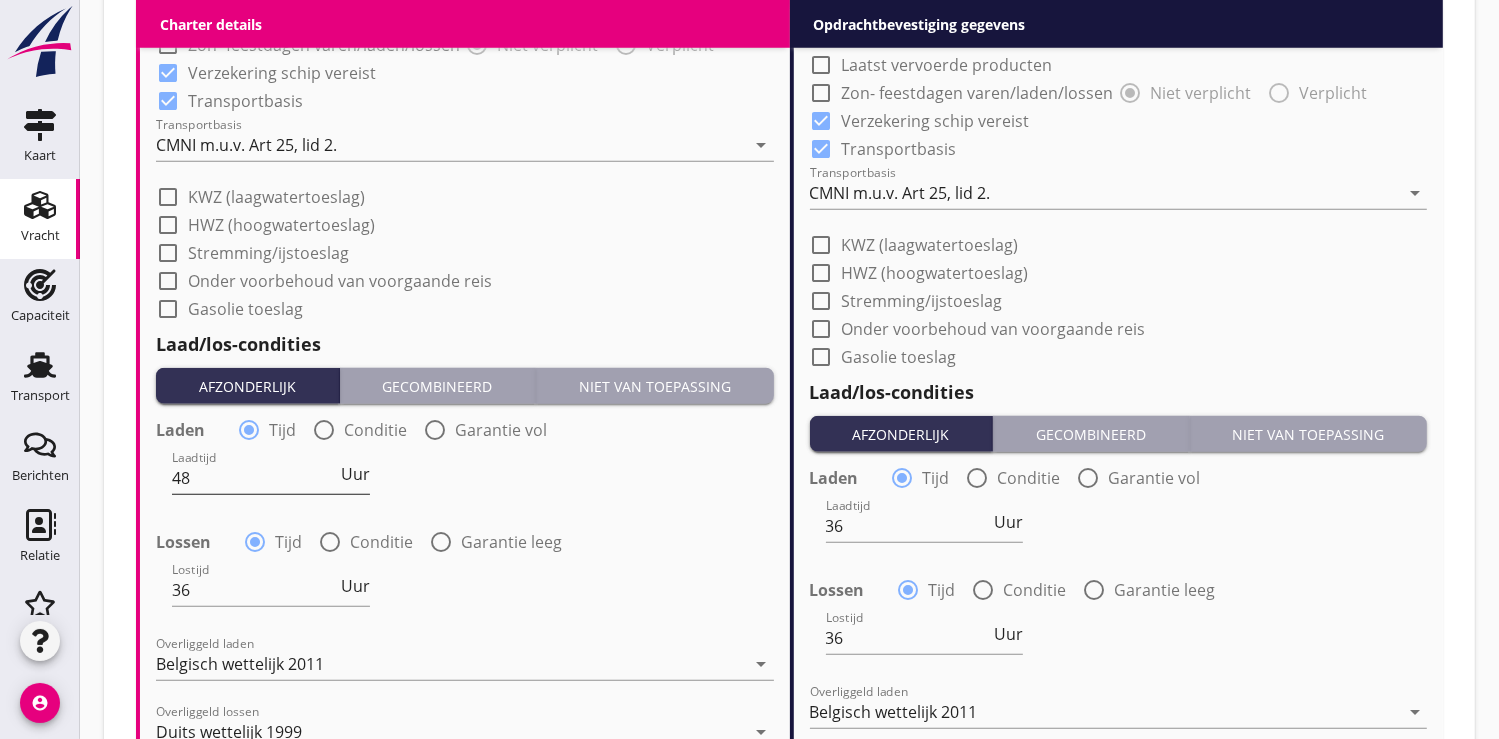 type 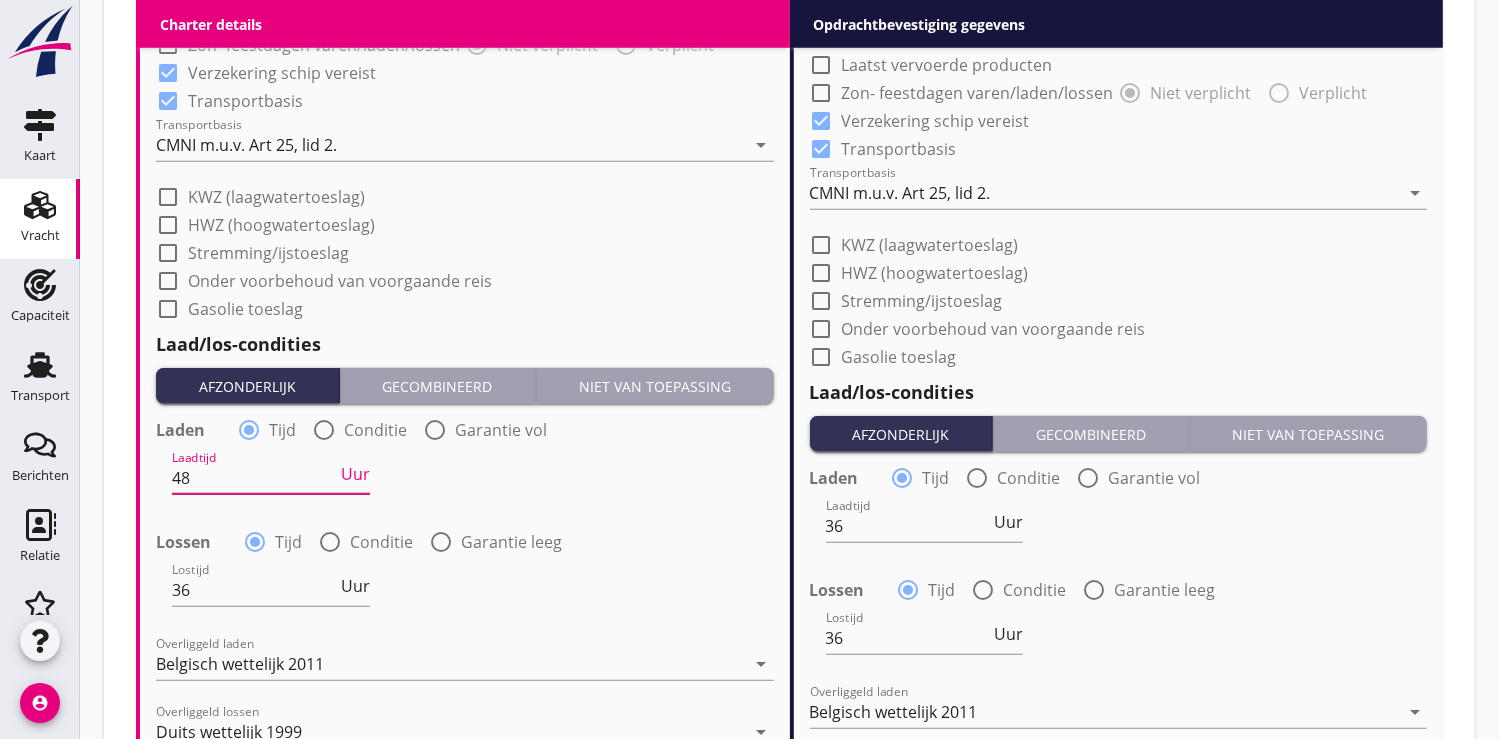 click on "48" at bounding box center (254, 478) 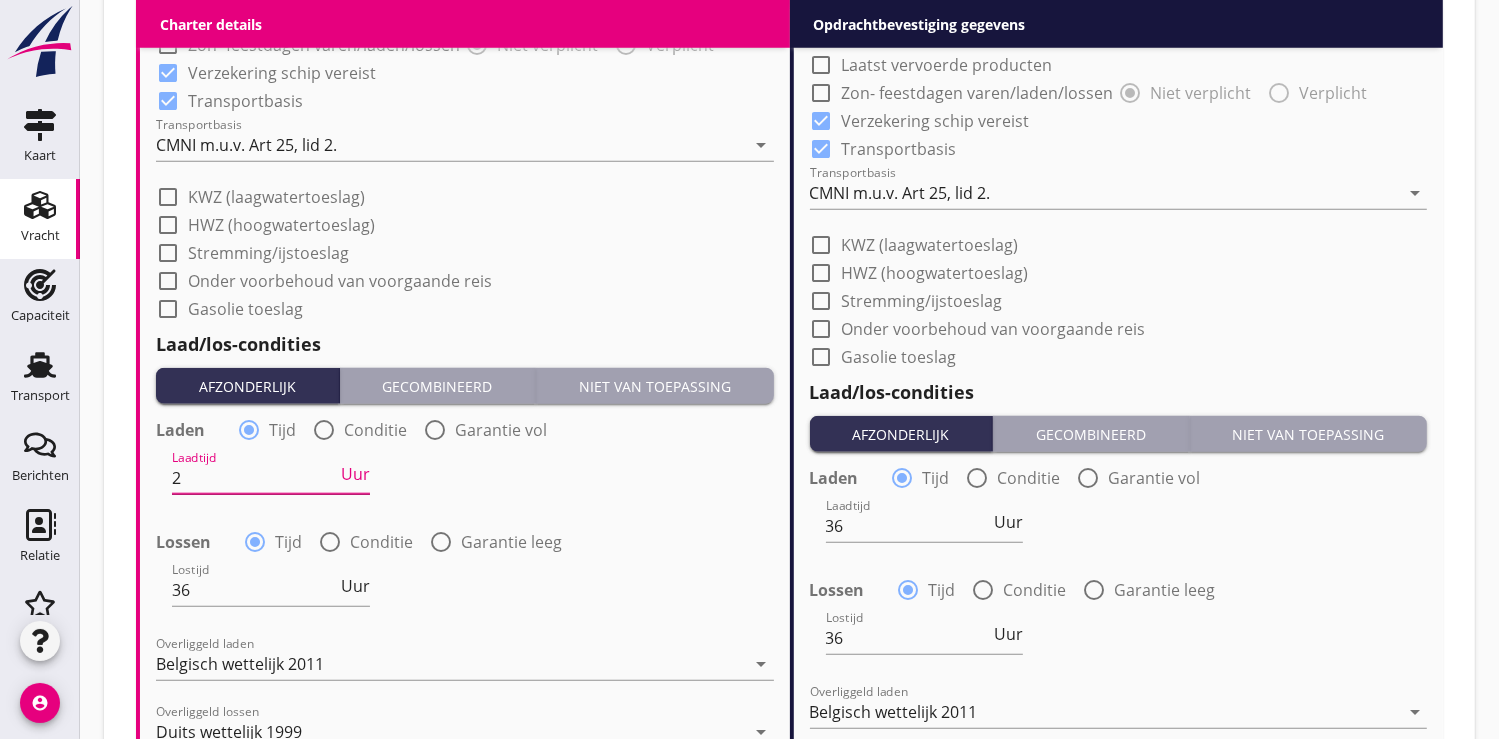 click on "Uur" at bounding box center [355, 474] 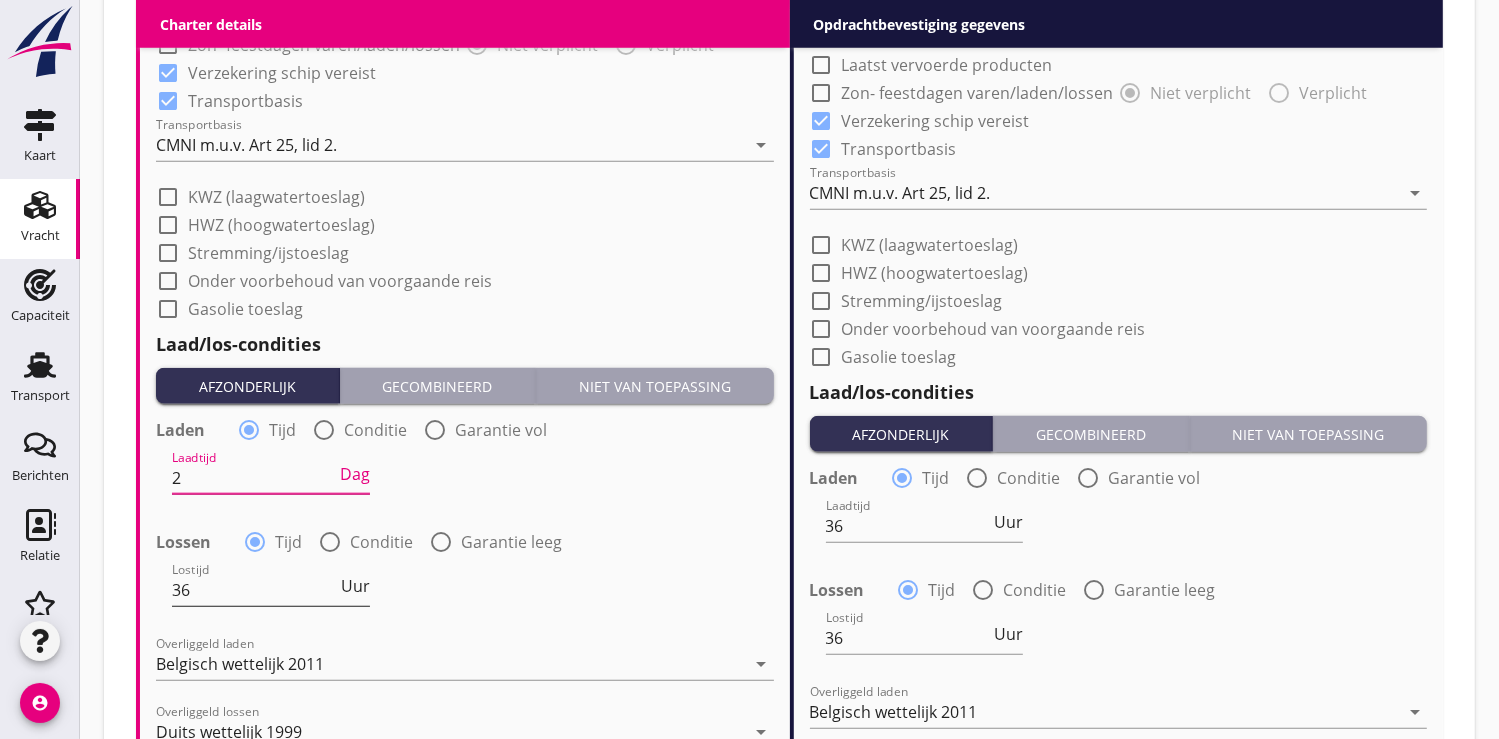 scroll, scrollTop: 0, scrollLeft: 0, axis: both 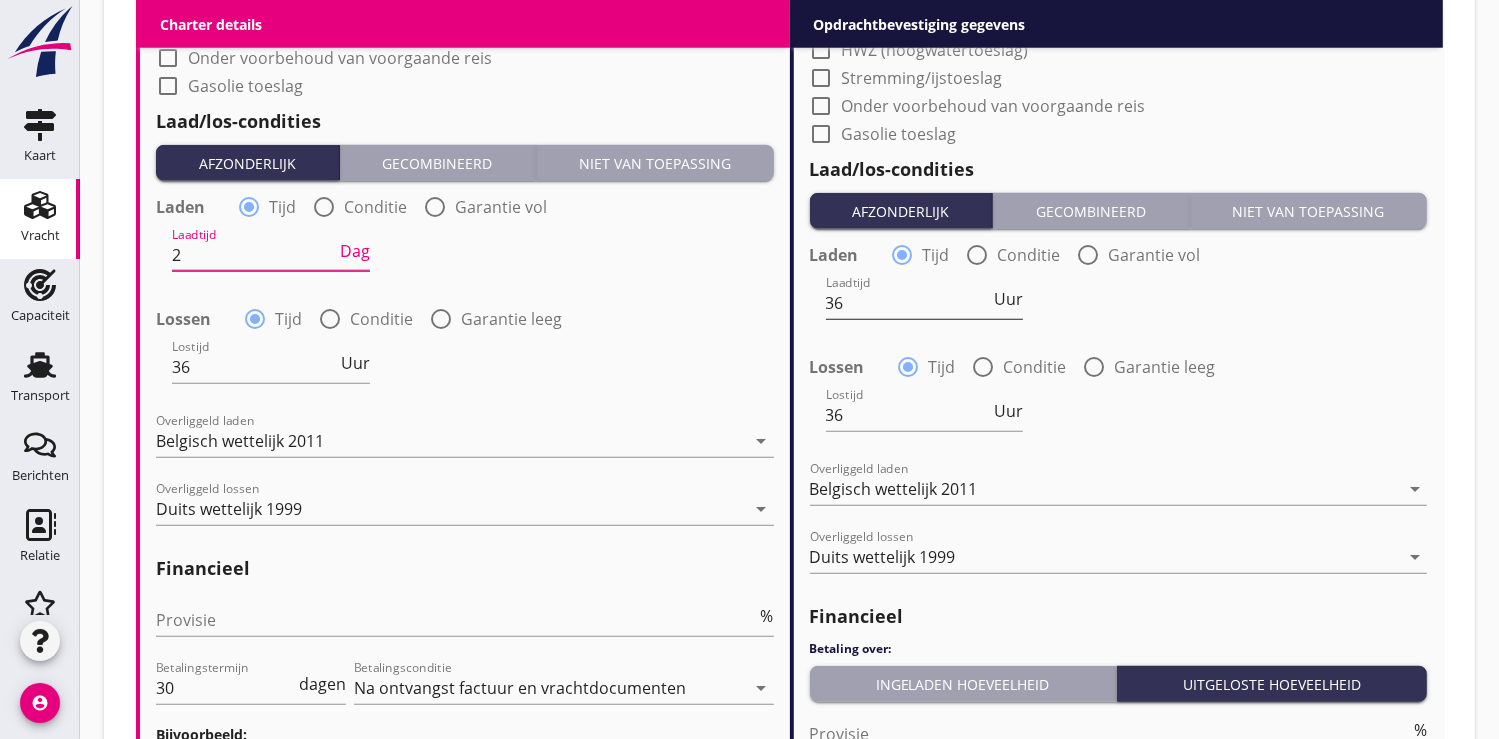 type on "2" 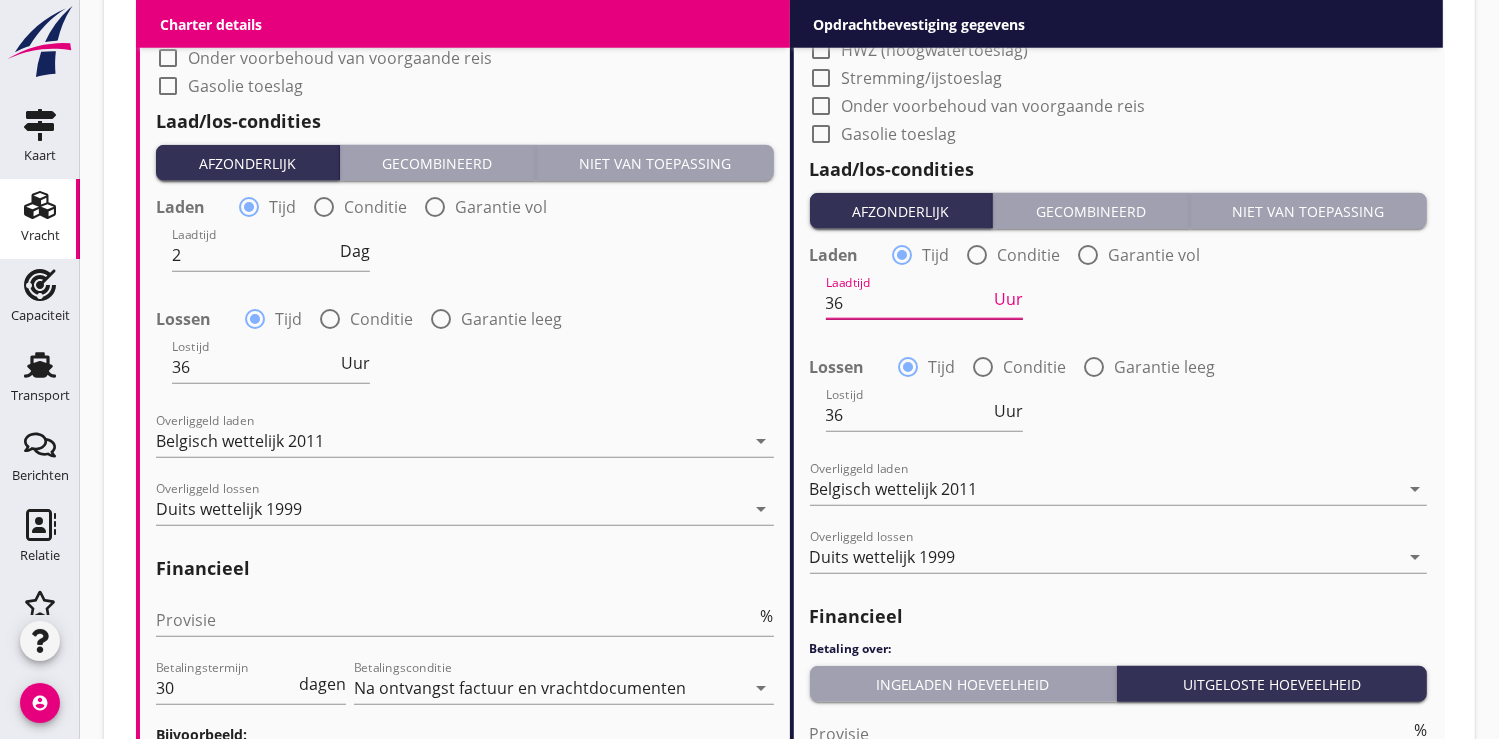 type on "3" 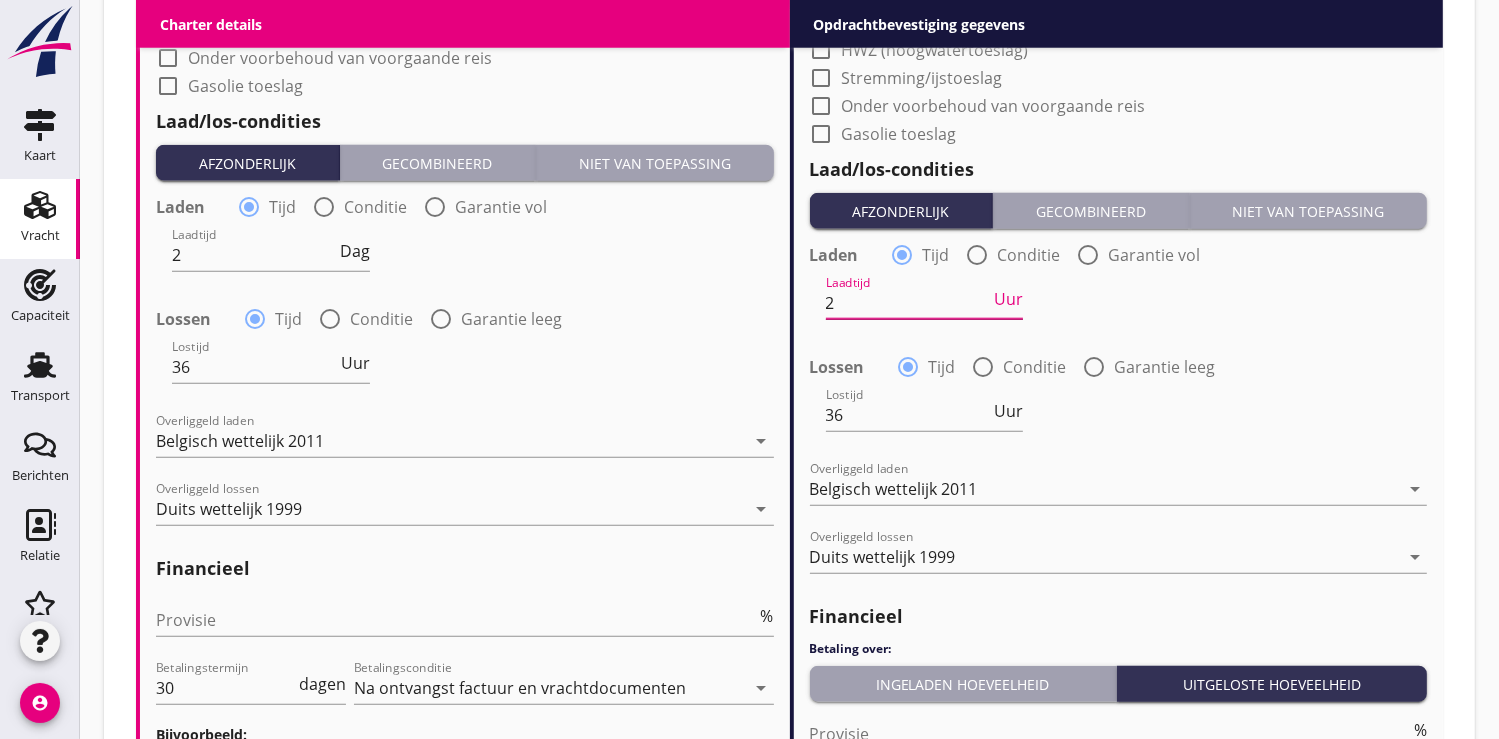 click on "Uur" at bounding box center (1008, 299) 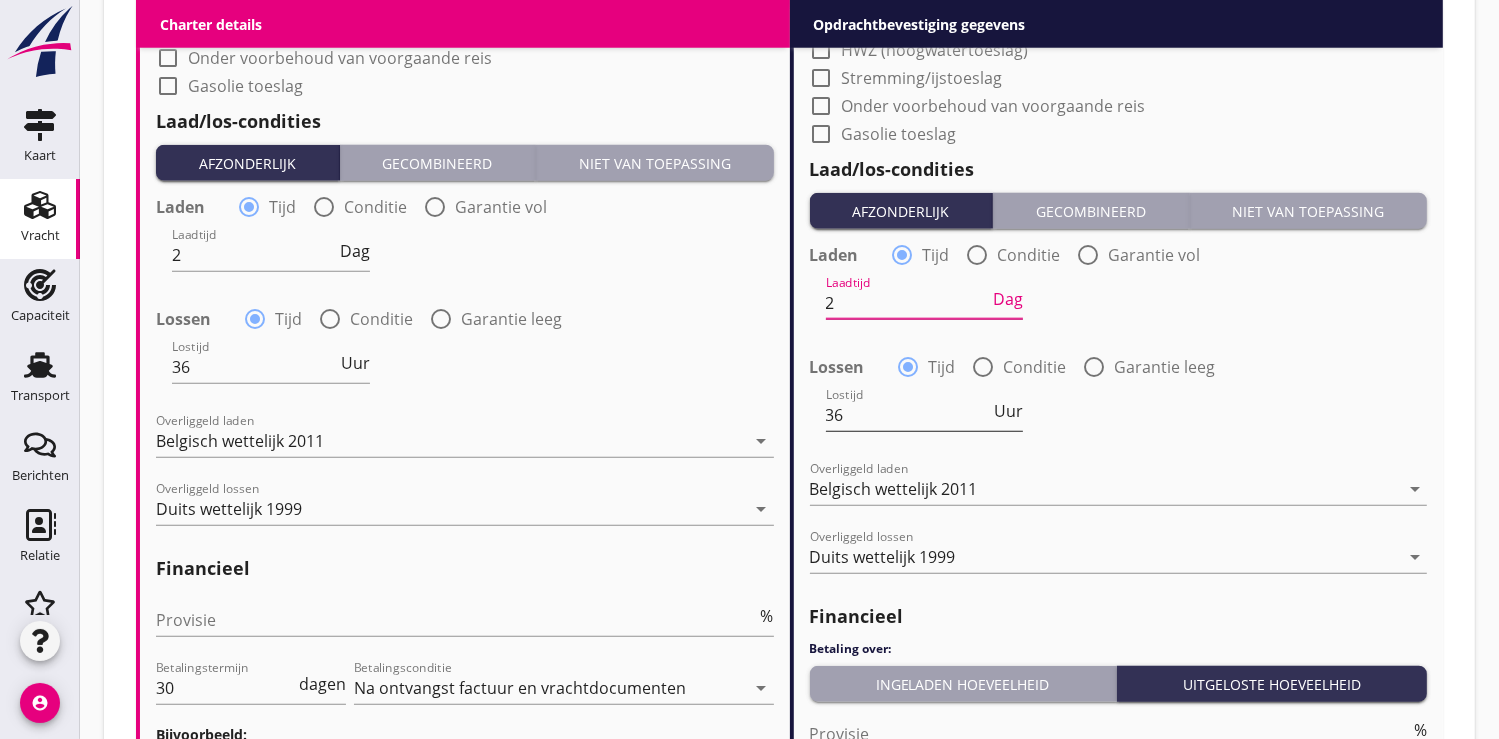 type on "2" 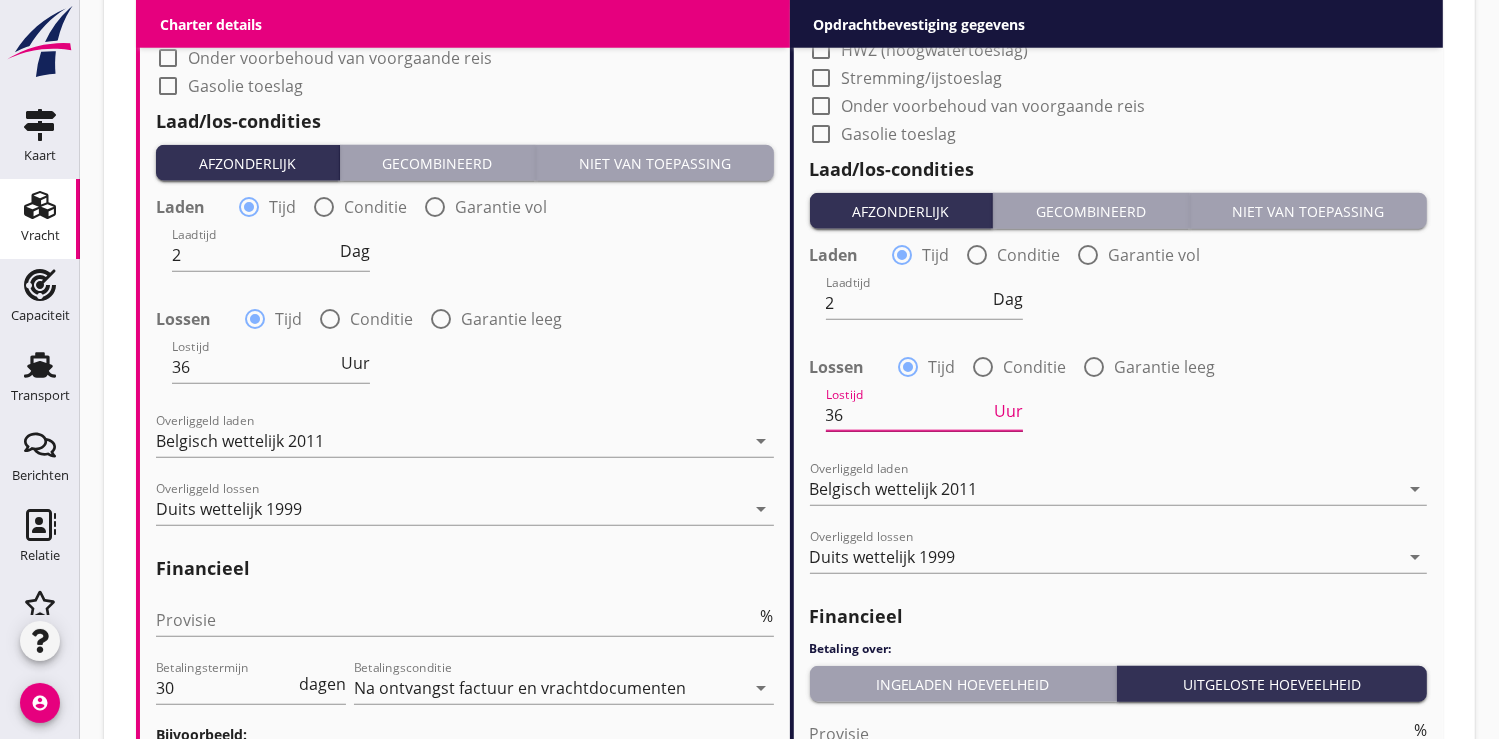 type on "3" 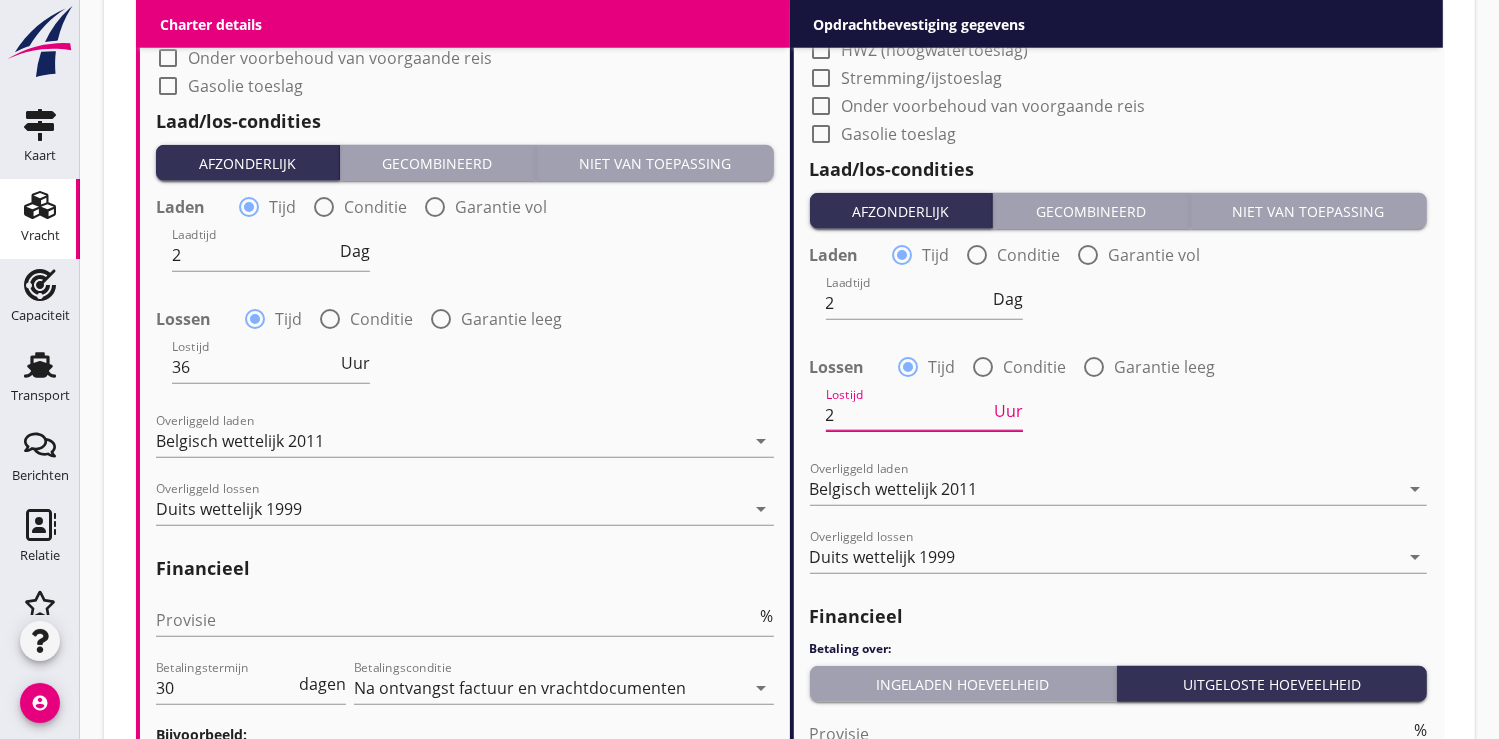 click on "Uur" at bounding box center (1008, 411) 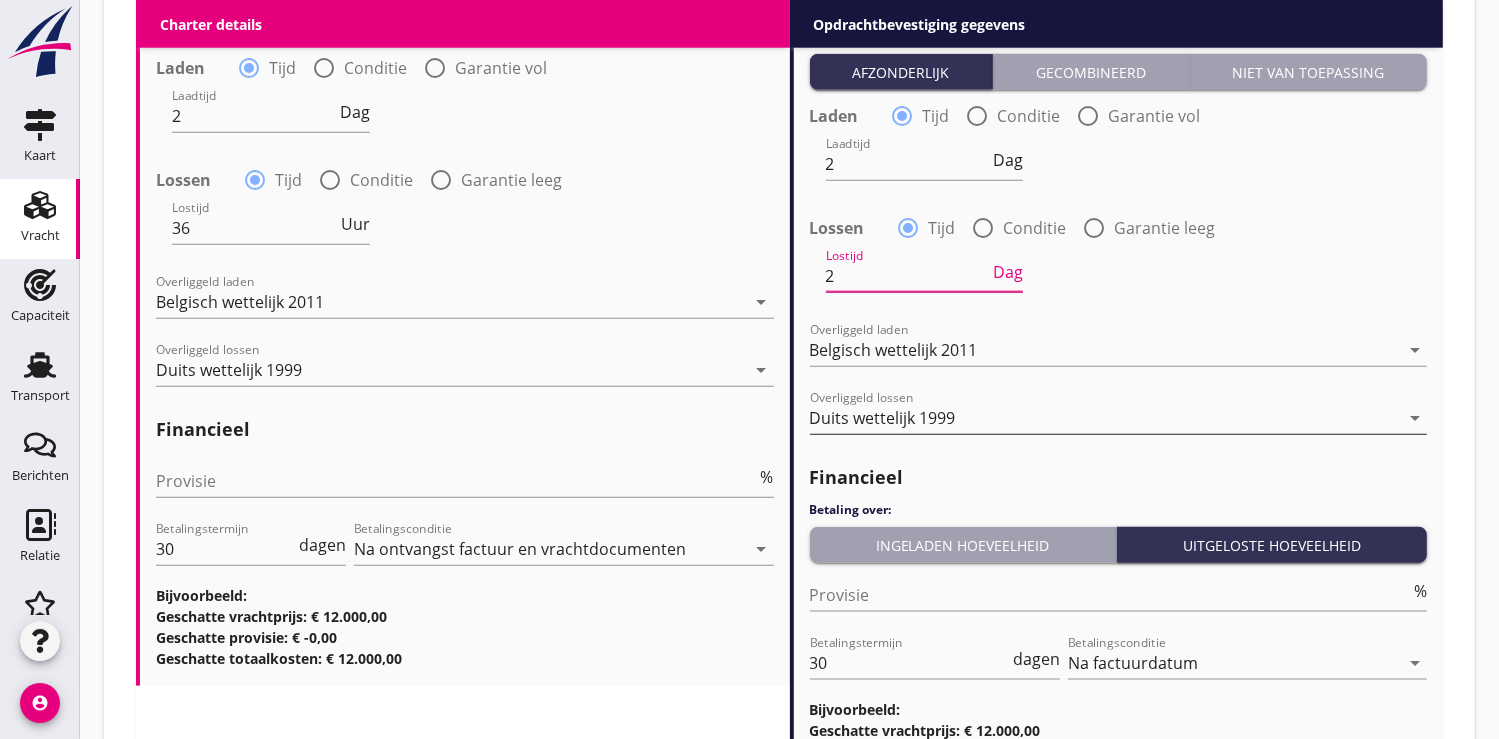 scroll, scrollTop: 2333, scrollLeft: 0, axis: vertical 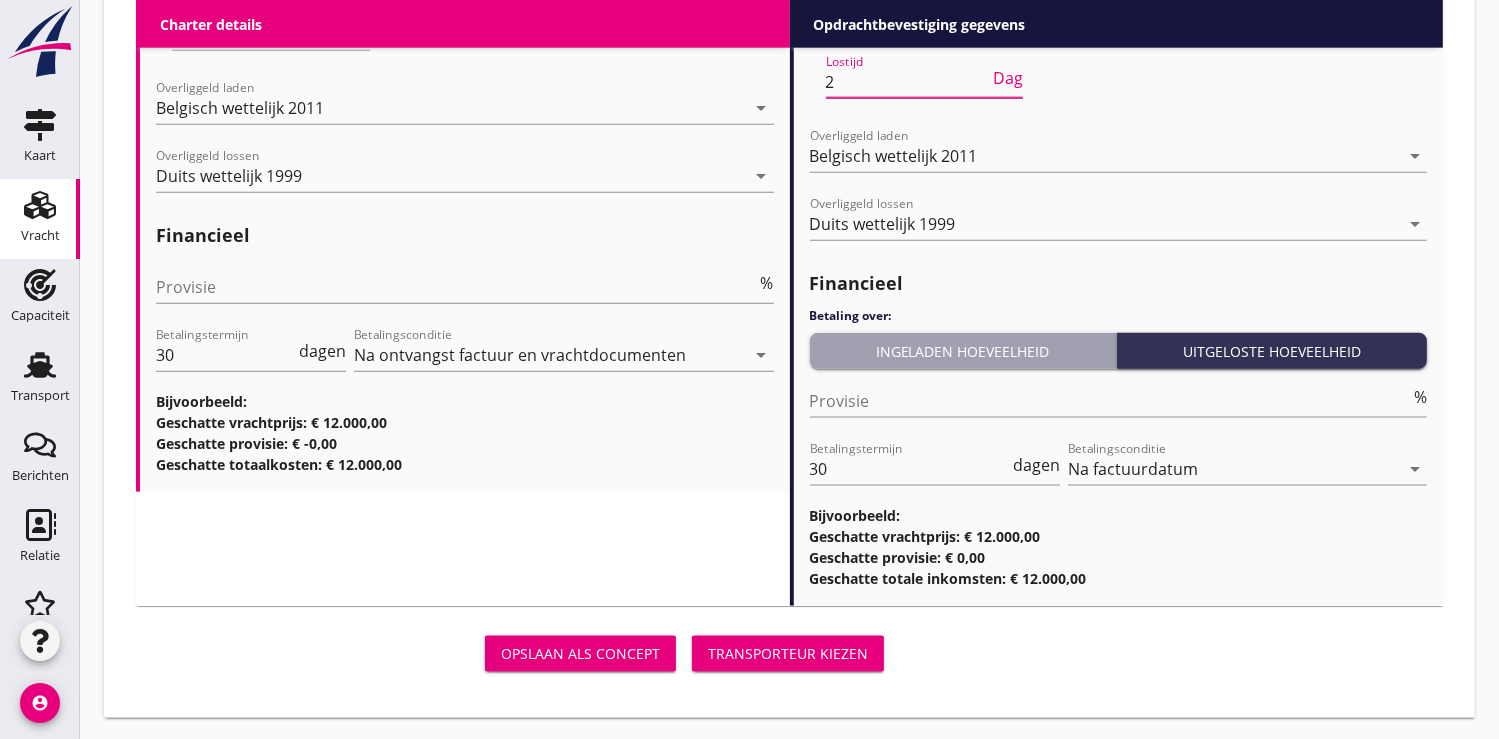 type on "2" 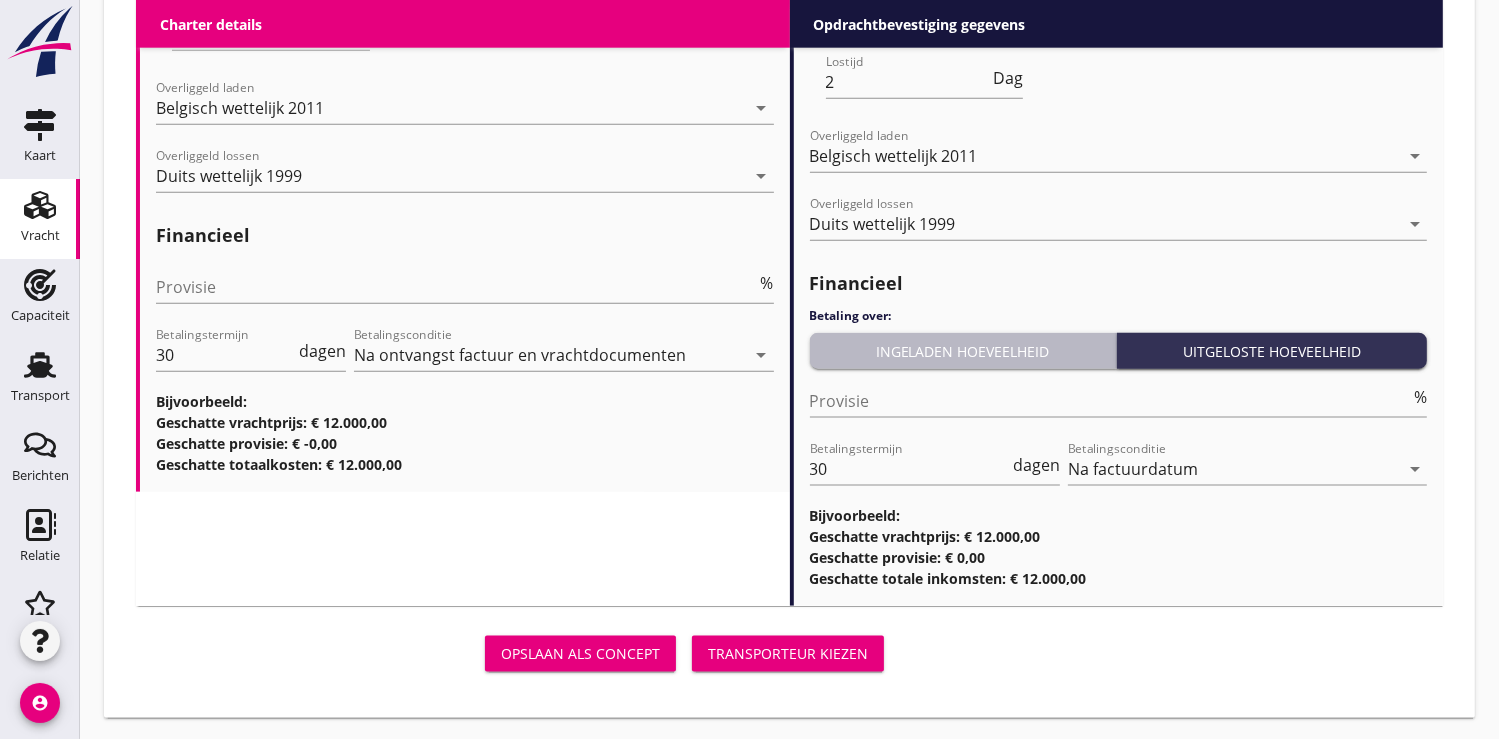 click on "Ingeladen hoeveelheid" at bounding box center (963, 351) 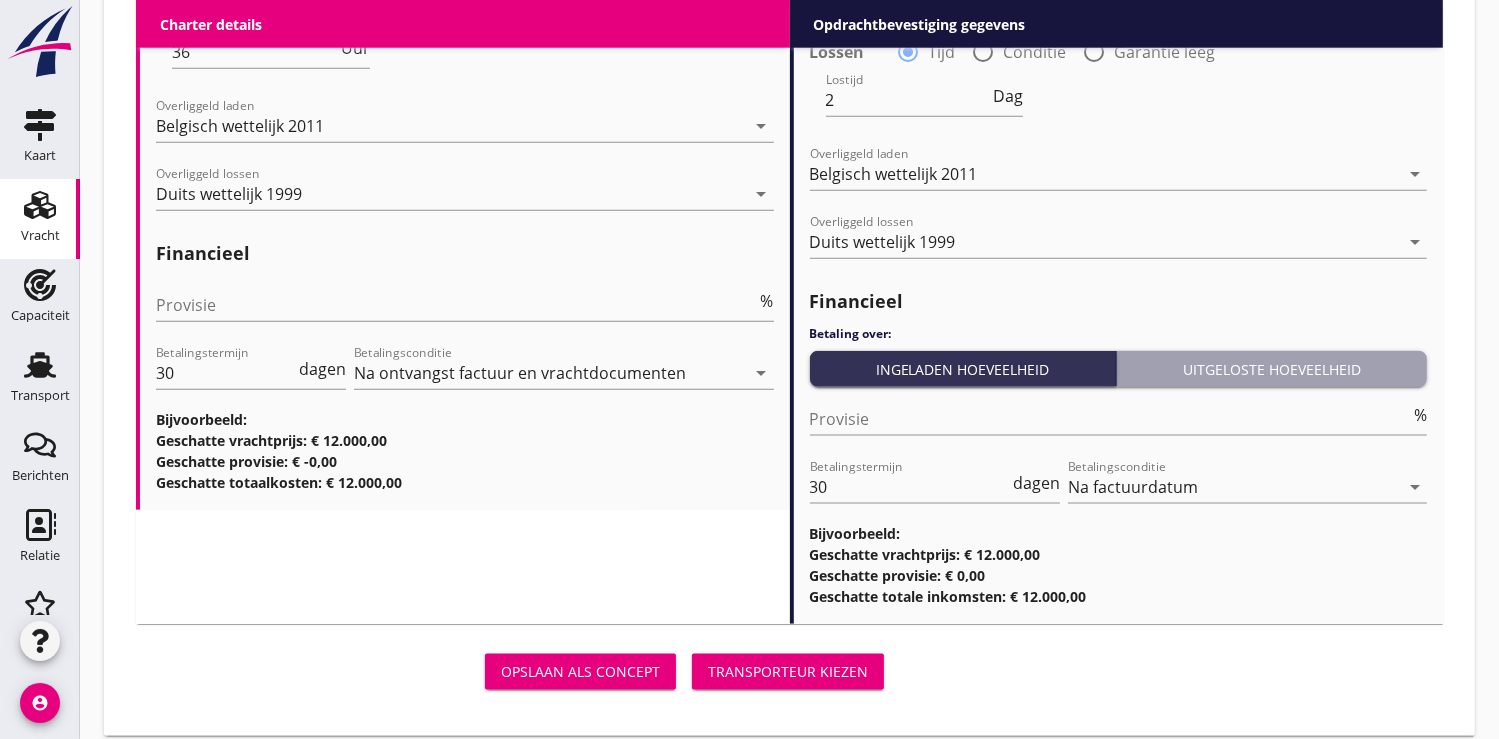 scroll, scrollTop: 2334, scrollLeft: 0, axis: vertical 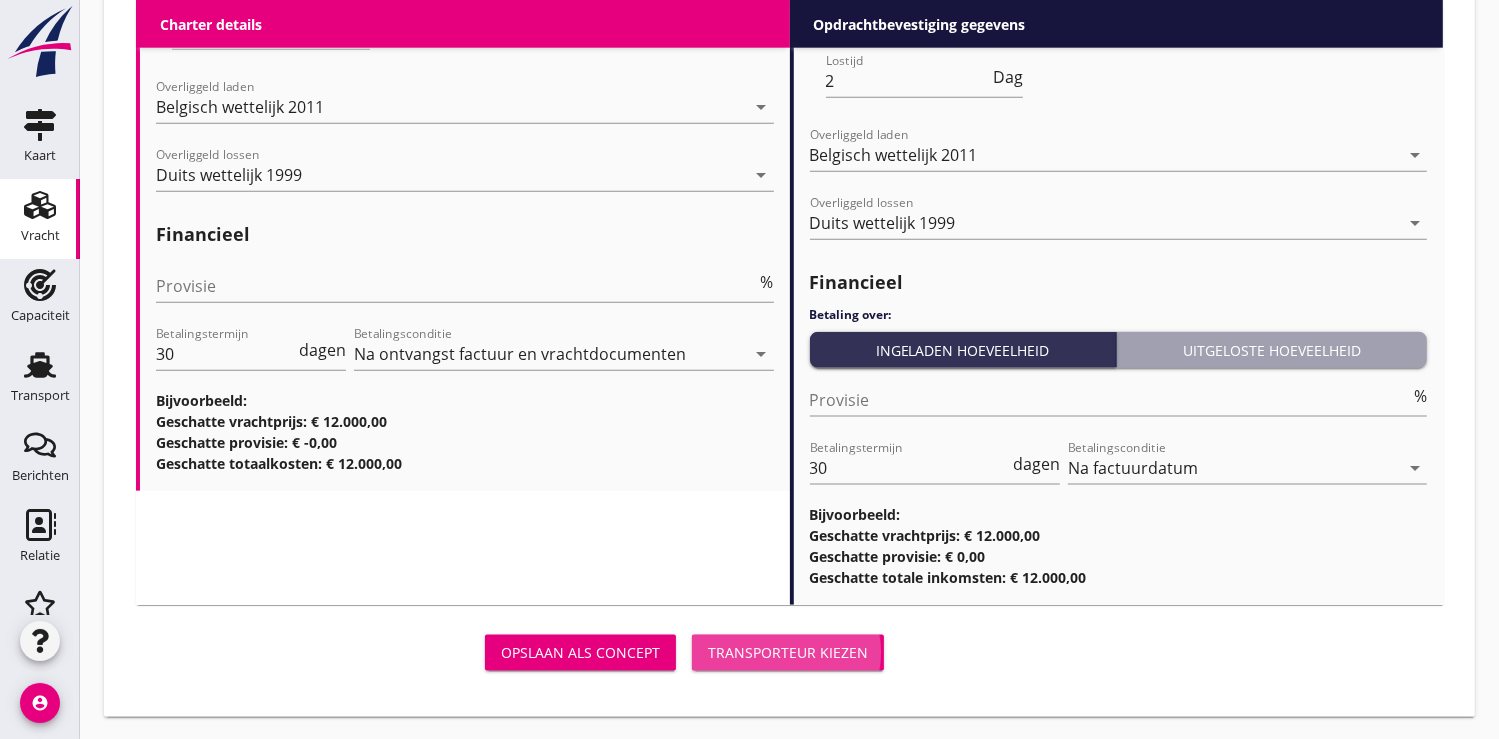 click on "Transporteur kiezen" at bounding box center [788, 652] 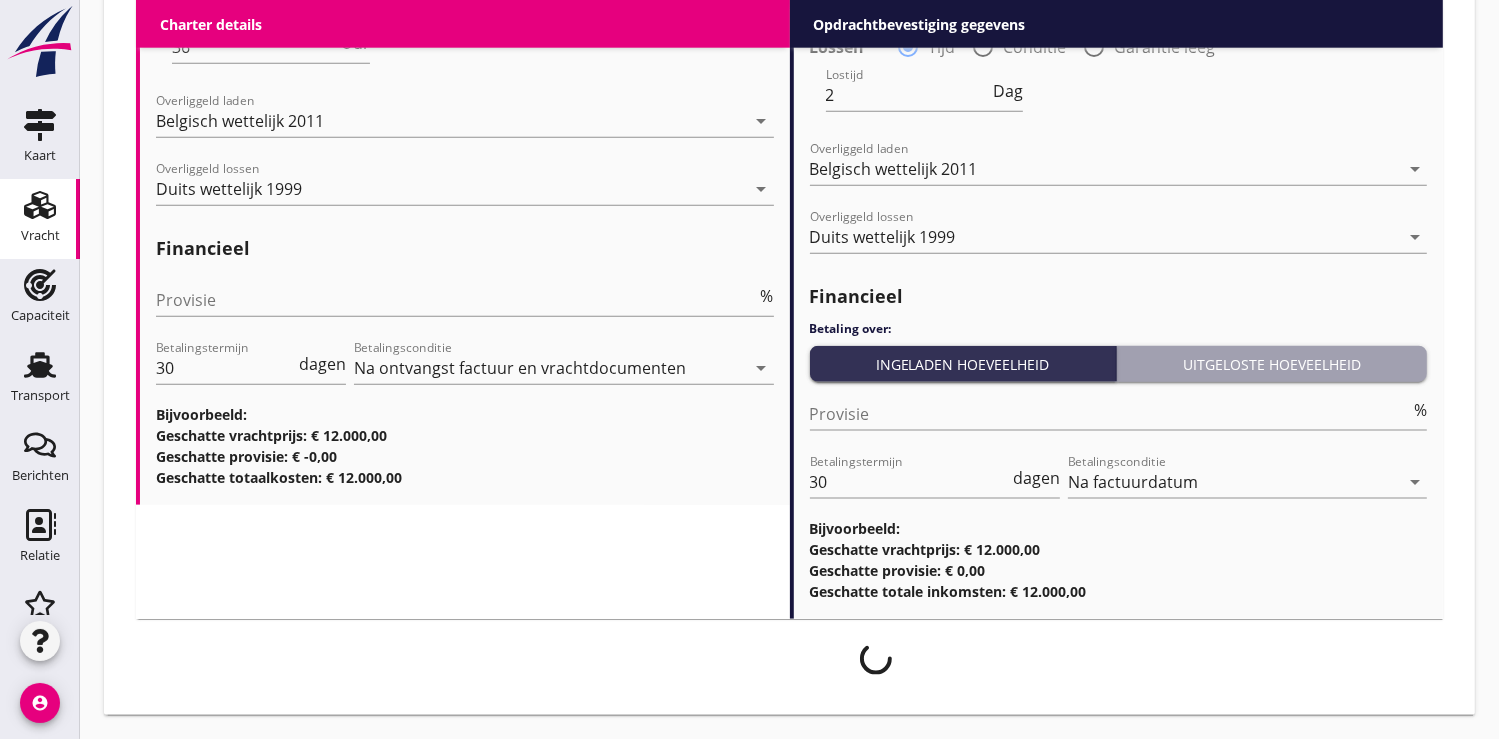 scroll, scrollTop: 2318, scrollLeft: 0, axis: vertical 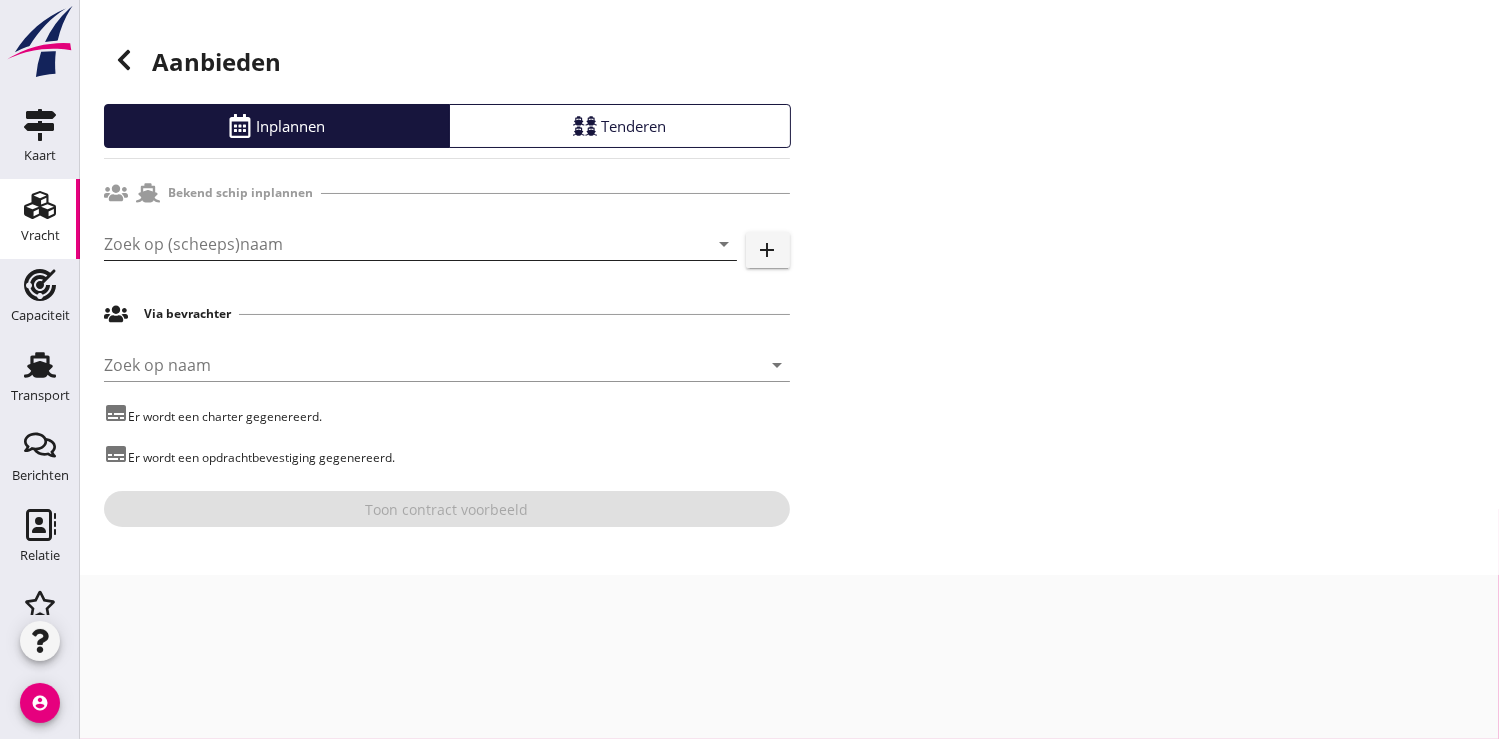 click at bounding box center (392, 244) 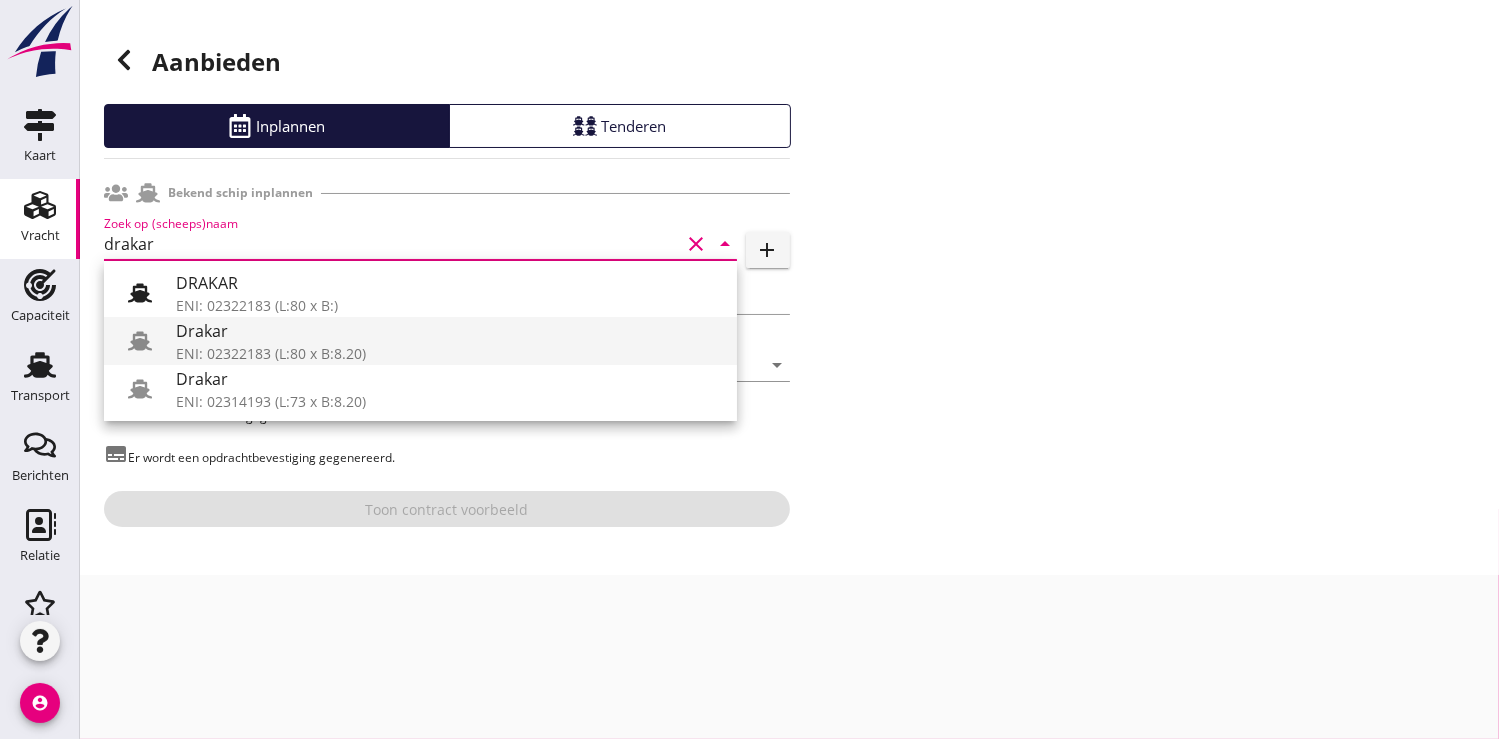 click on "ENI: 02322183 (L:80 x B:8.20)" at bounding box center (448, 353) 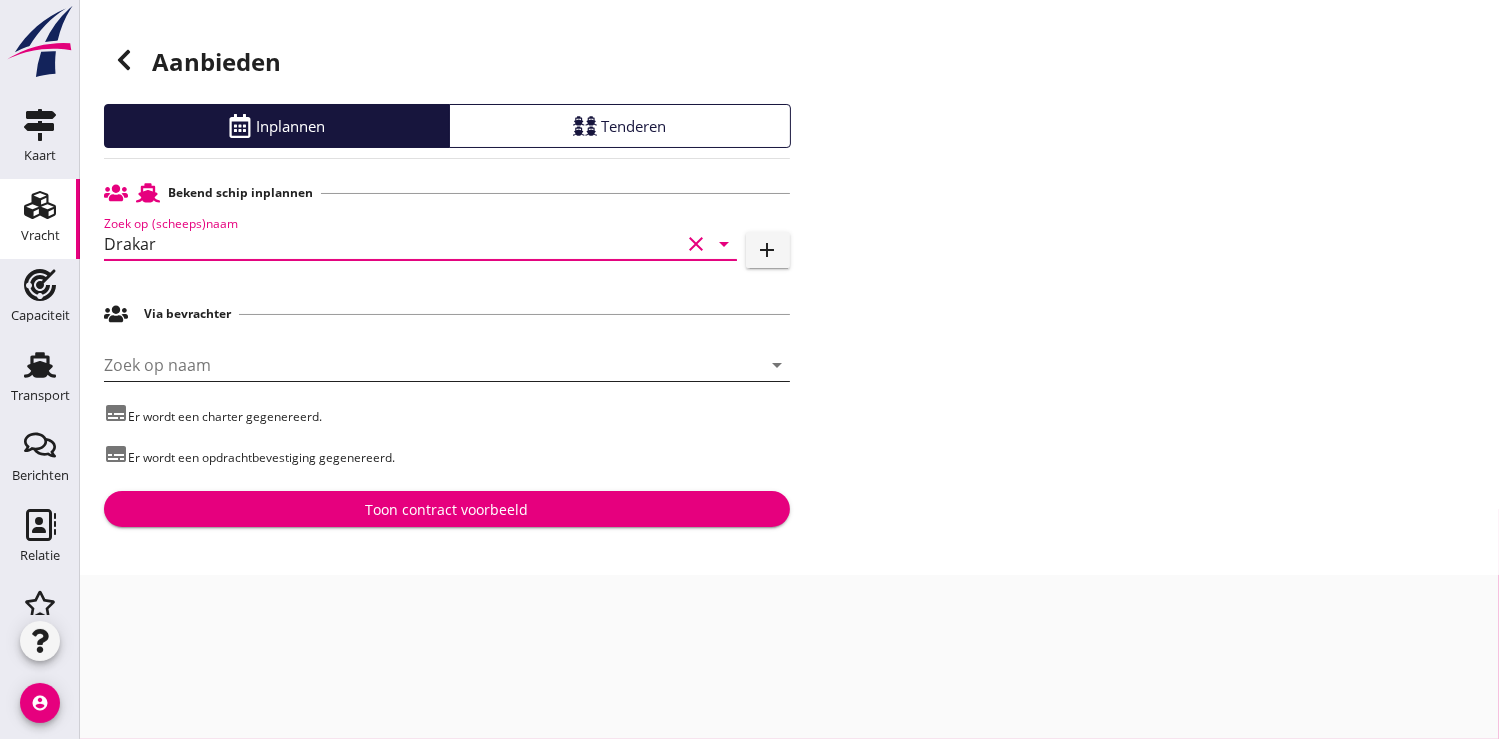 type on "Drakar" 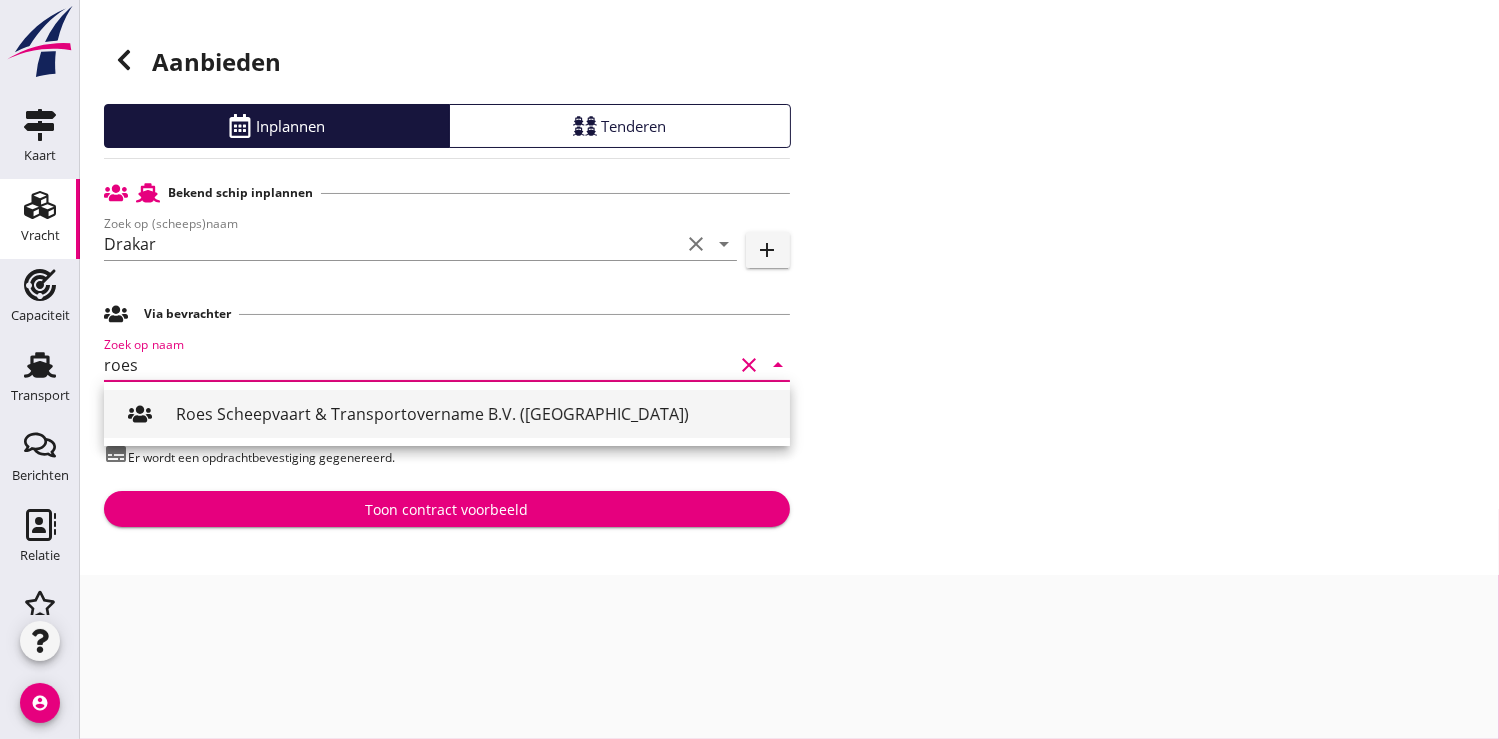 click on "Roes Scheepvaart & Transportovername B.V. ([GEOGRAPHIC_DATA])" at bounding box center [475, 414] 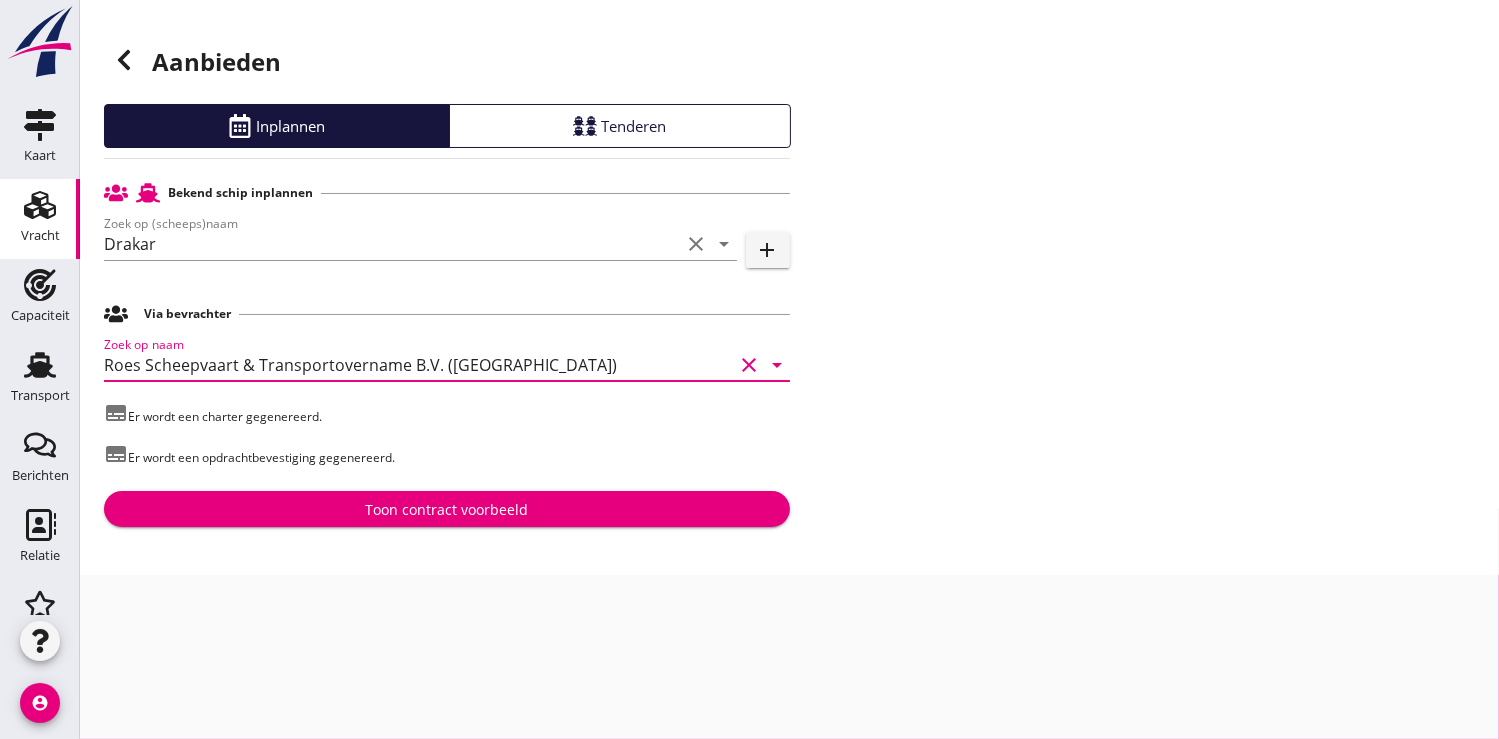 type on "Roes Scheepvaart & Transportovername B.V. ([GEOGRAPHIC_DATA])" 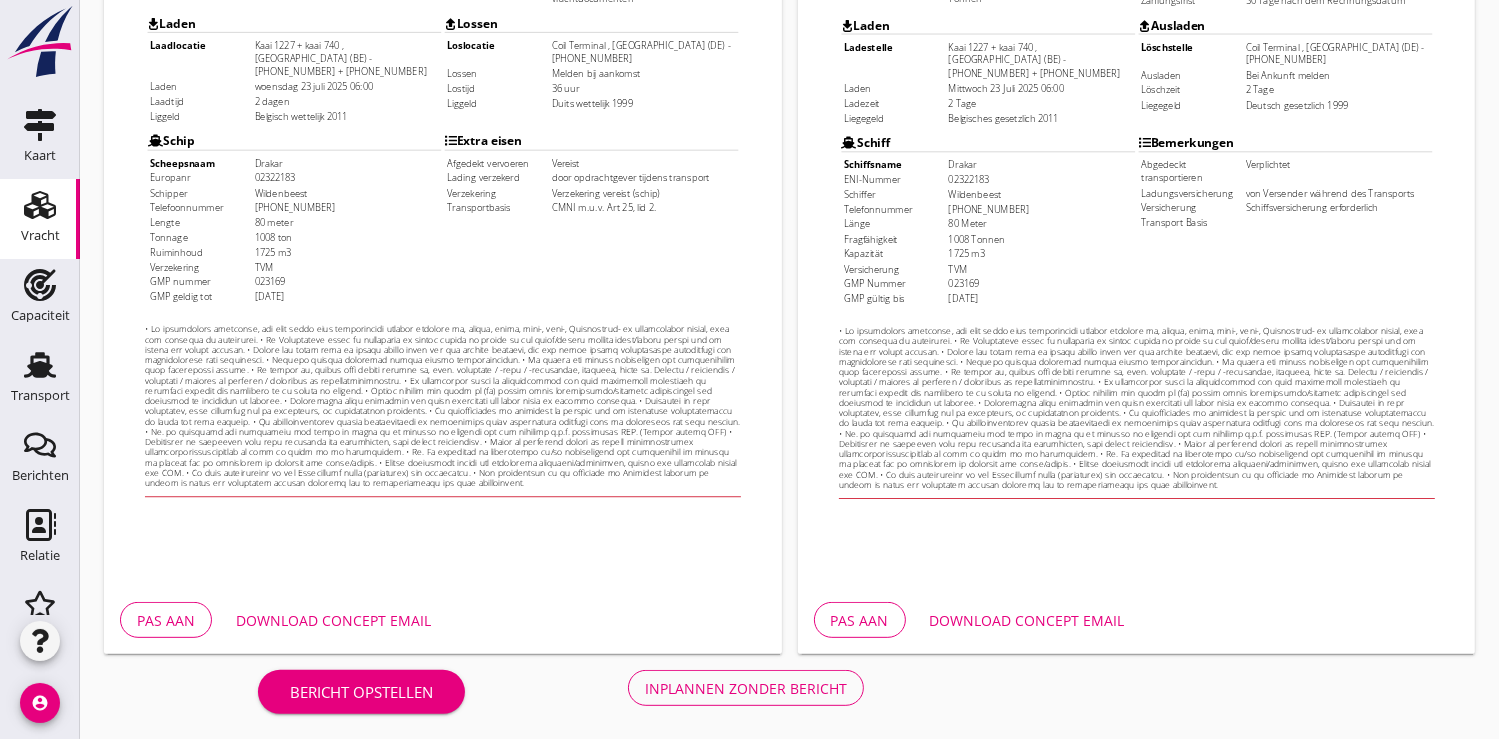 scroll, scrollTop: 576, scrollLeft: 0, axis: vertical 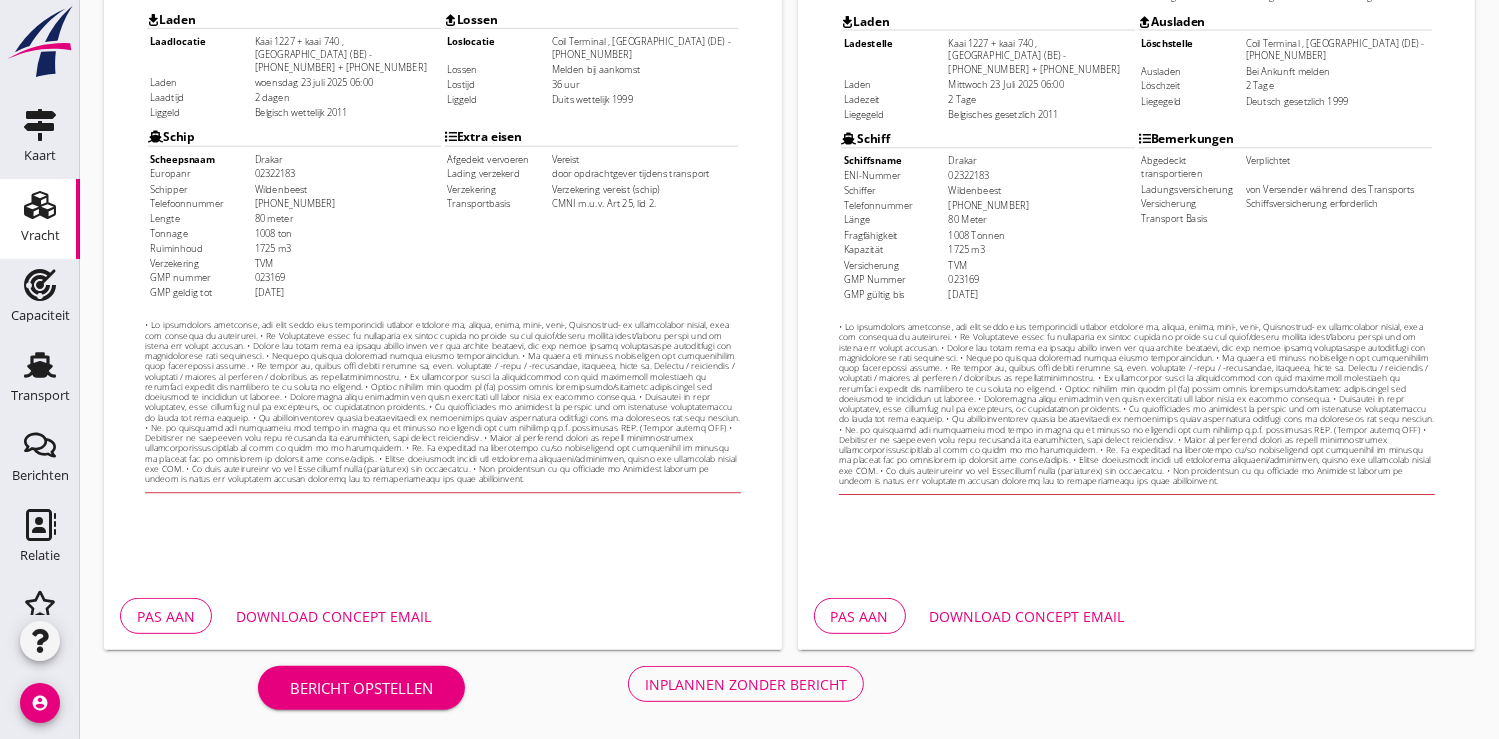 click on "Download concept email" at bounding box center (333, 616) 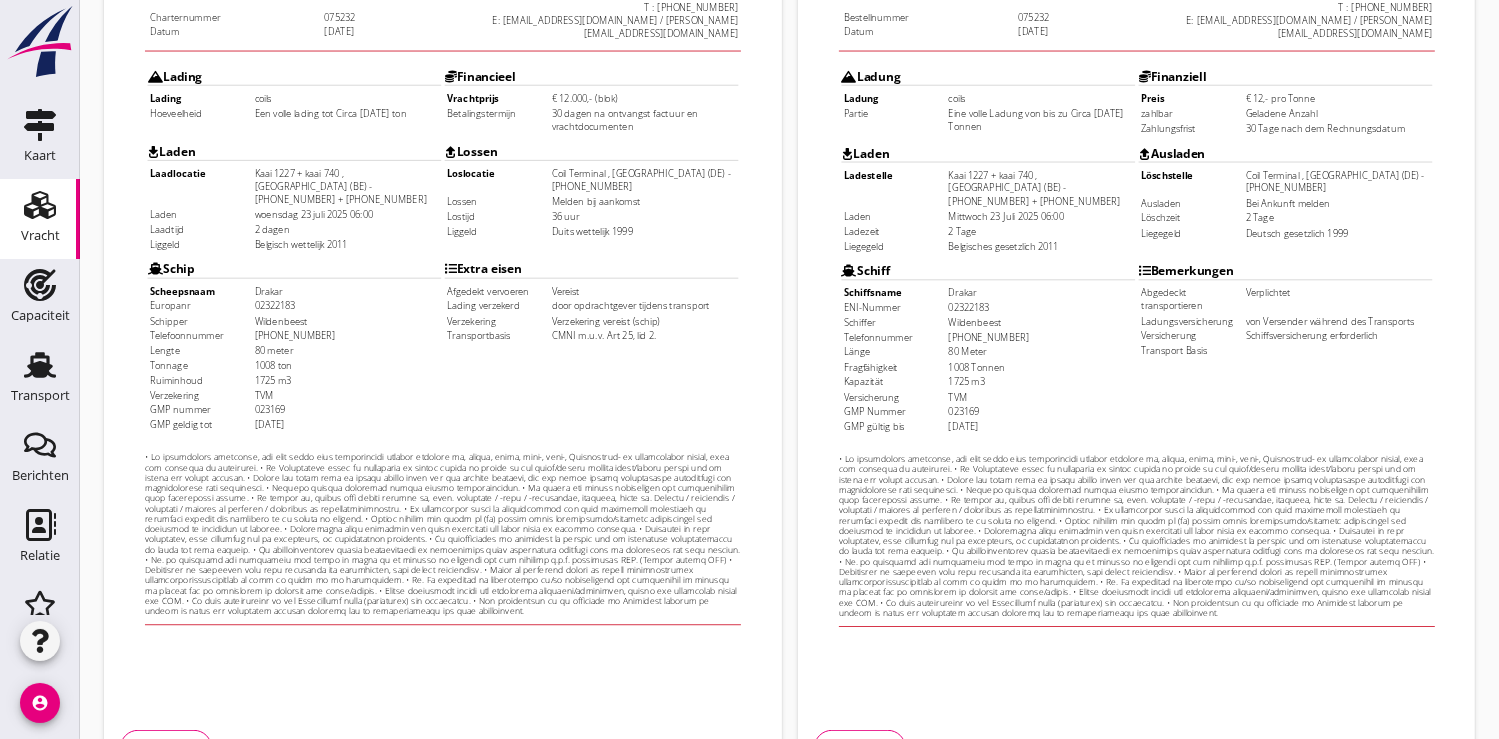 scroll, scrollTop: 576, scrollLeft: 0, axis: vertical 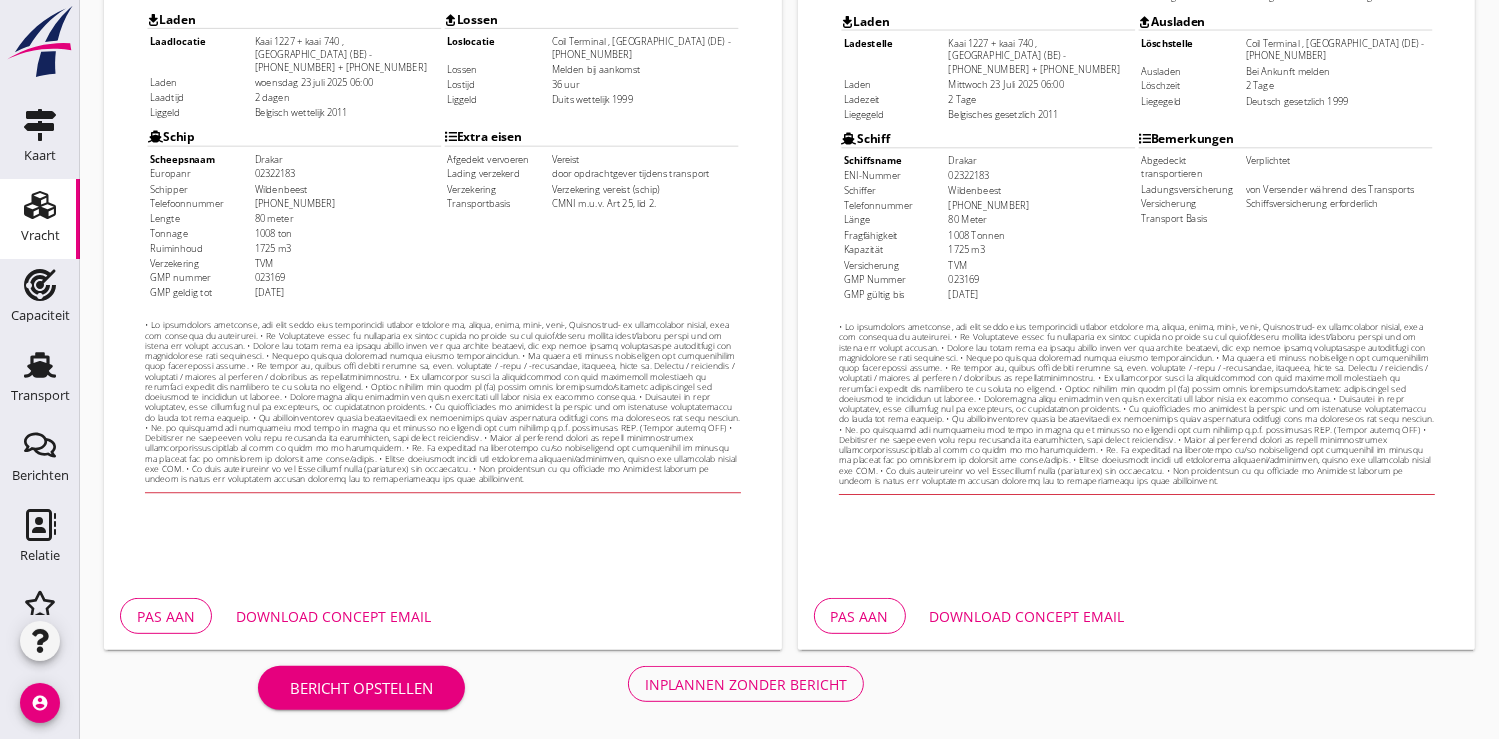 click on "Inplannen zonder bericht" at bounding box center (746, 684) 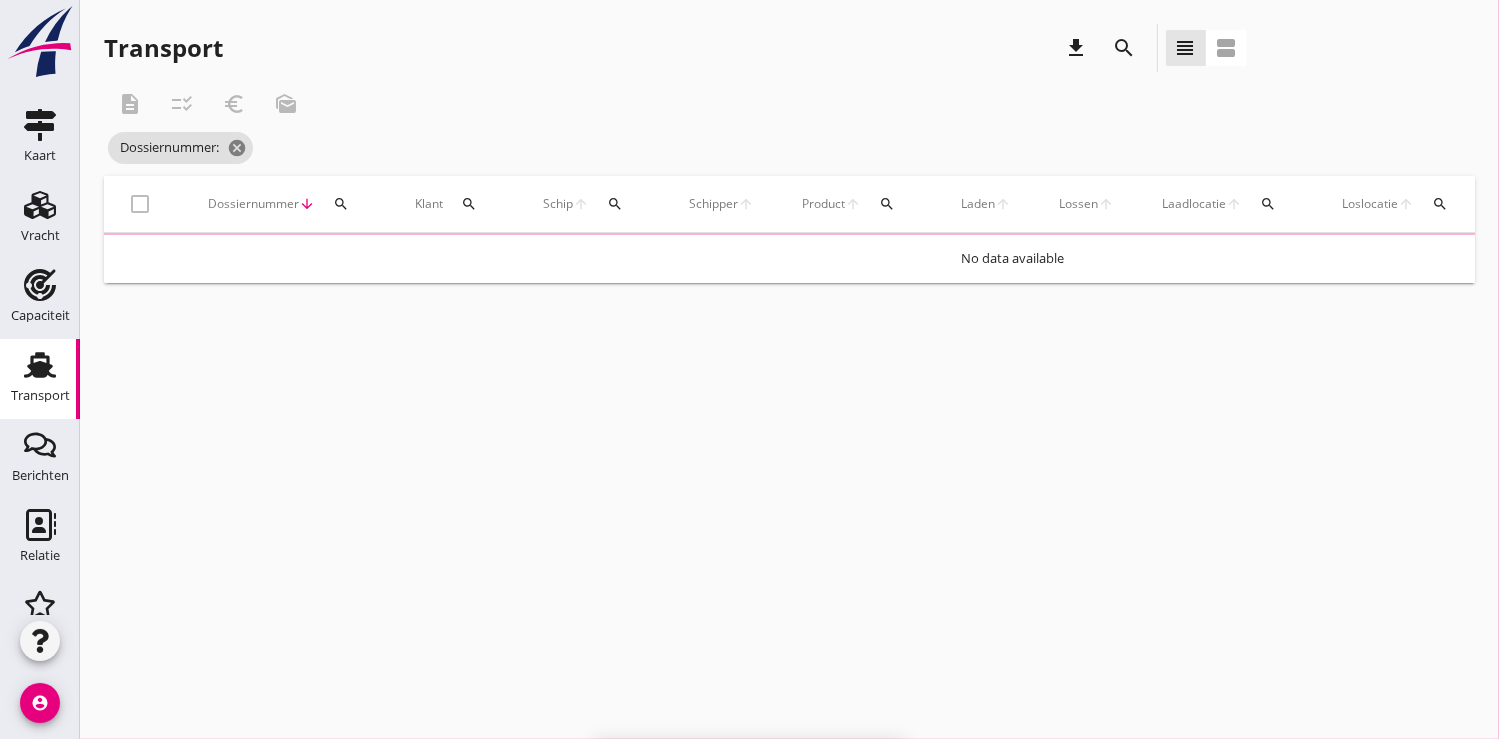 scroll, scrollTop: 0, scrollLeft: 0, axis: both 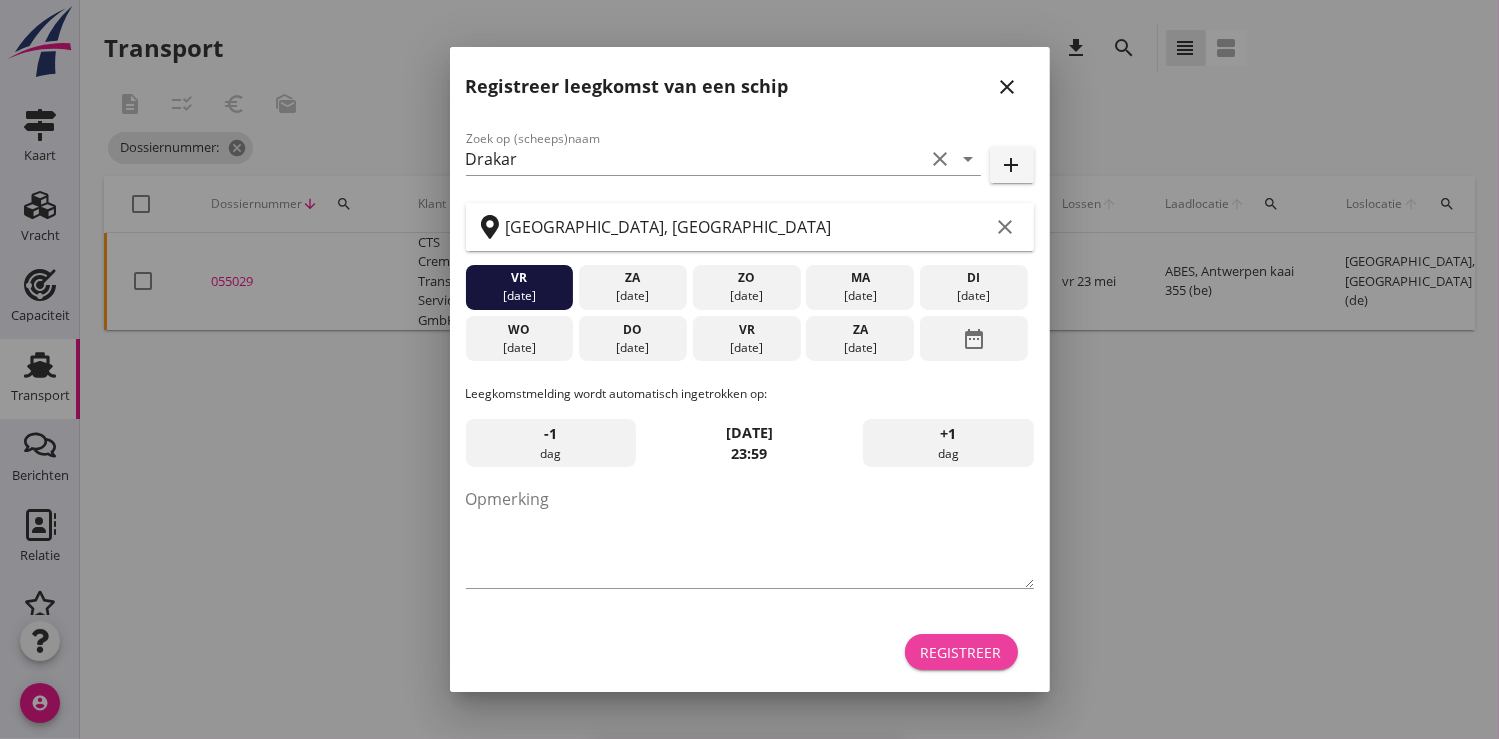 click on "Registreer" at bounding box center [961, 652] 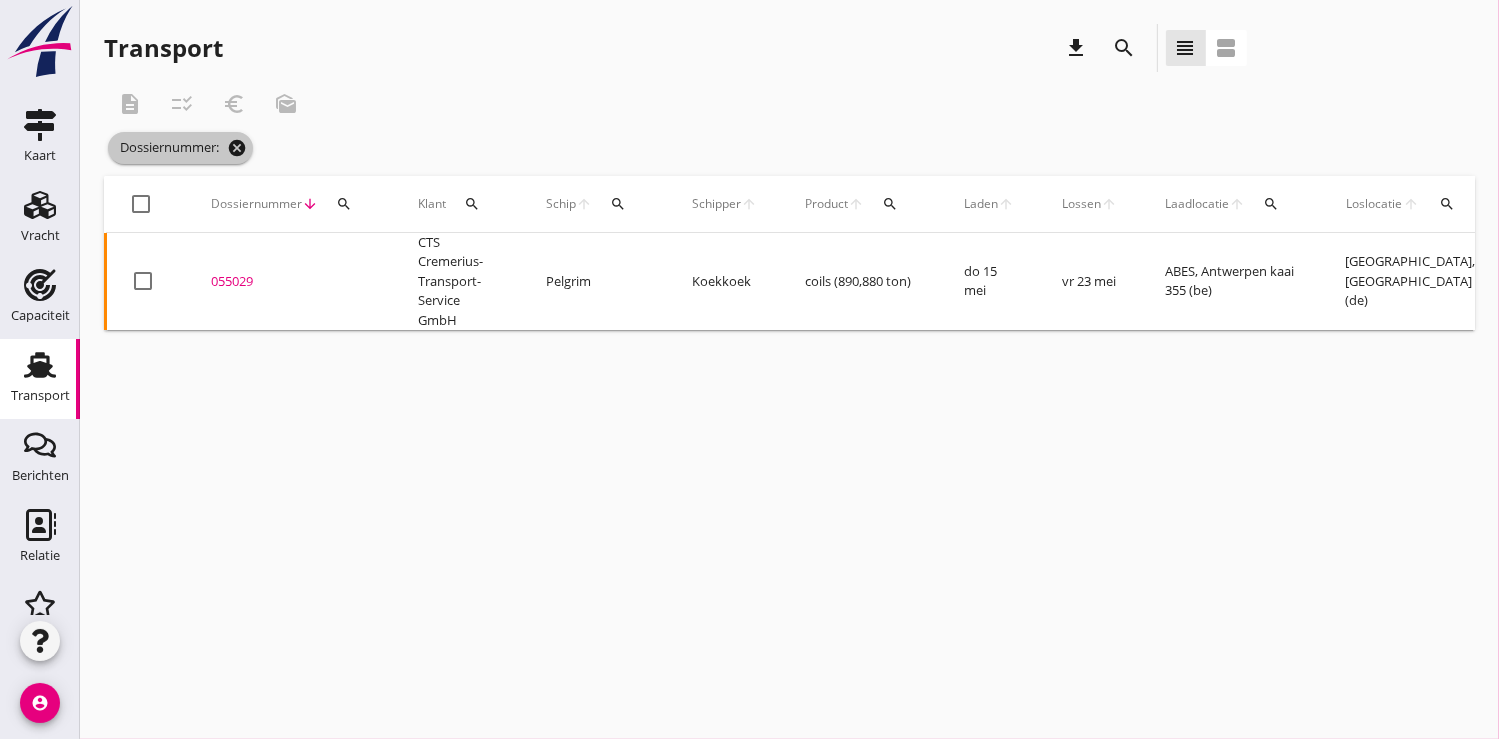 click on "cancel" at bounding box center (237, 148) 